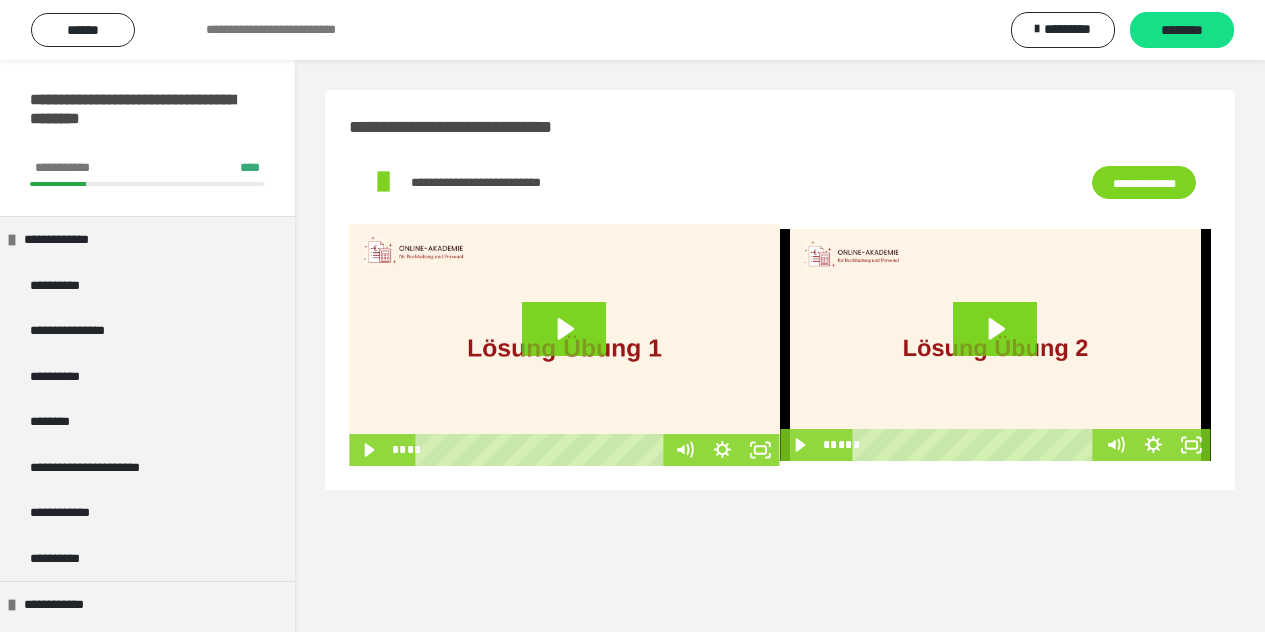 scroll, scrollTop: 0, scrollLeft: 0, axis: both 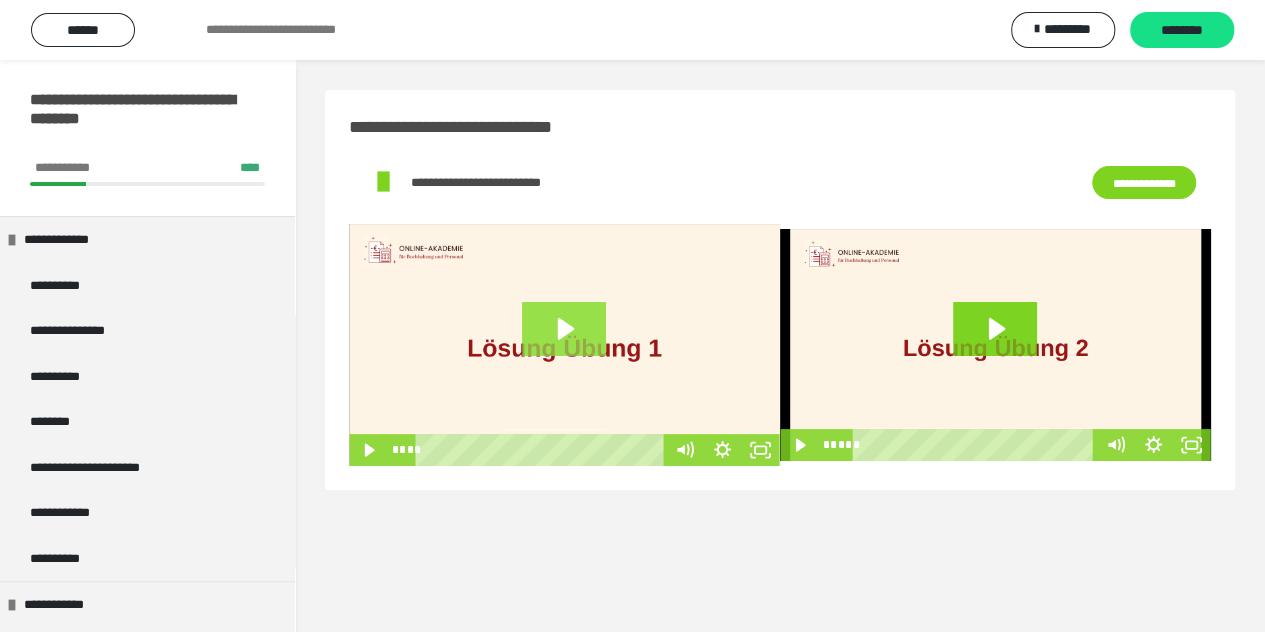 click 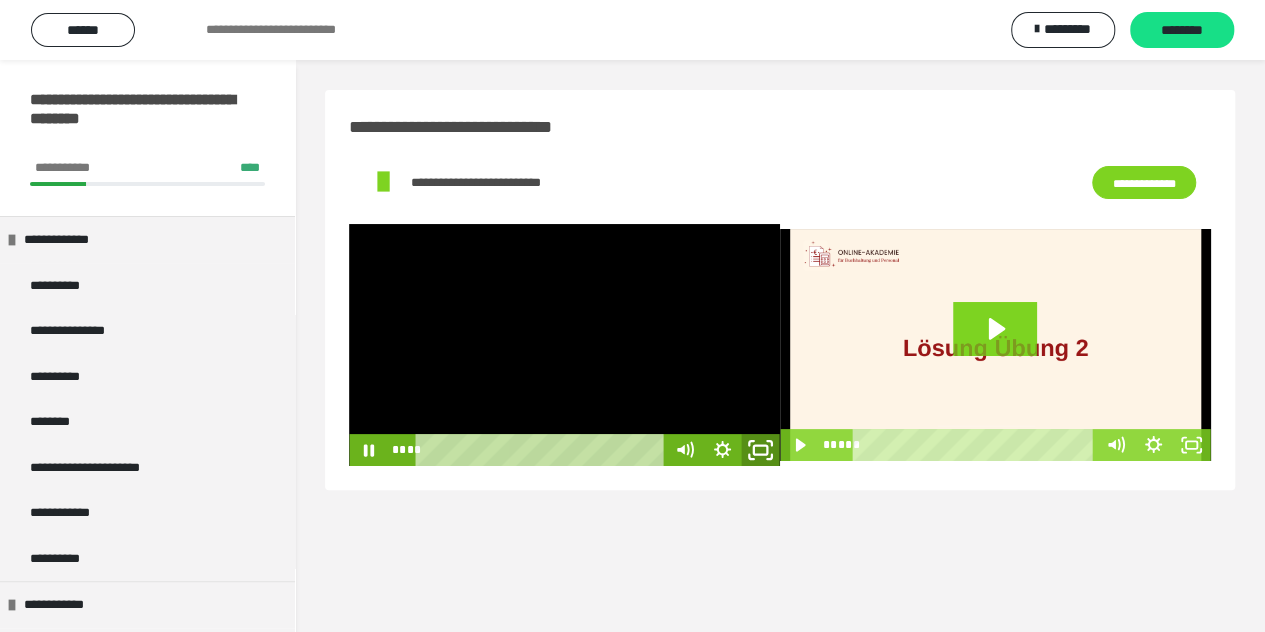 click 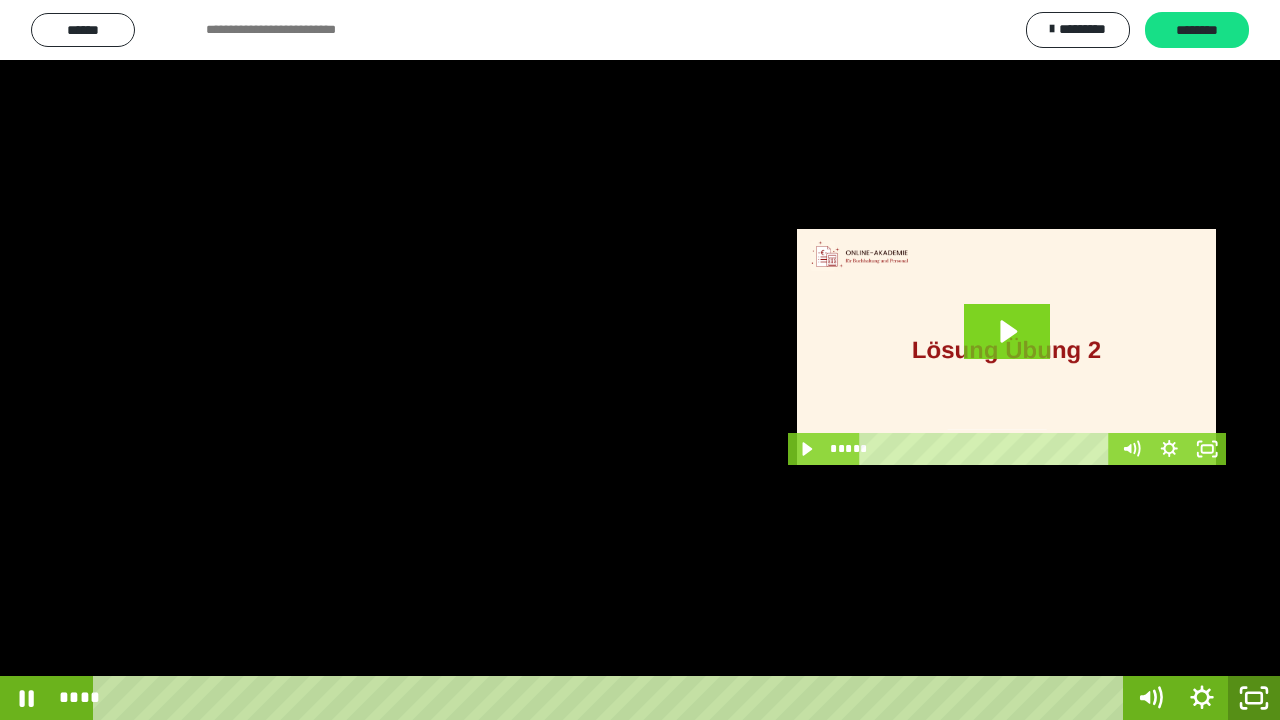 click 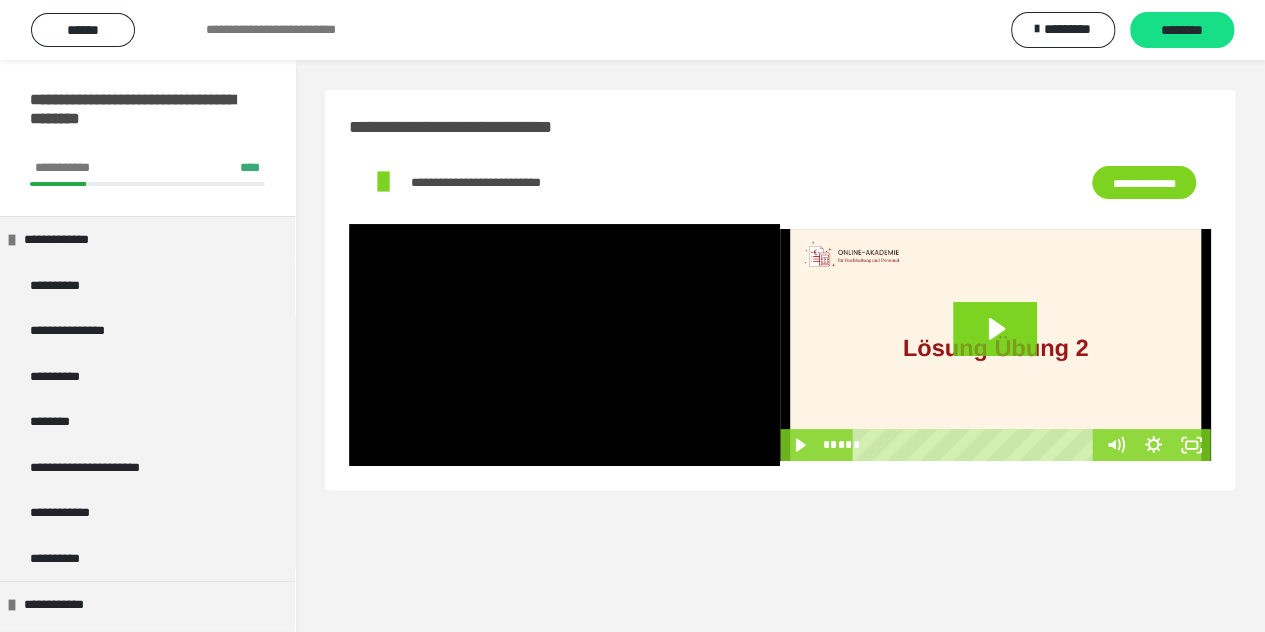 click on "**********" at bounding box center [780, 376] 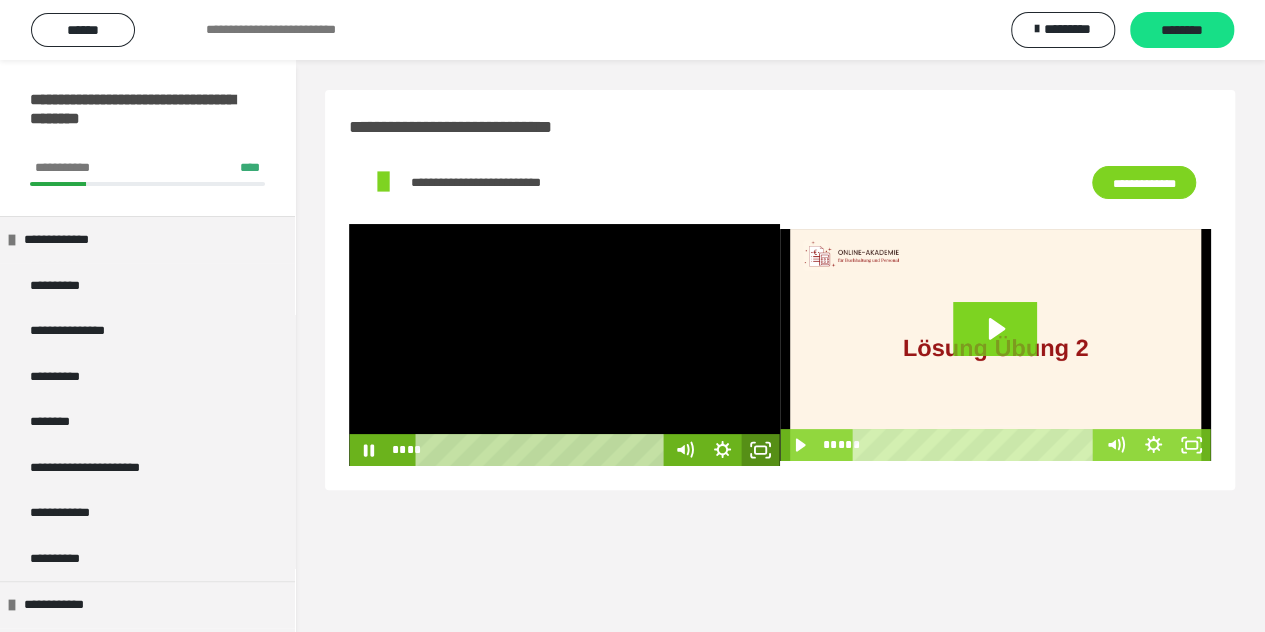 click 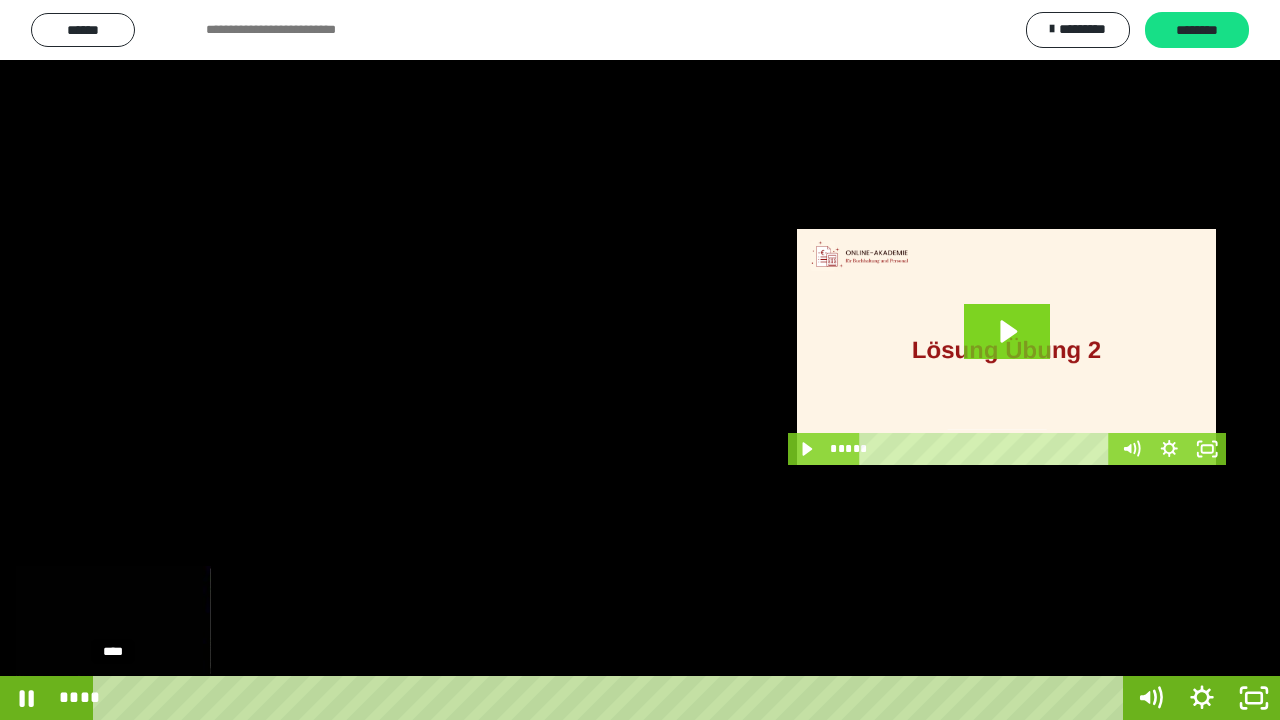 click on "****" at bounding box center [612, 698] 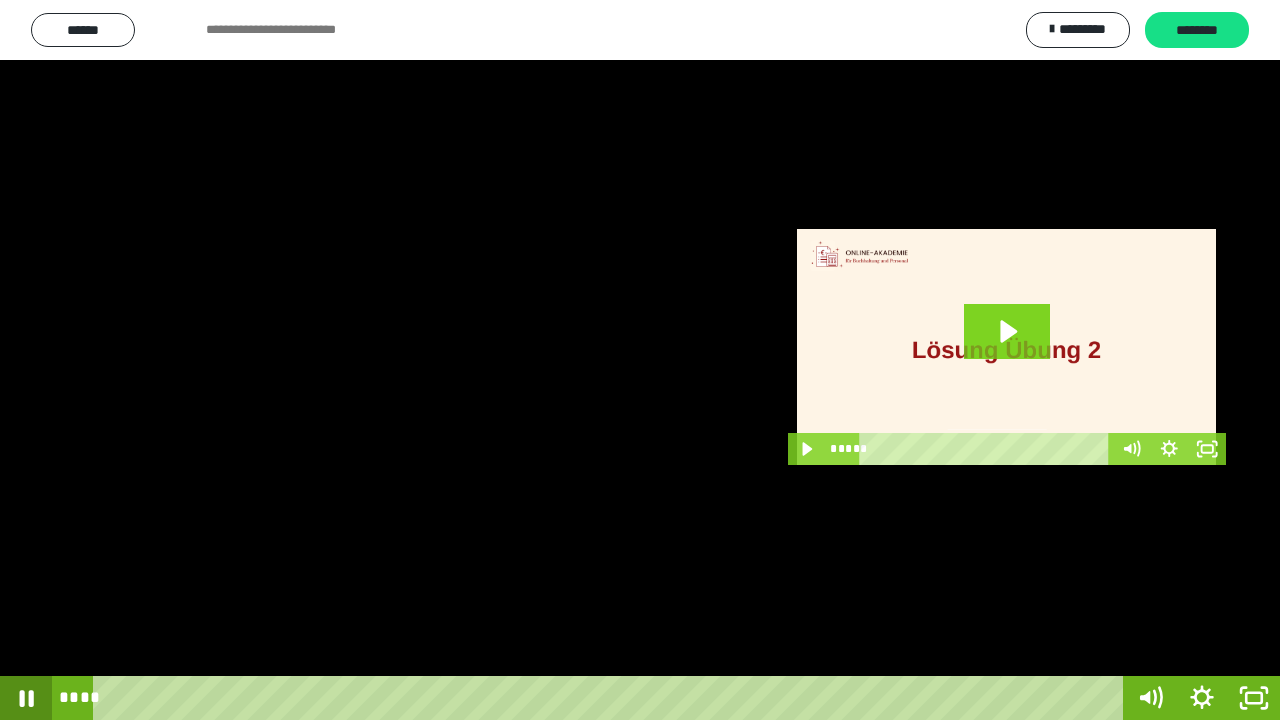 click 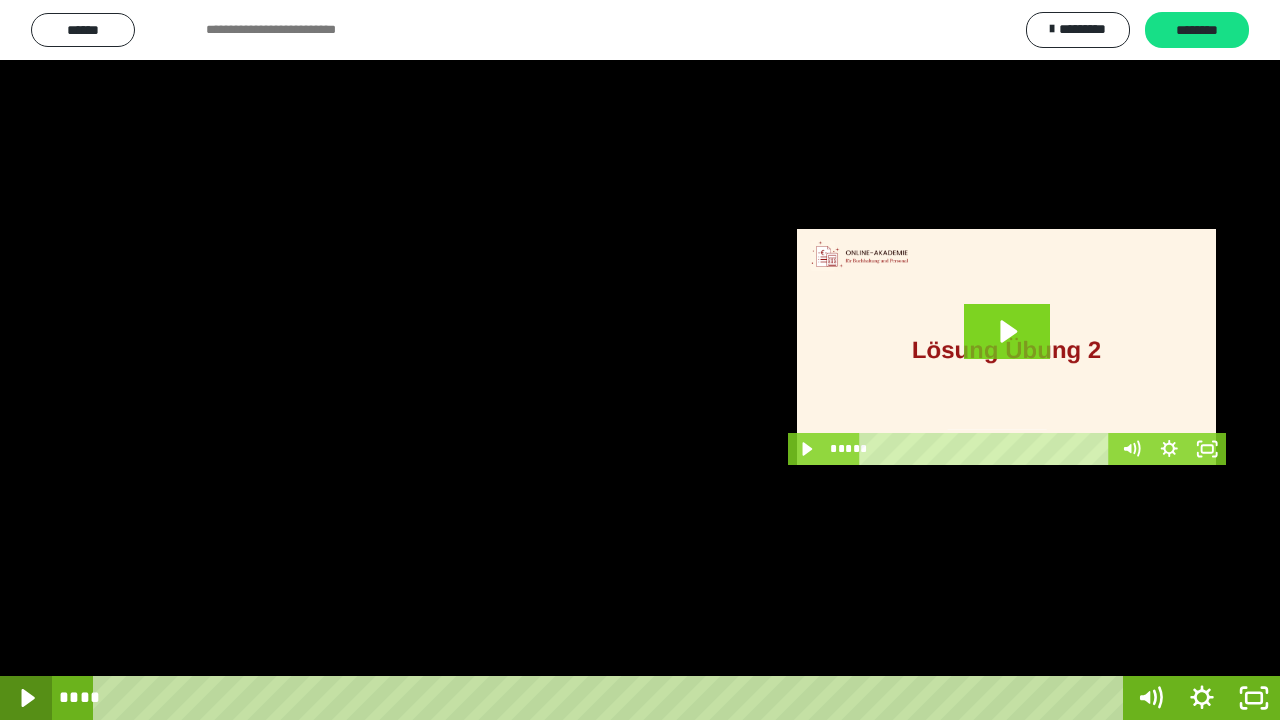click 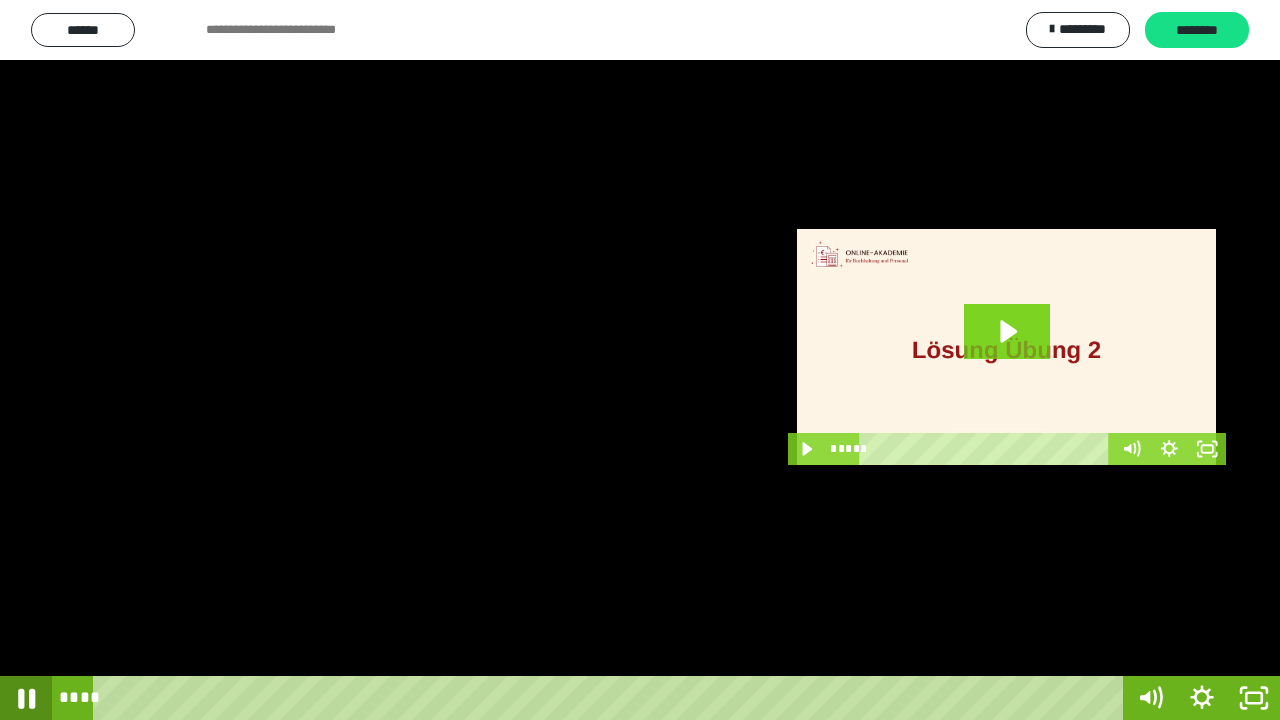 click 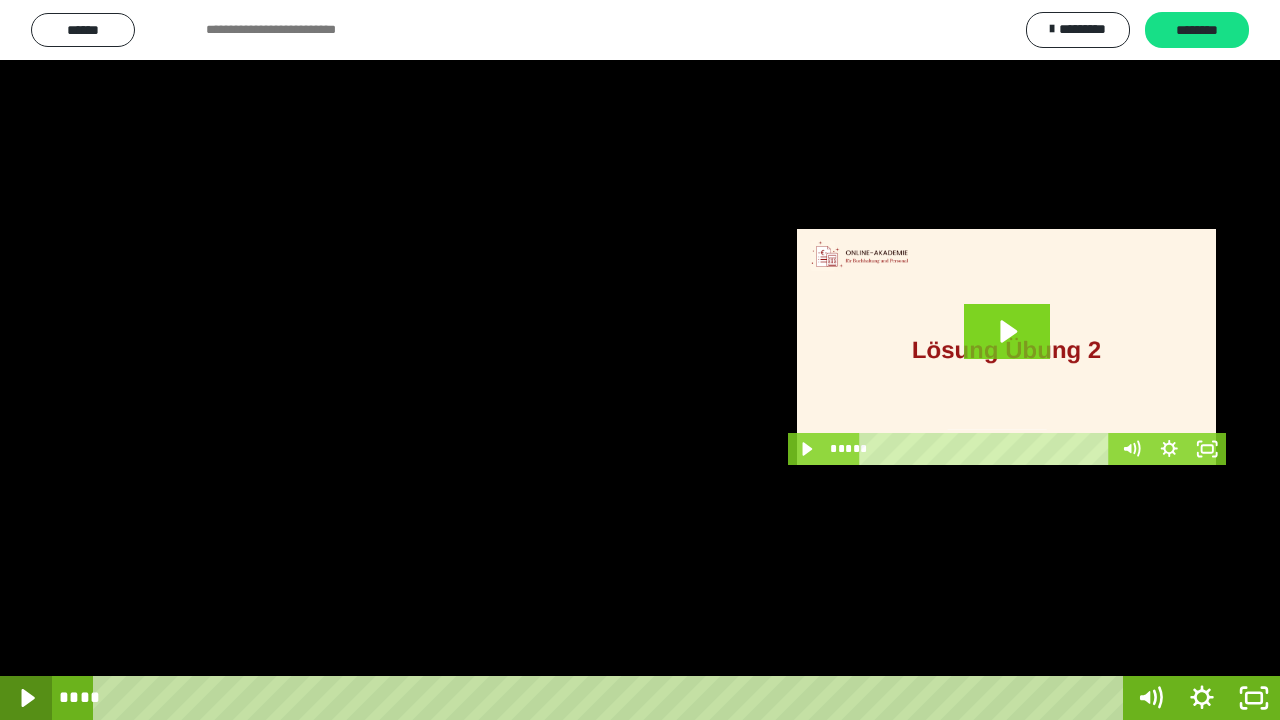 click 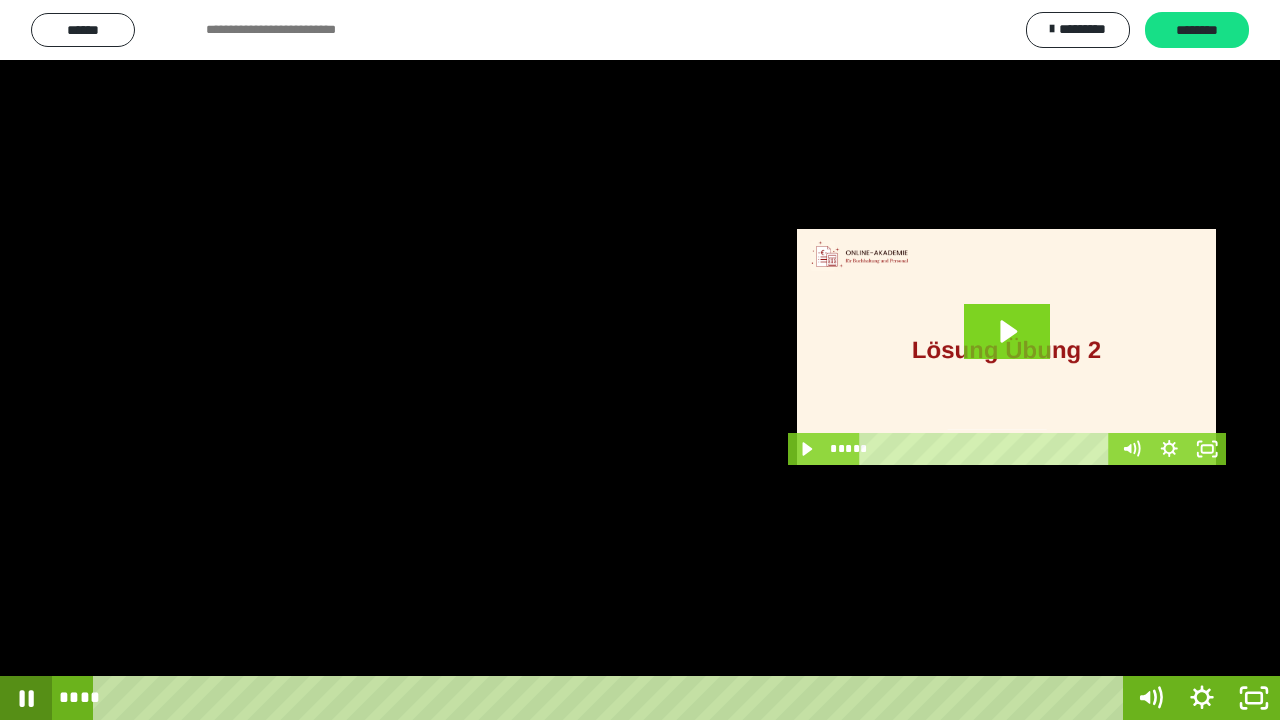 click 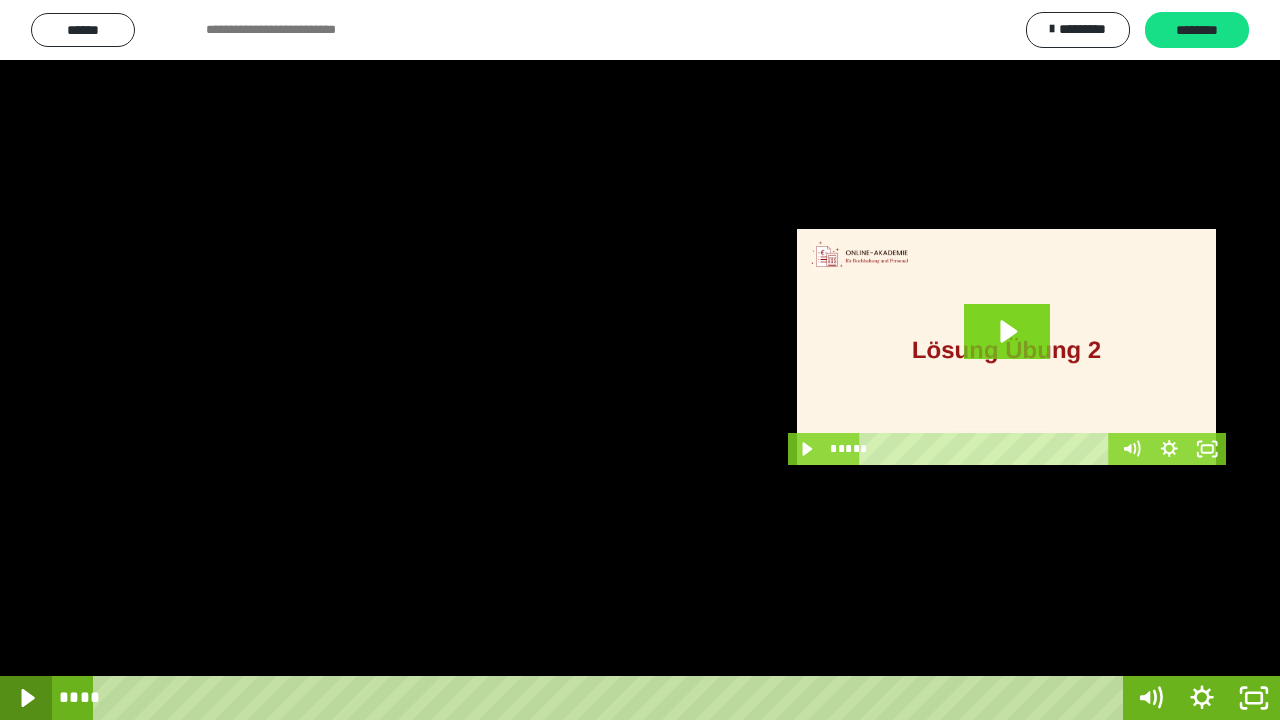 click 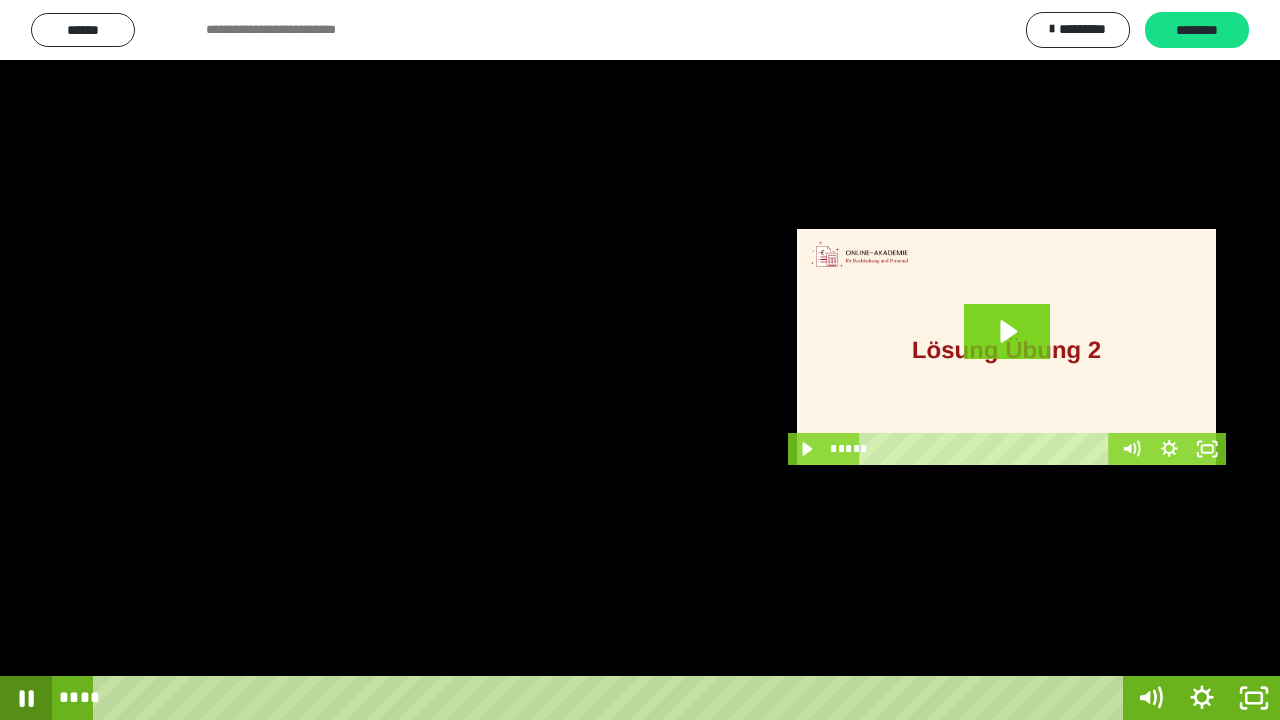 click 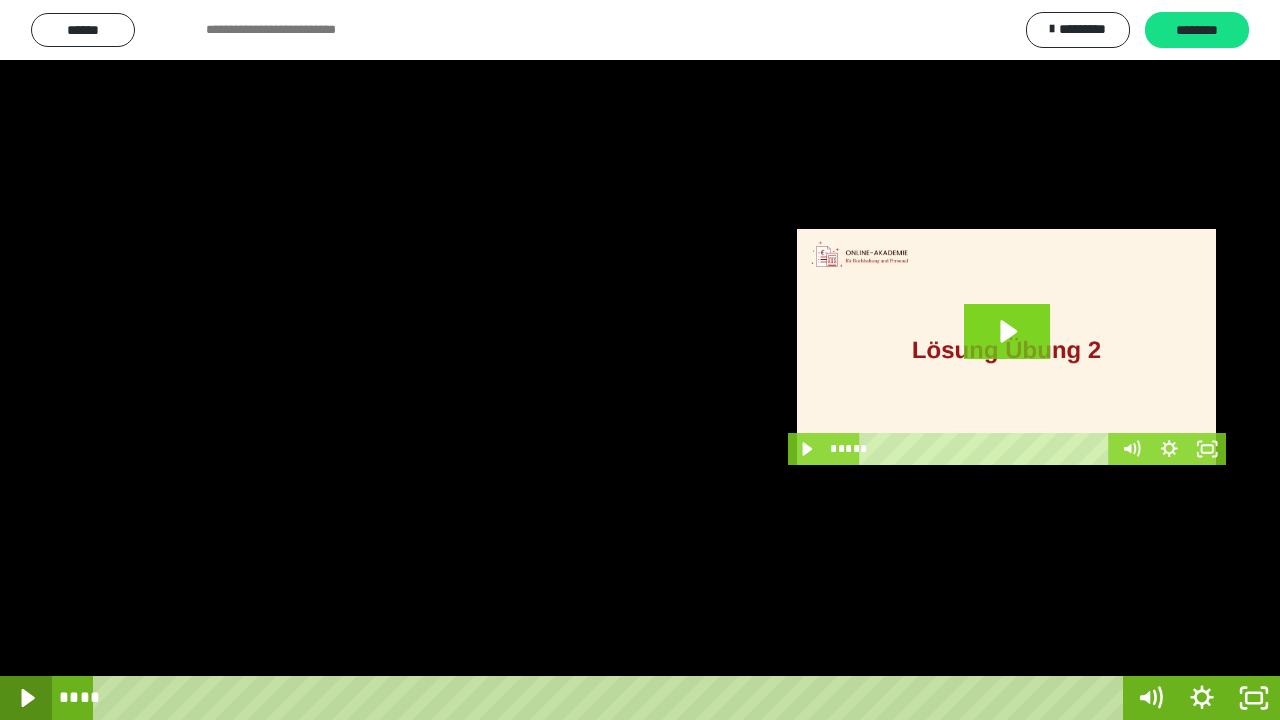 click 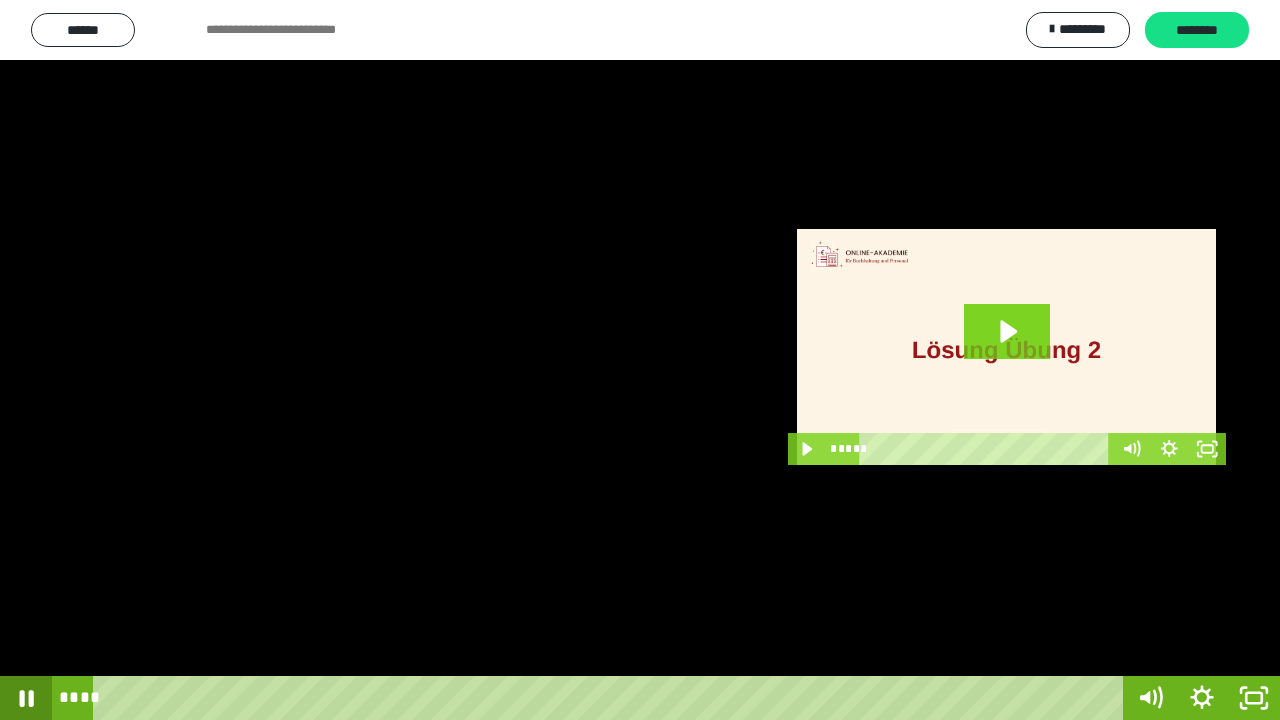 click 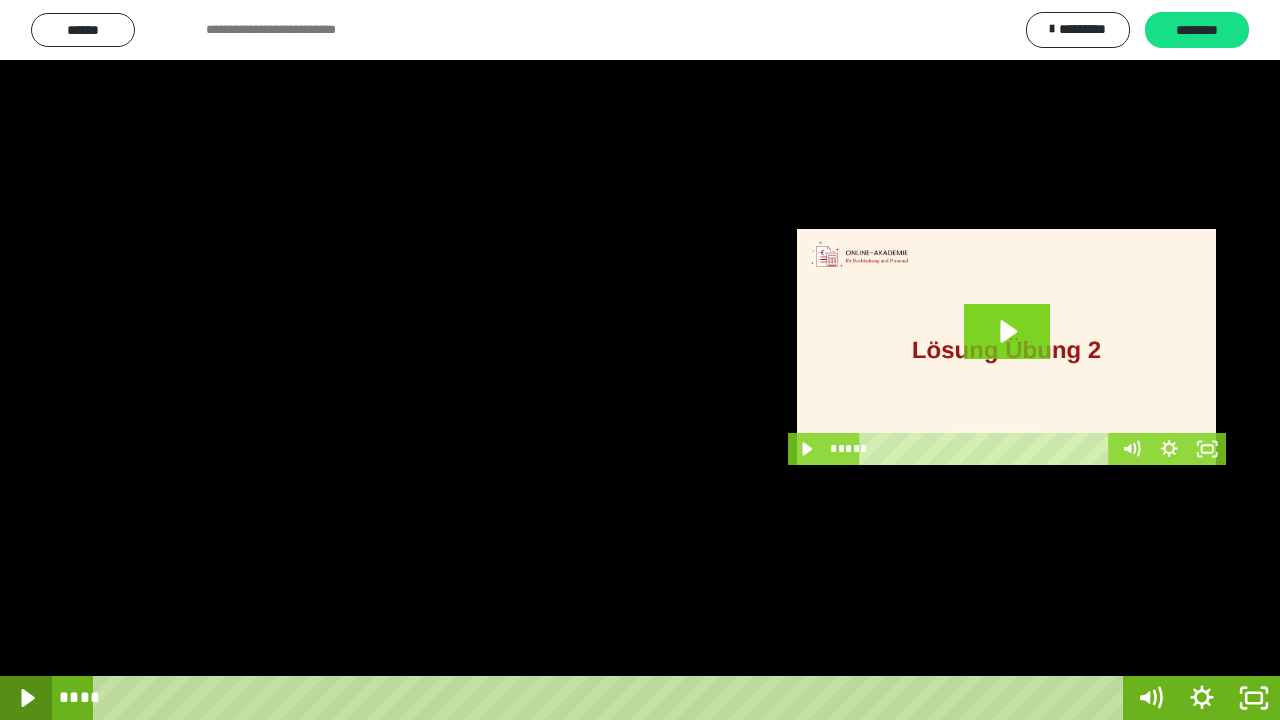 click 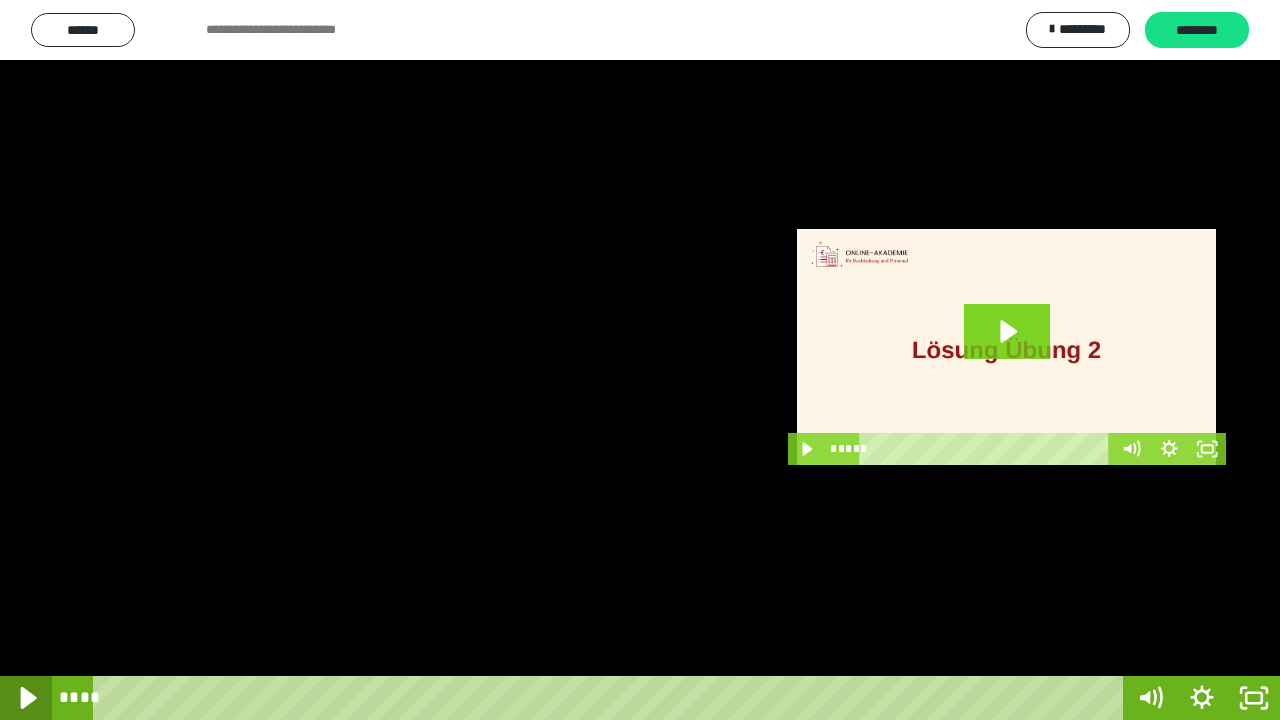 click 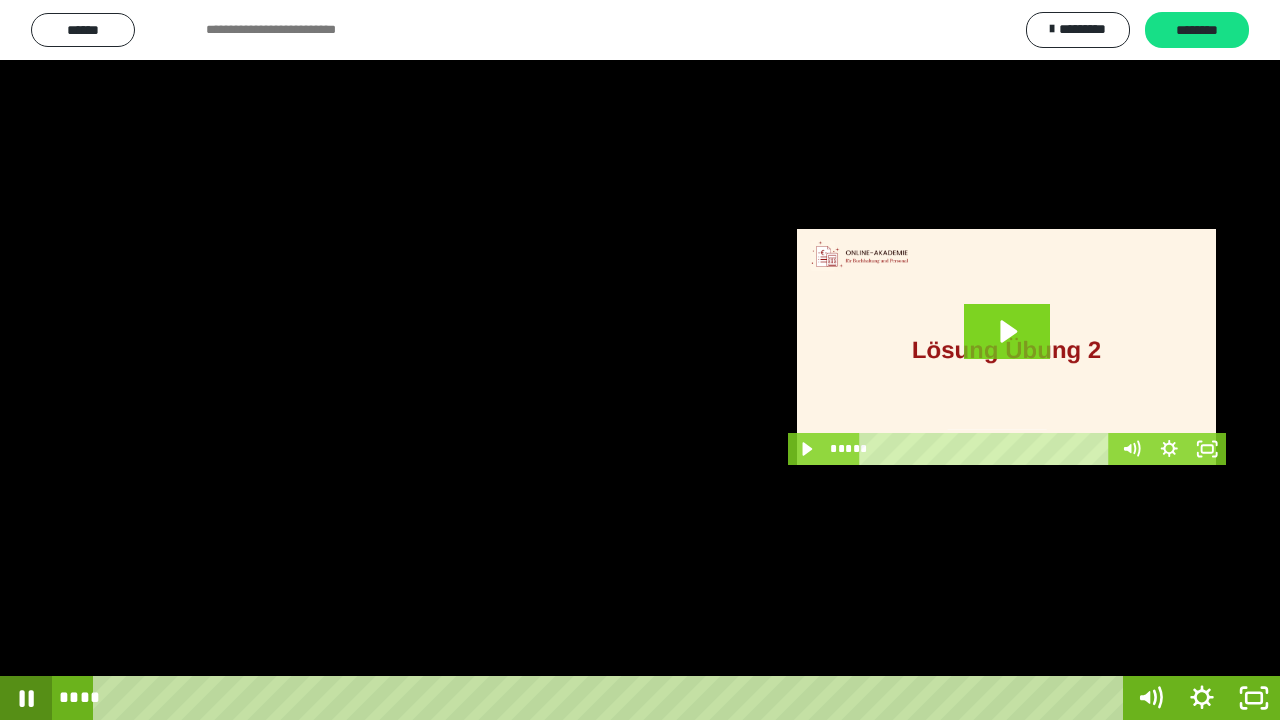click 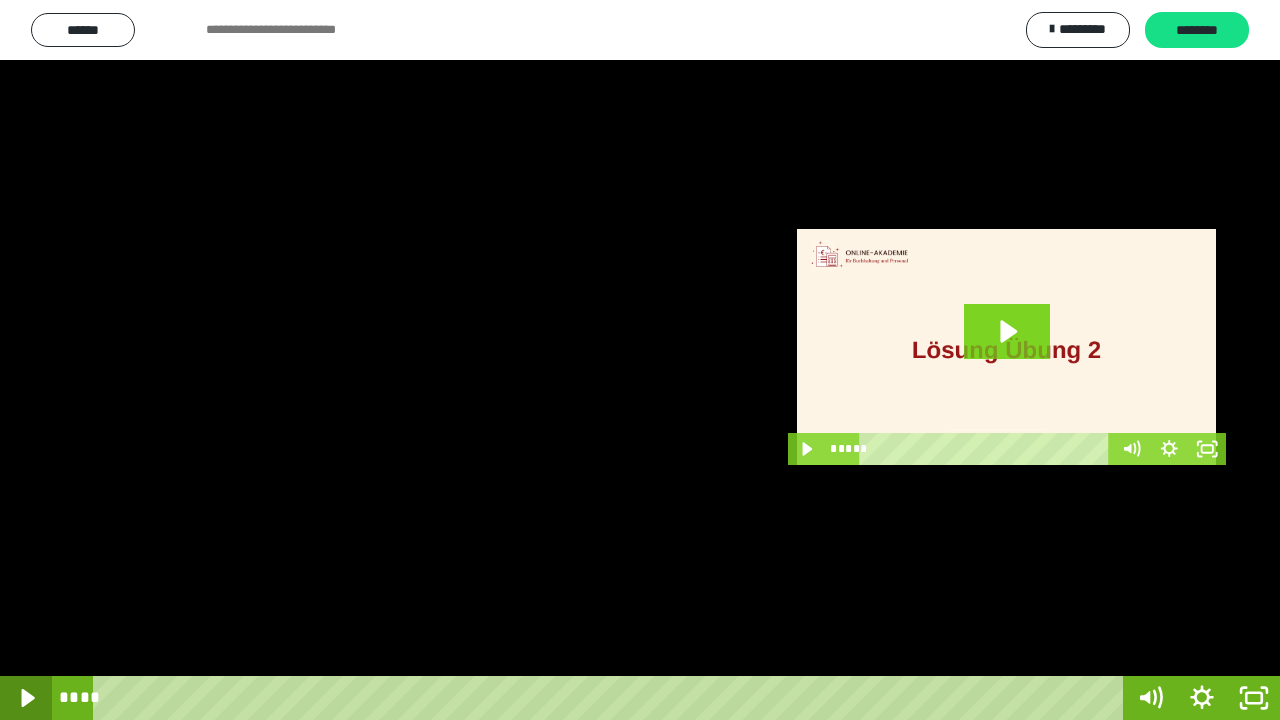 click 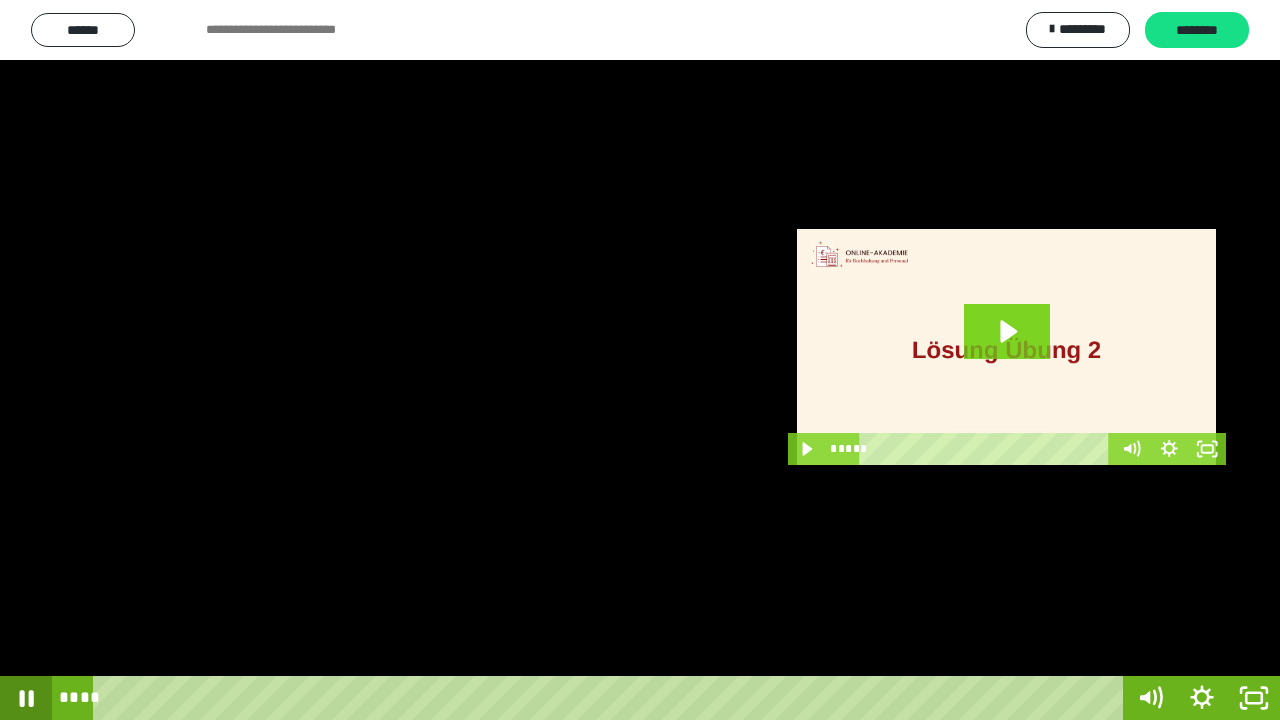 click 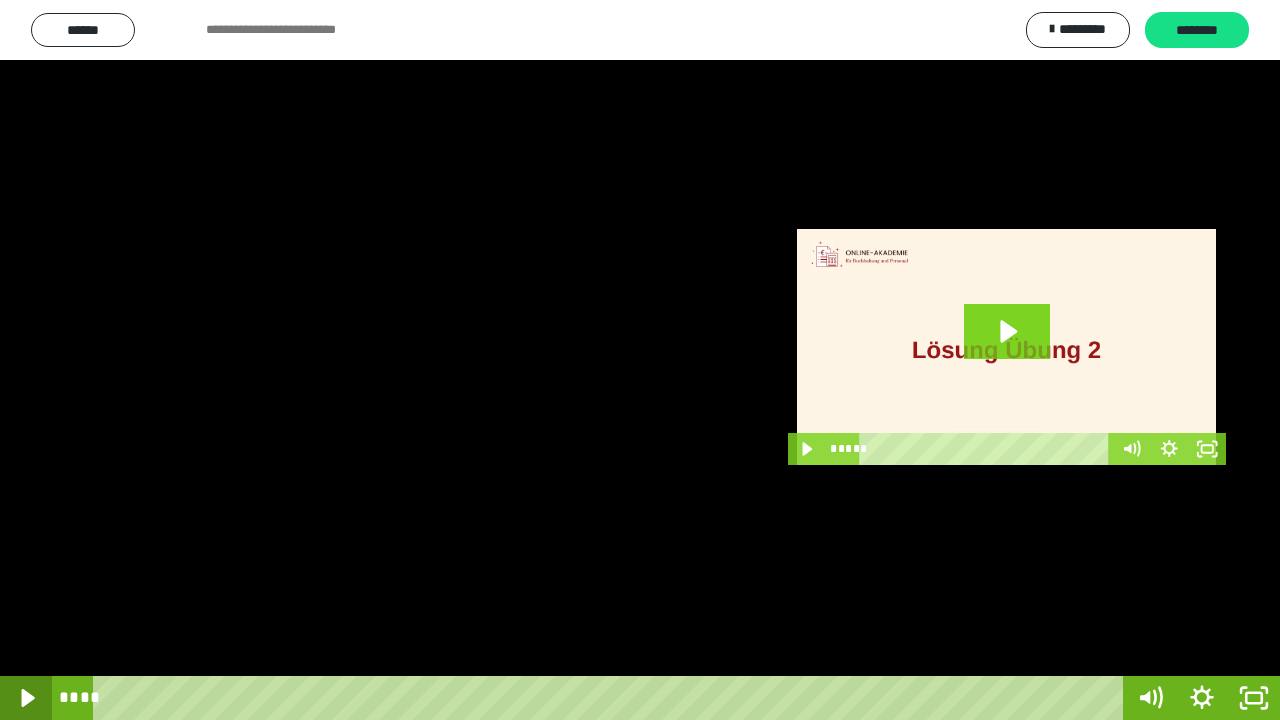 click 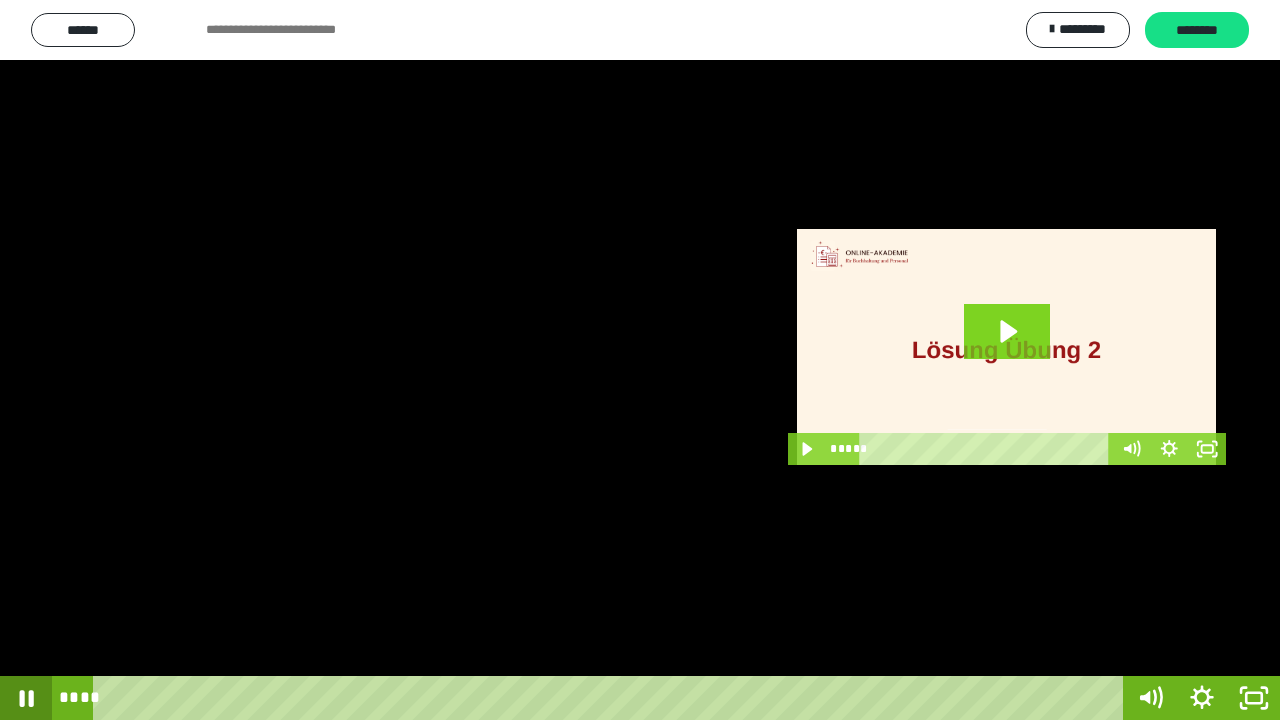 click 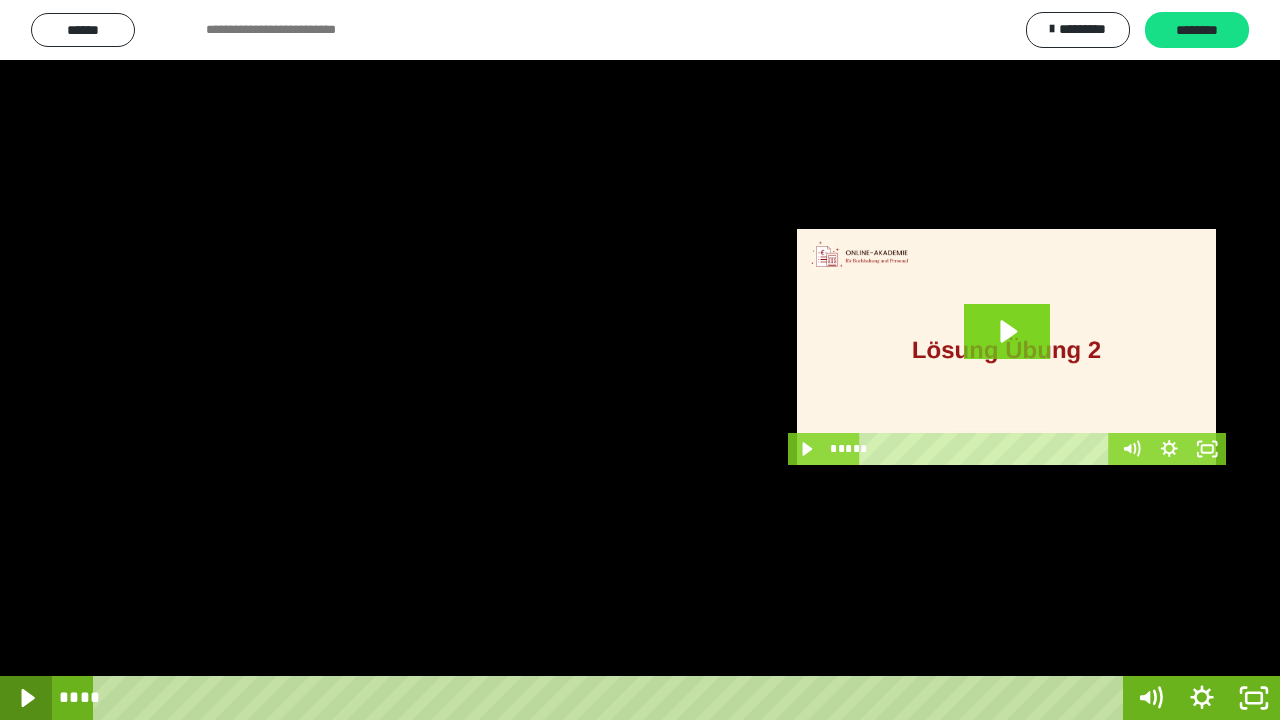 click 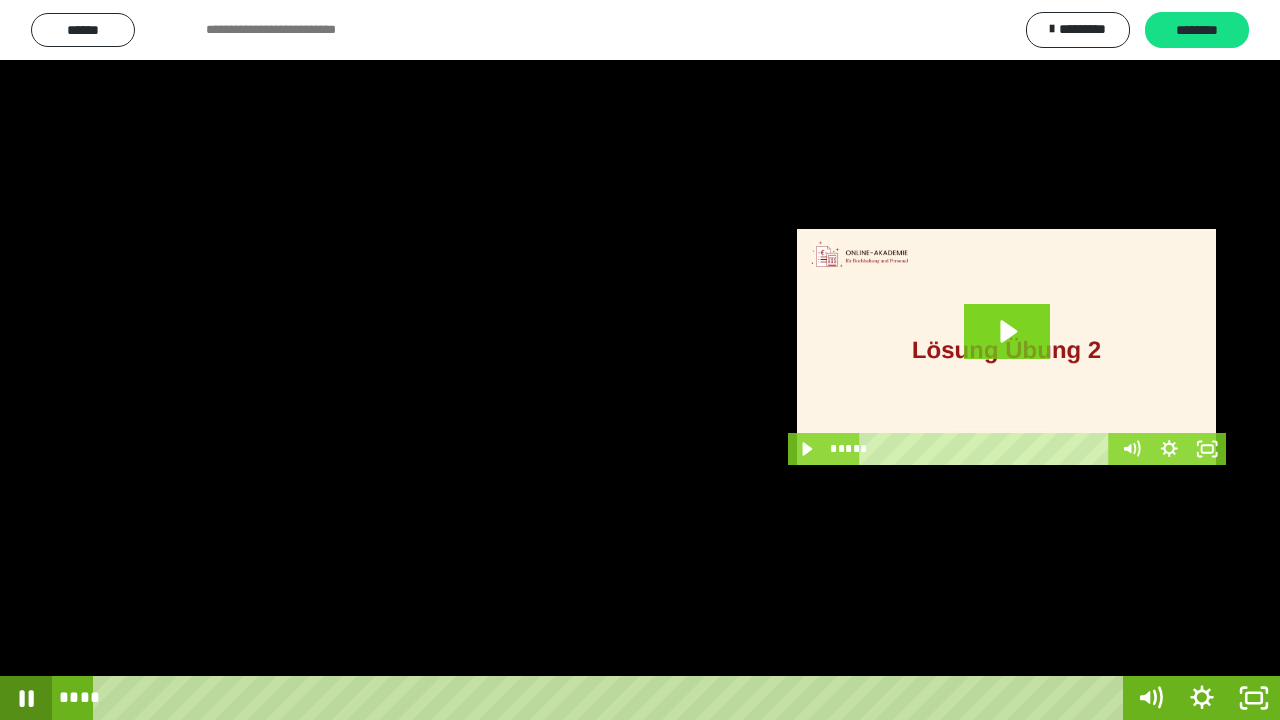 click 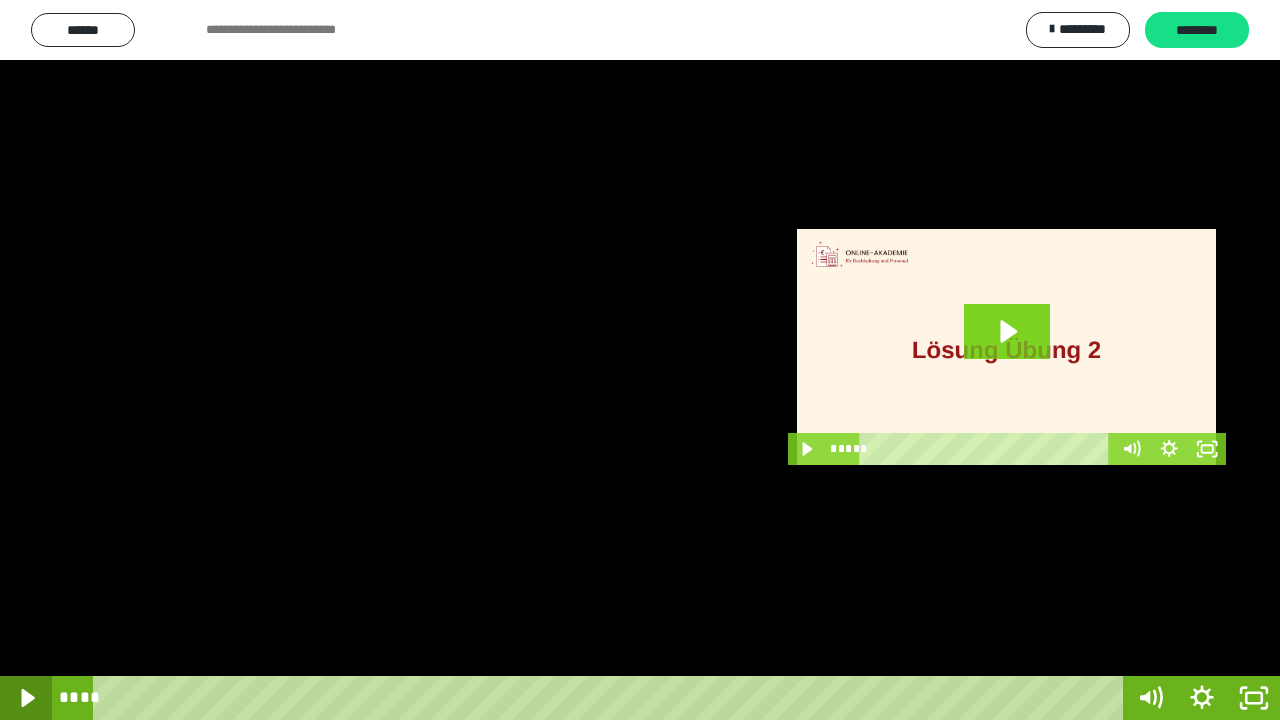 click 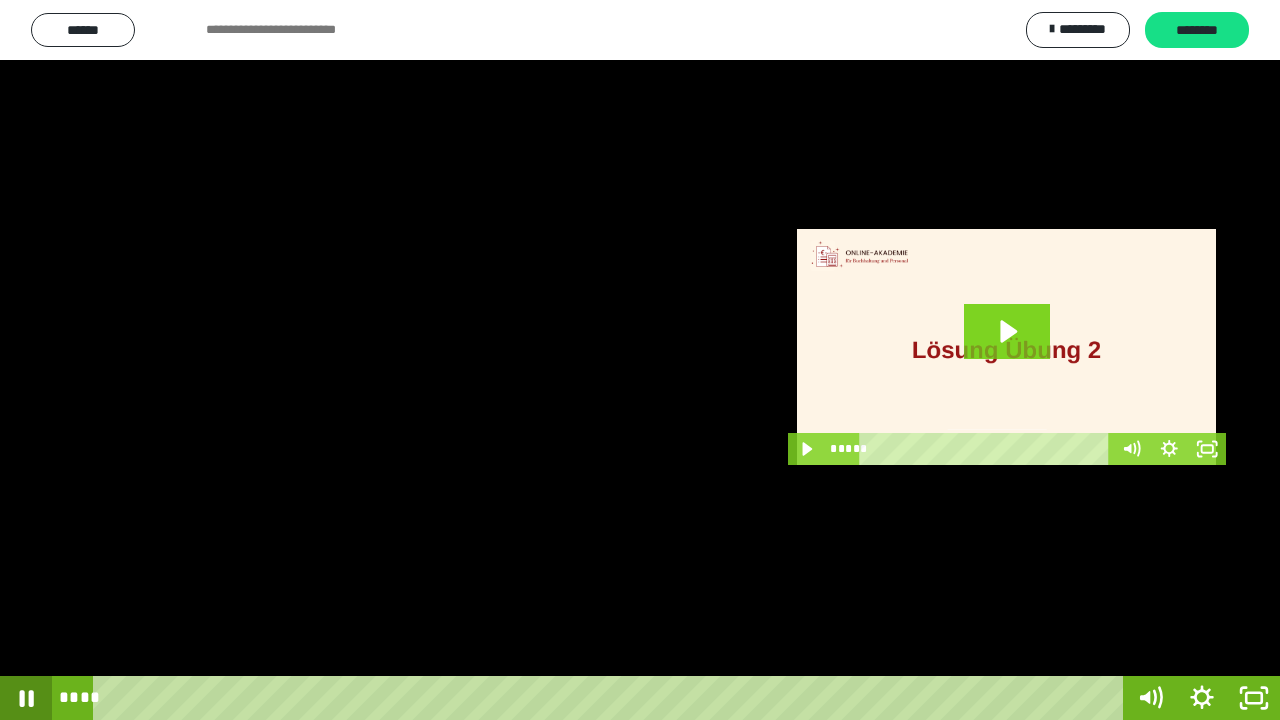 click 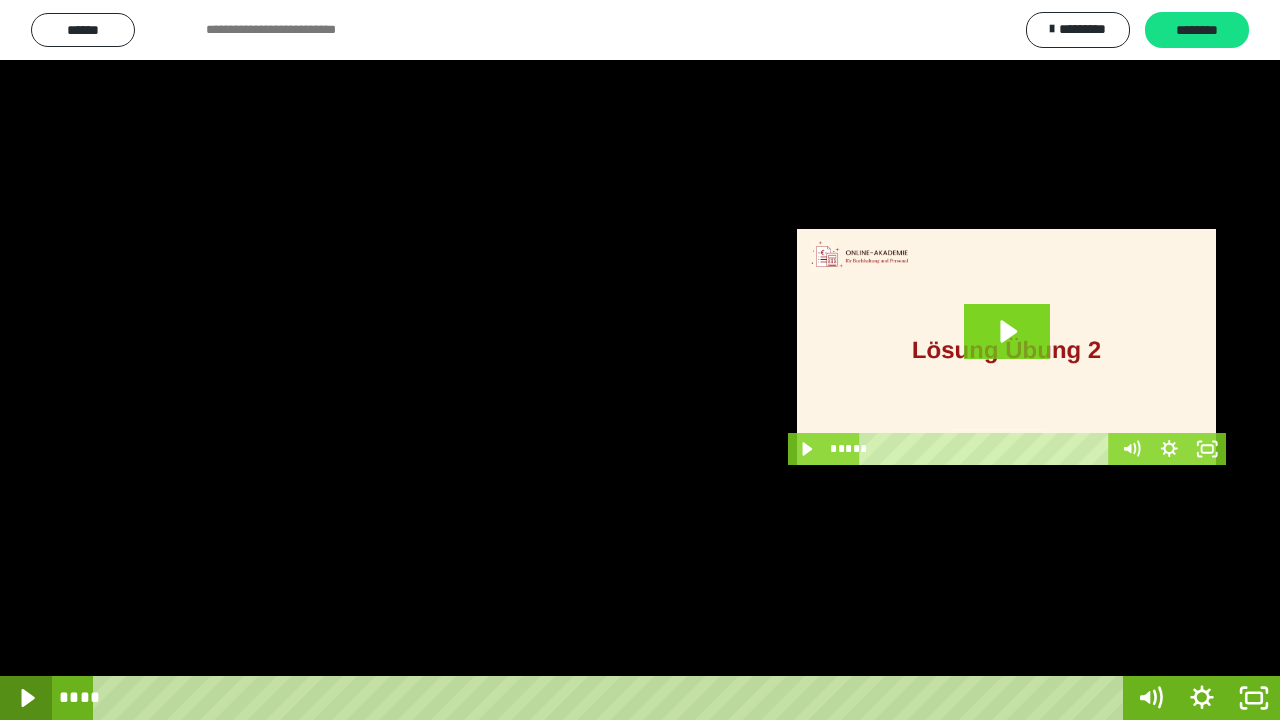 click 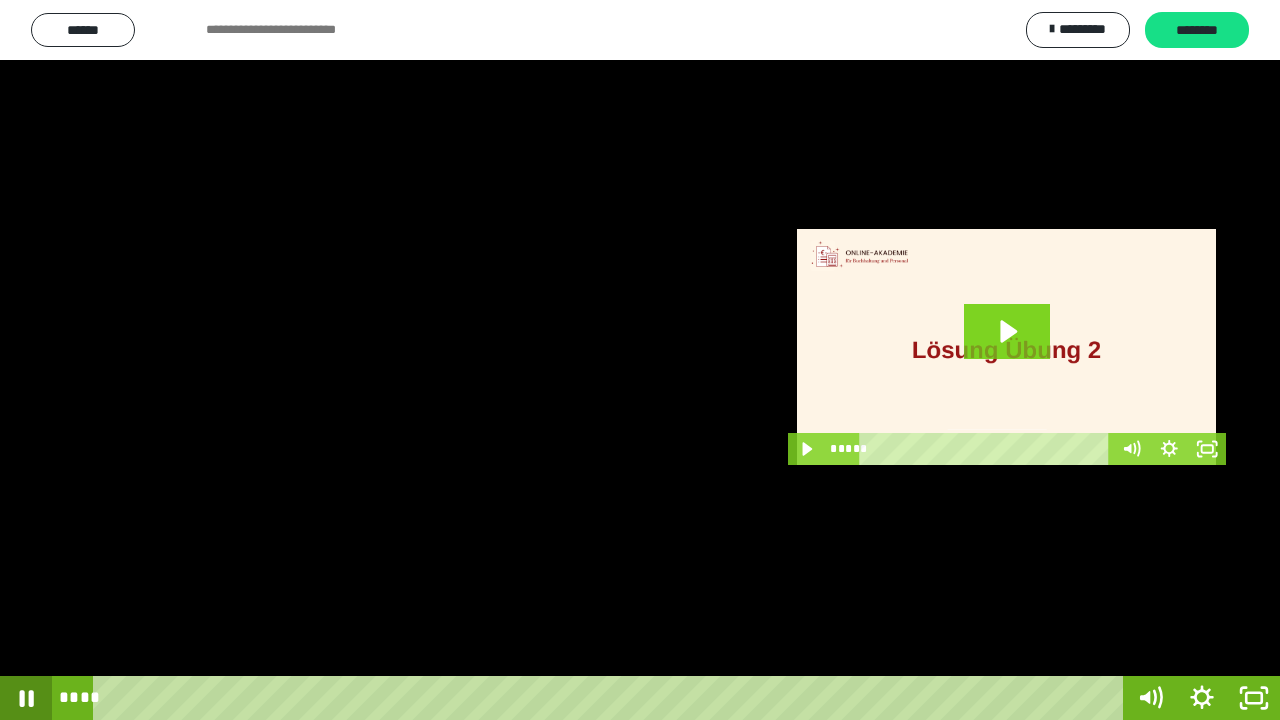 click 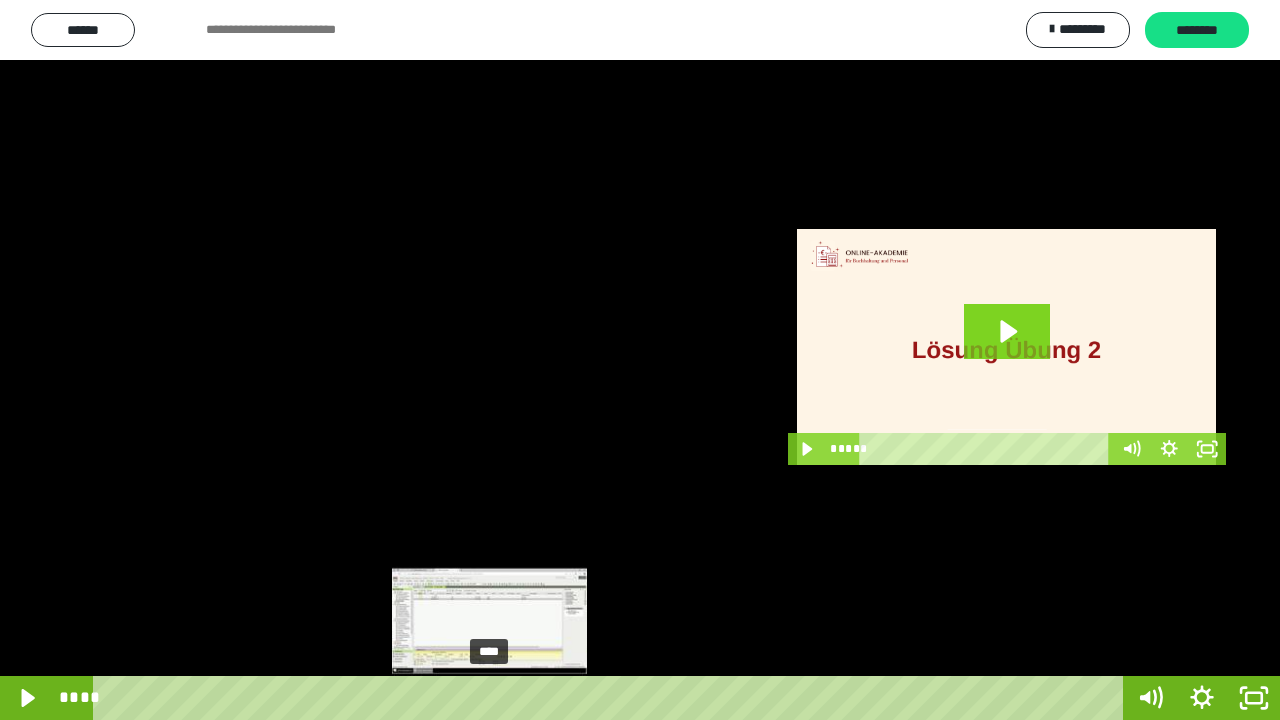 click on "****" at bounding box center (612, 698) 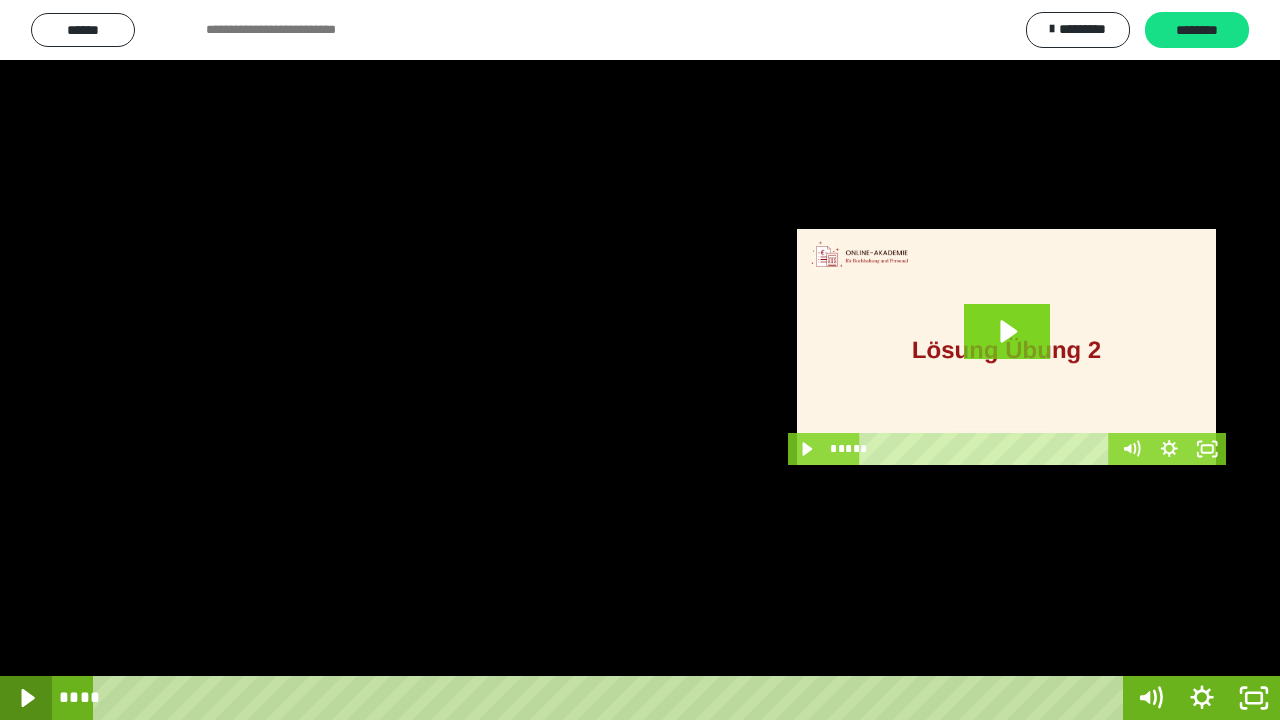 click 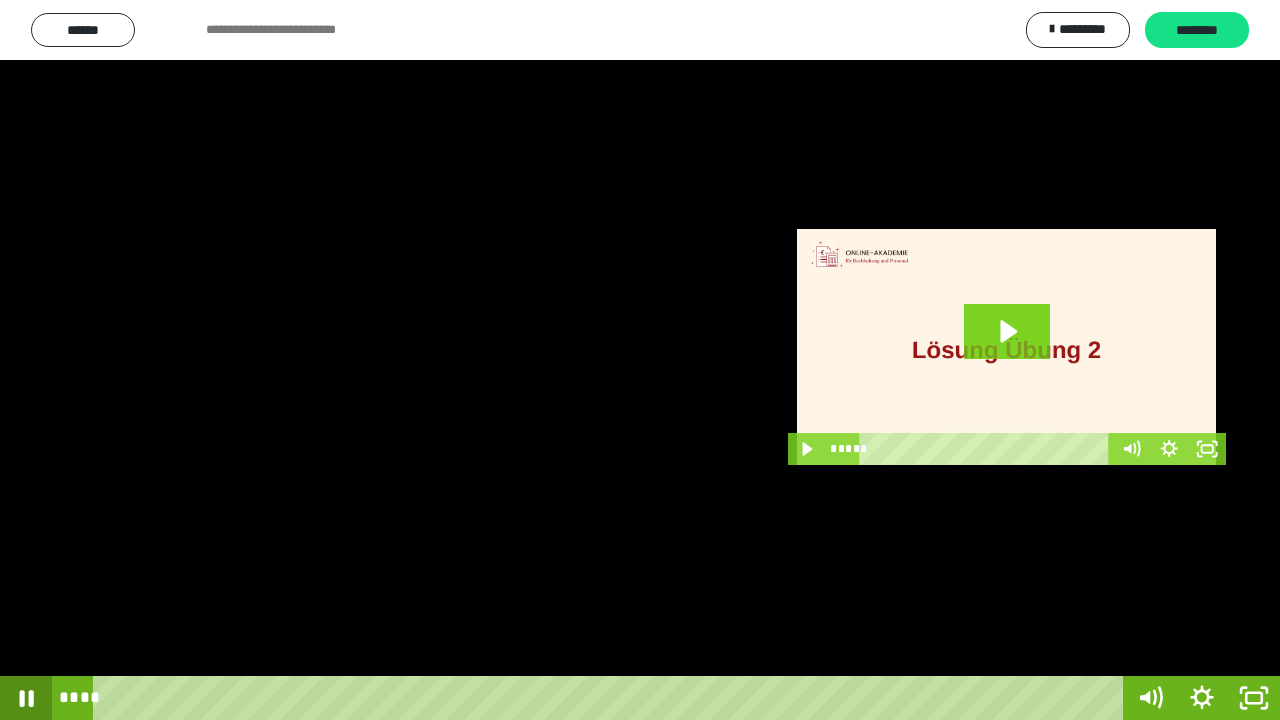click 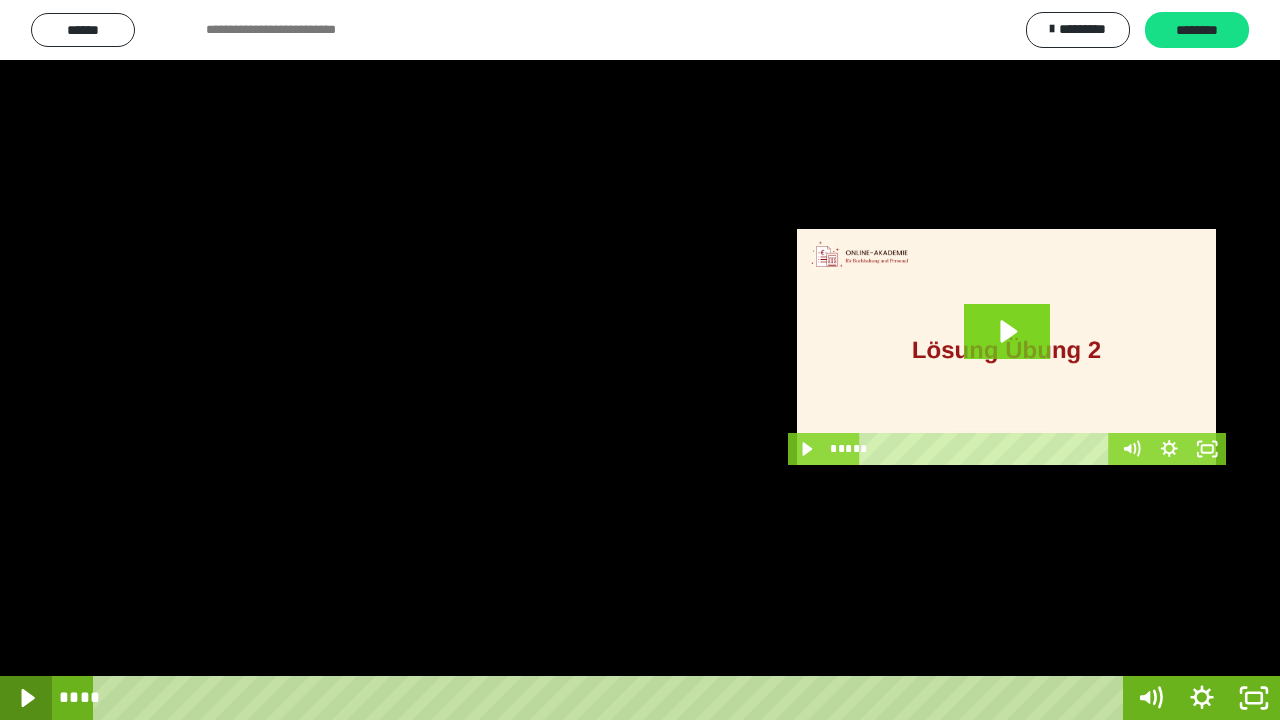 click 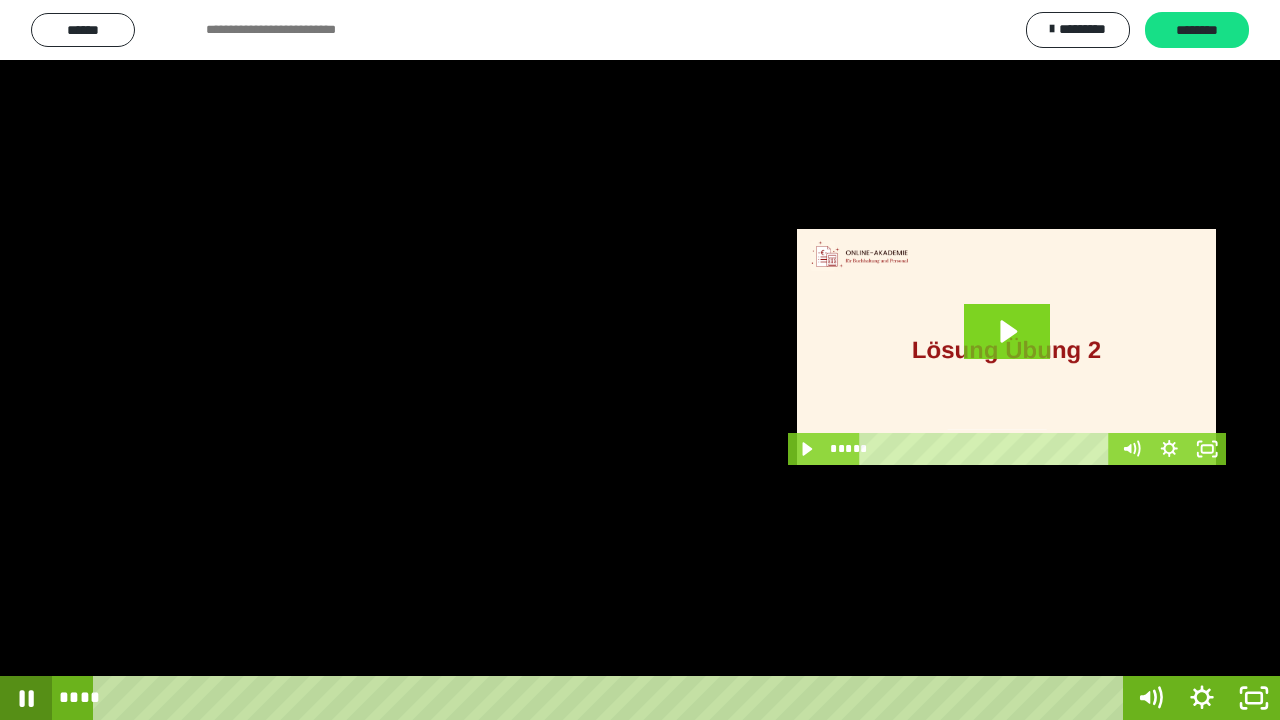 click 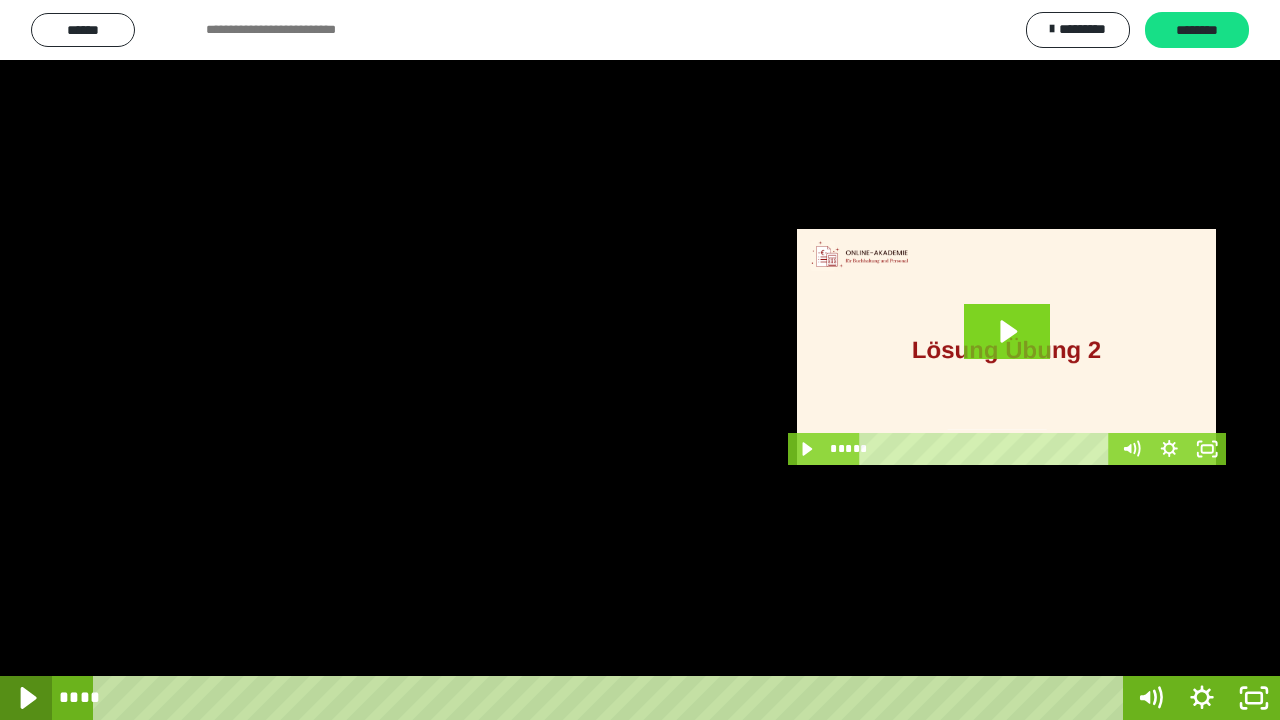 click 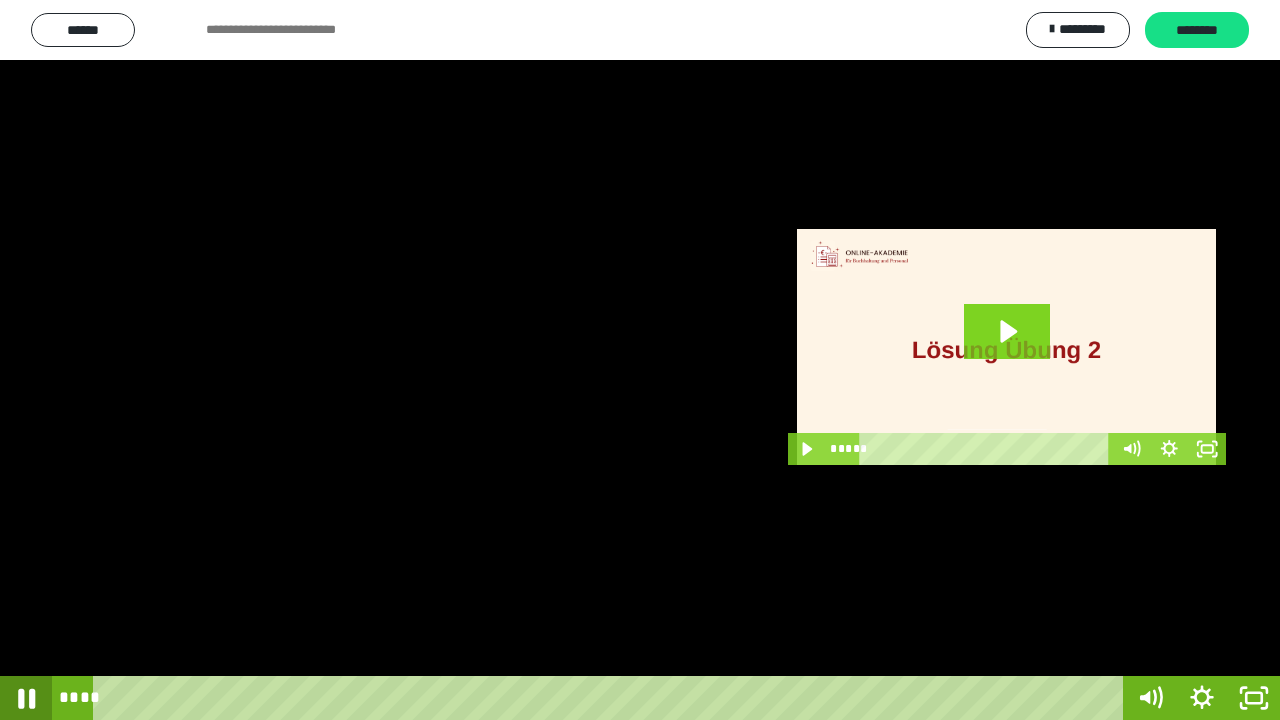 click 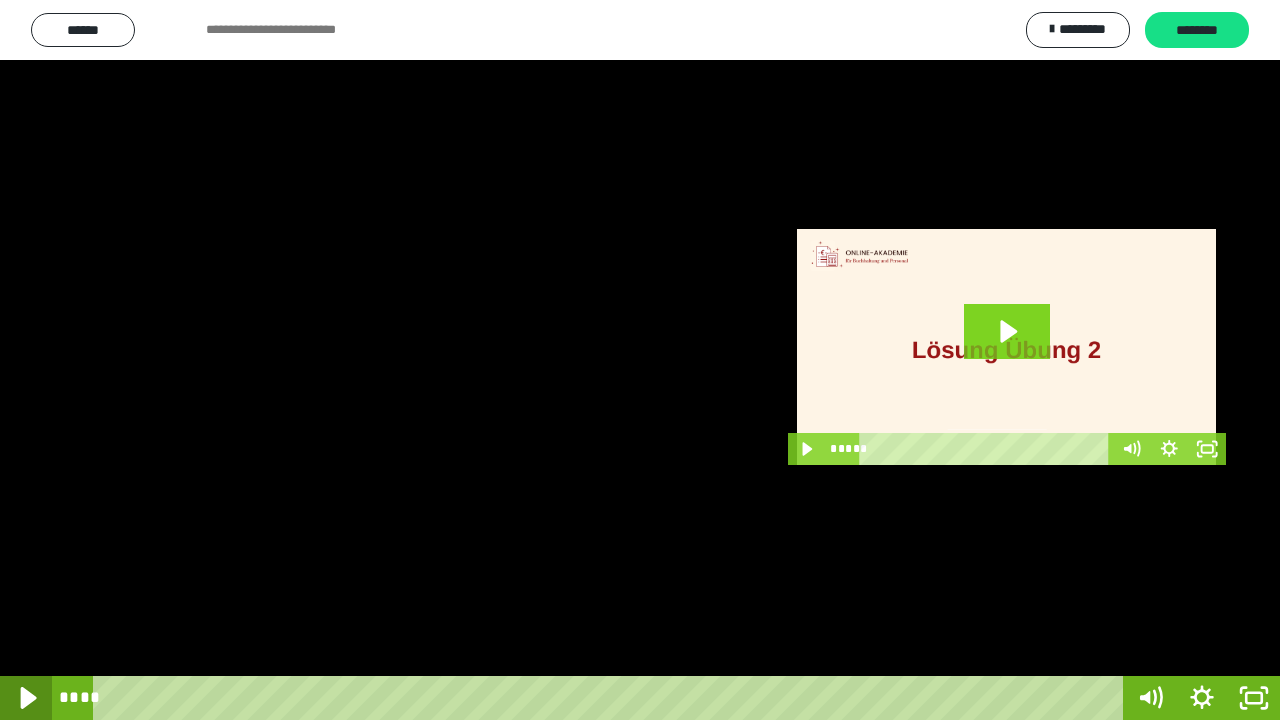 click 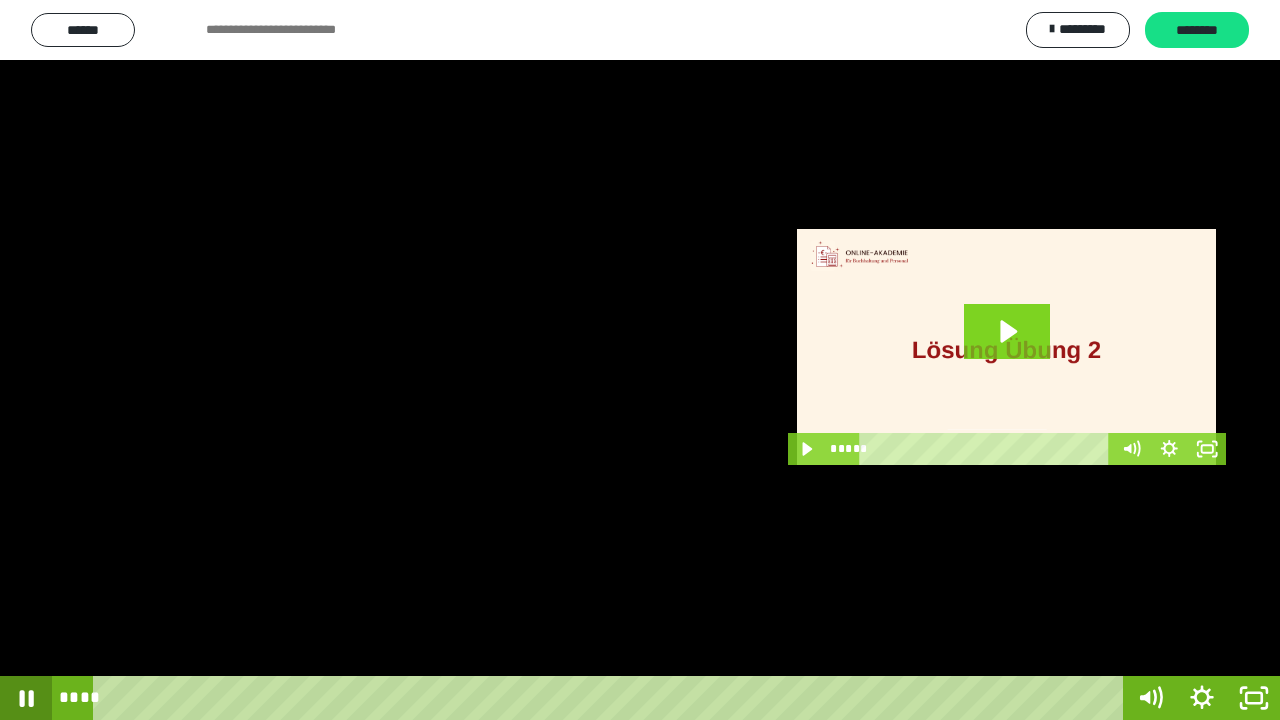 click 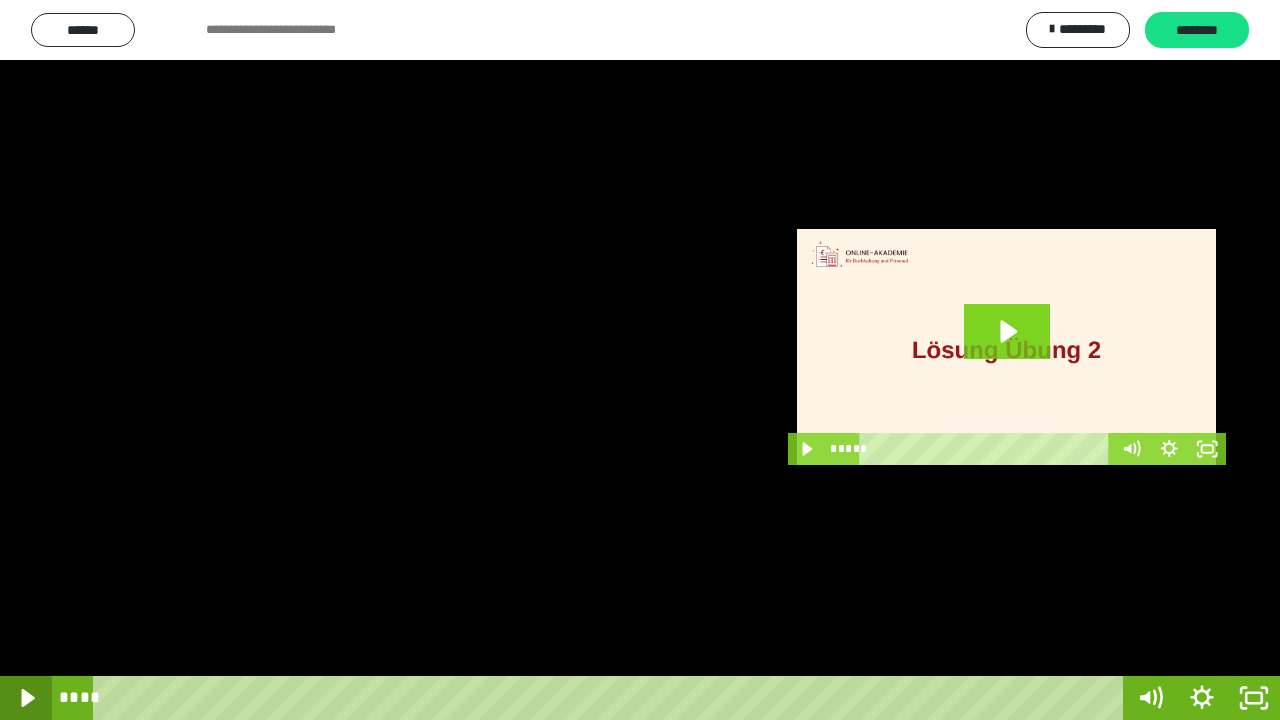 click 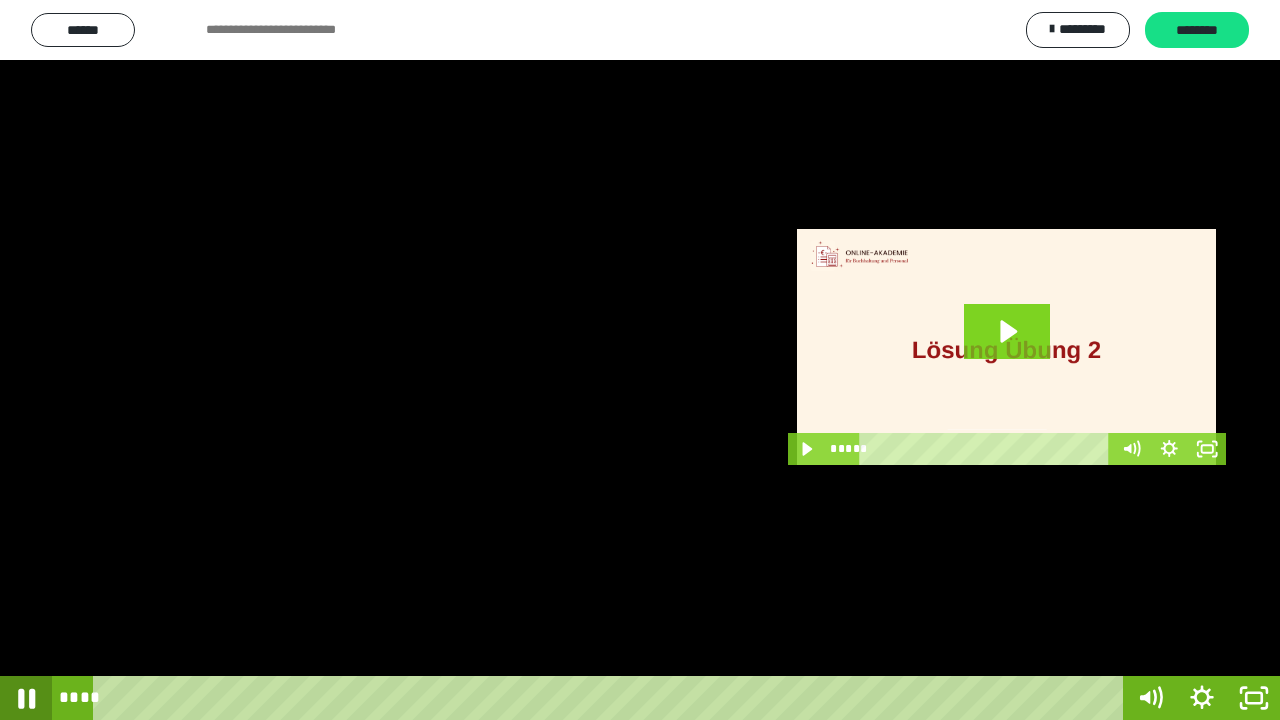 click 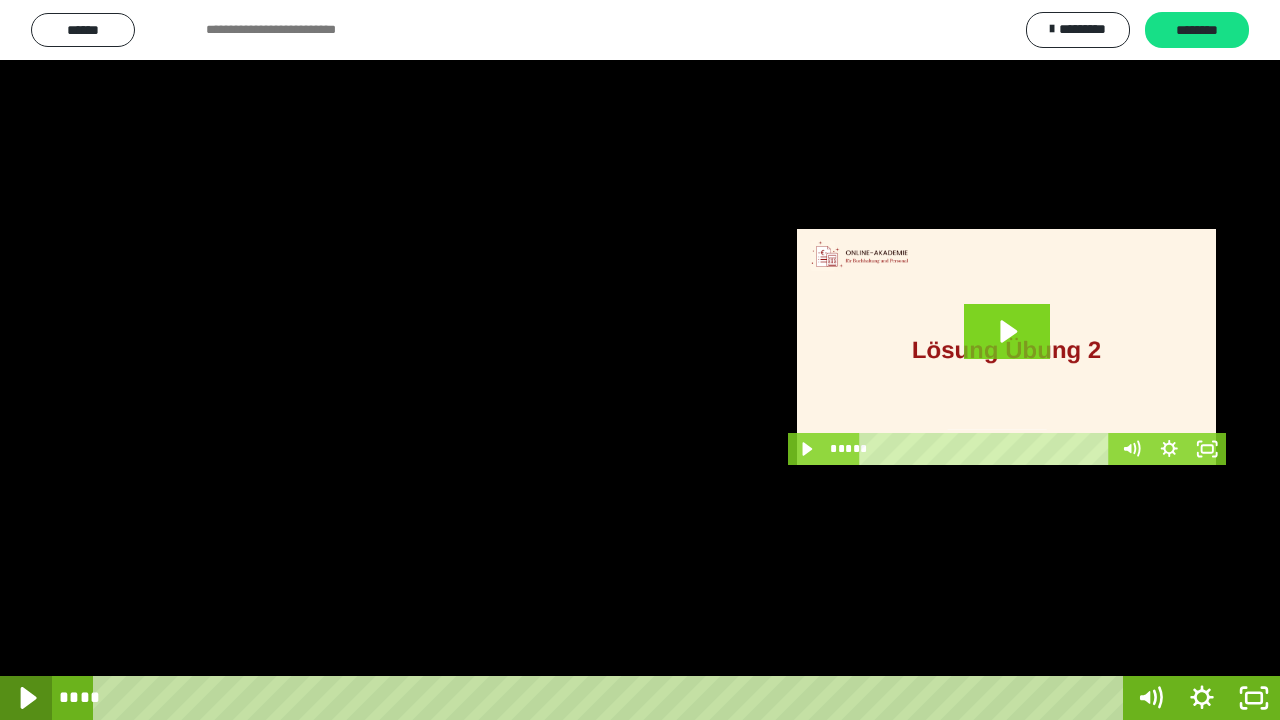 click 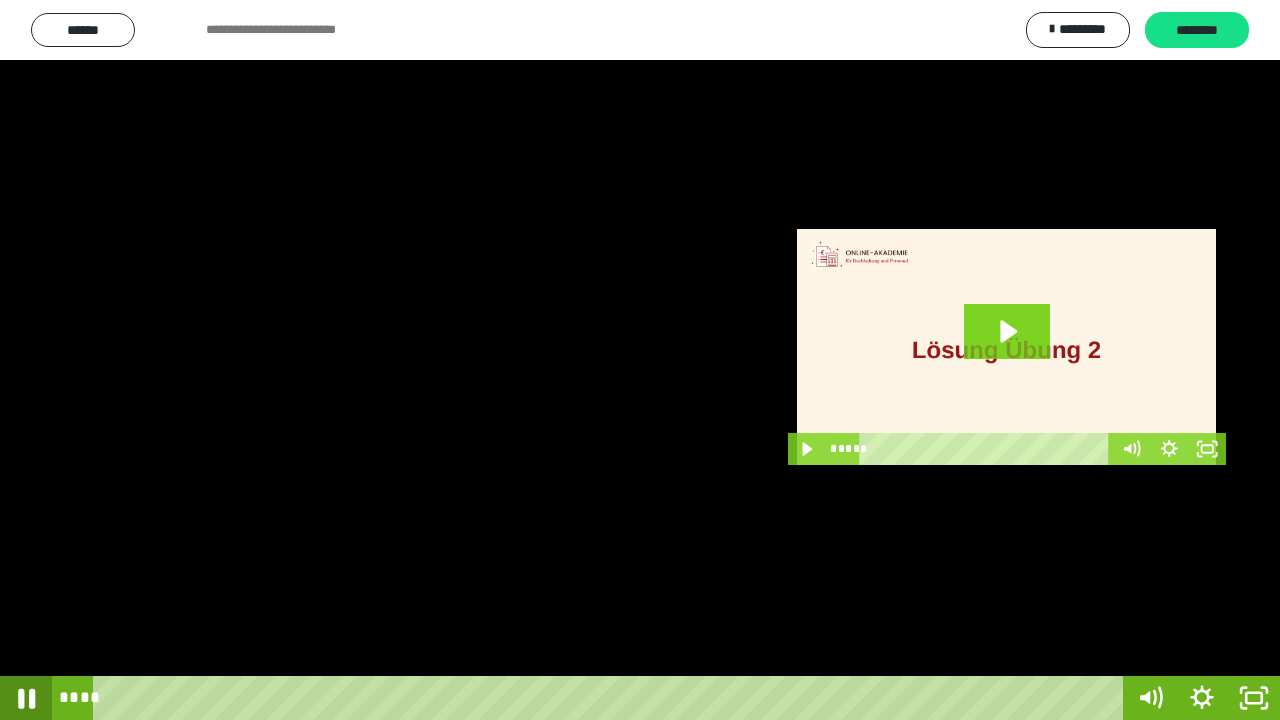 click 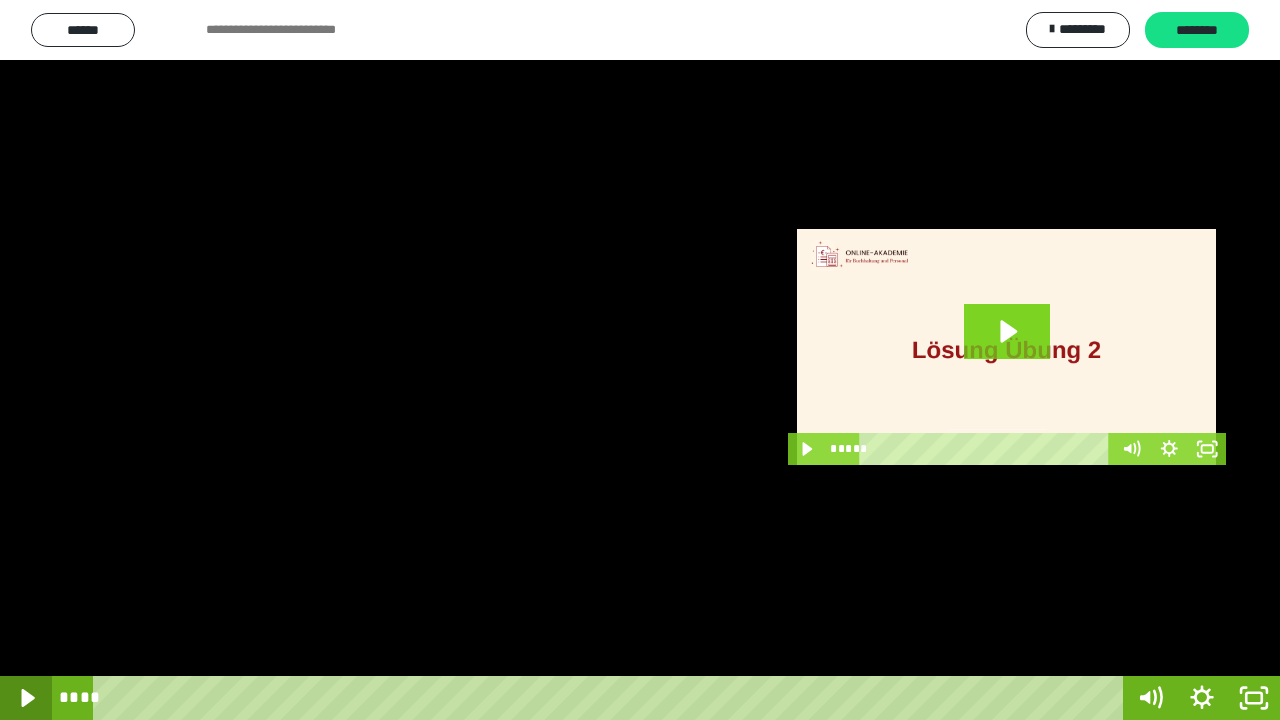 click 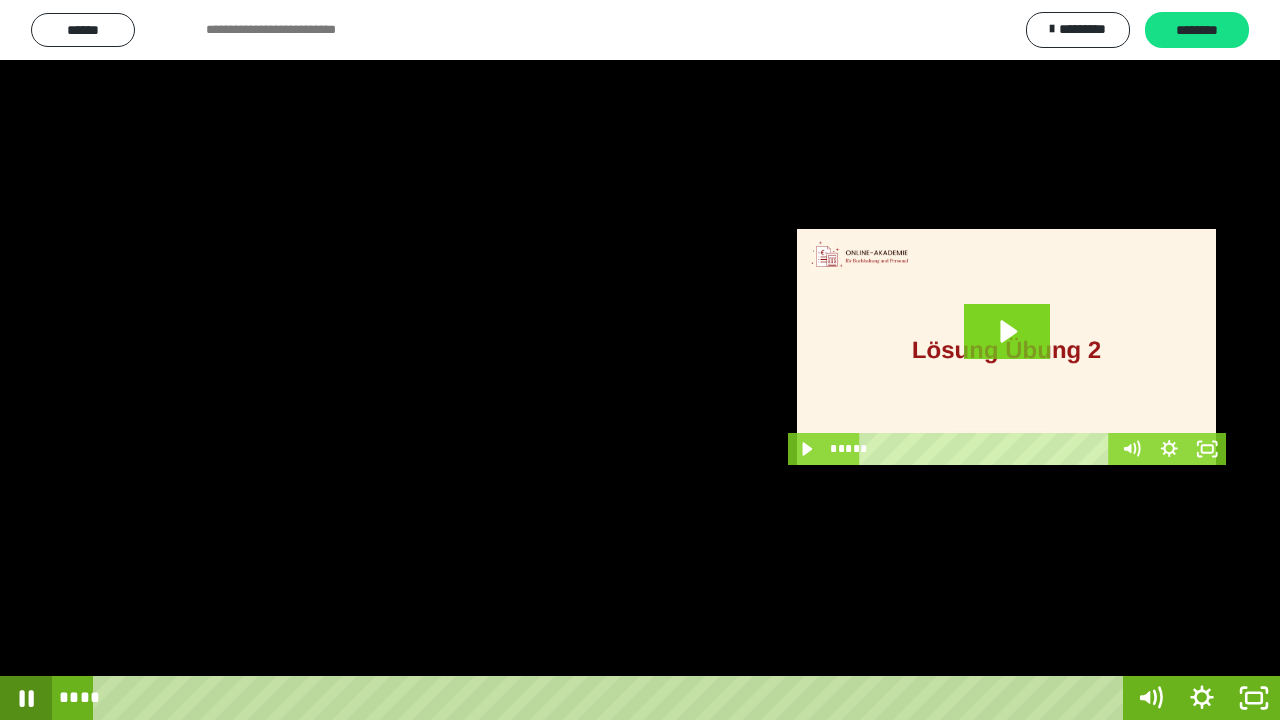 click 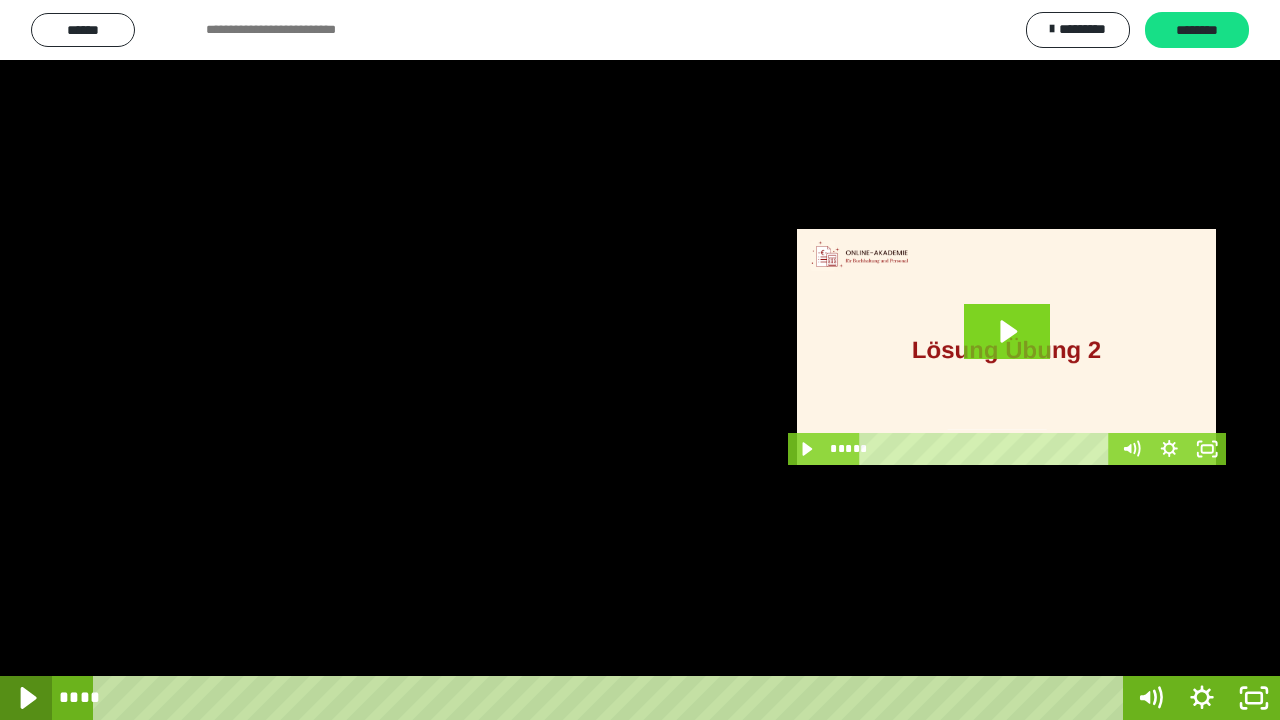 click 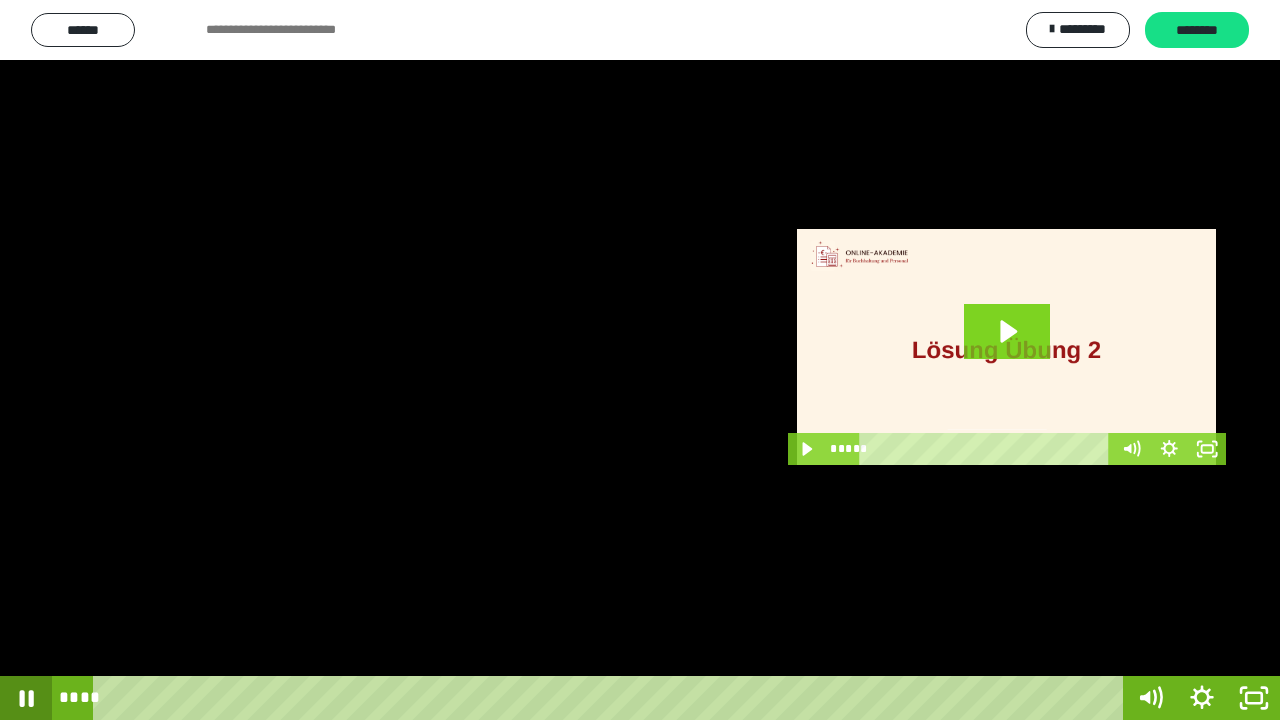 click 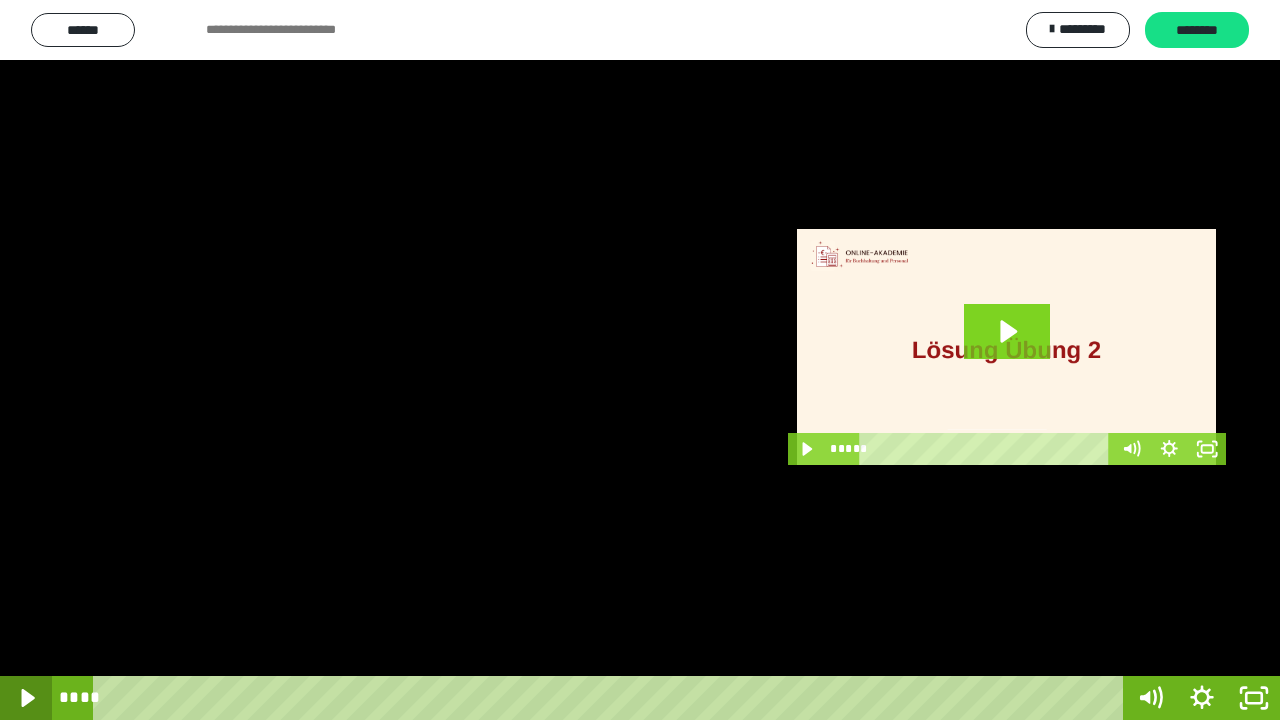 click 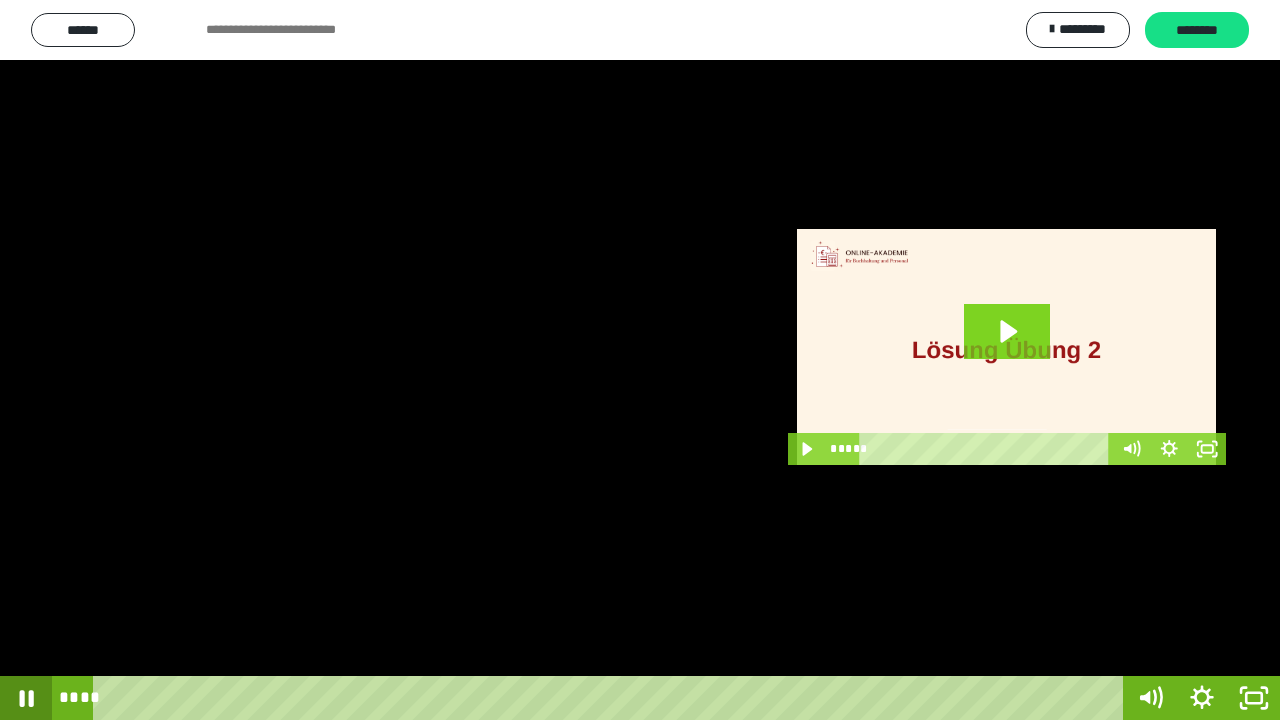 click 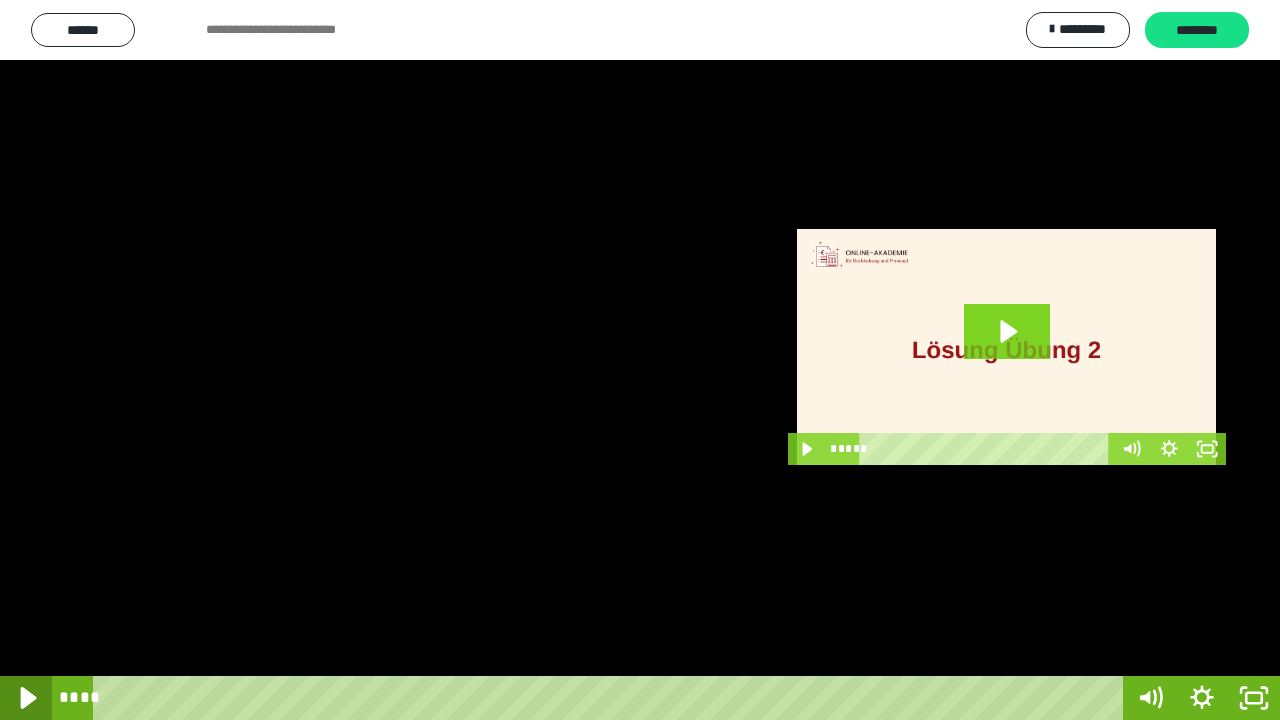 click 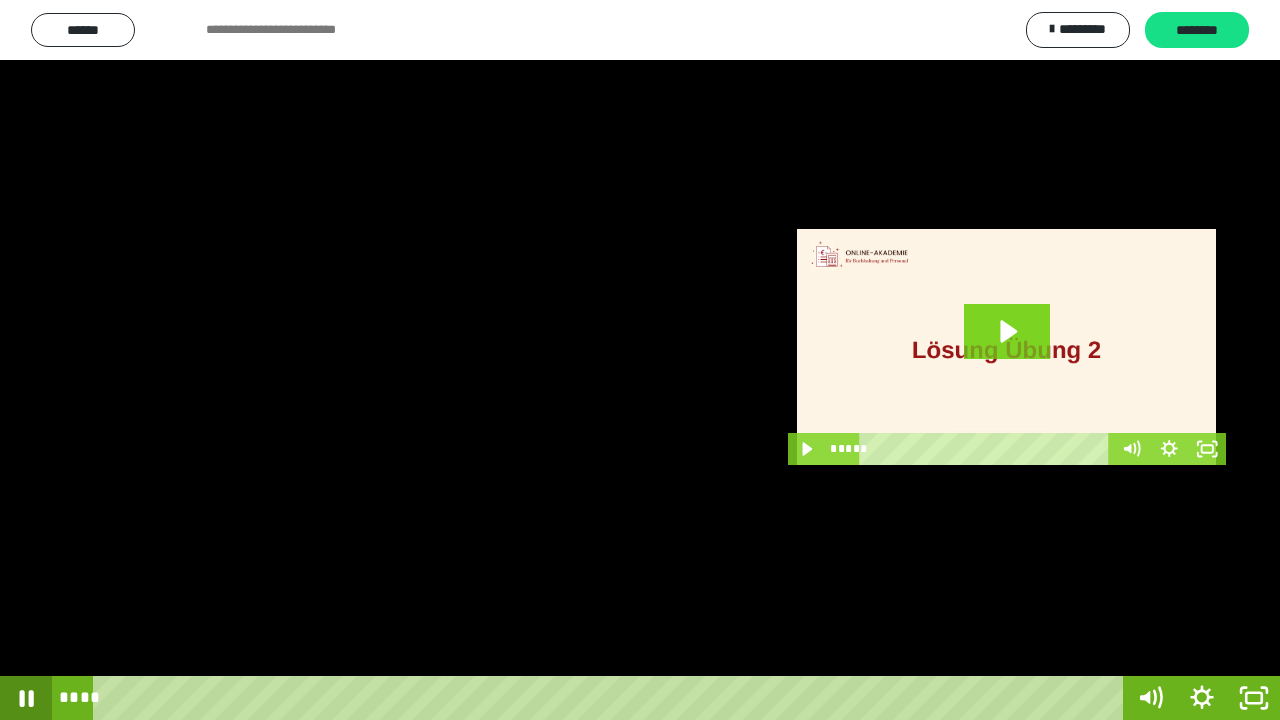 click 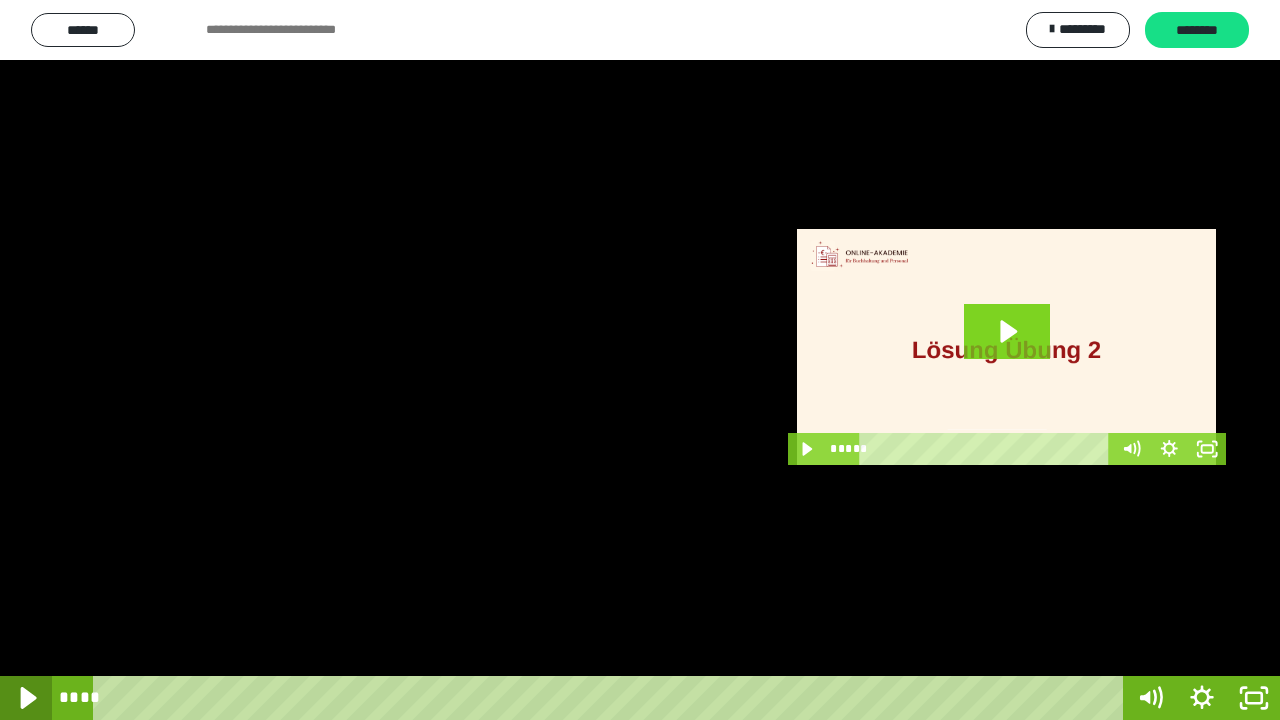 click 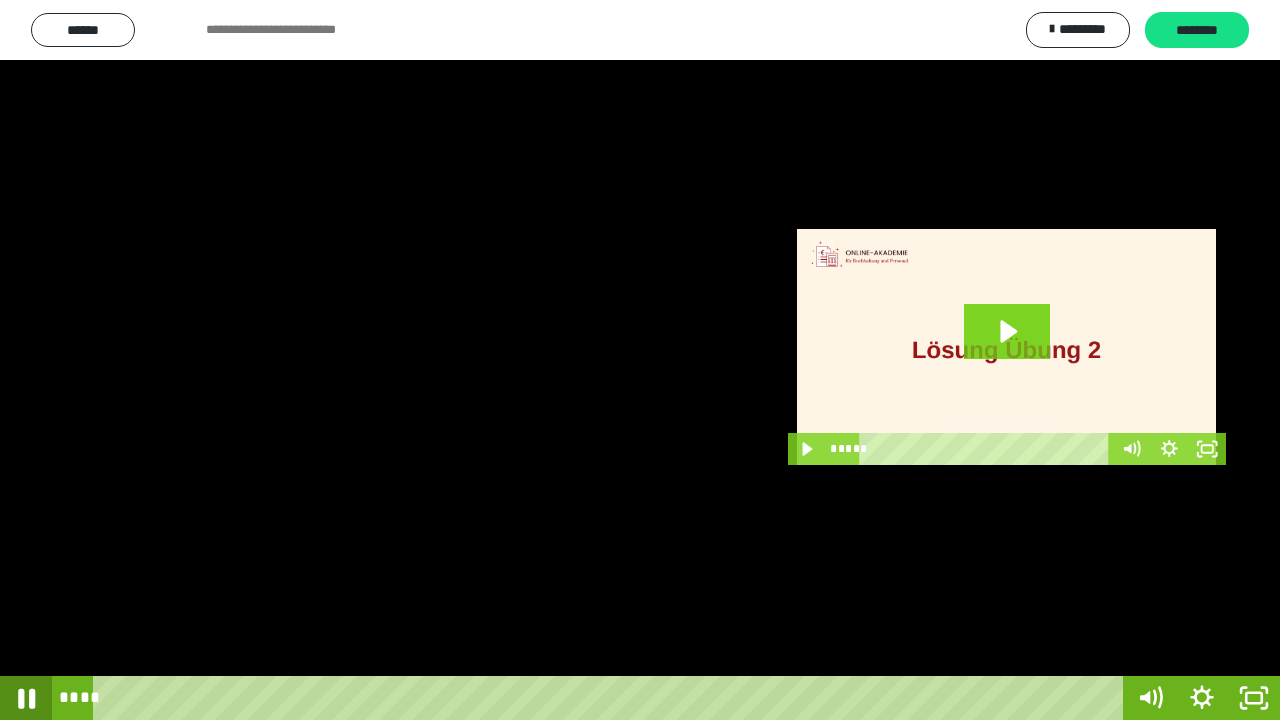 click 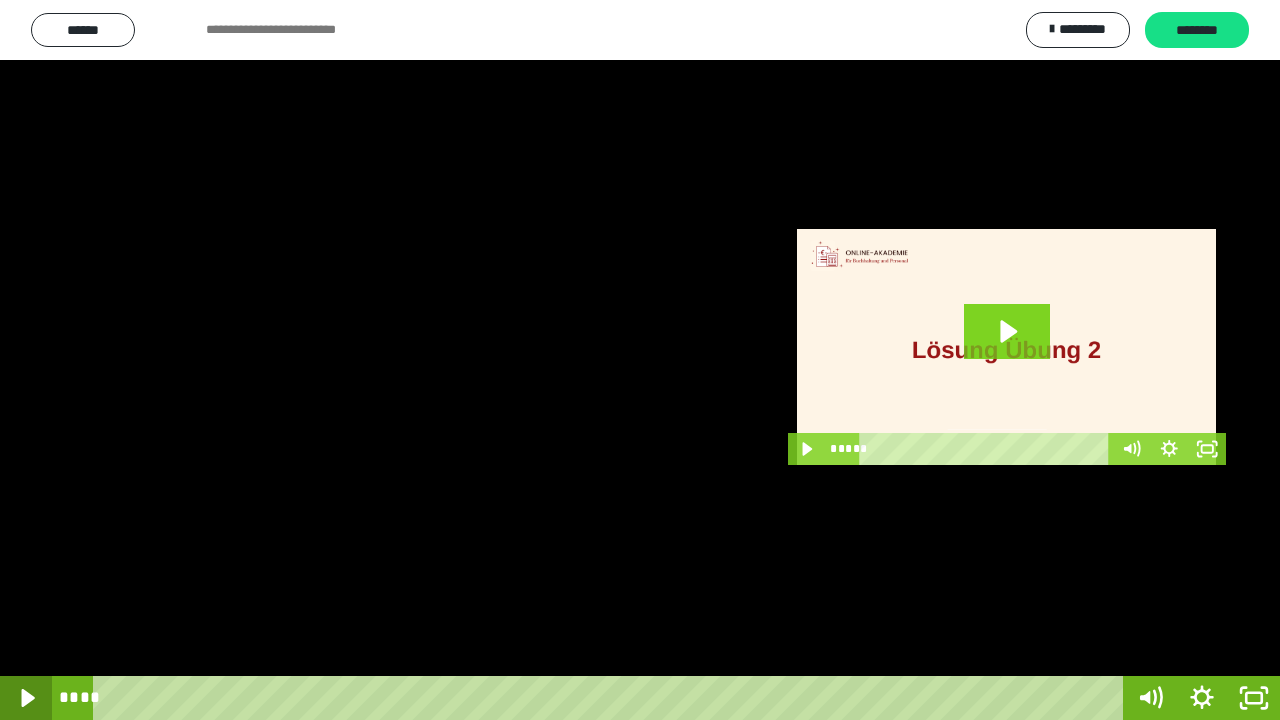 click 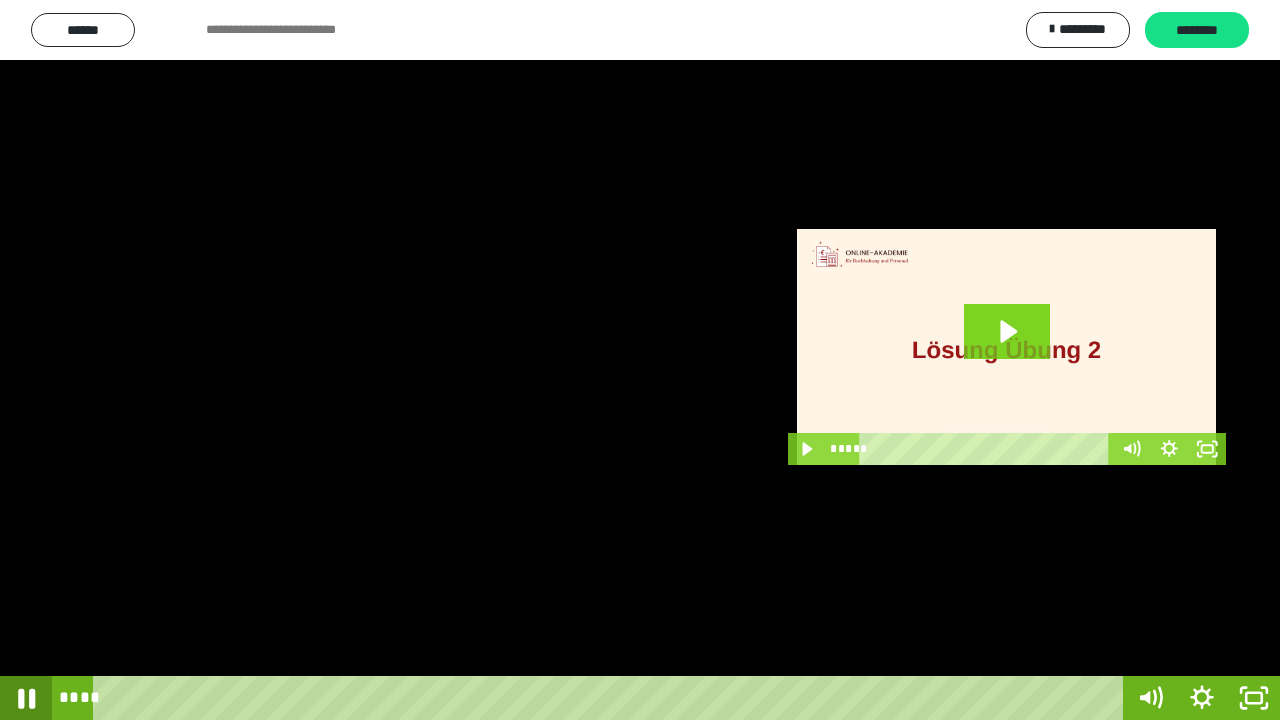 click 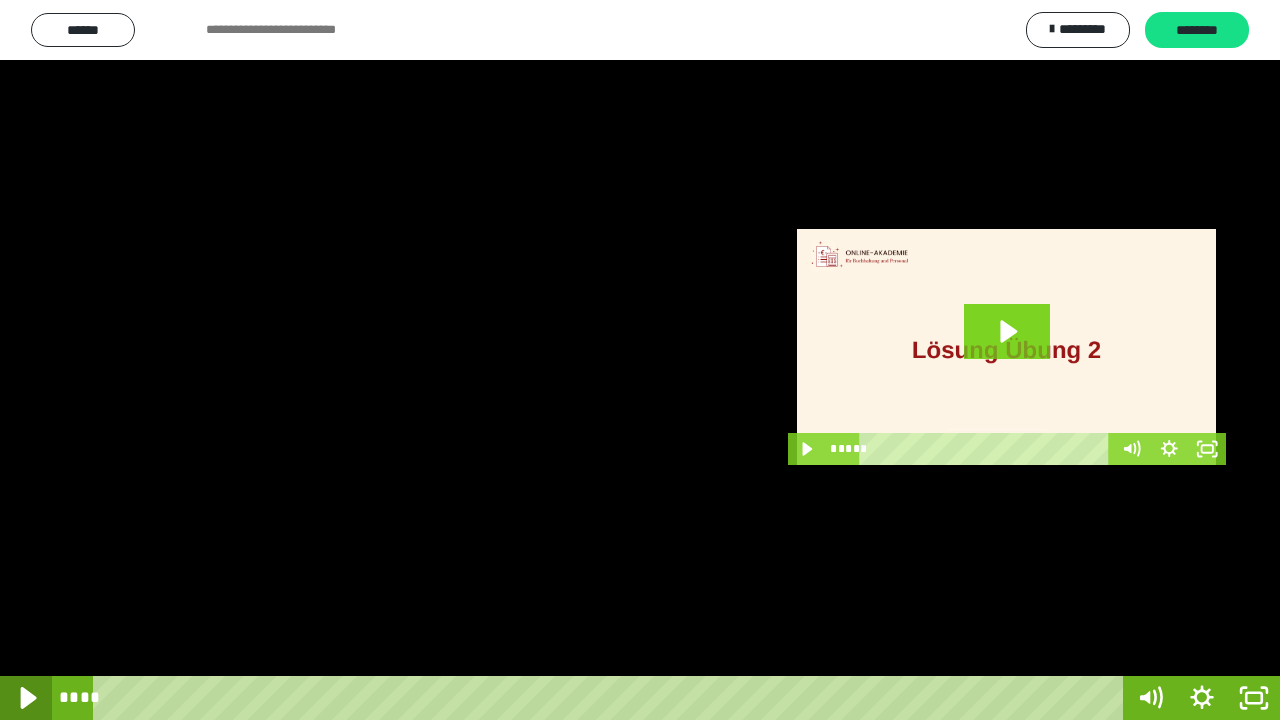 click 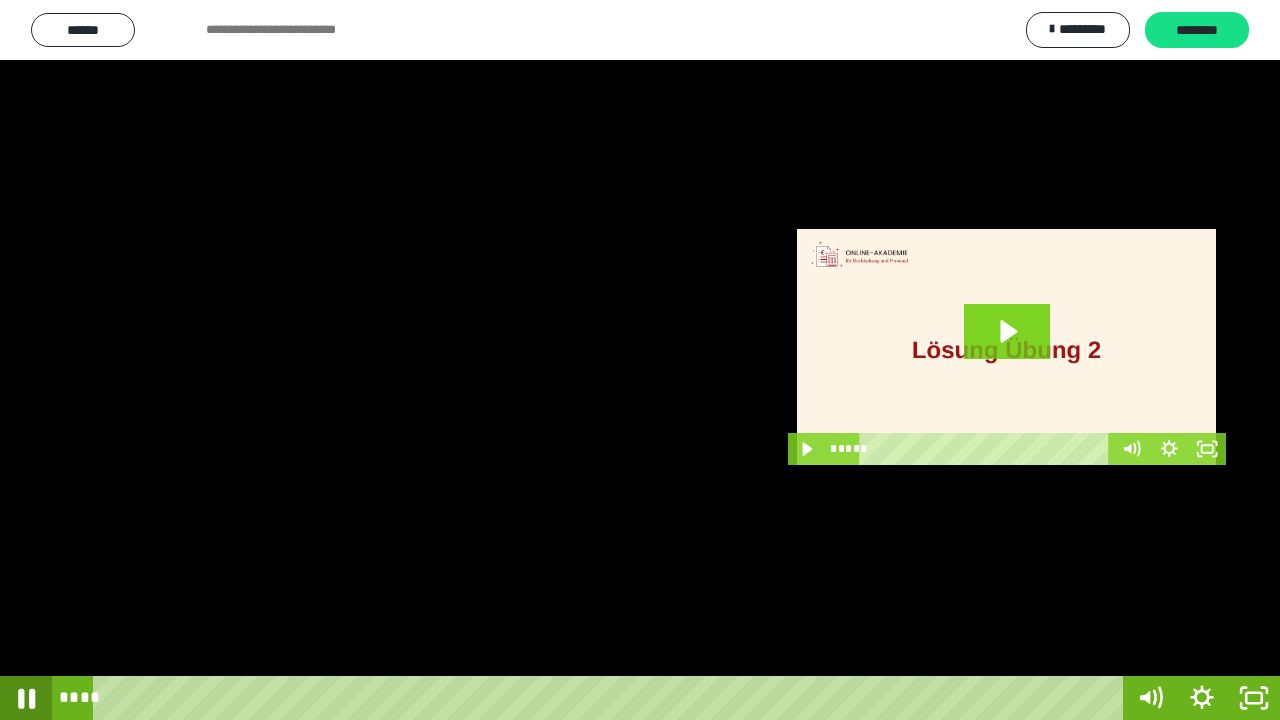 click 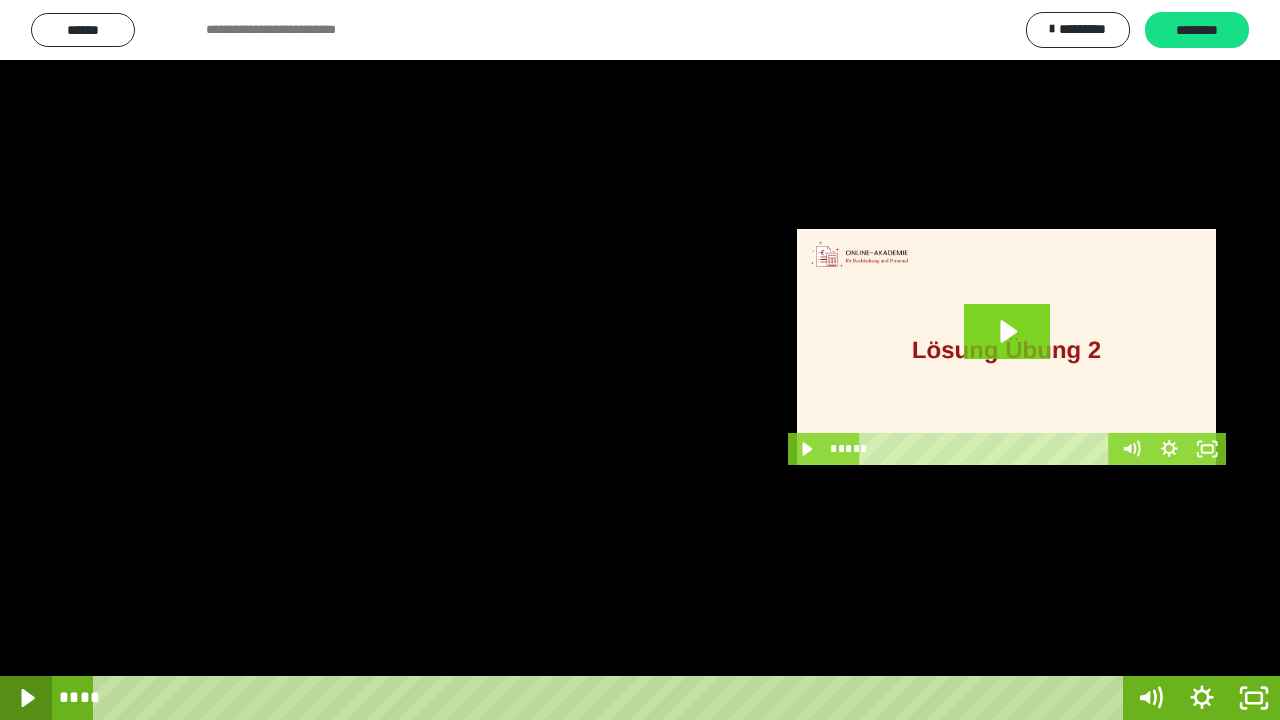 click 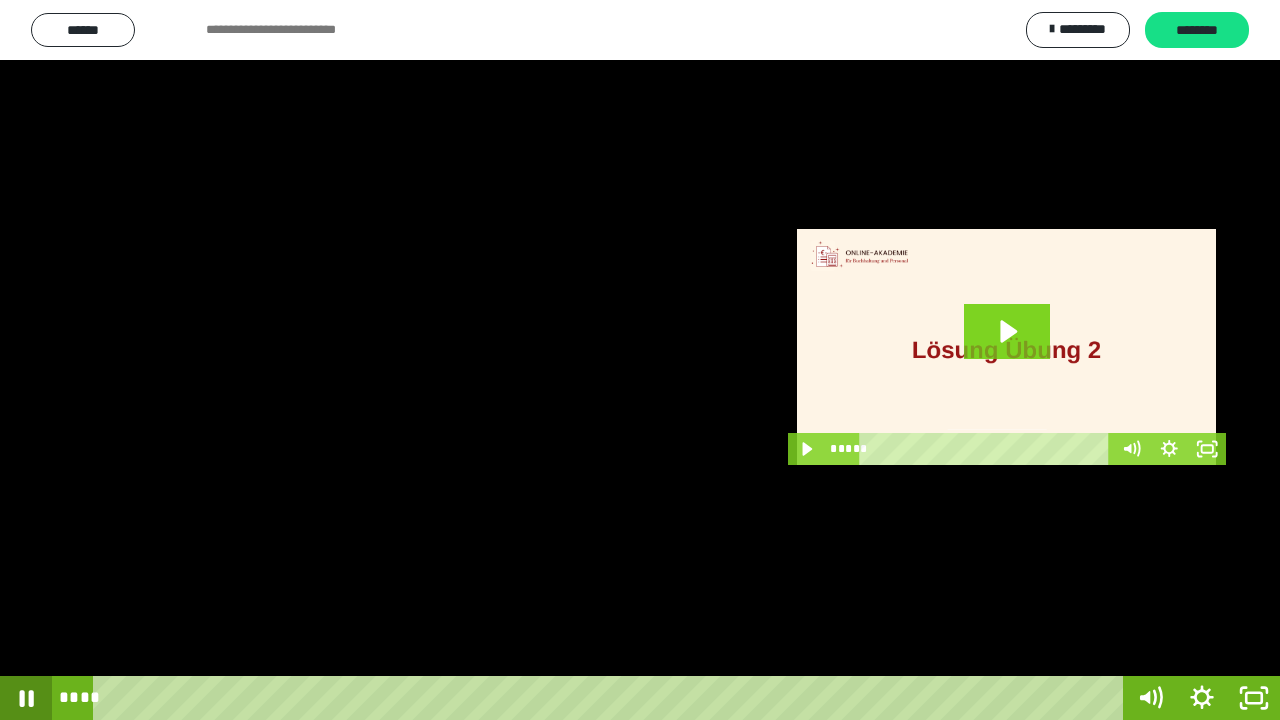 click 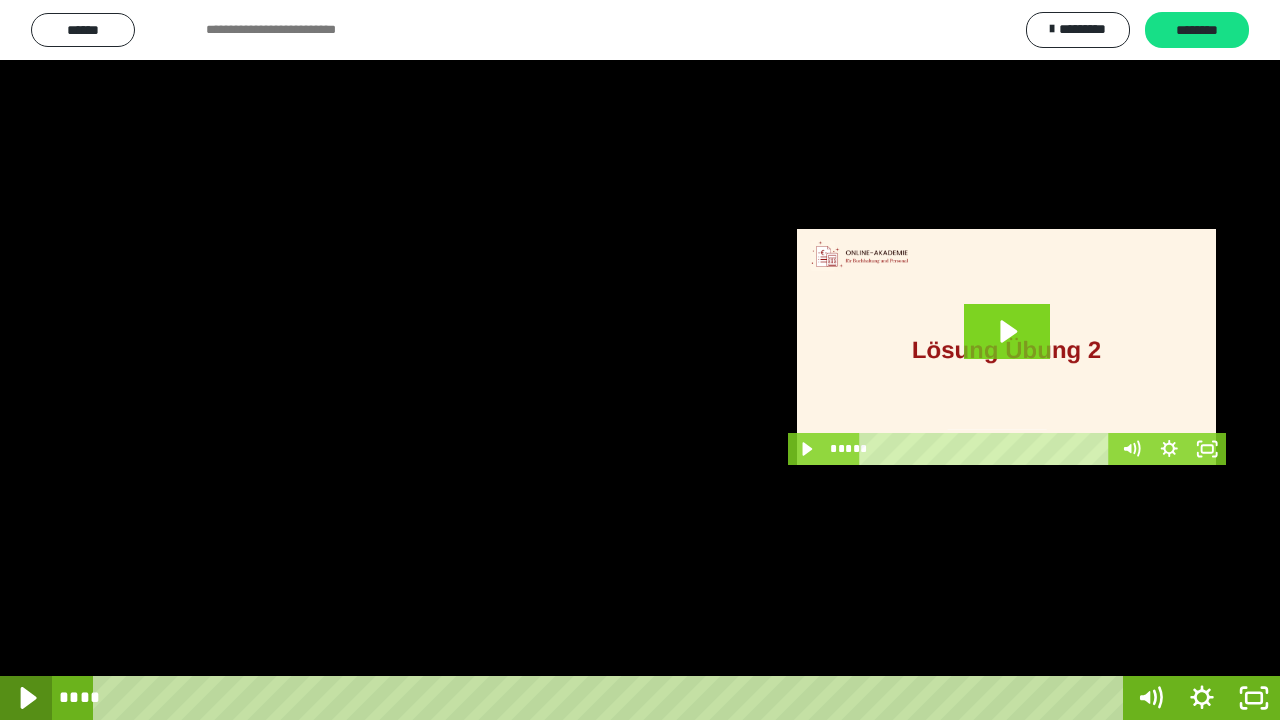 click 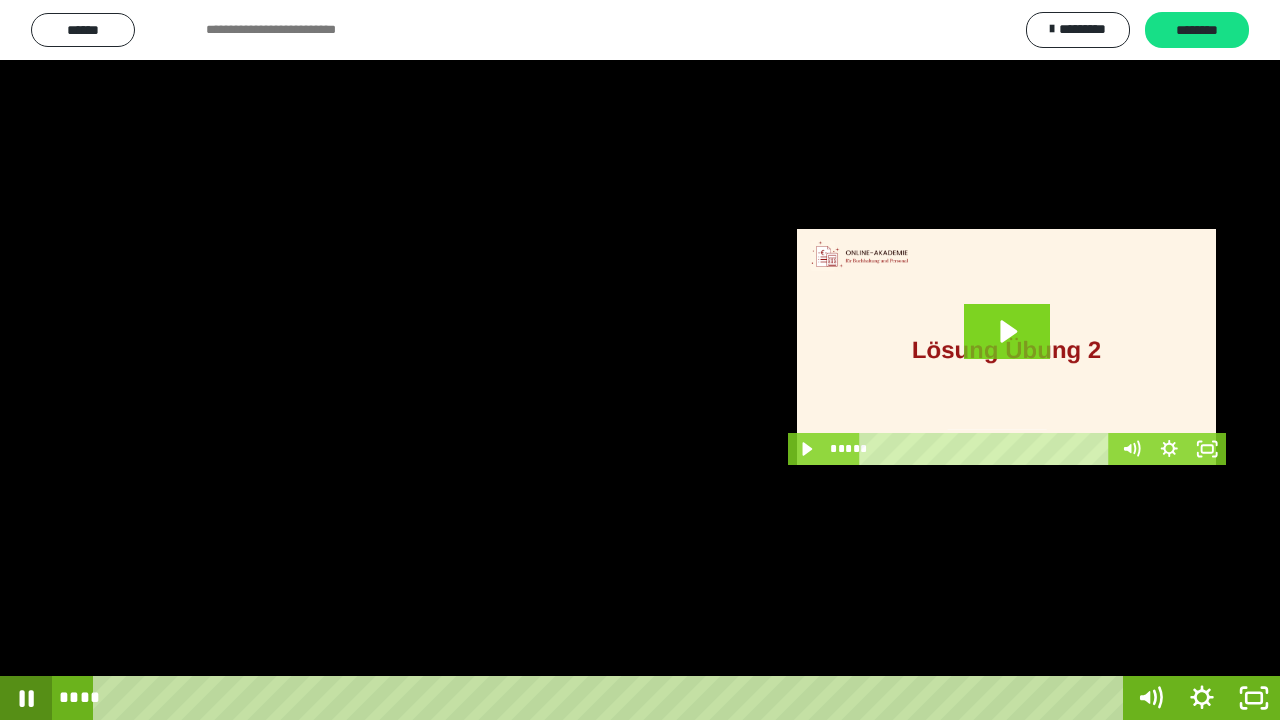 click 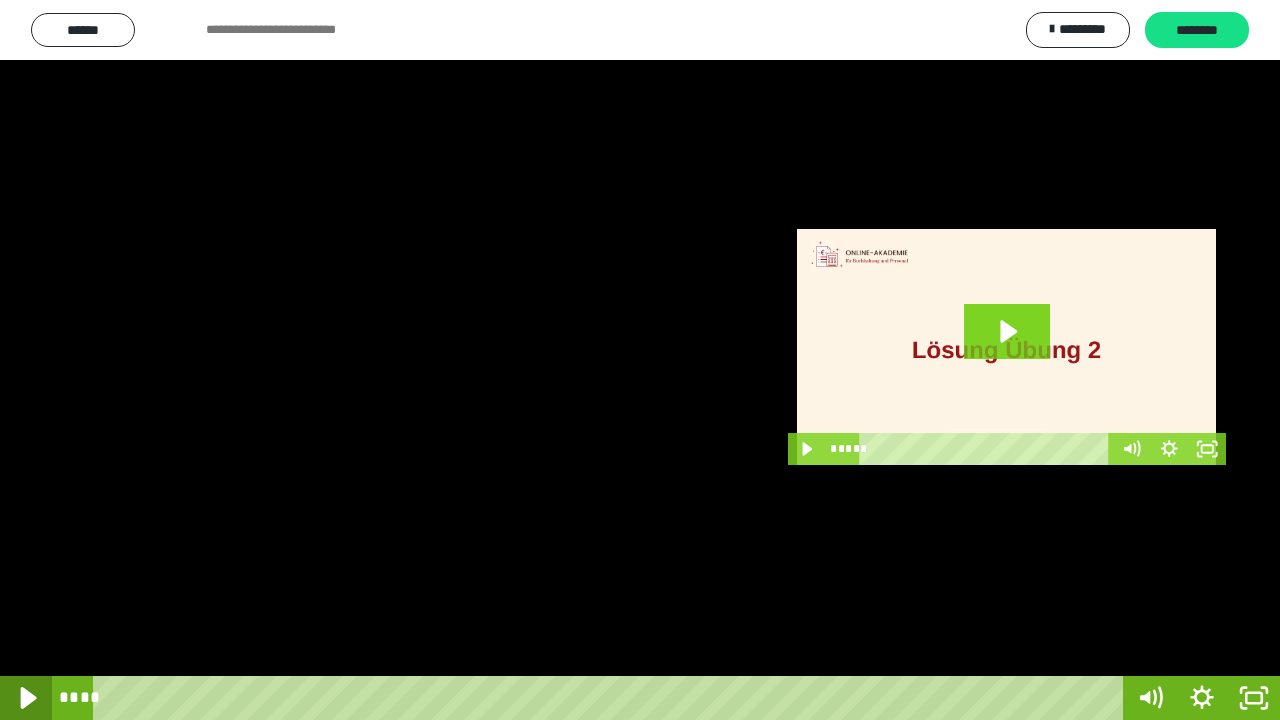 click 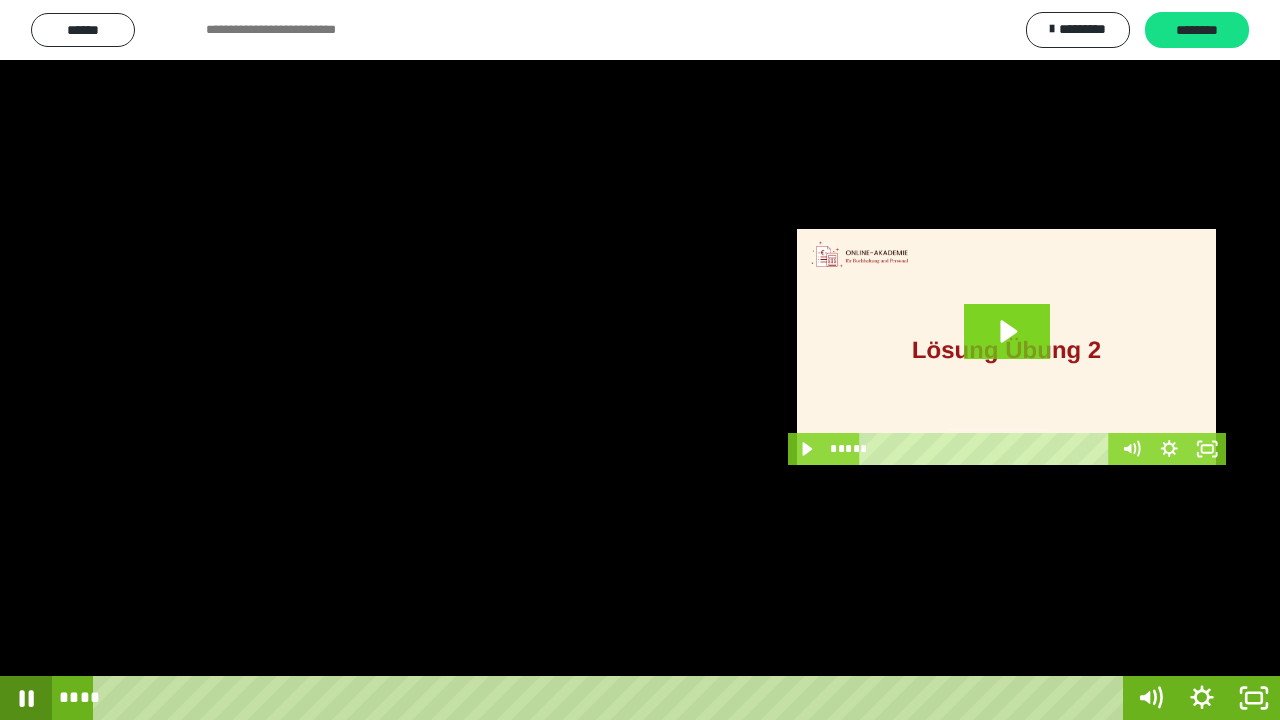 click 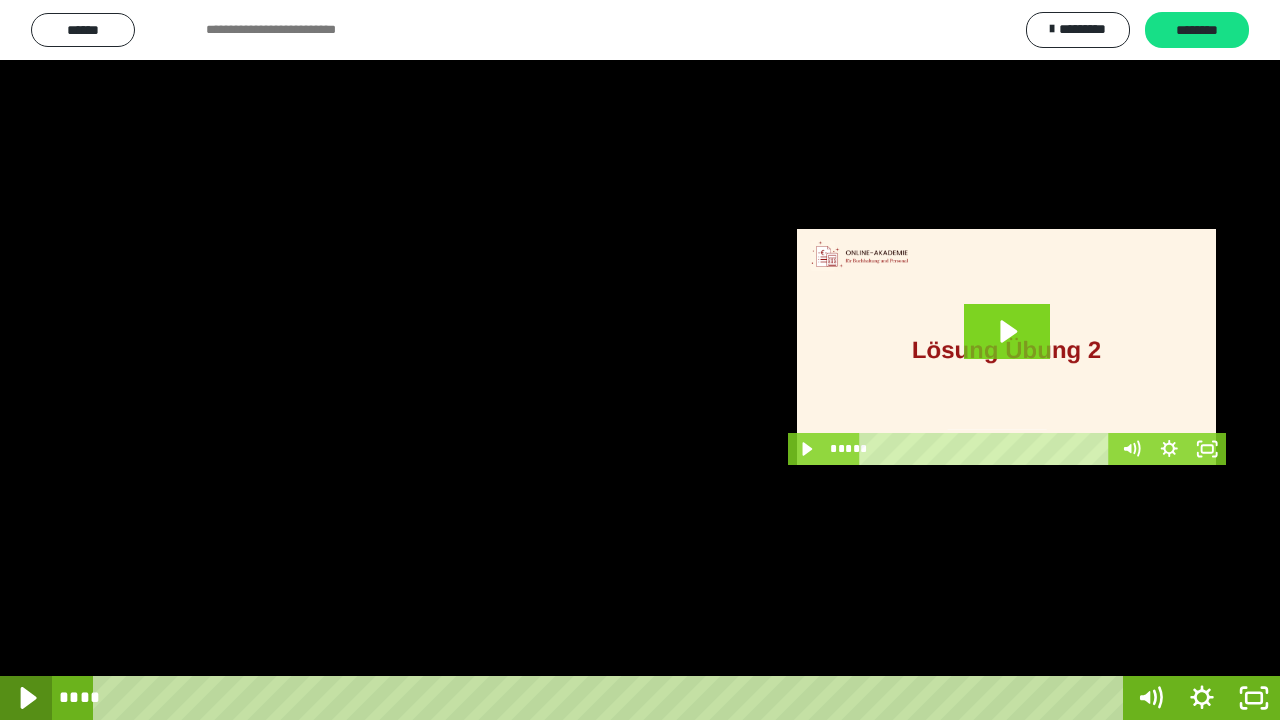 click 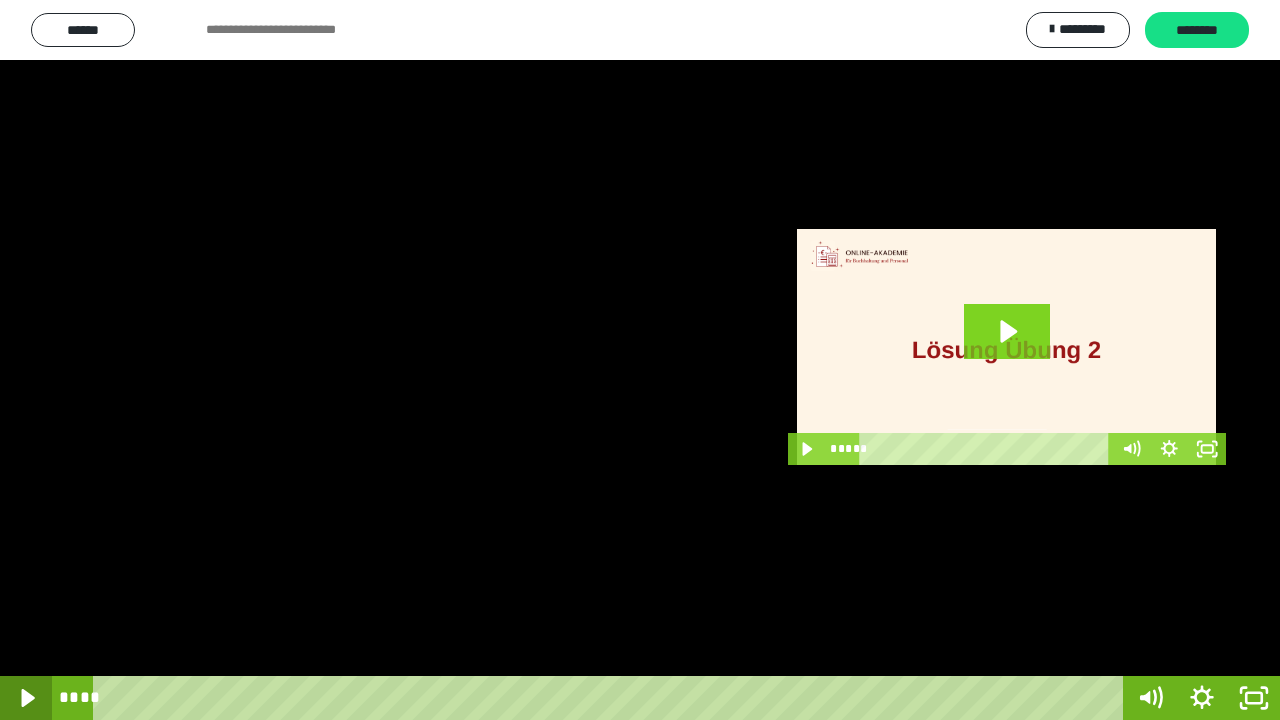 click 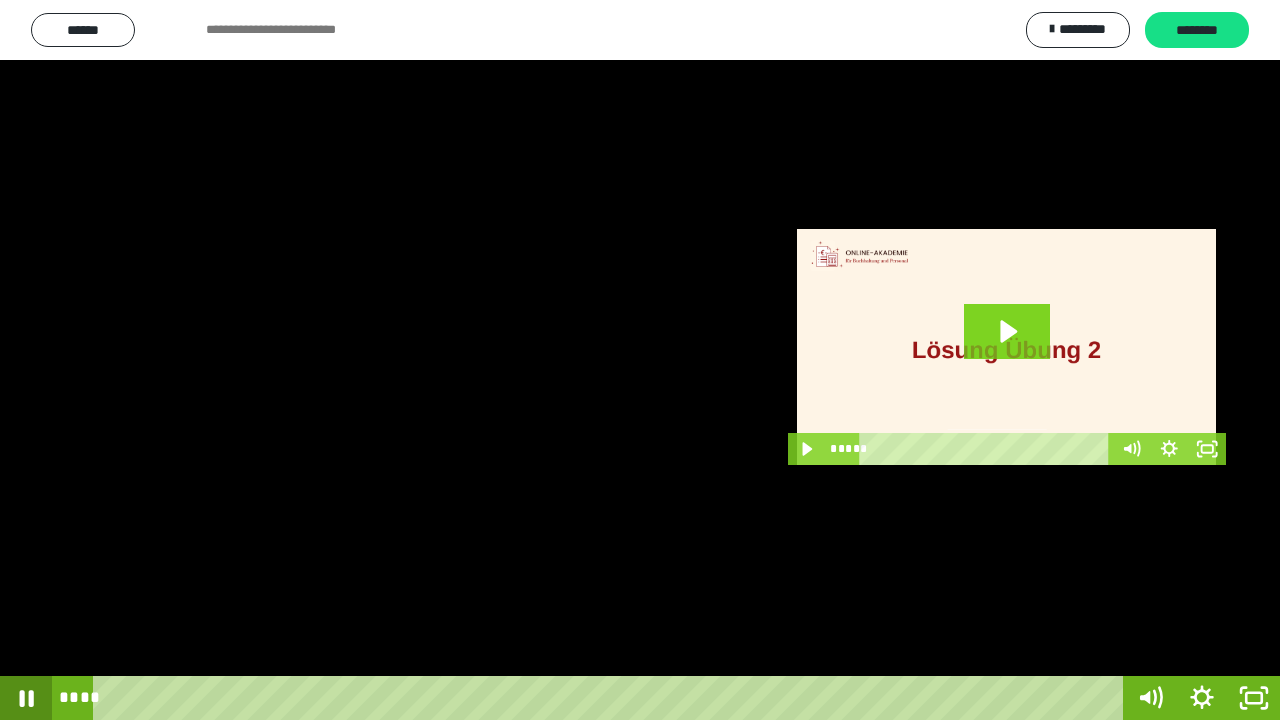click 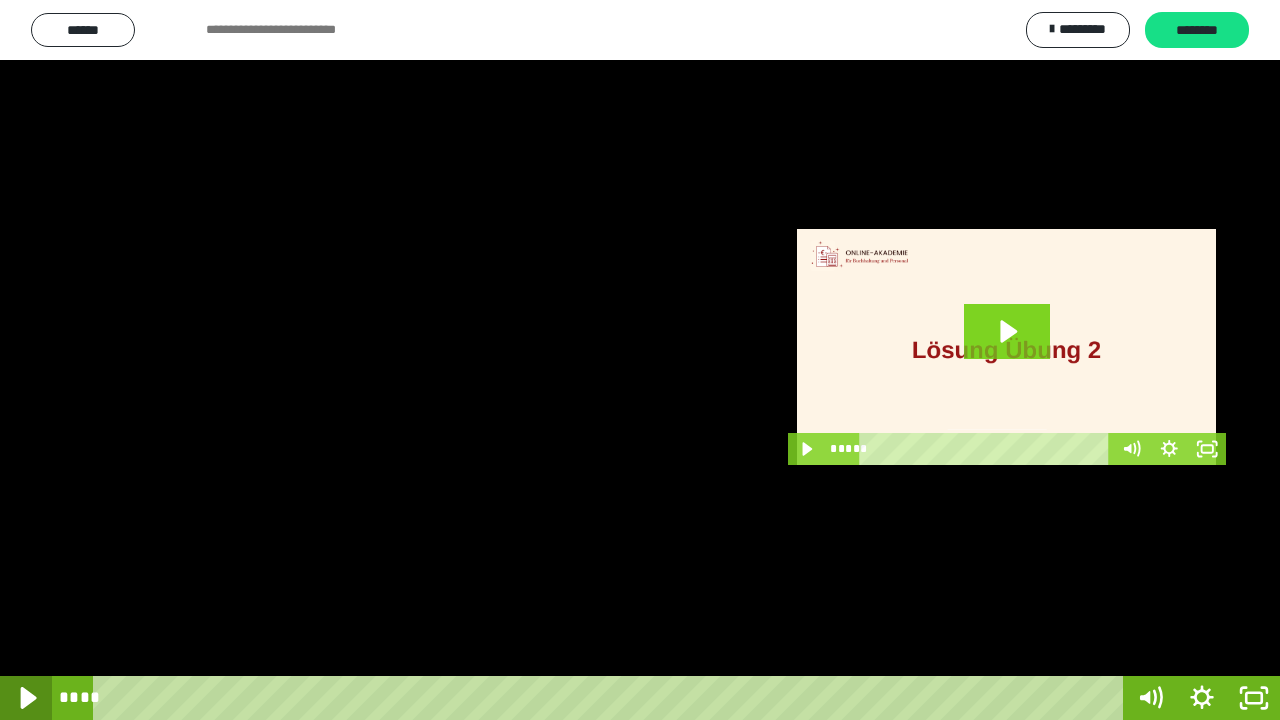 click 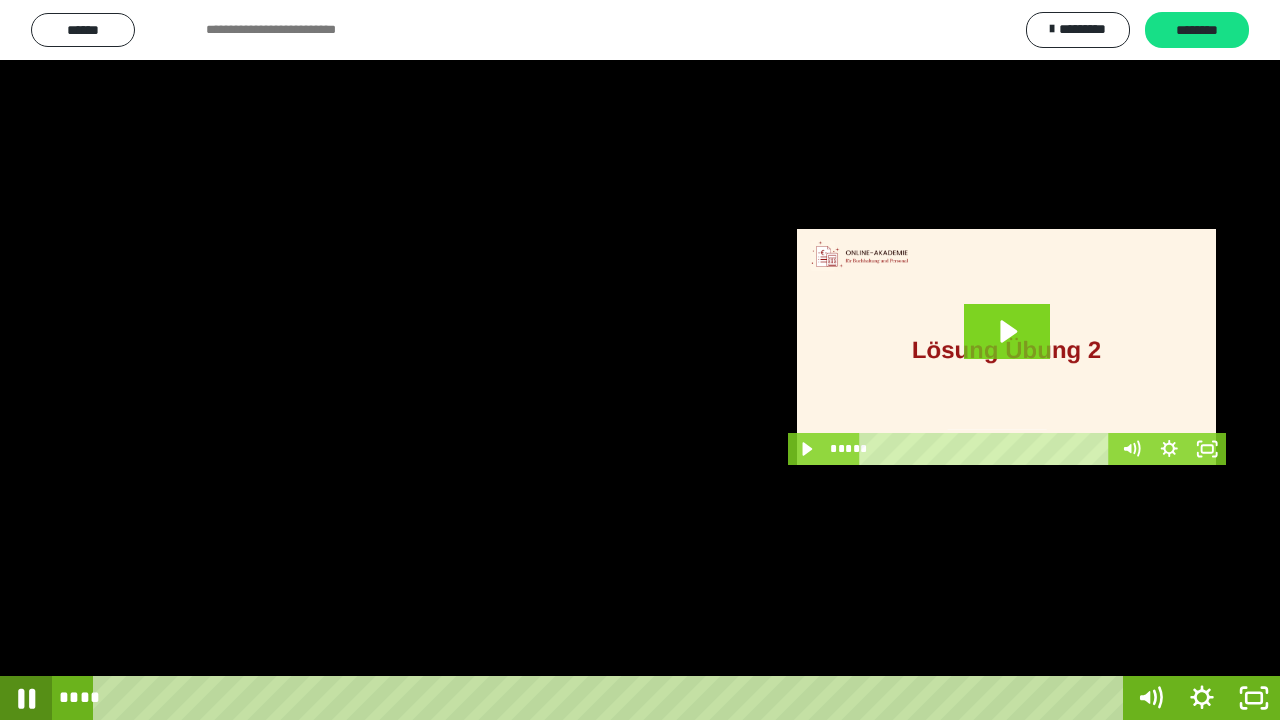 click 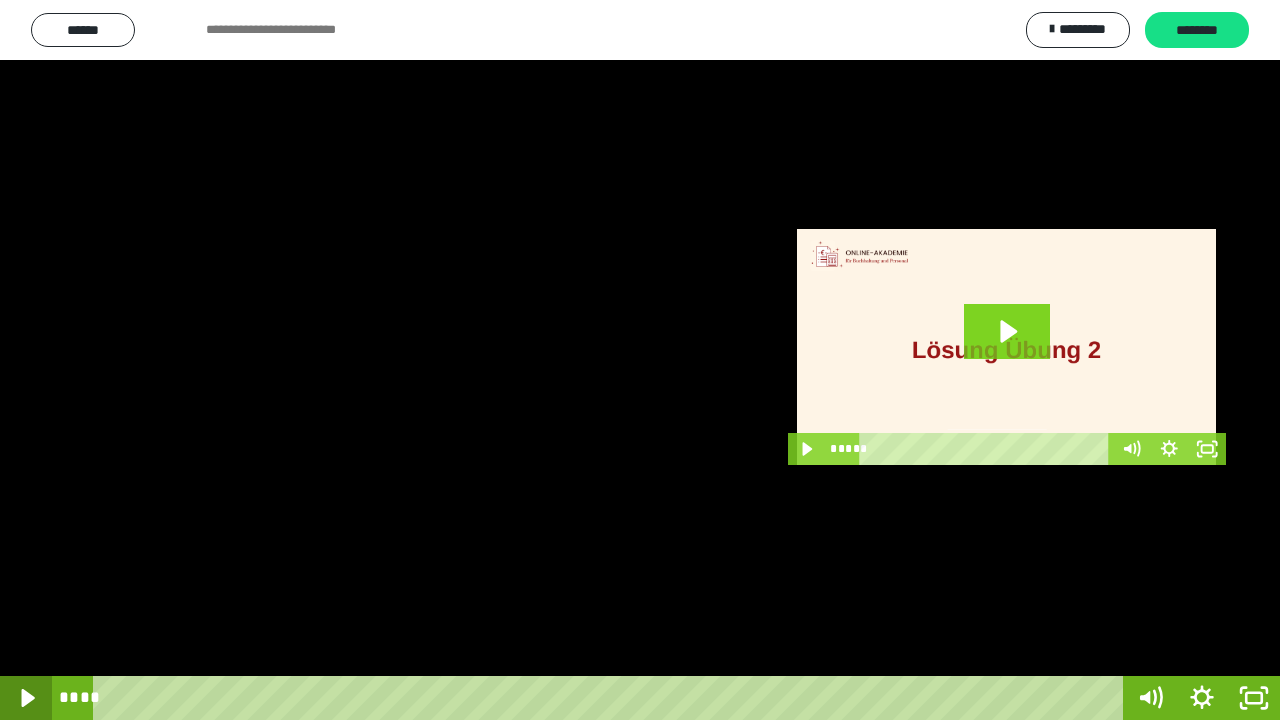 click 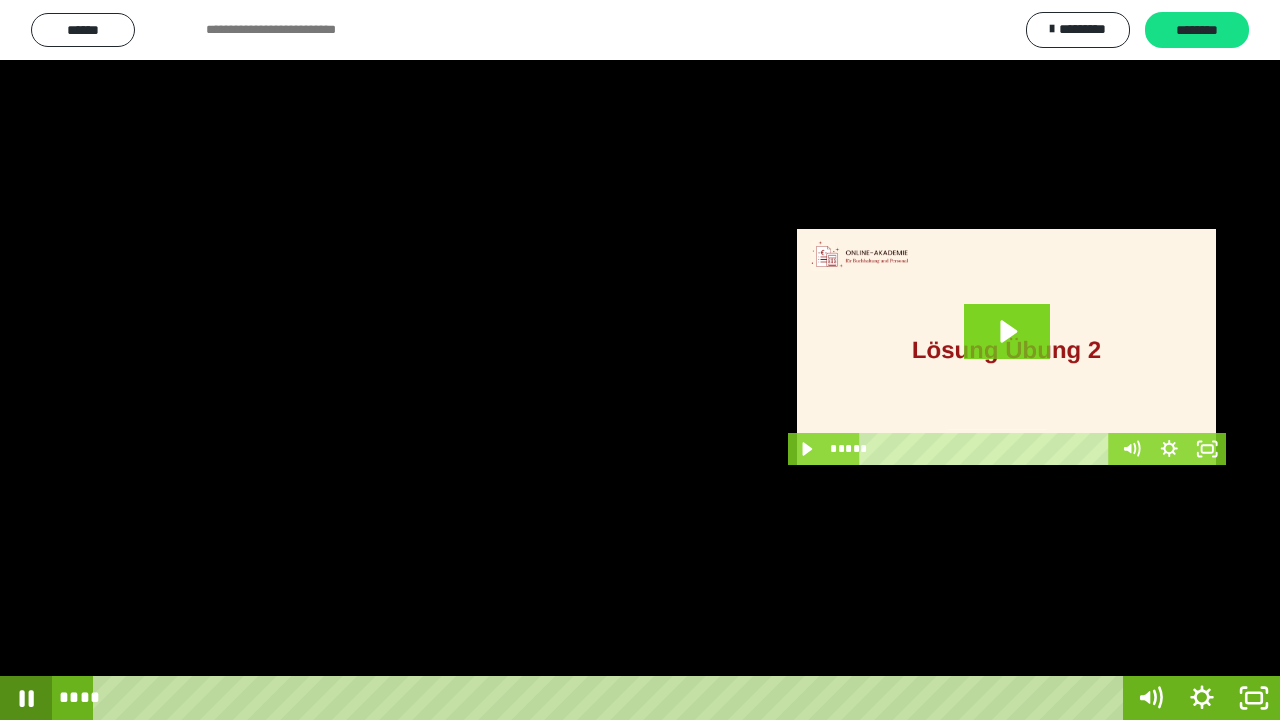 click 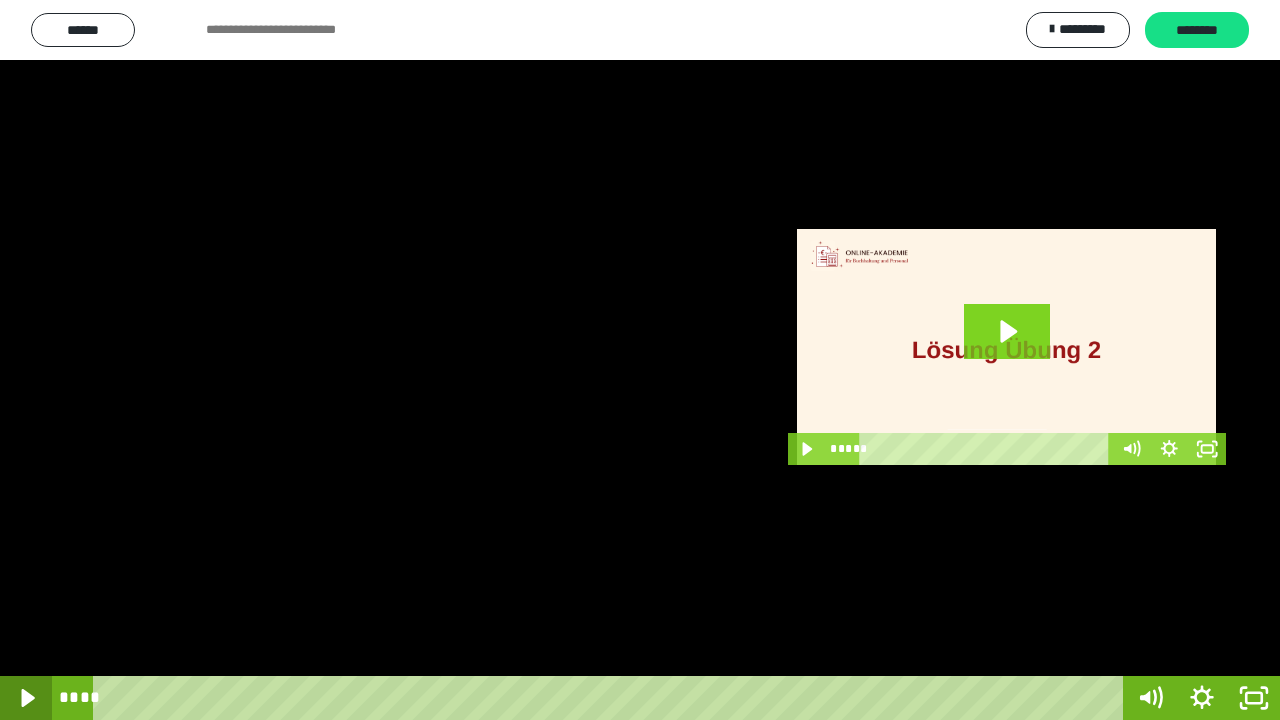 click 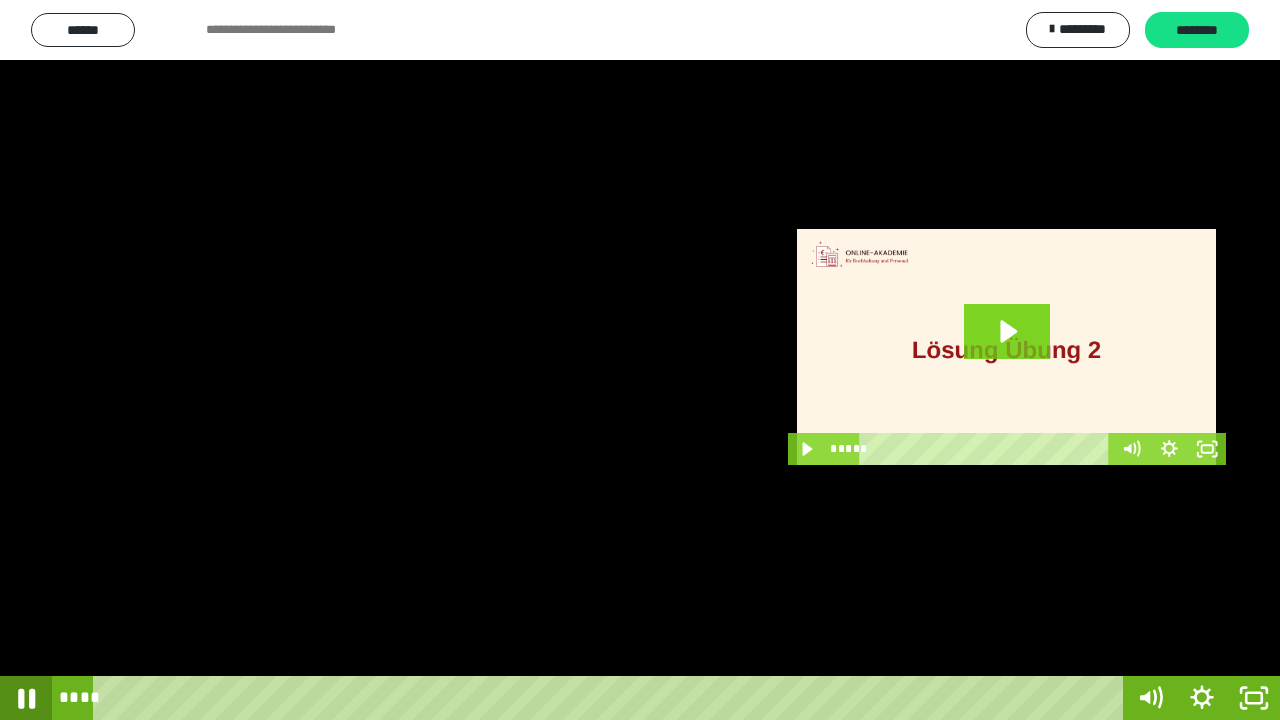 click 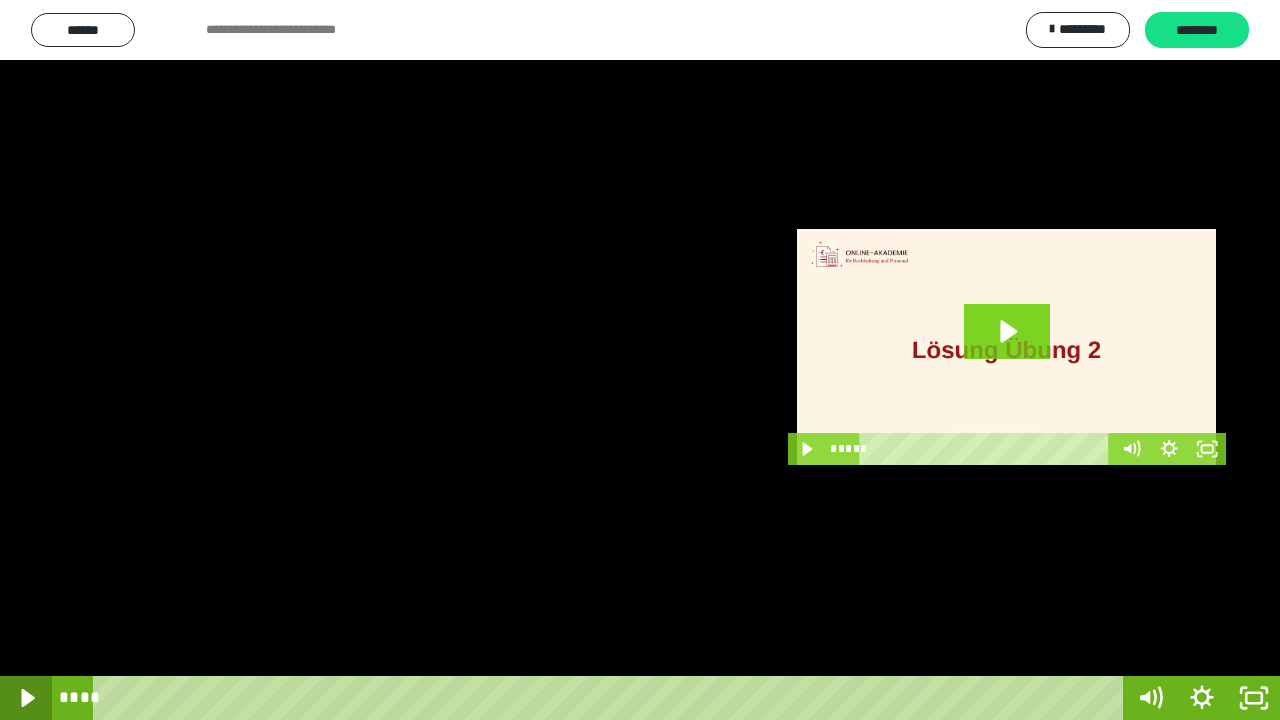 click 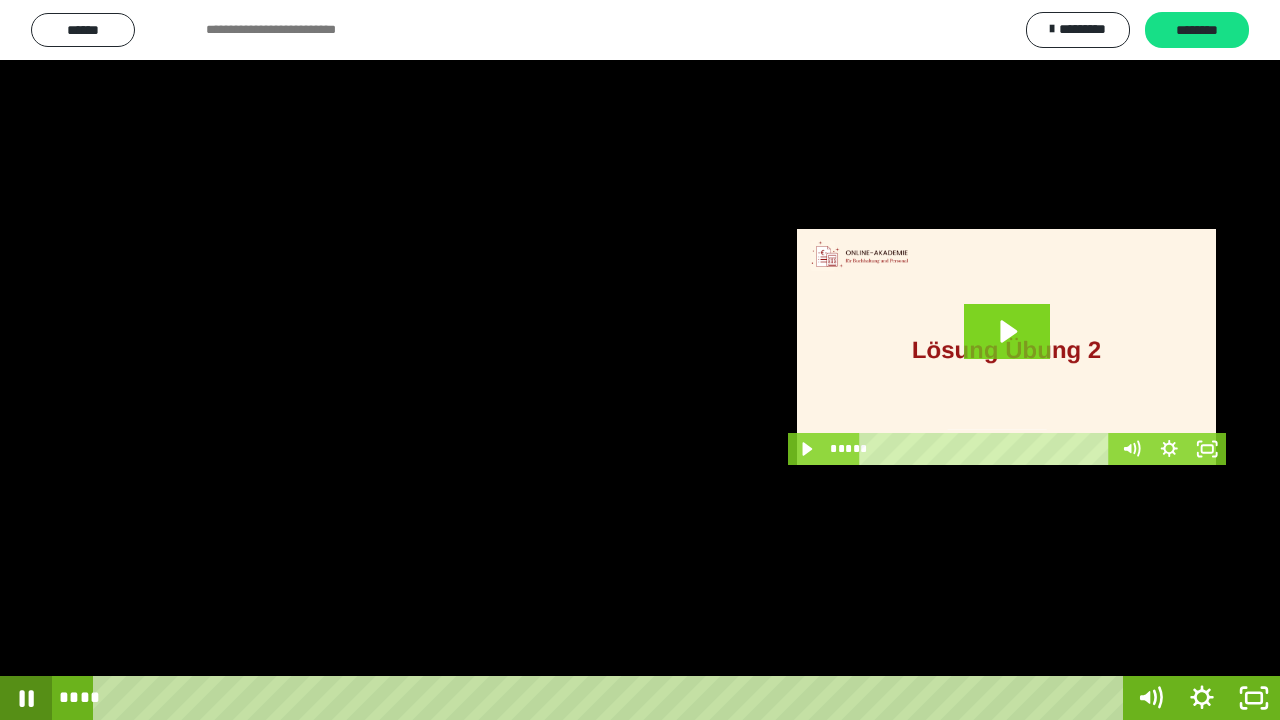click 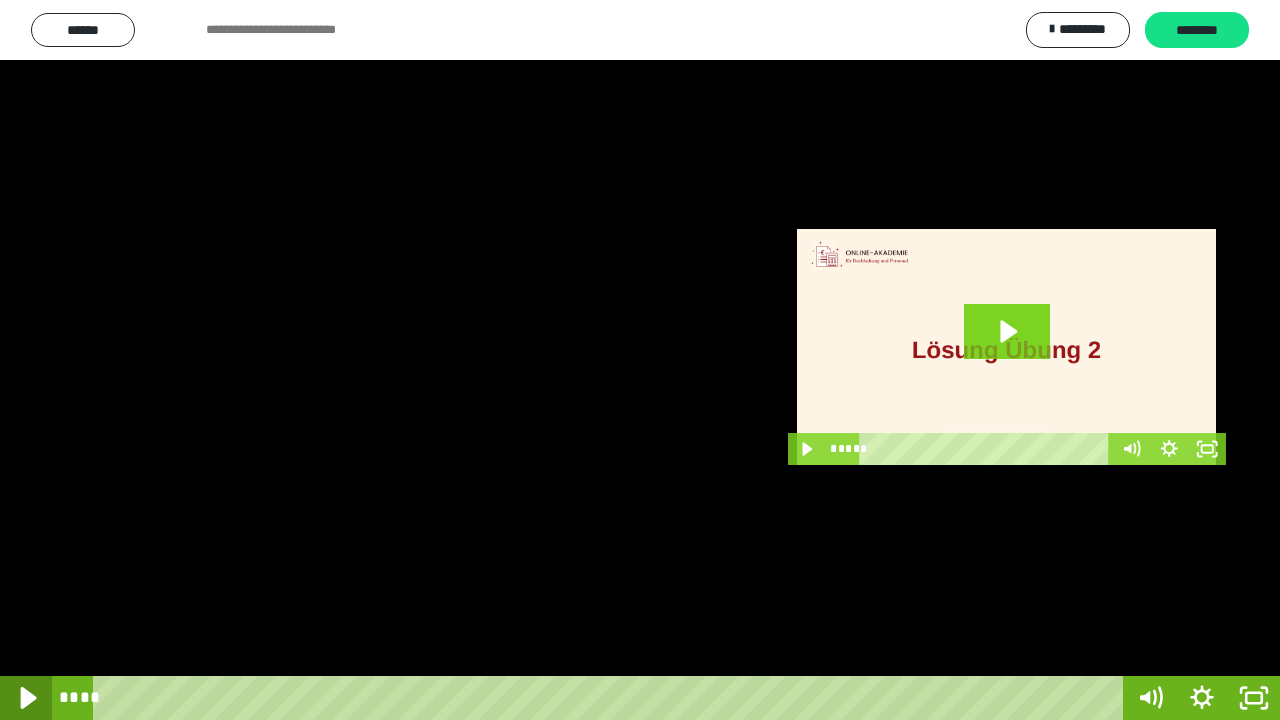 click 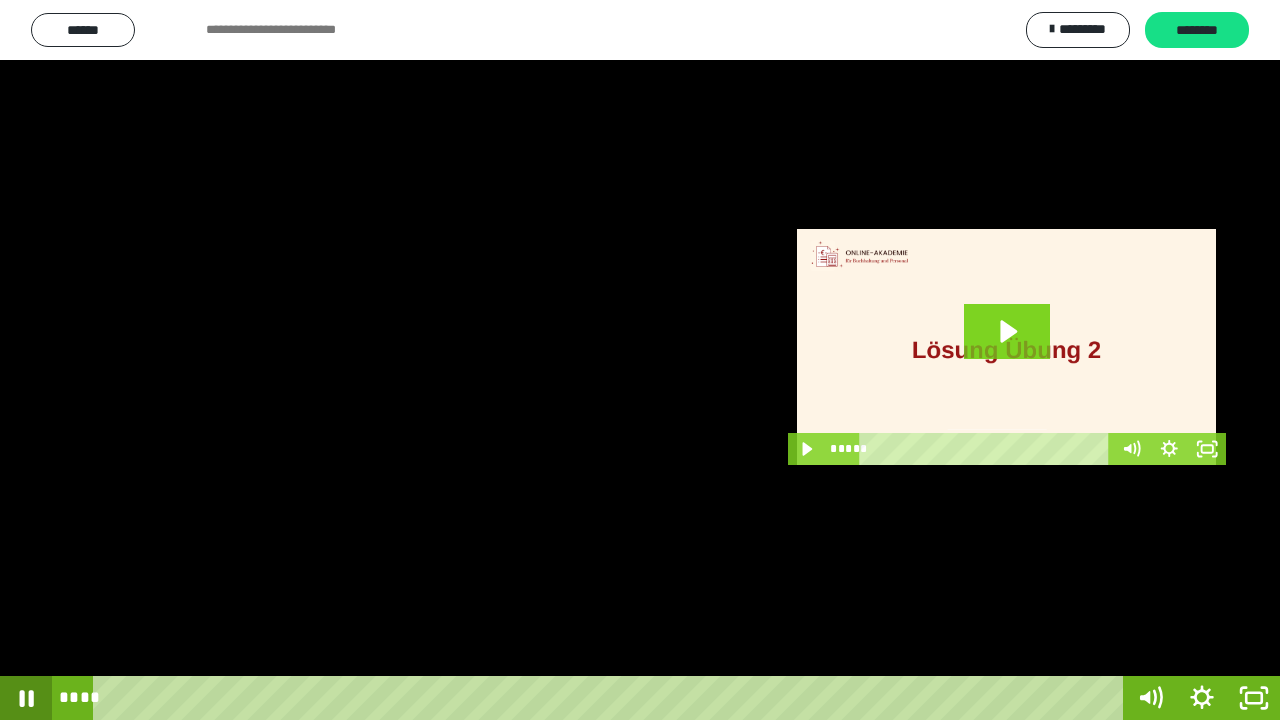 click 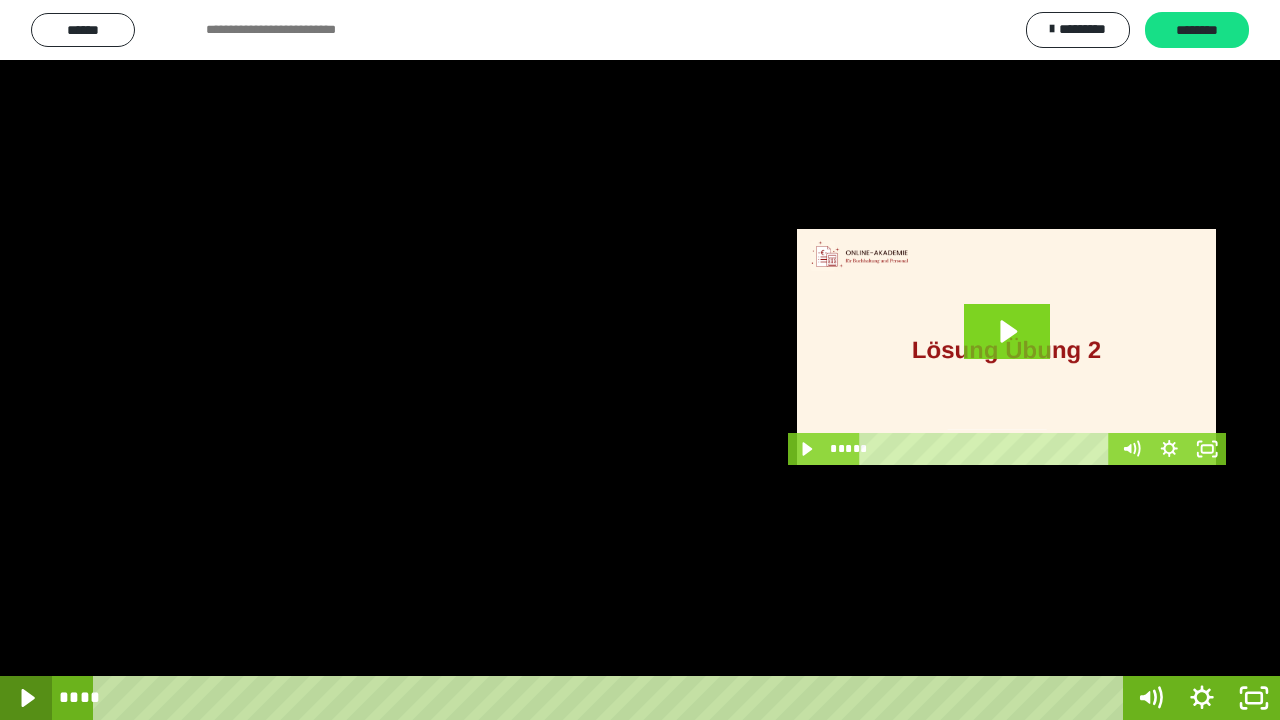 click 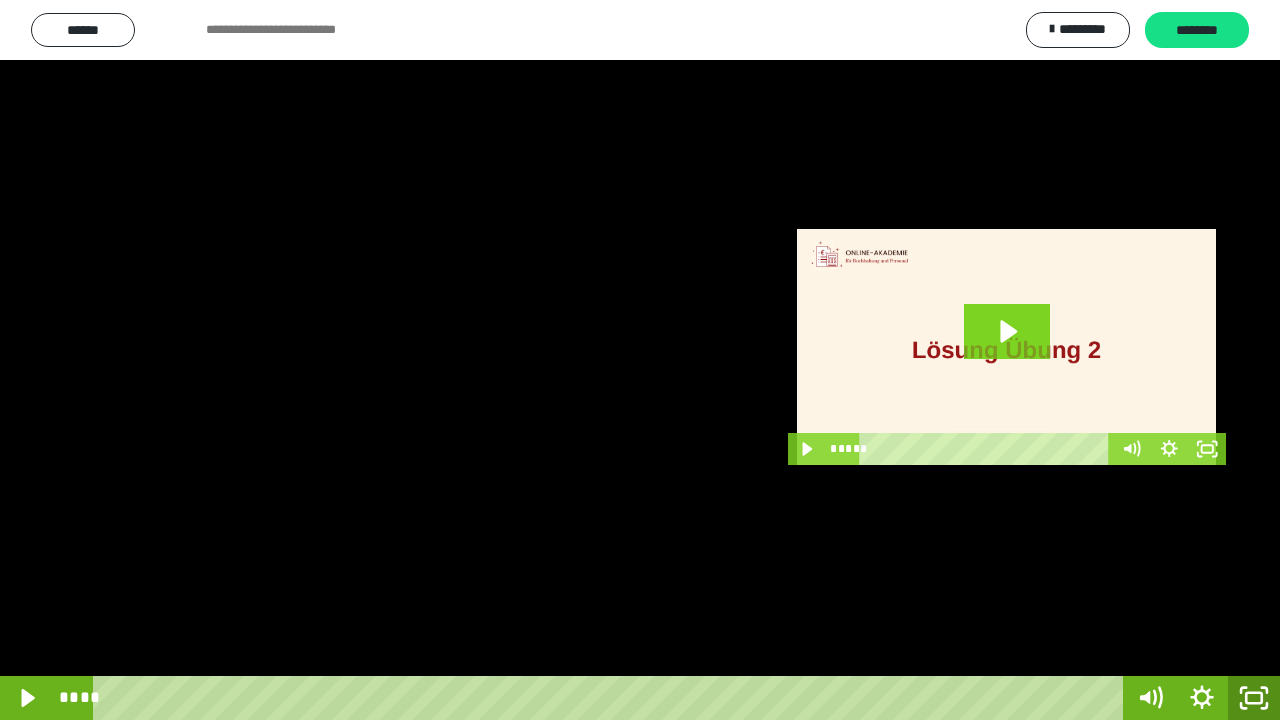 click 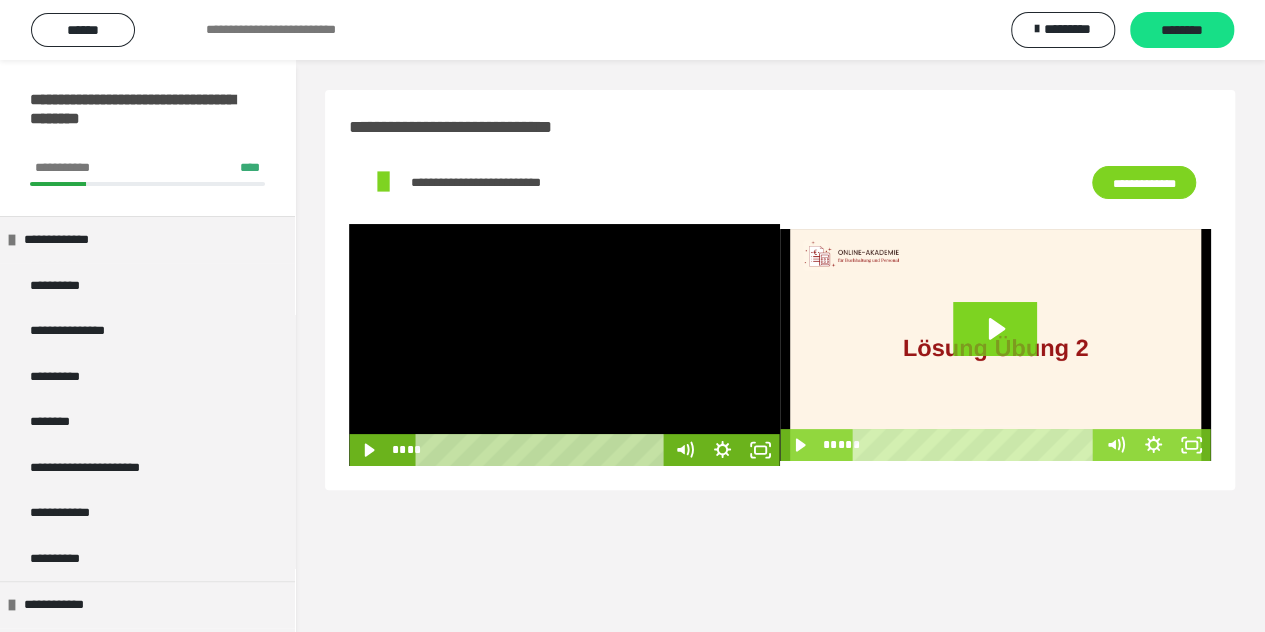 click at bounding box center (995, 345) 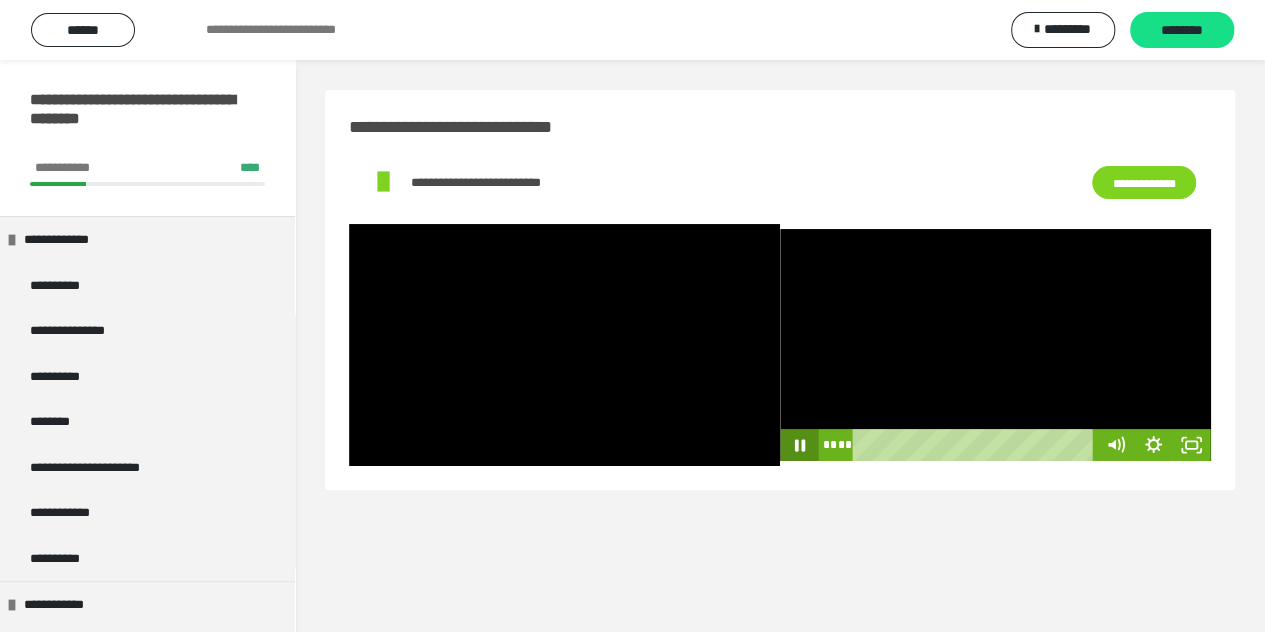 click 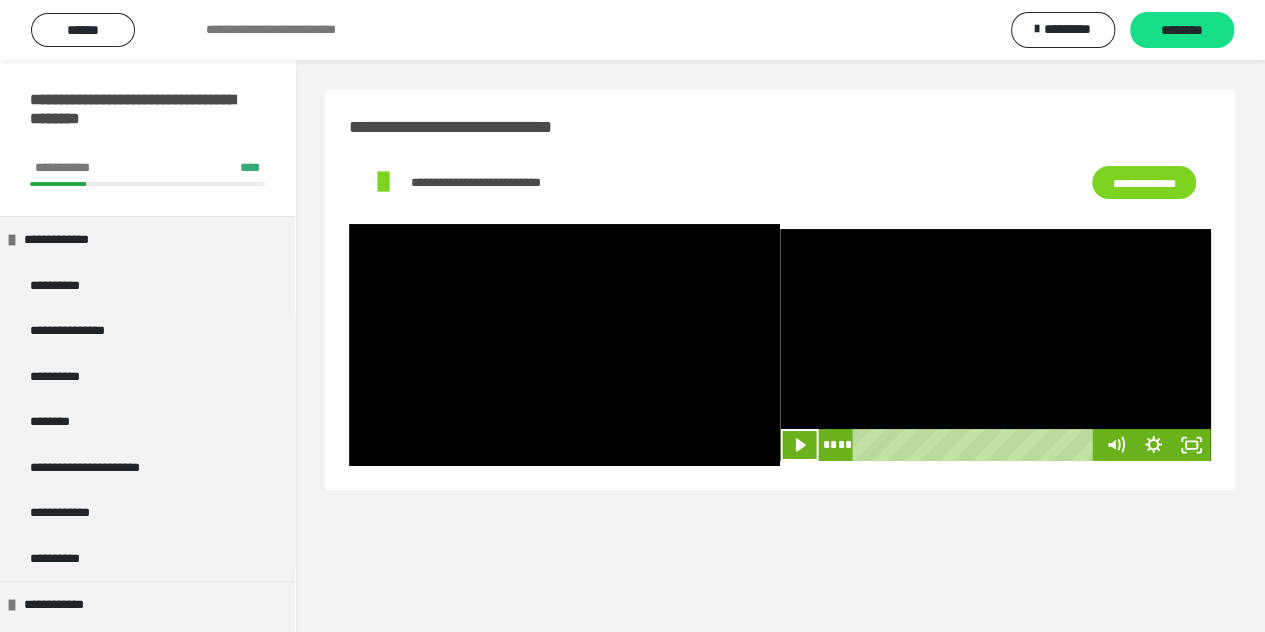 click on "**********" at bounding box center (780, 376) 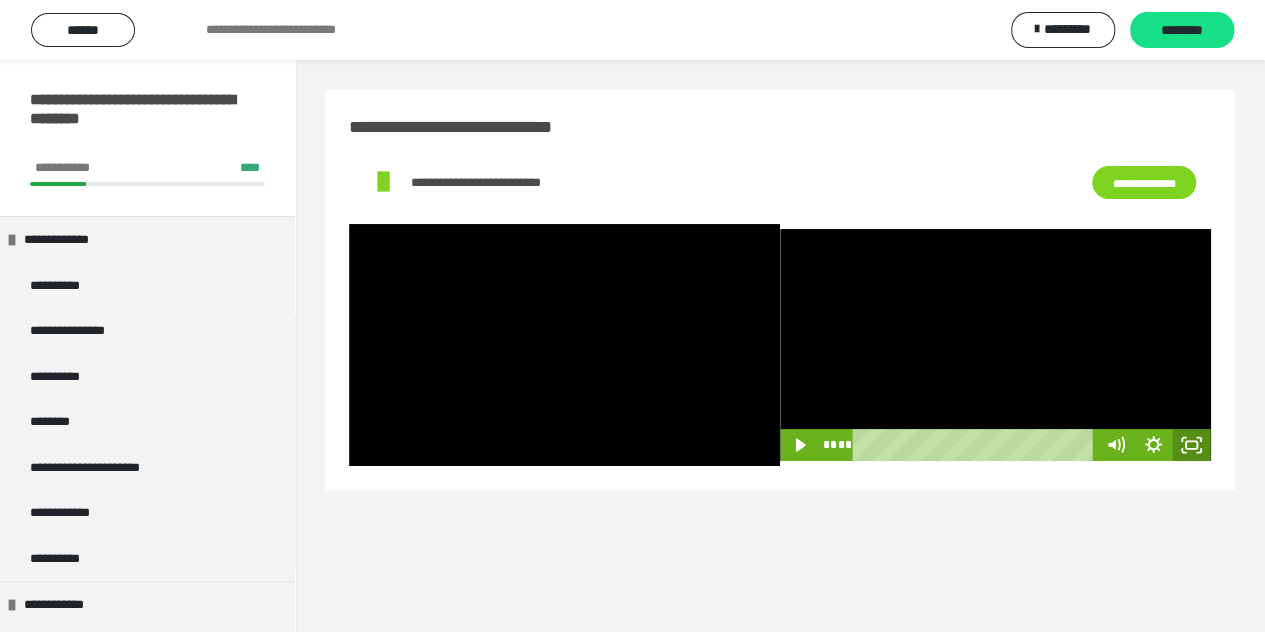 click 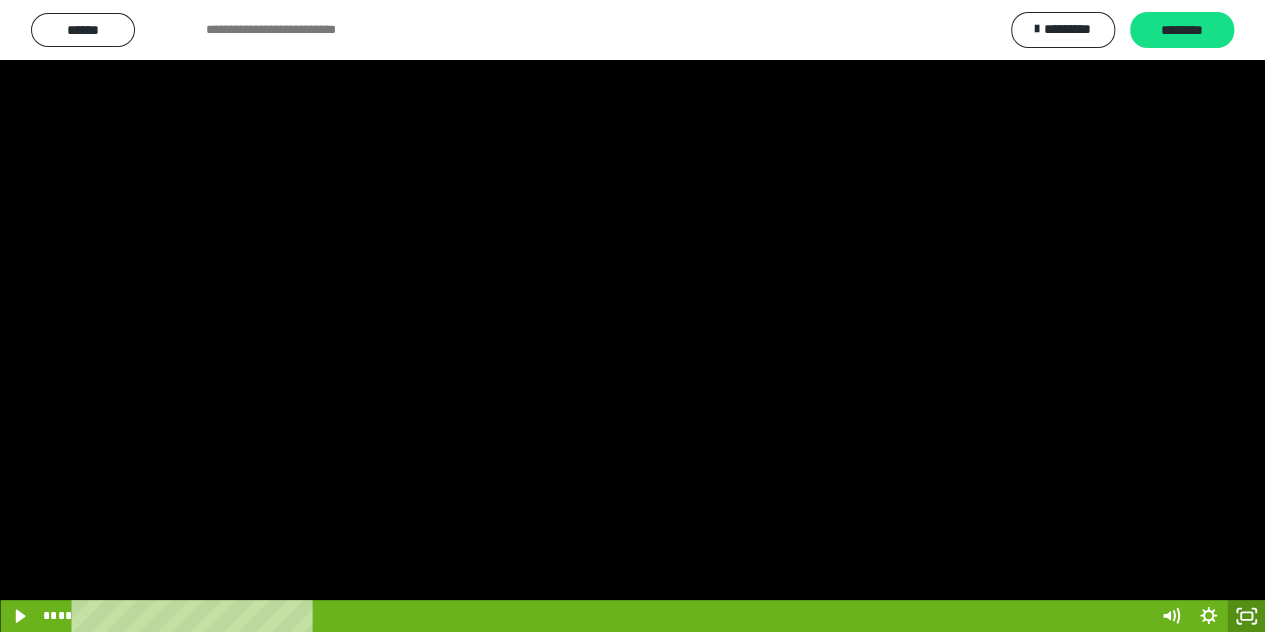 click at bounding box center [632, 316] 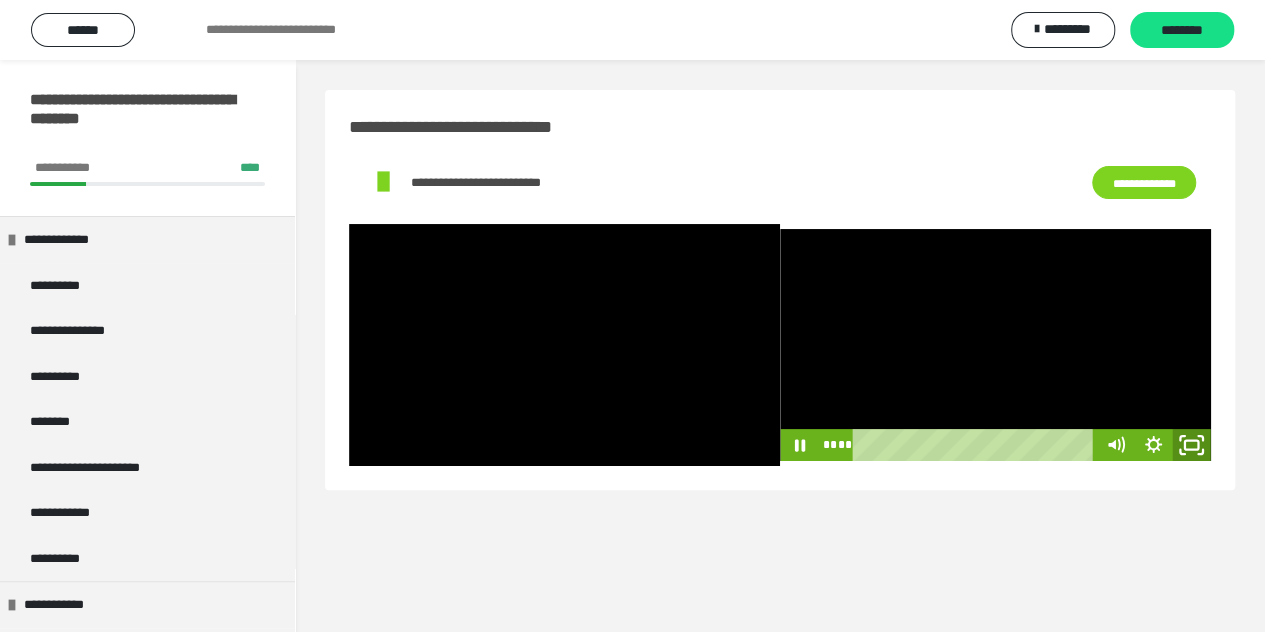 click 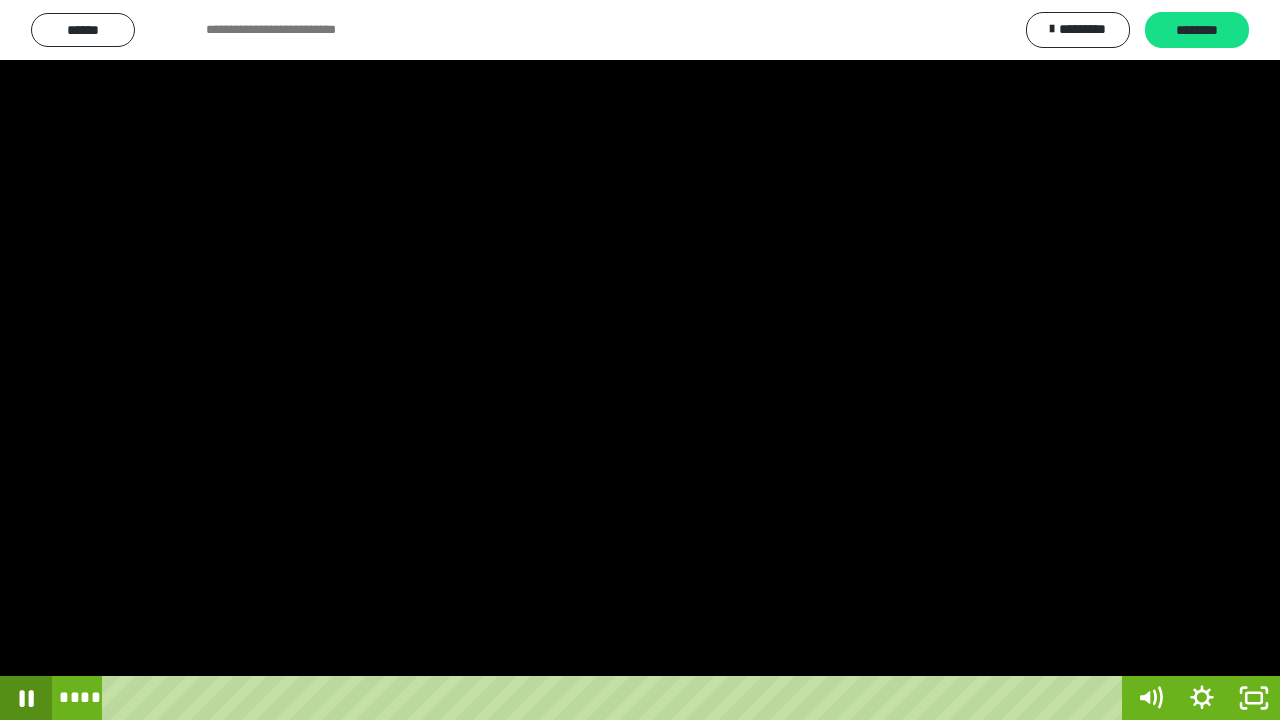 click 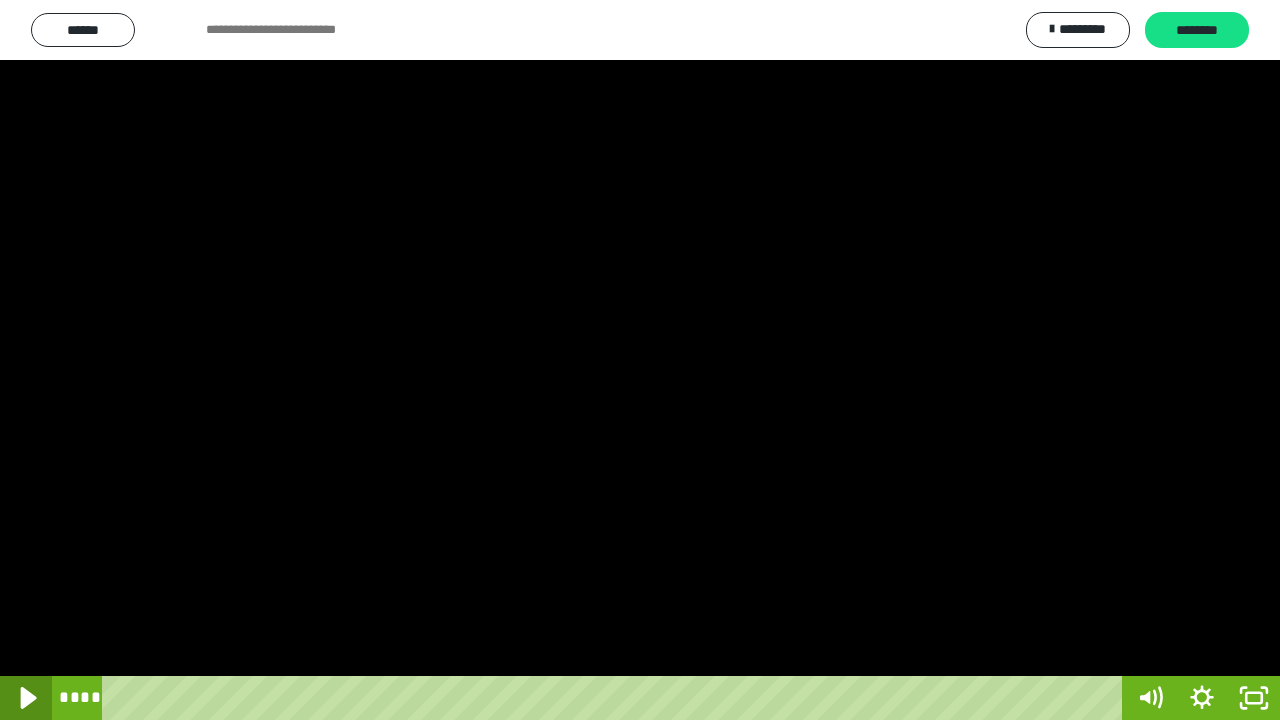 click 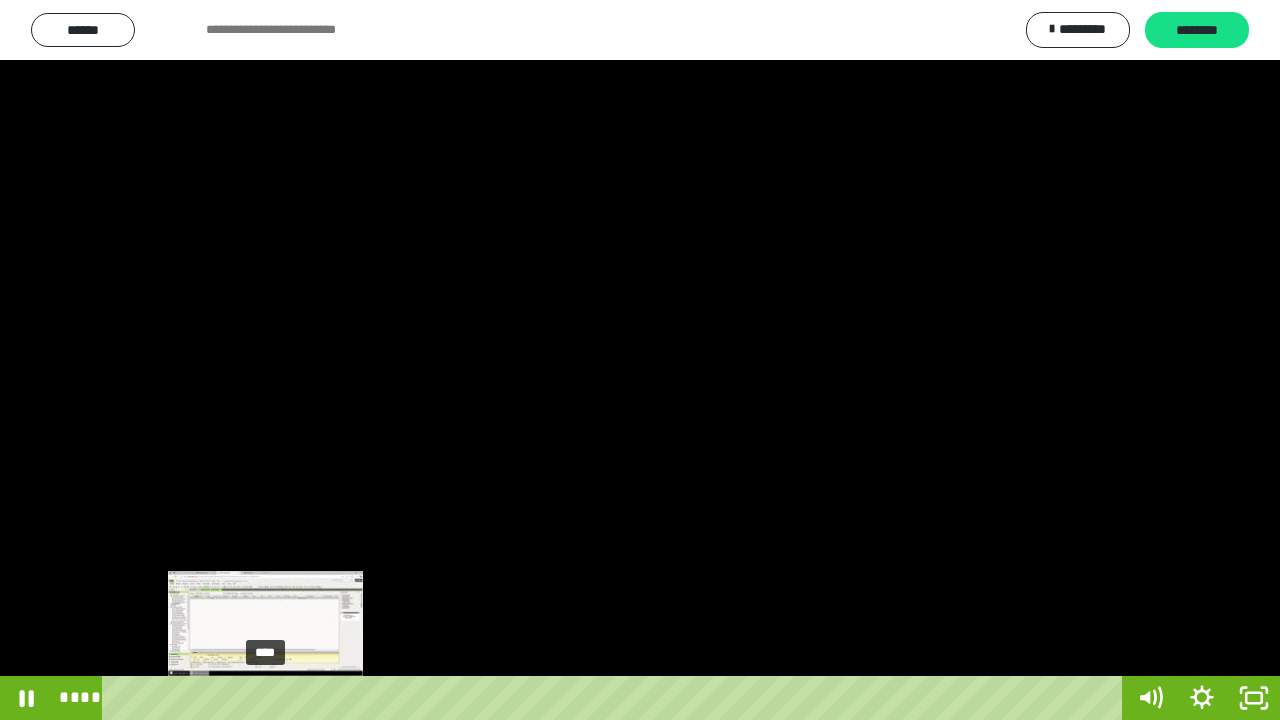 click on "****" at bounding box center (616, 698) 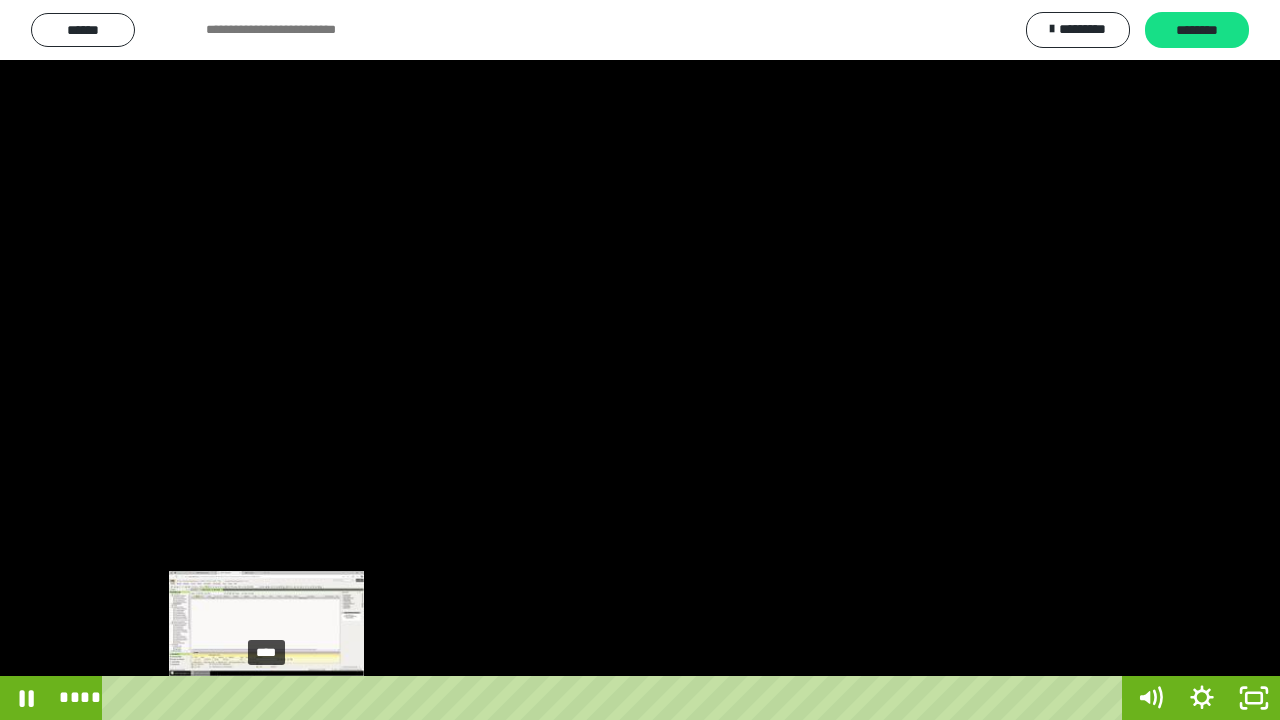 click at bounding box center [266, 698] 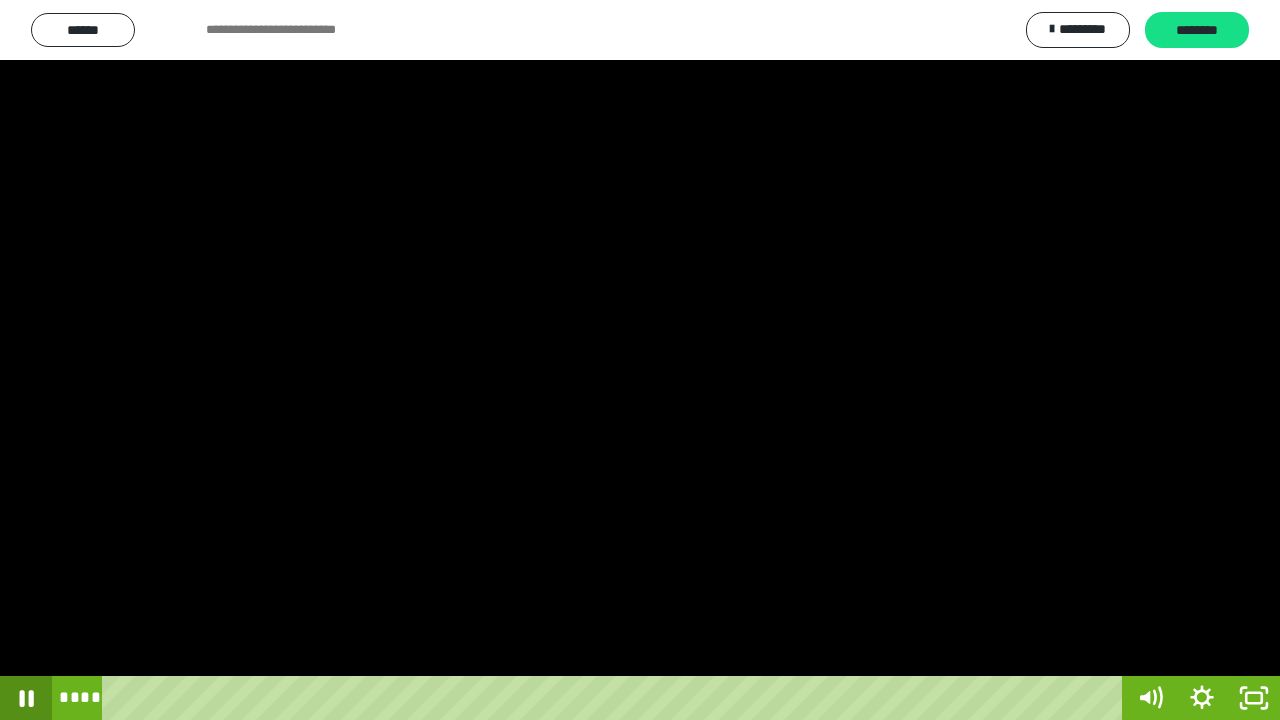 click 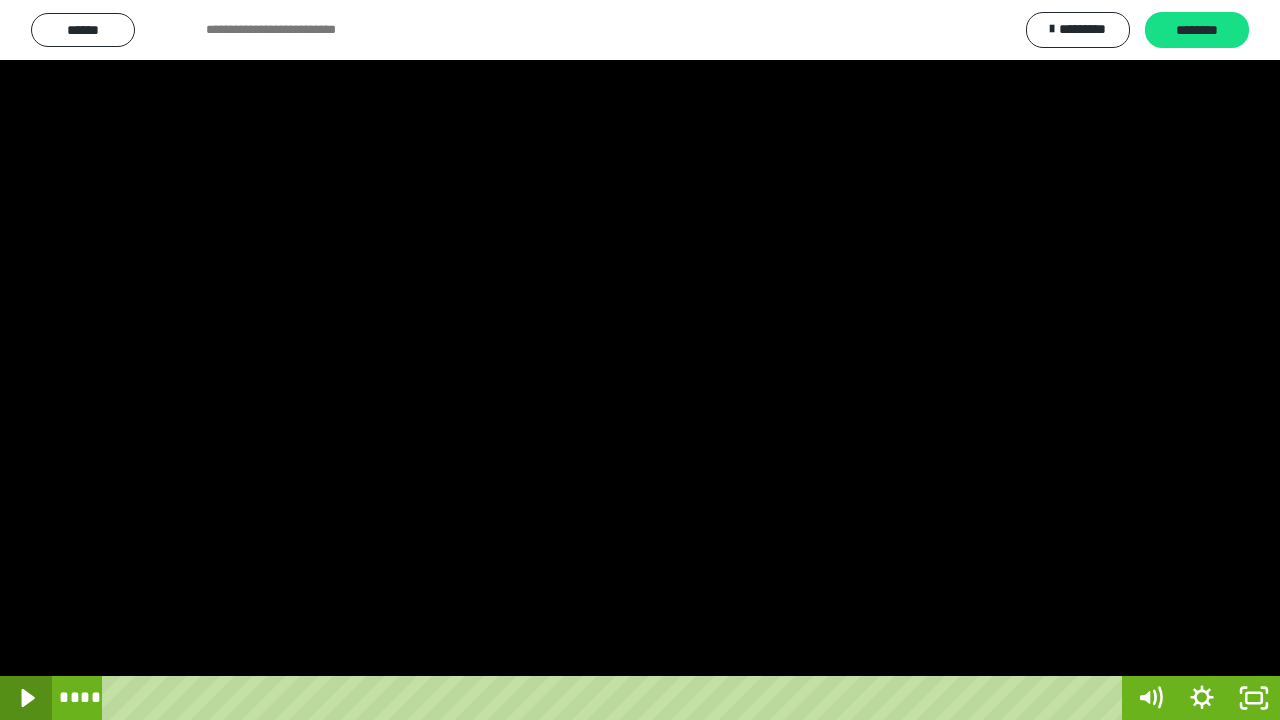 click 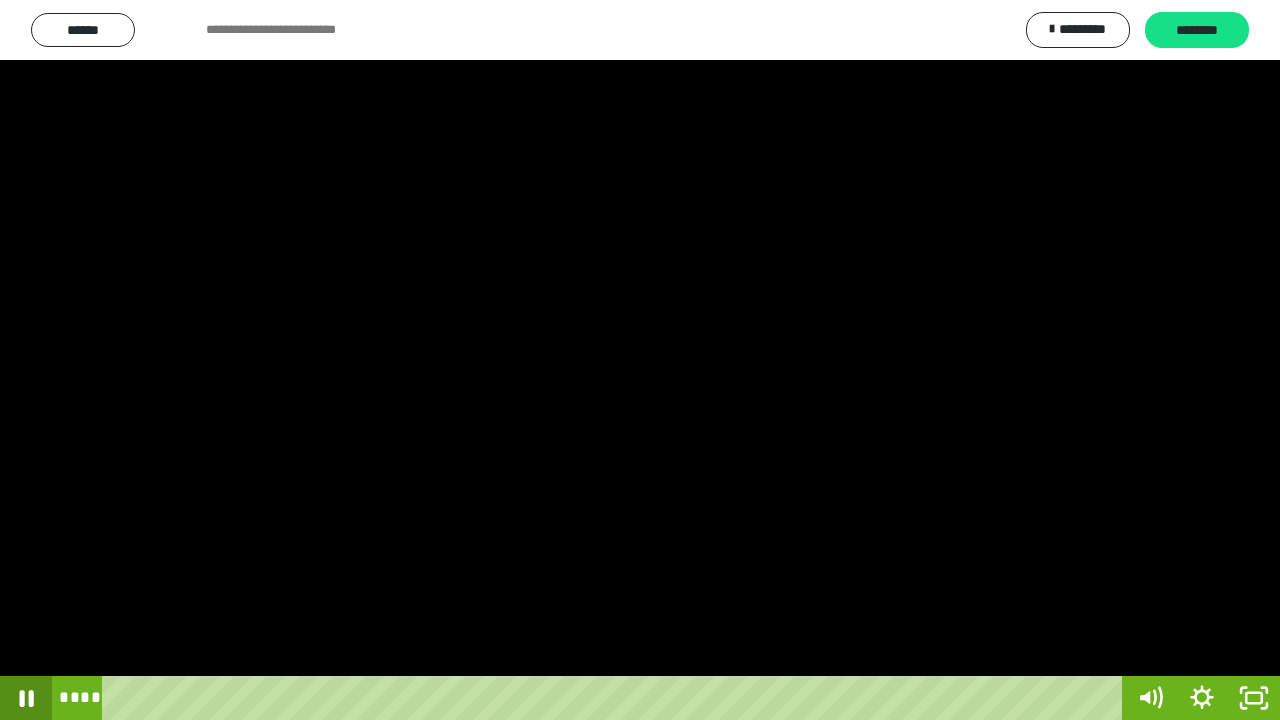 click 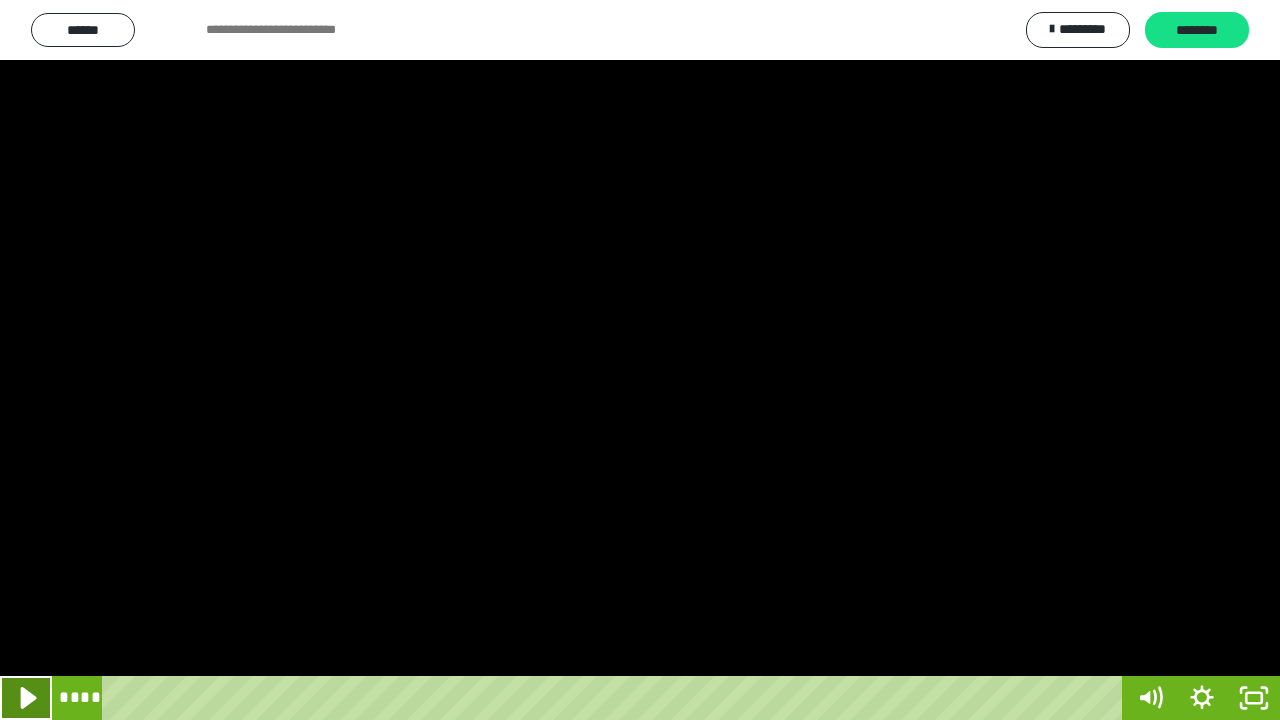click 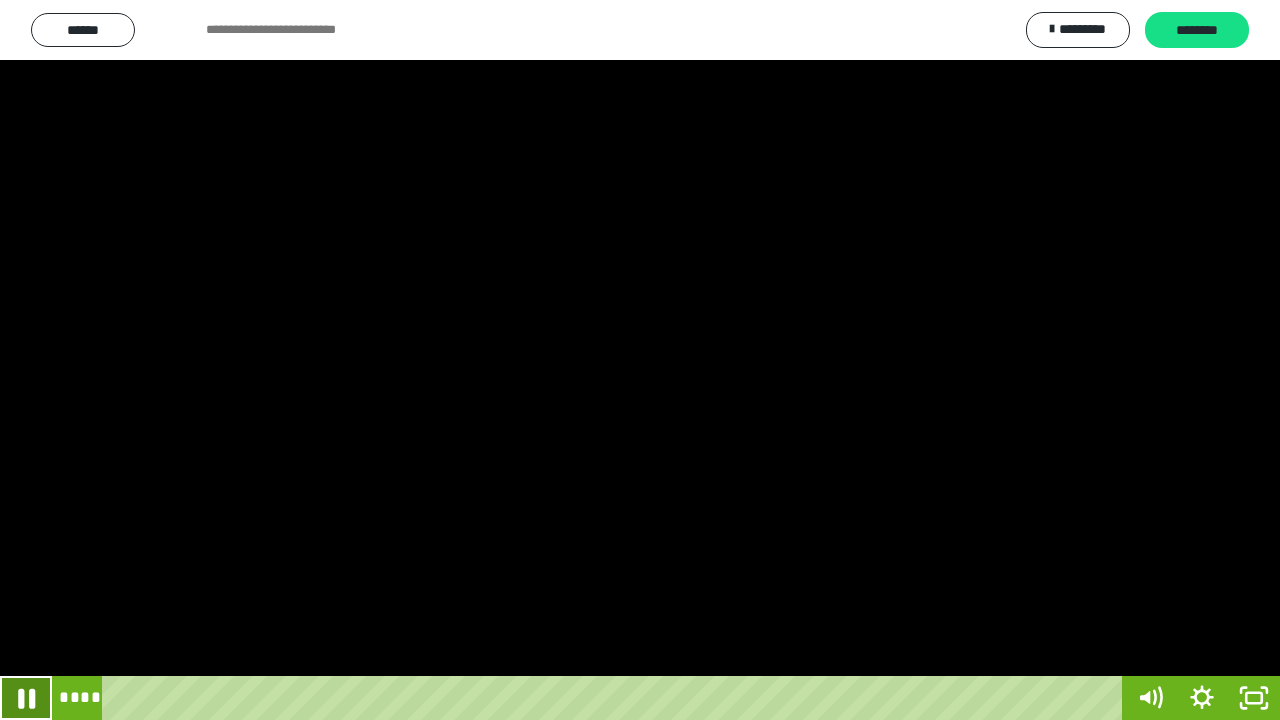click 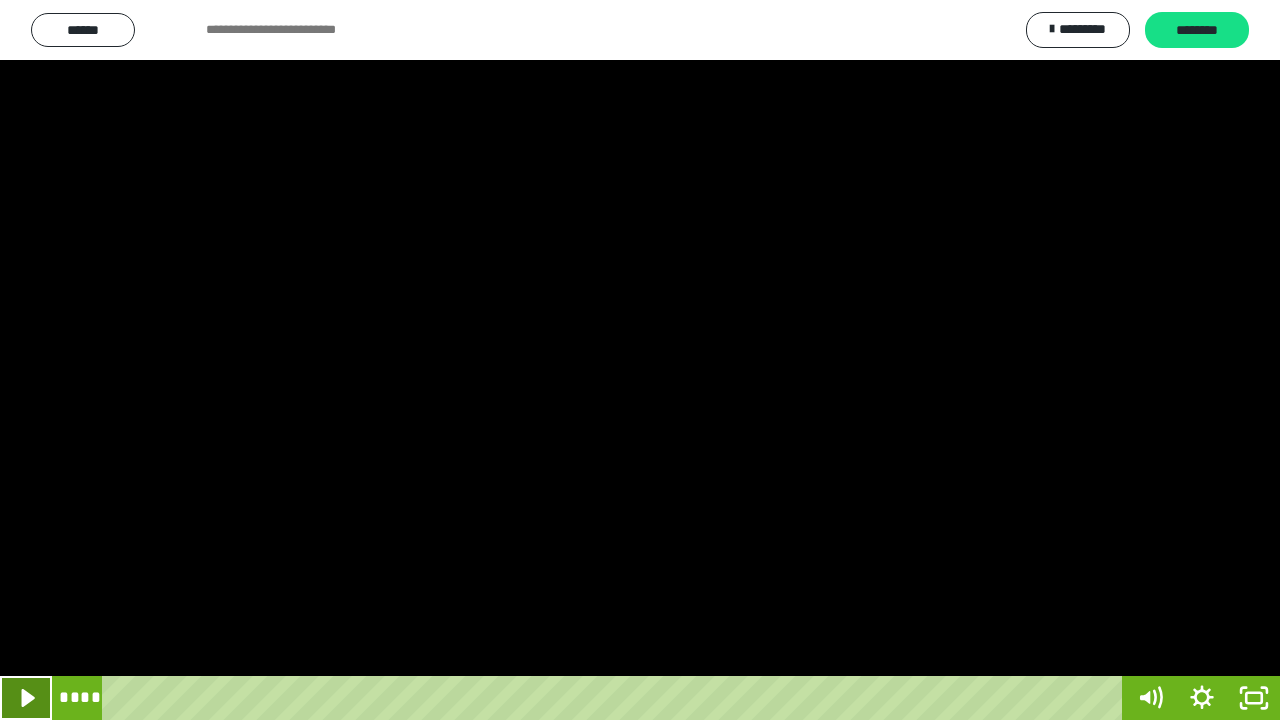 click 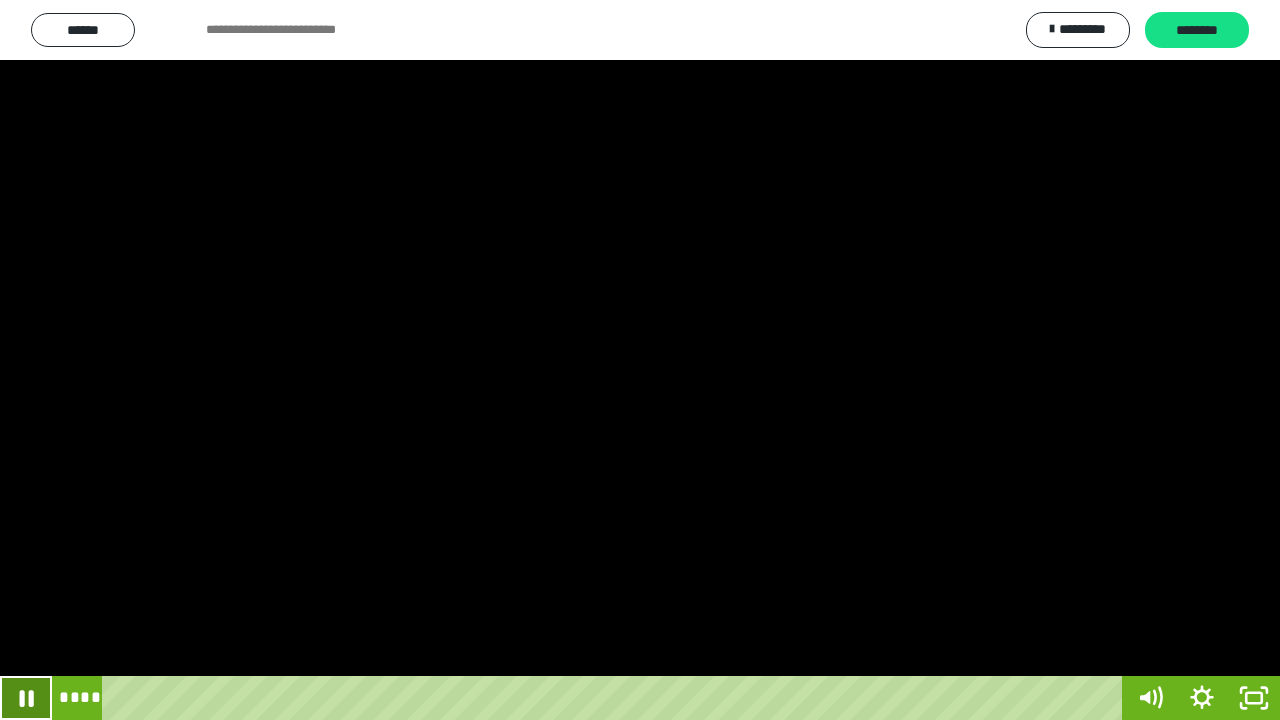 click 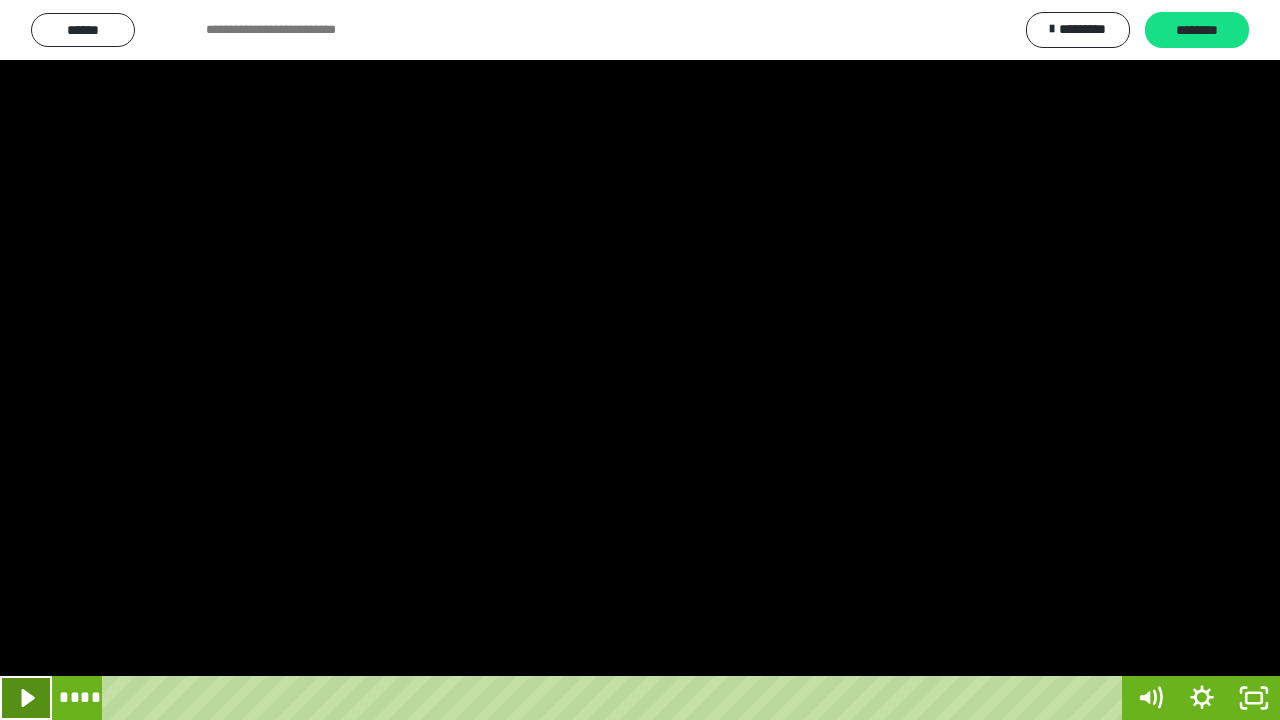 click 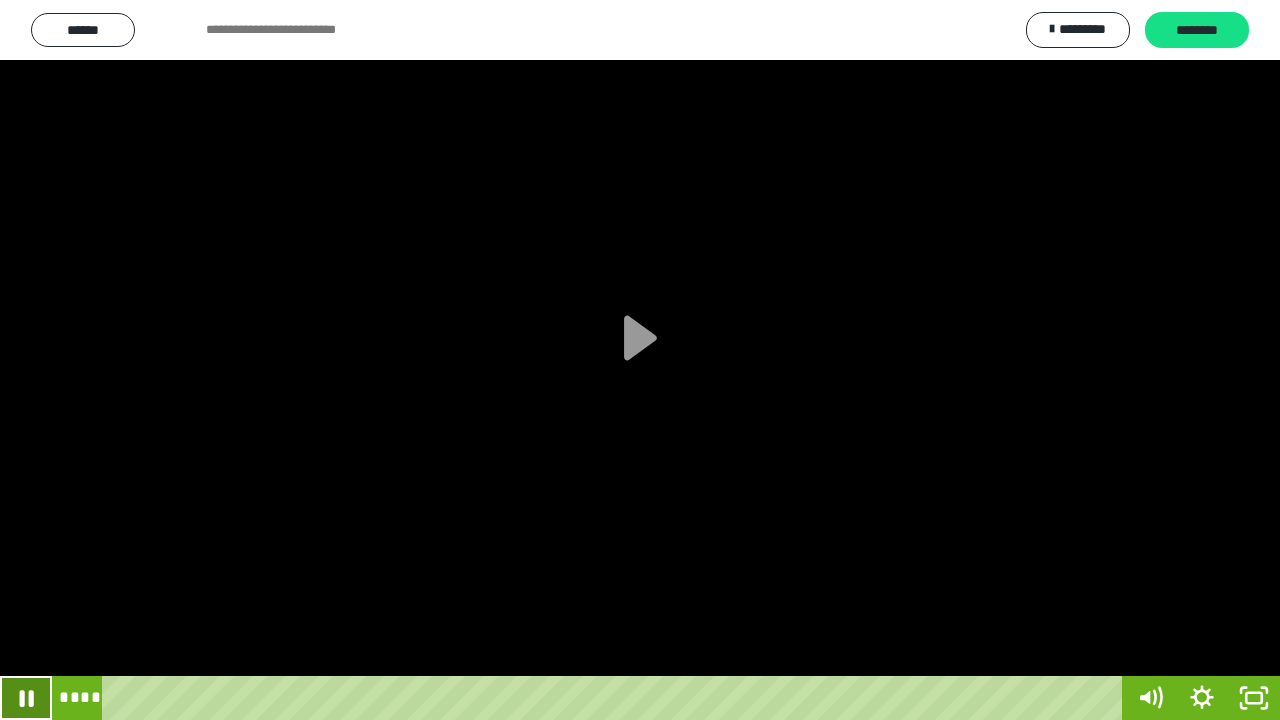 click 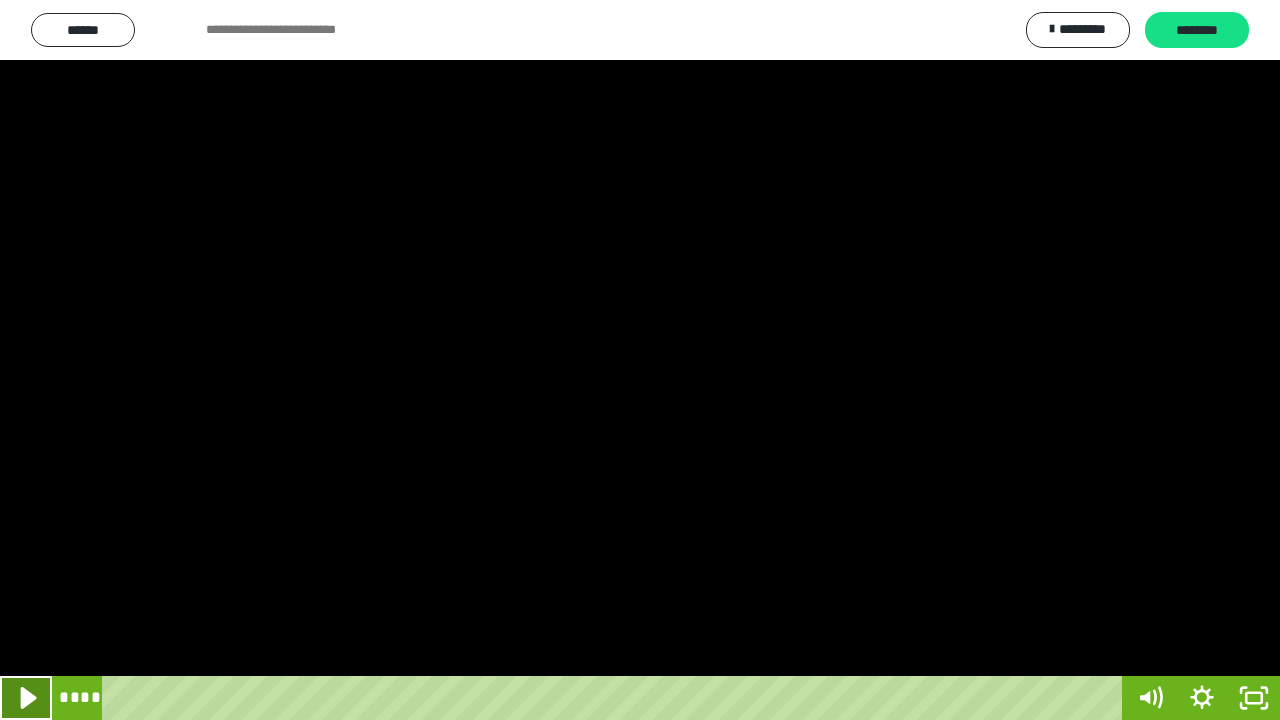click 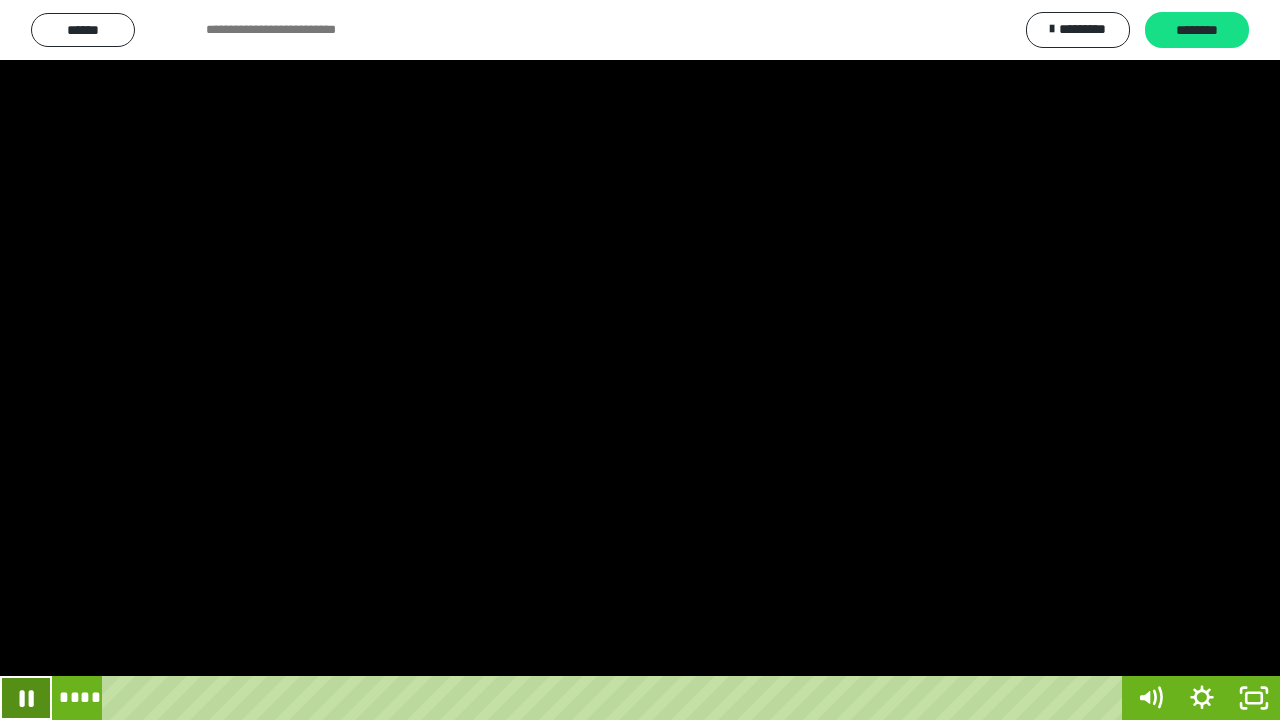 click 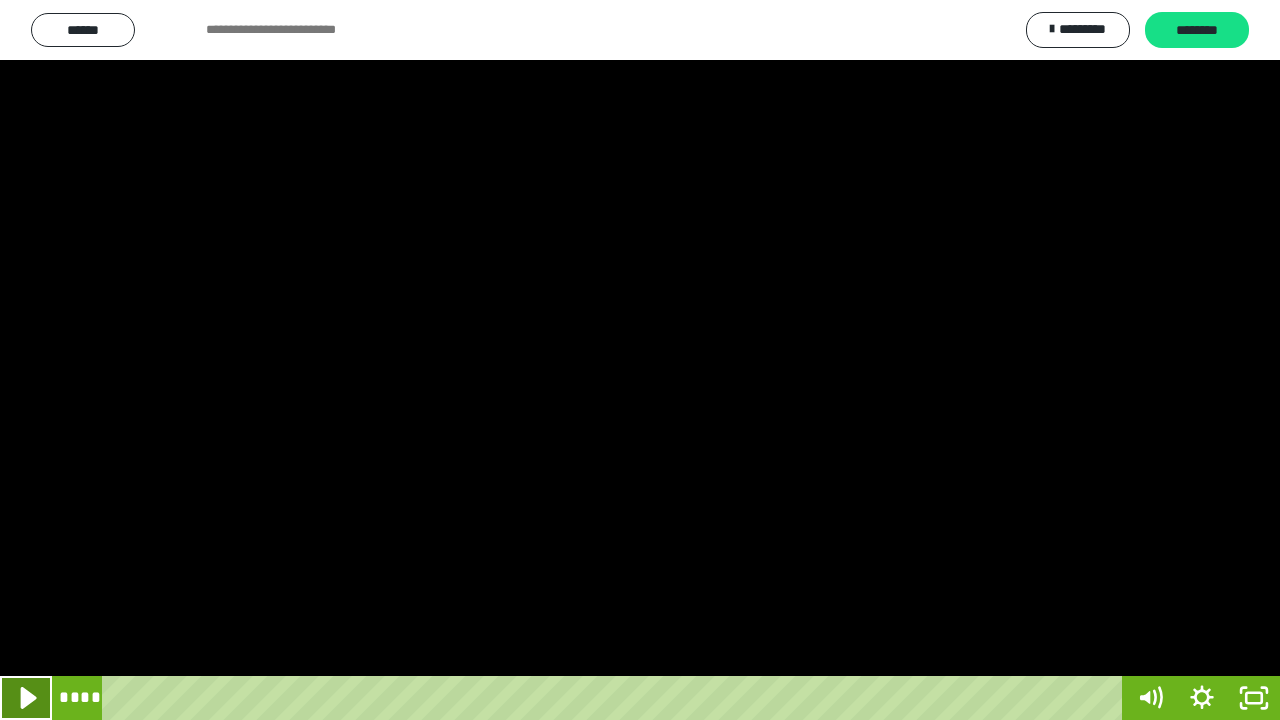 click 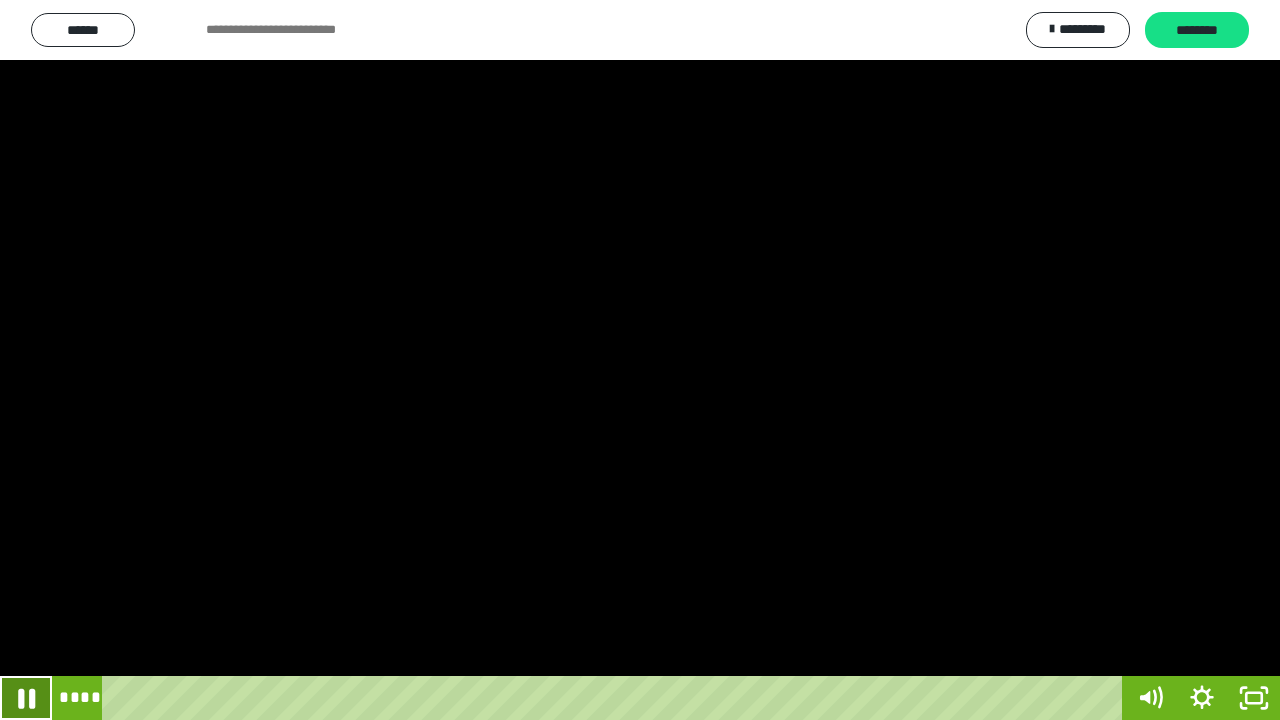 click 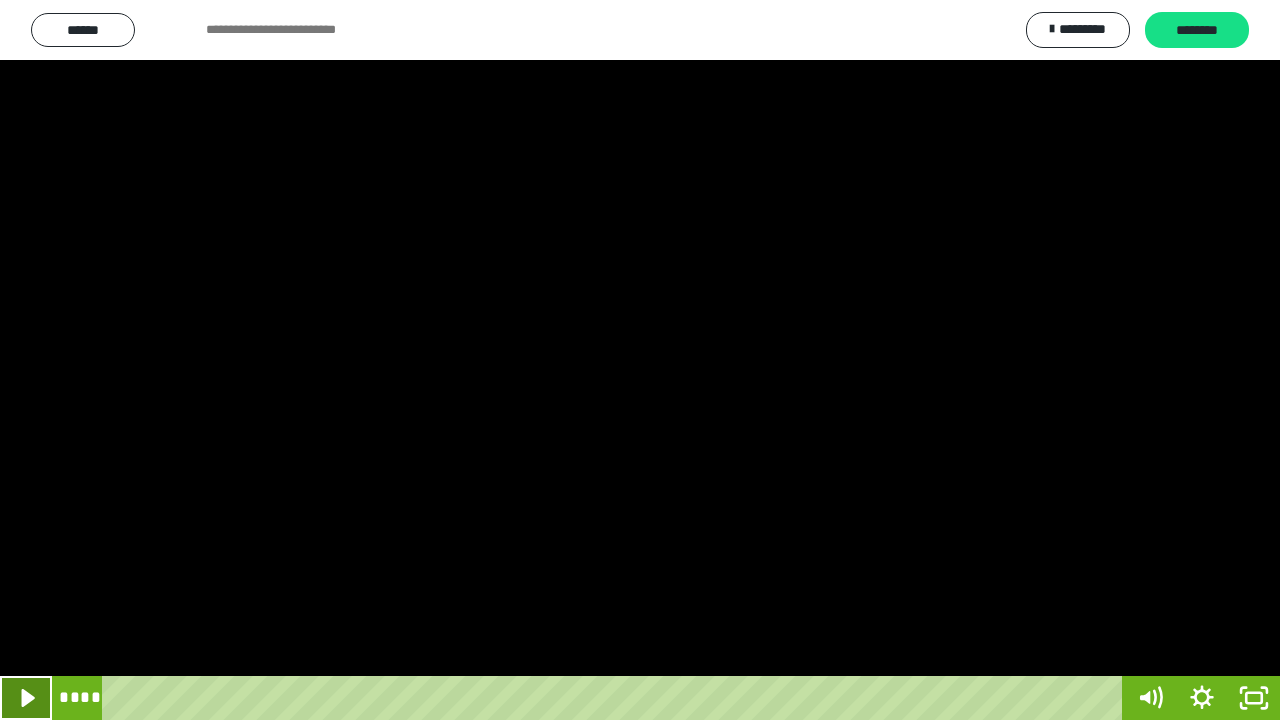 click 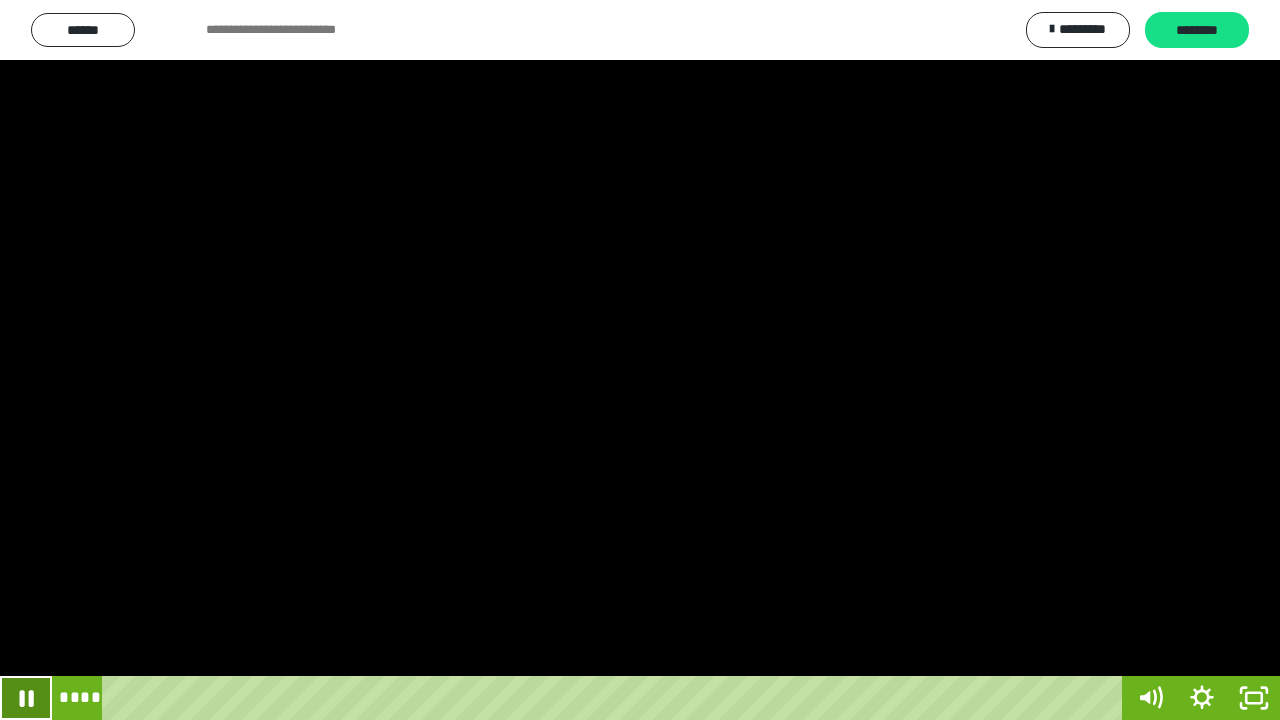 click 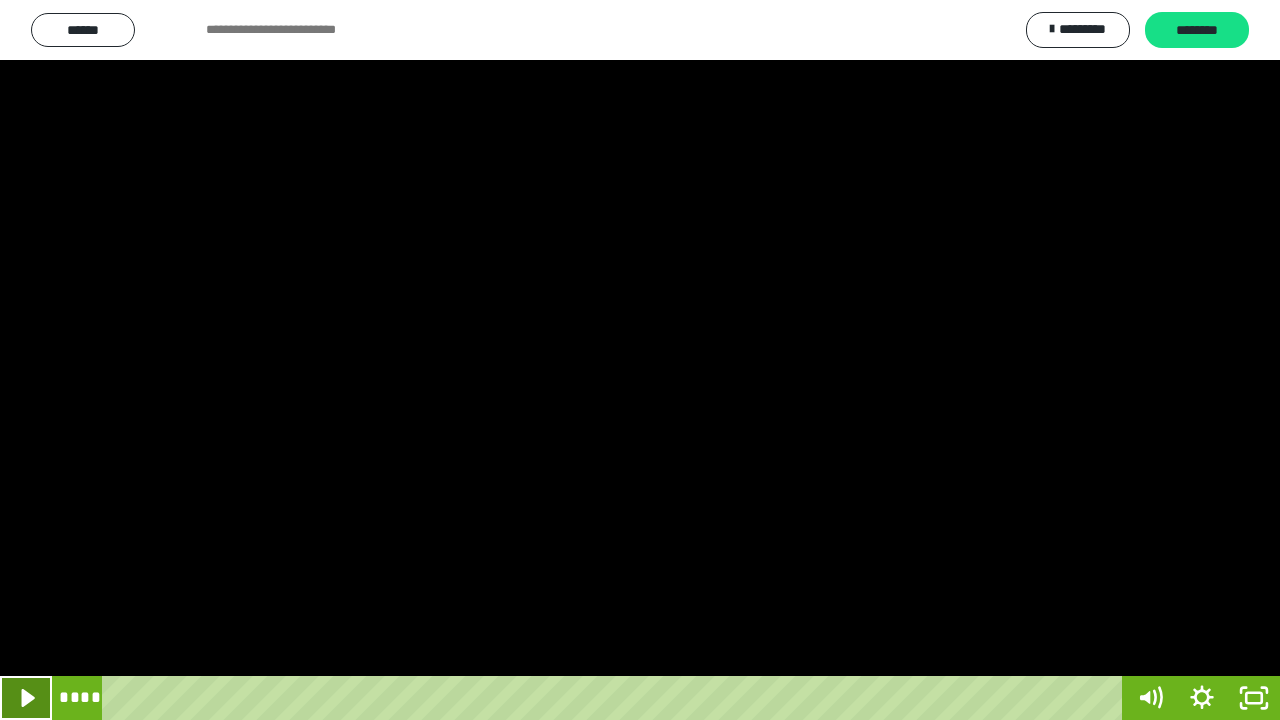click 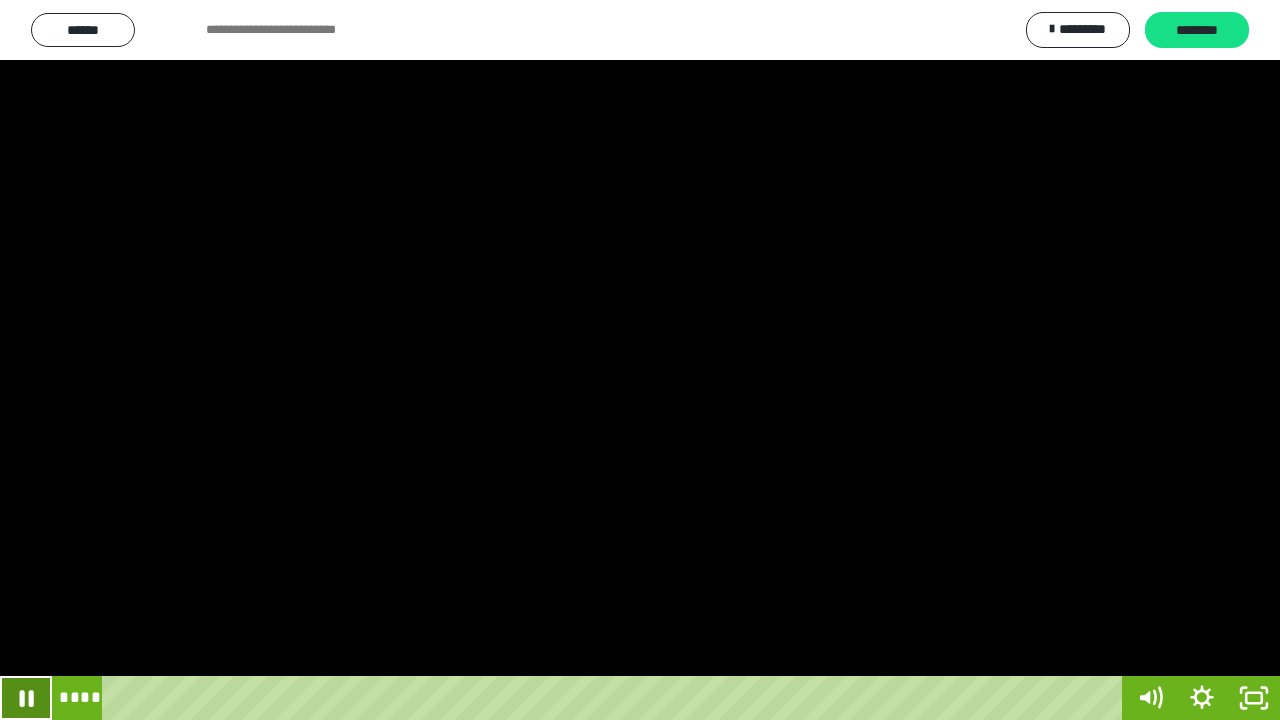 click 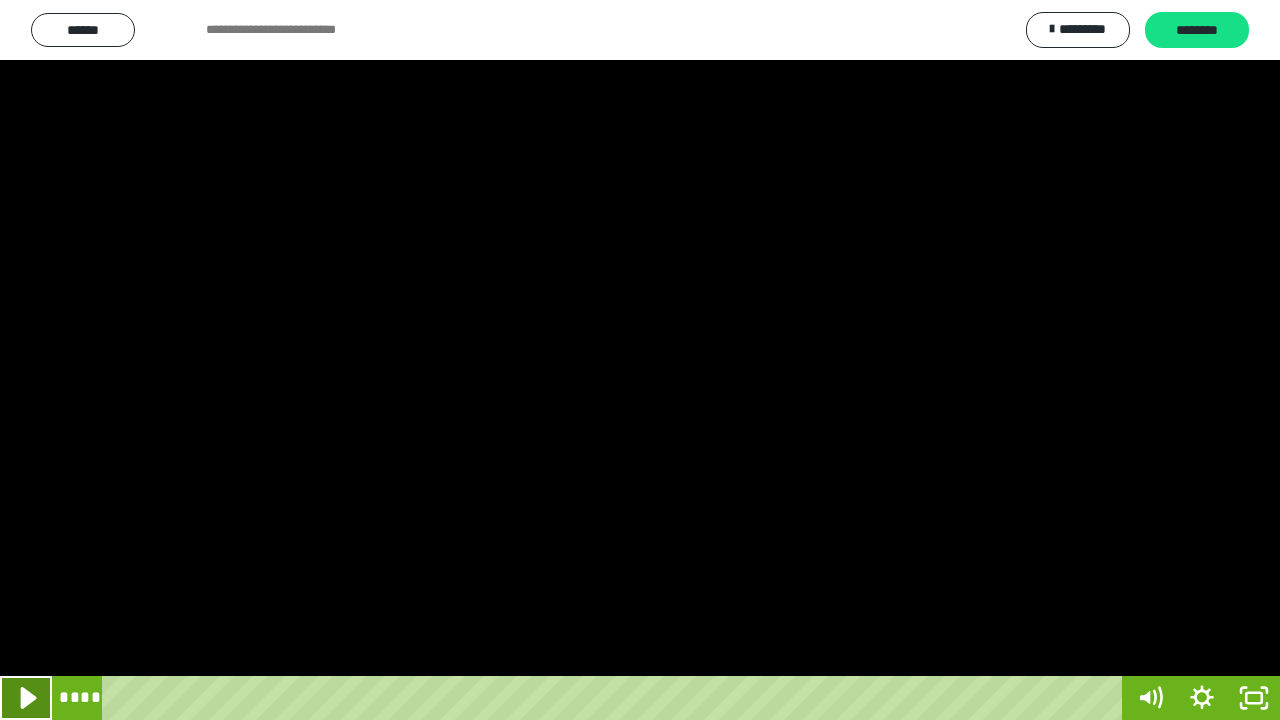 click 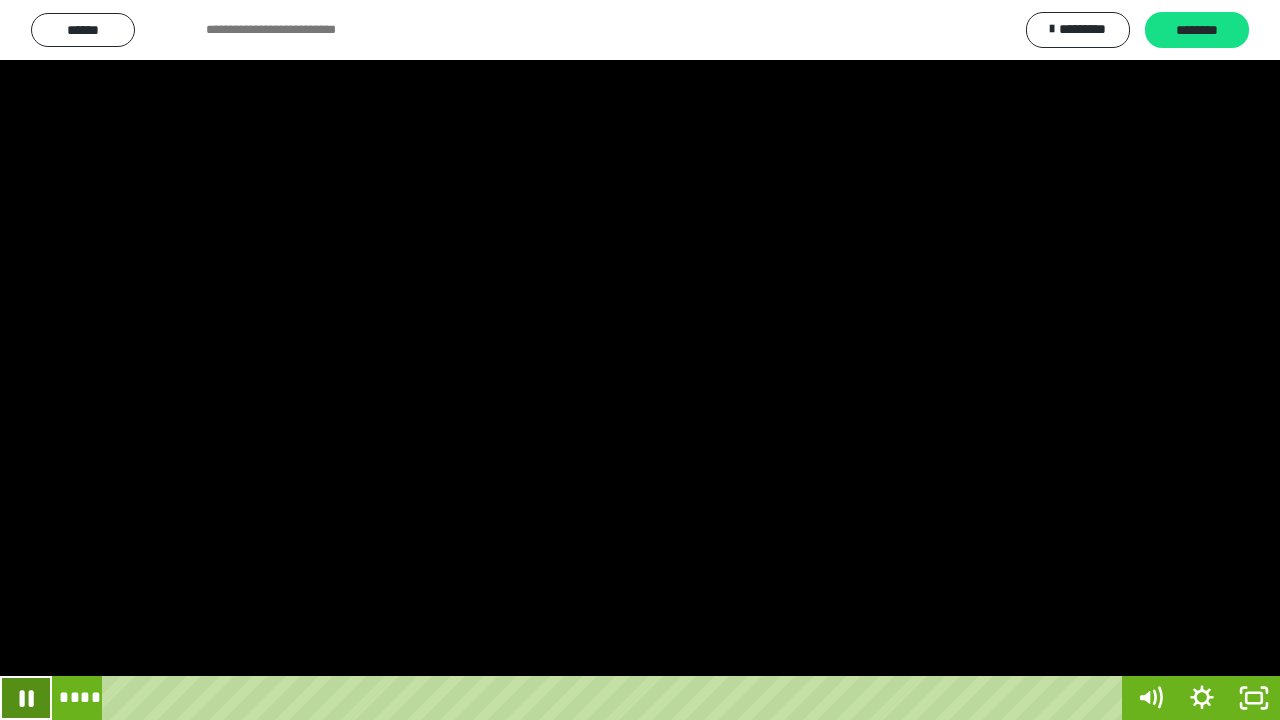 click 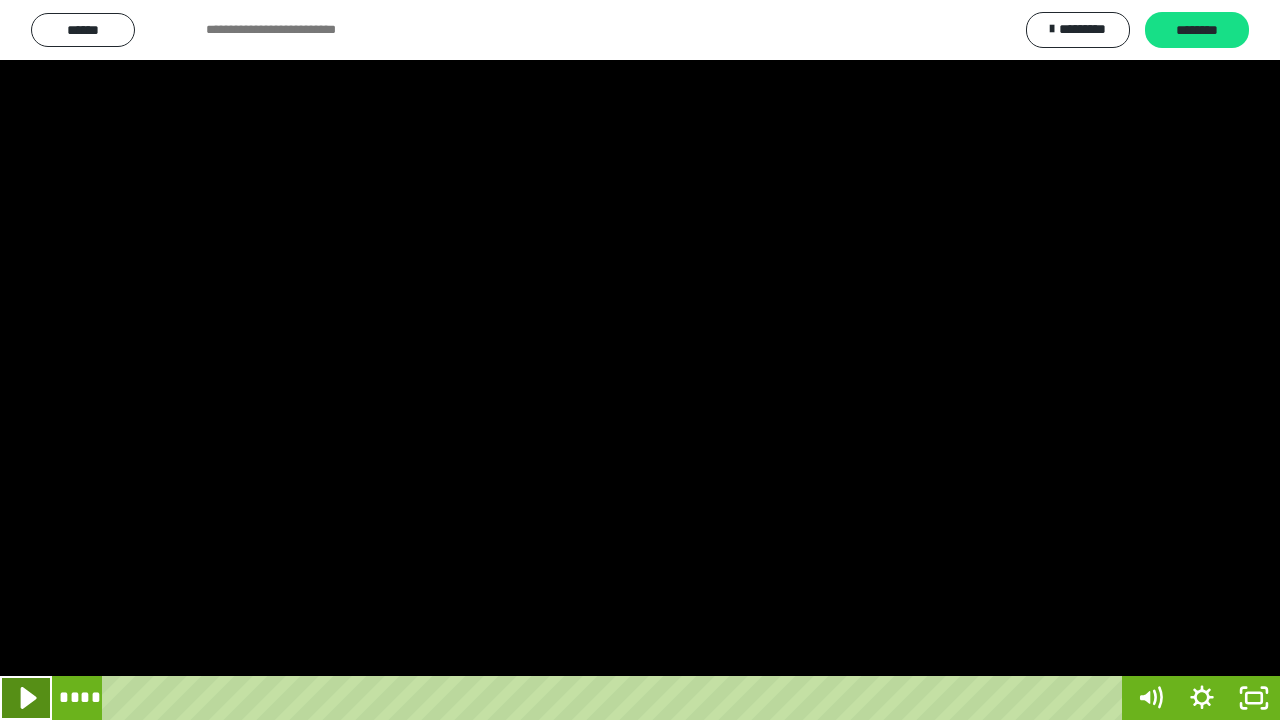 click 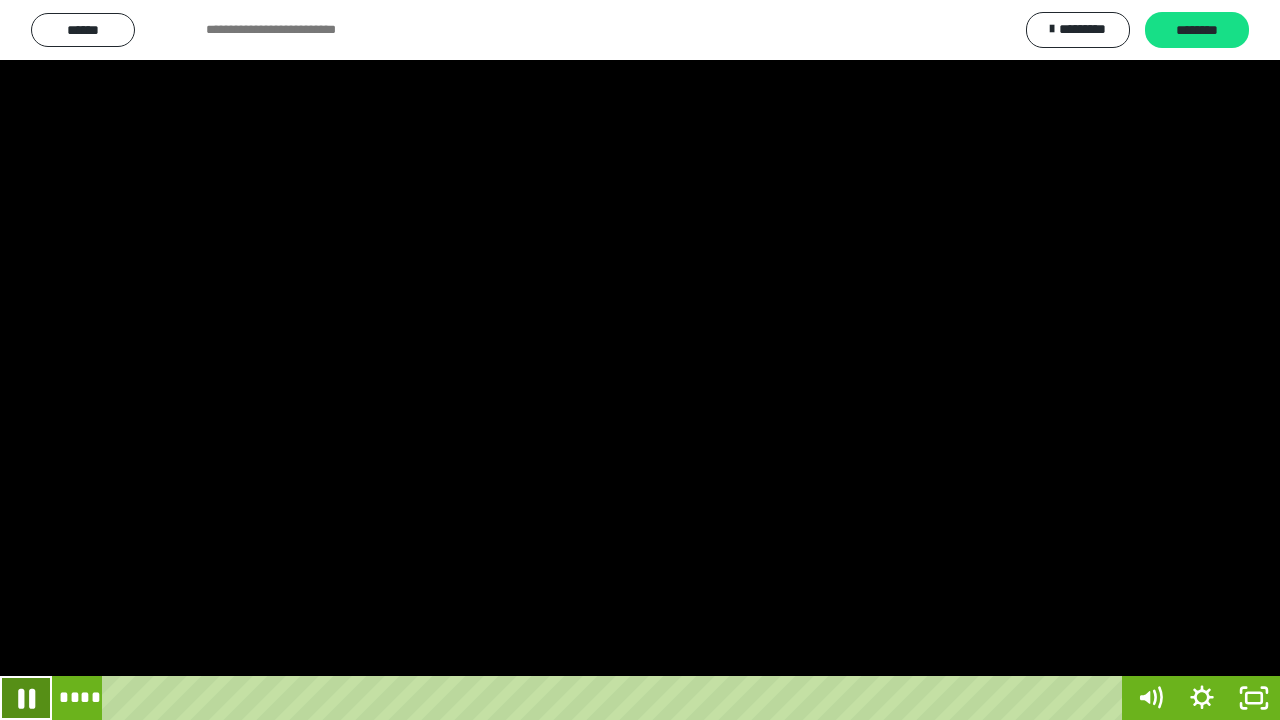 click 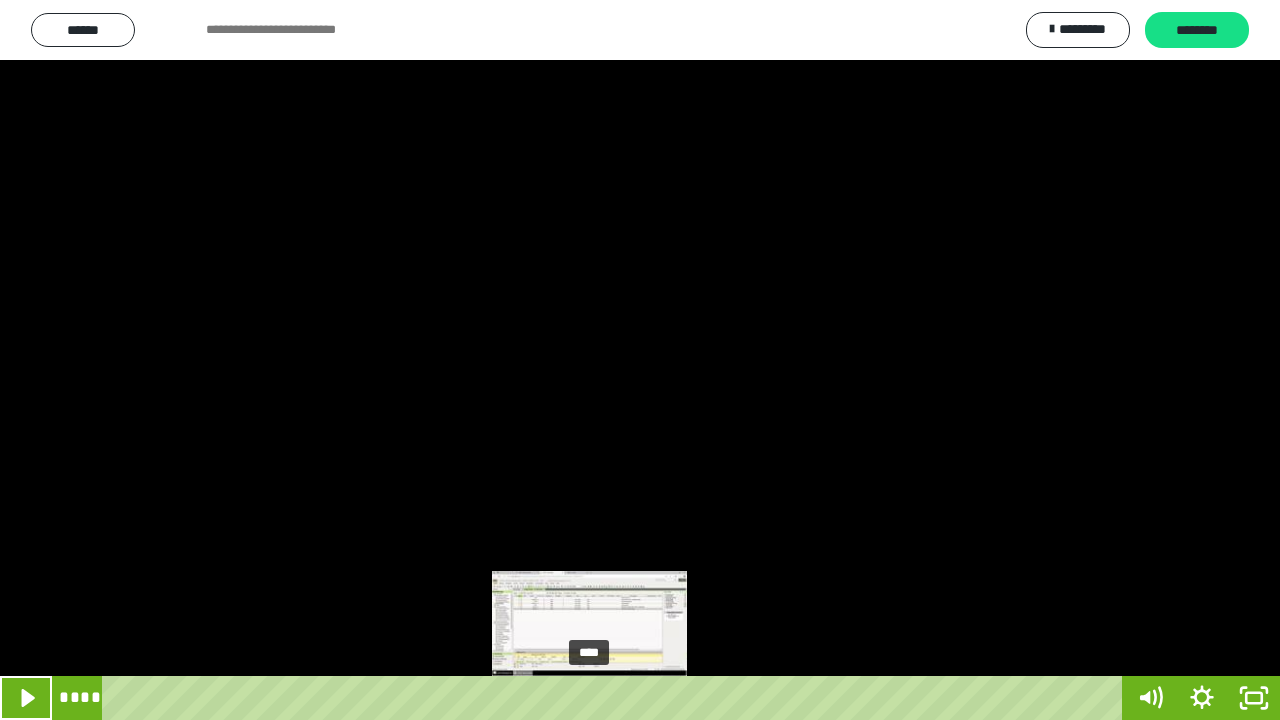 click on "****" at bounding box center [616, 698] 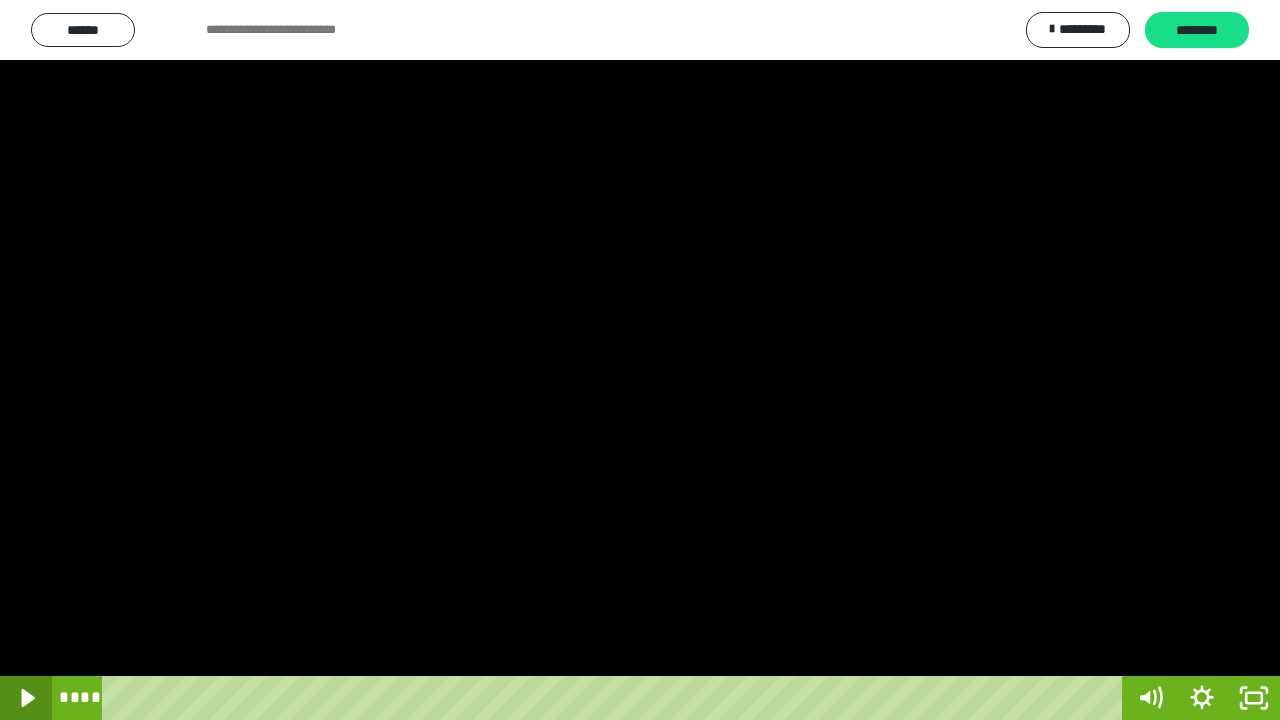 click 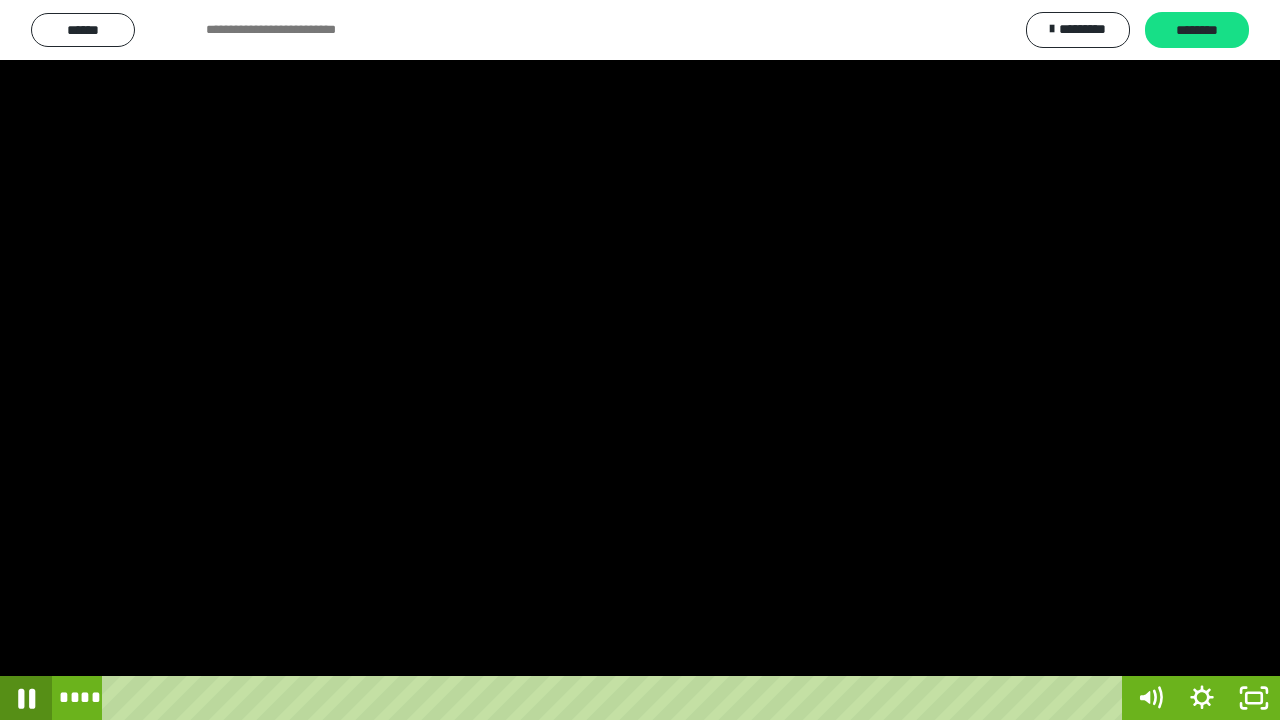 click 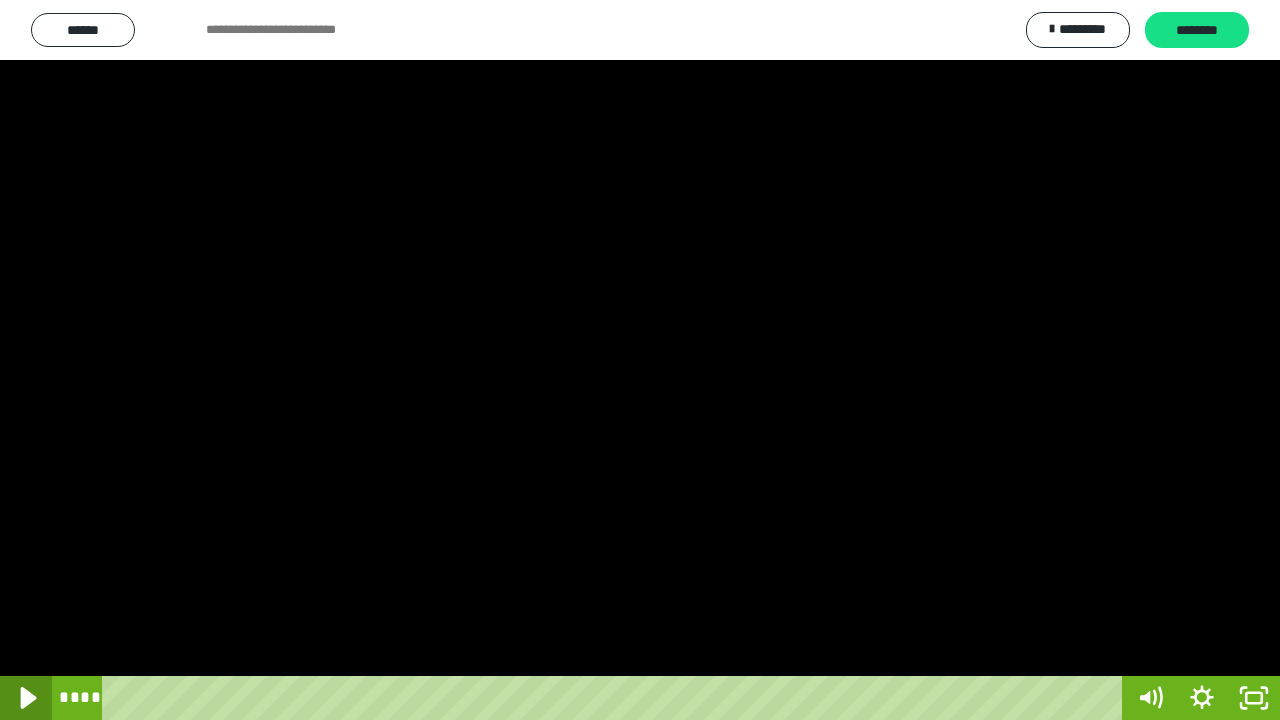 click 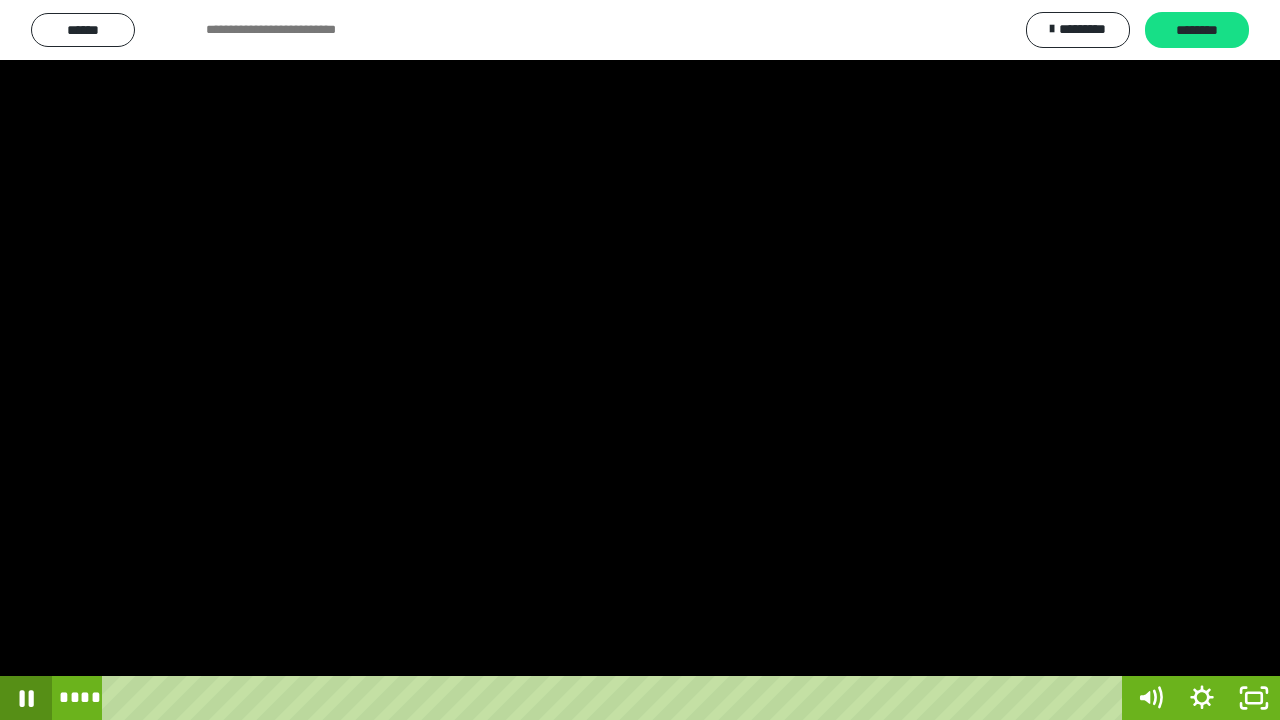 click 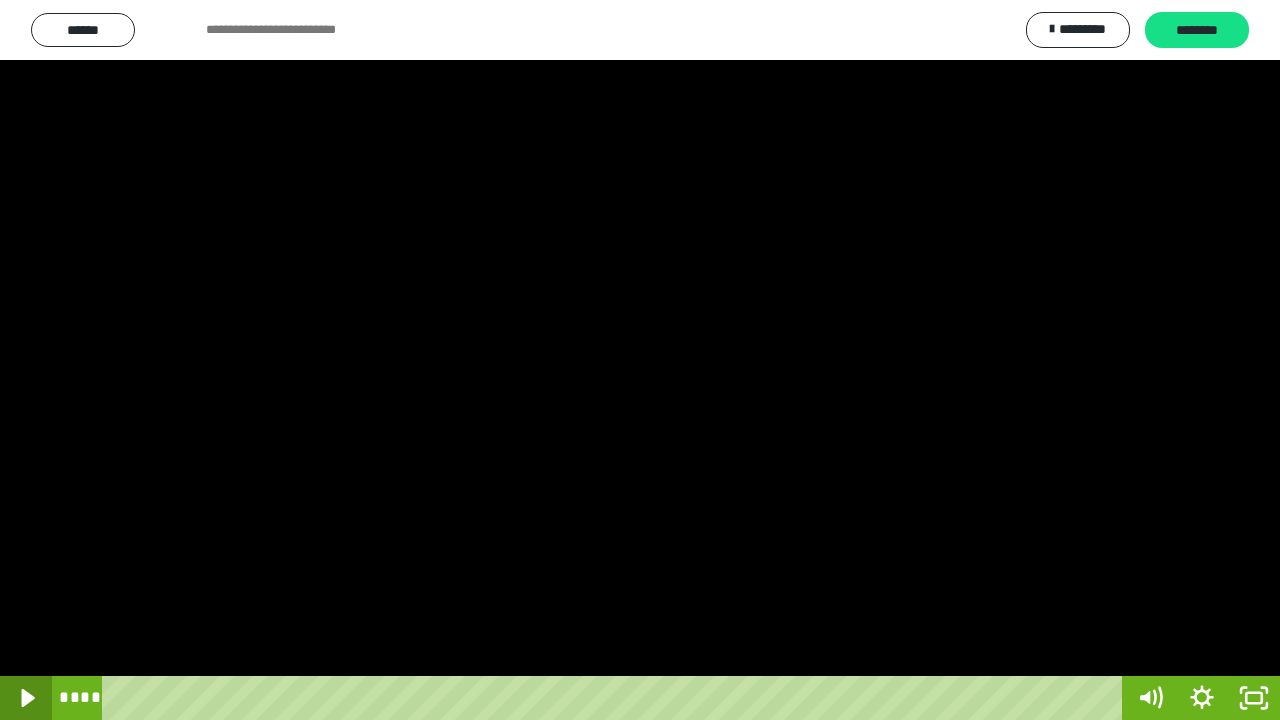 click 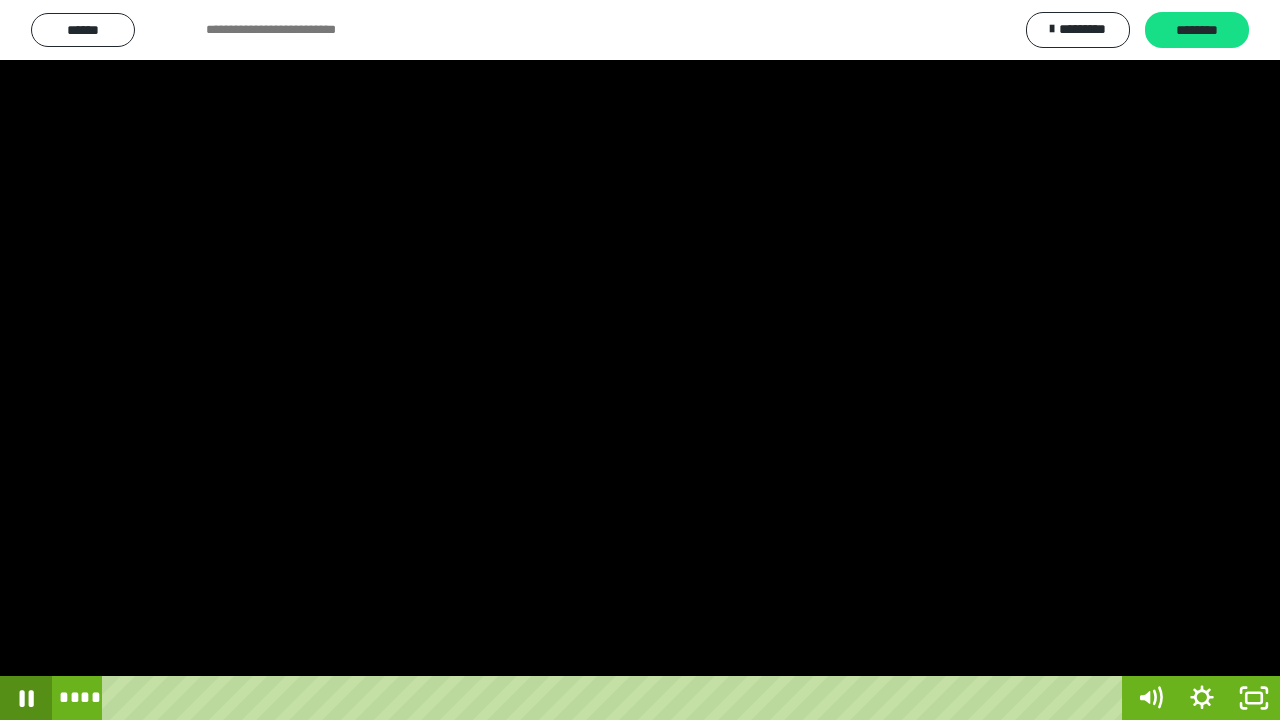 click 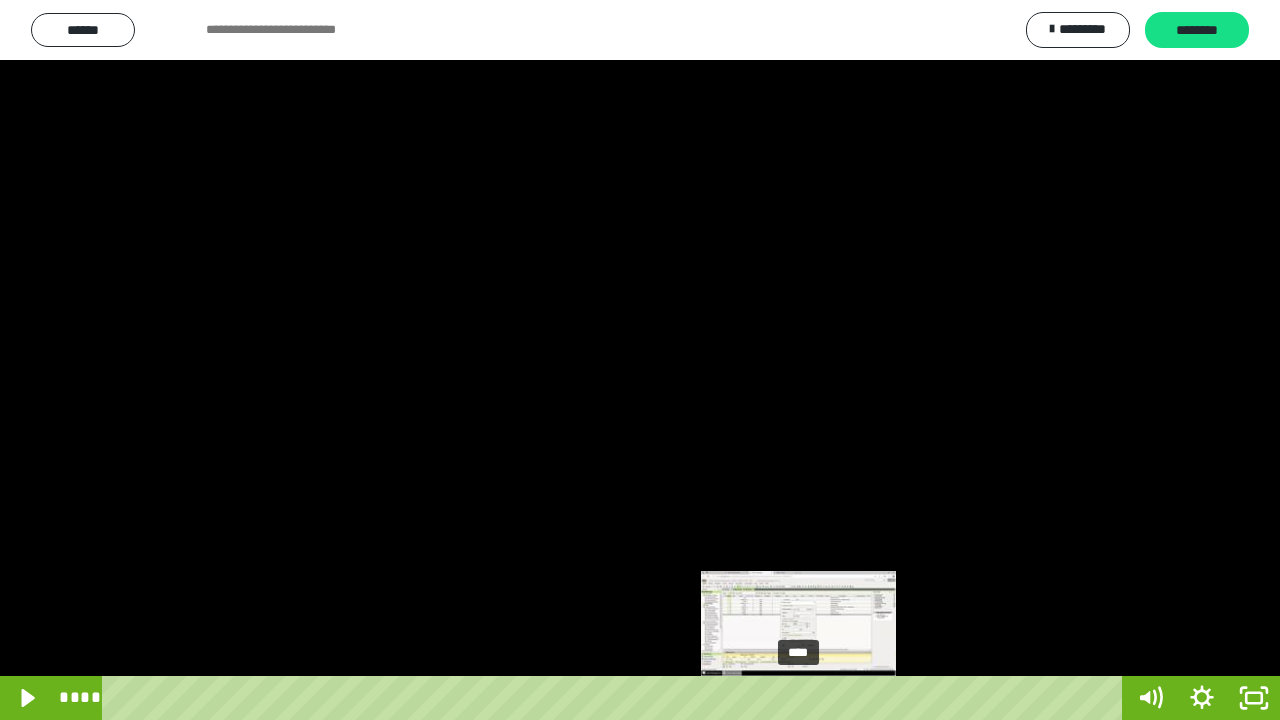 click at bounding box center [798, 698] 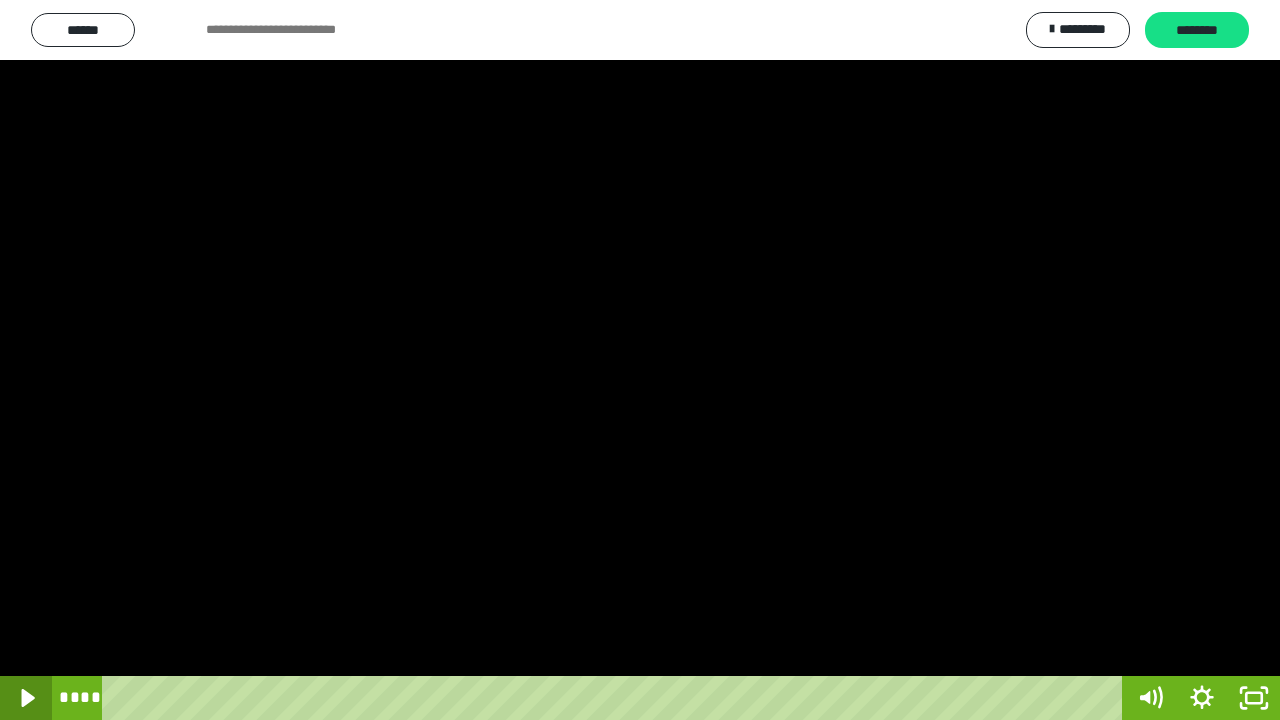 click 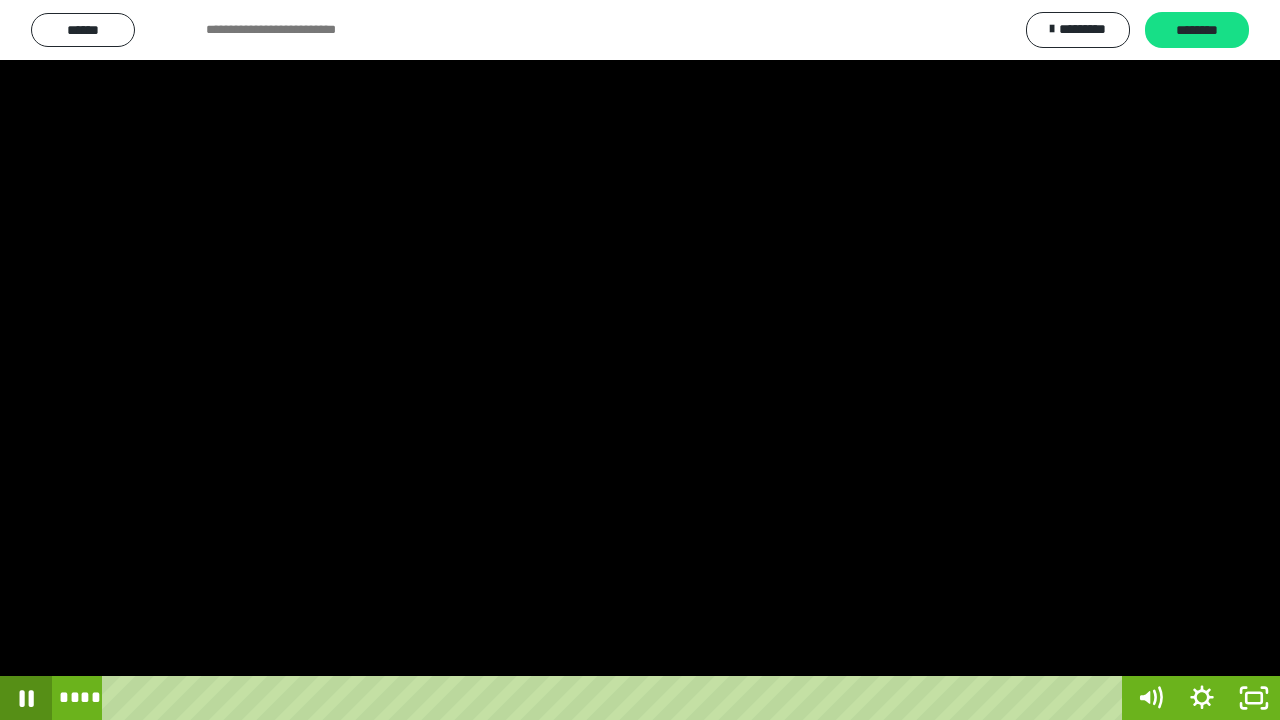 click 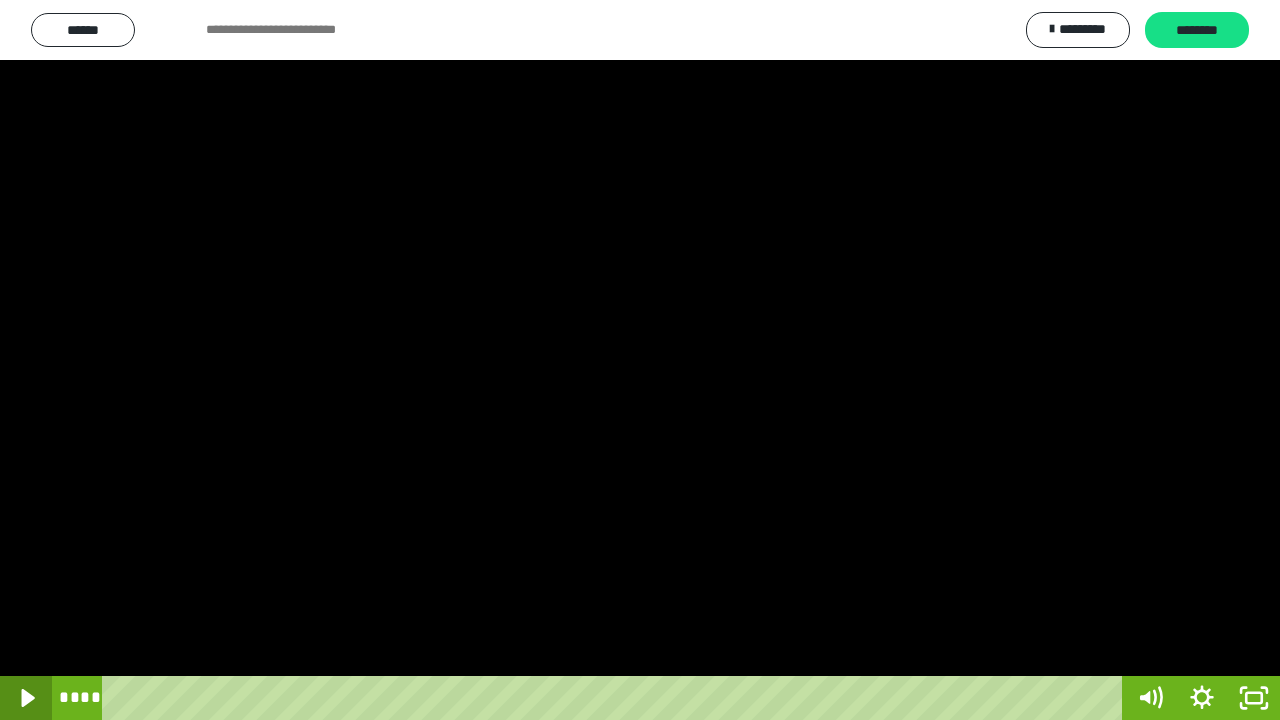 click 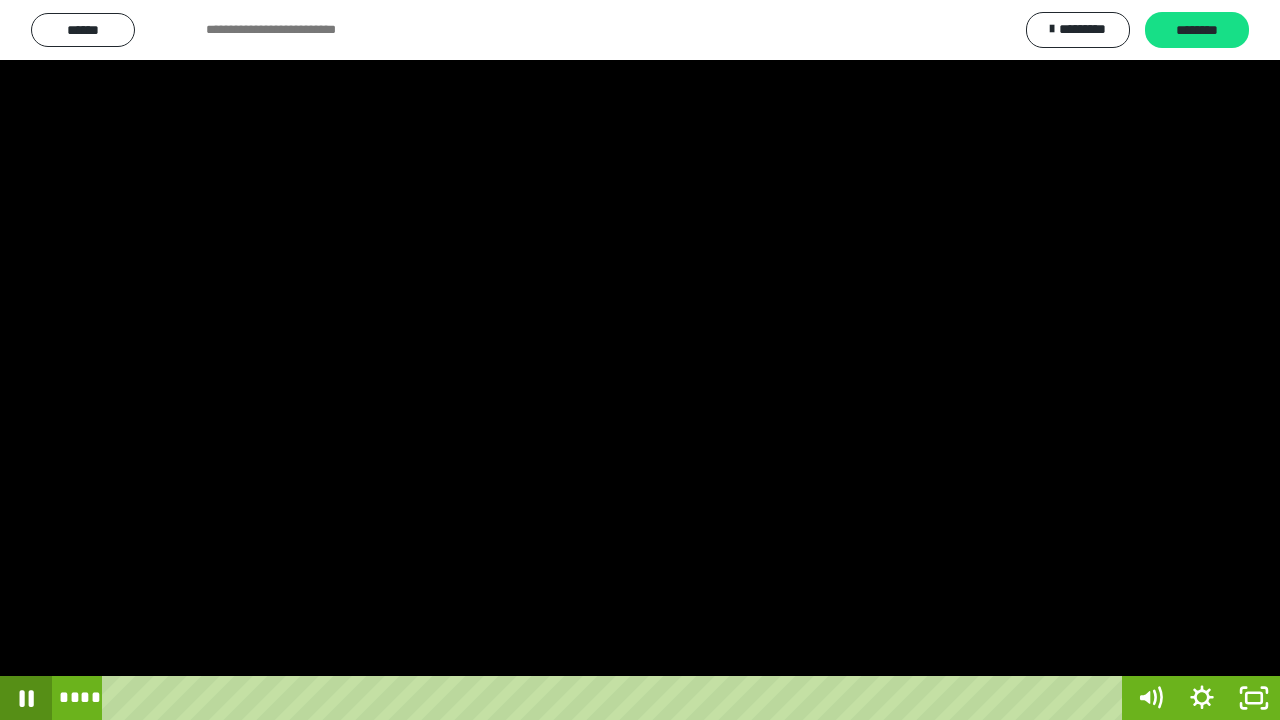 click 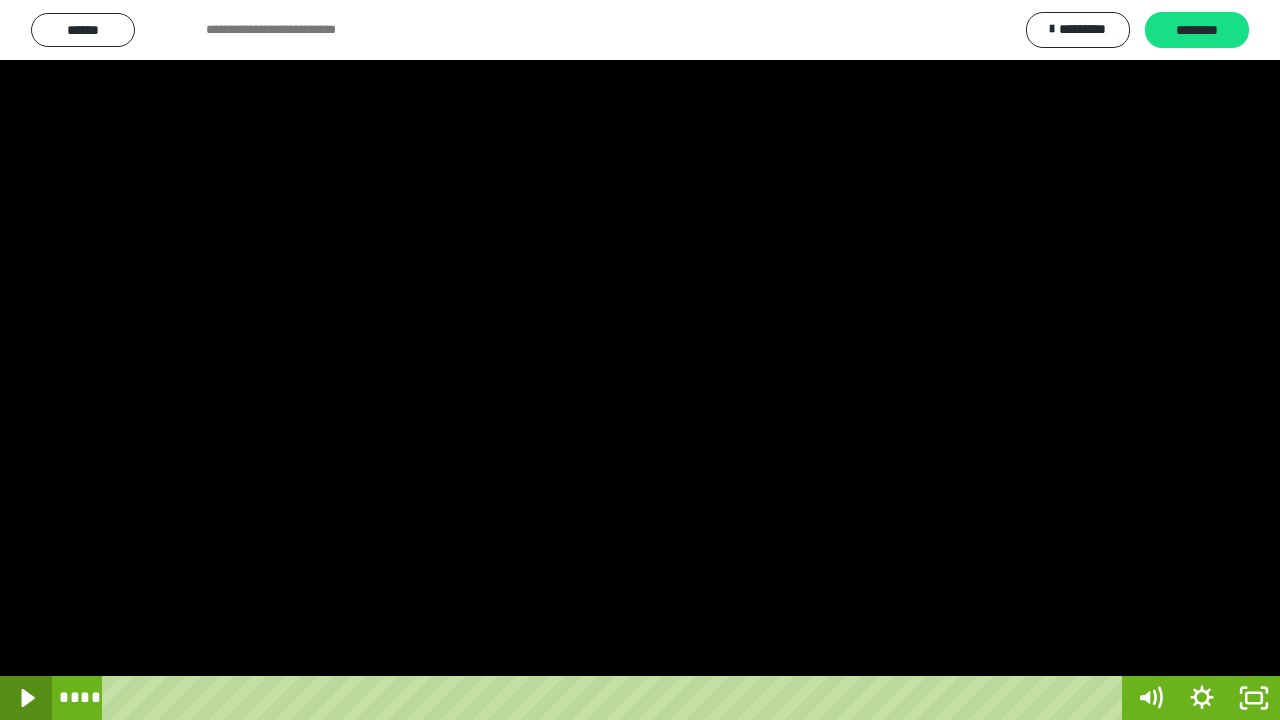 click 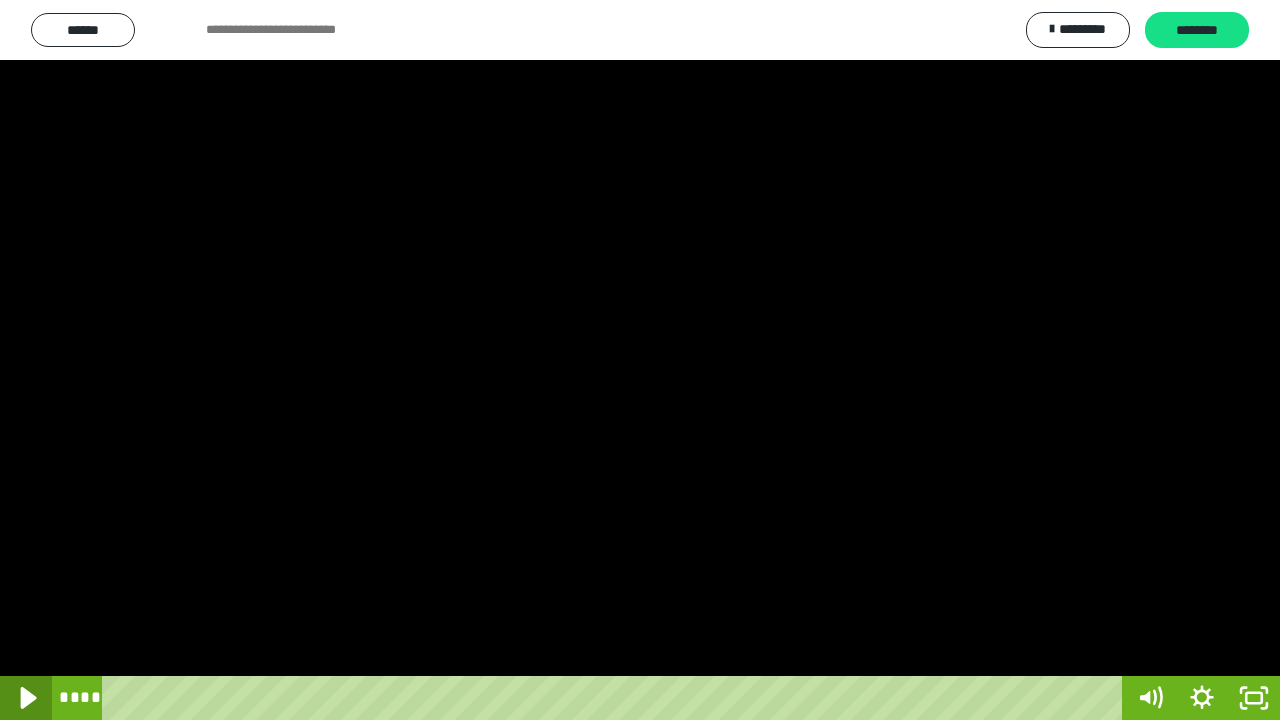 click 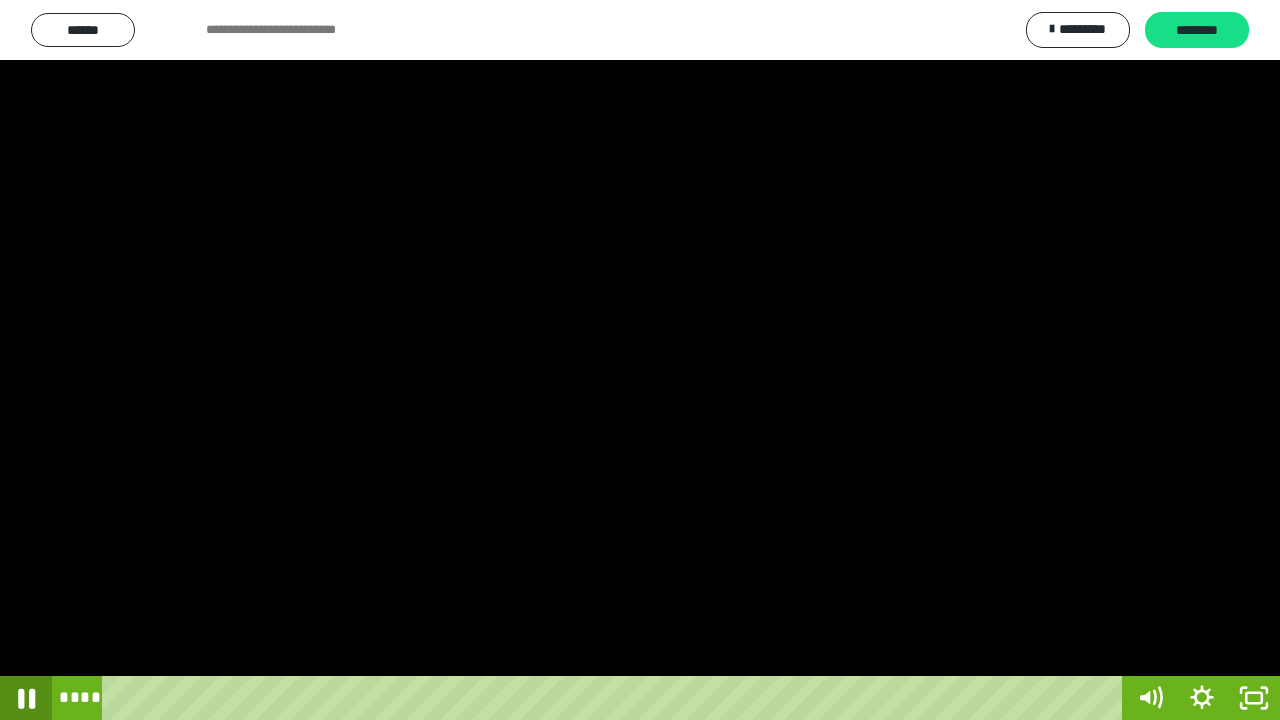 click 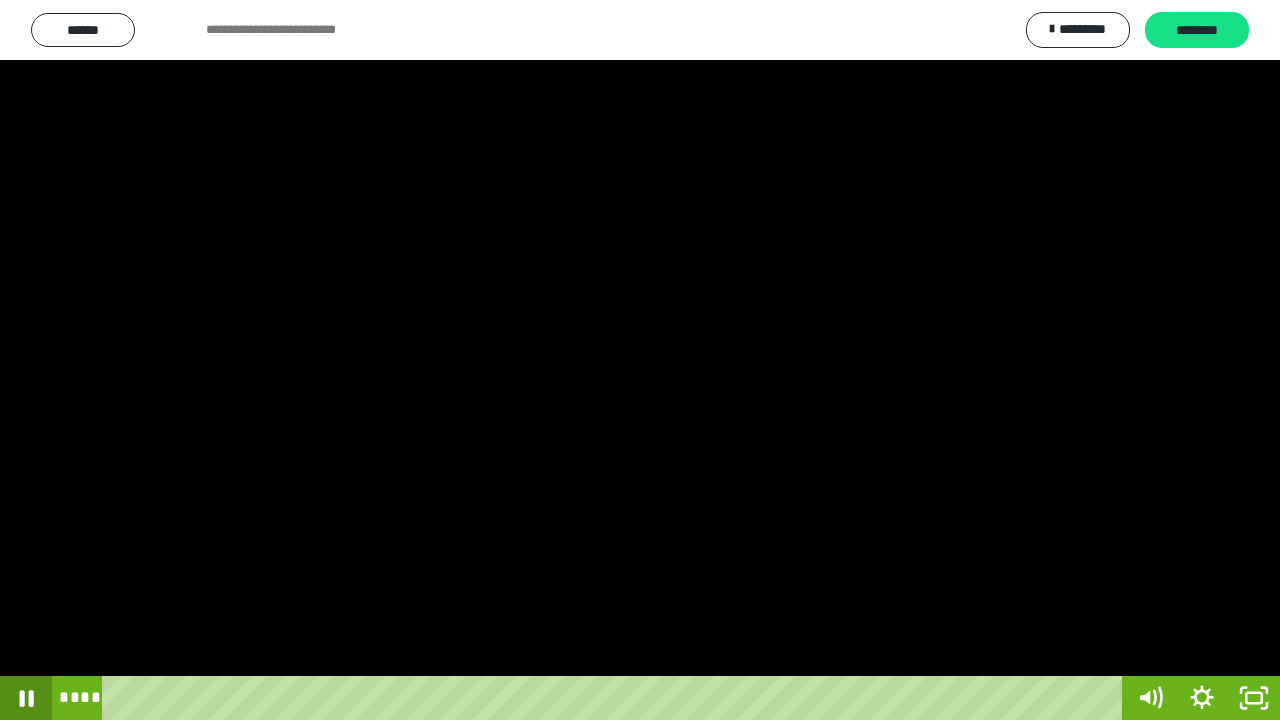 click 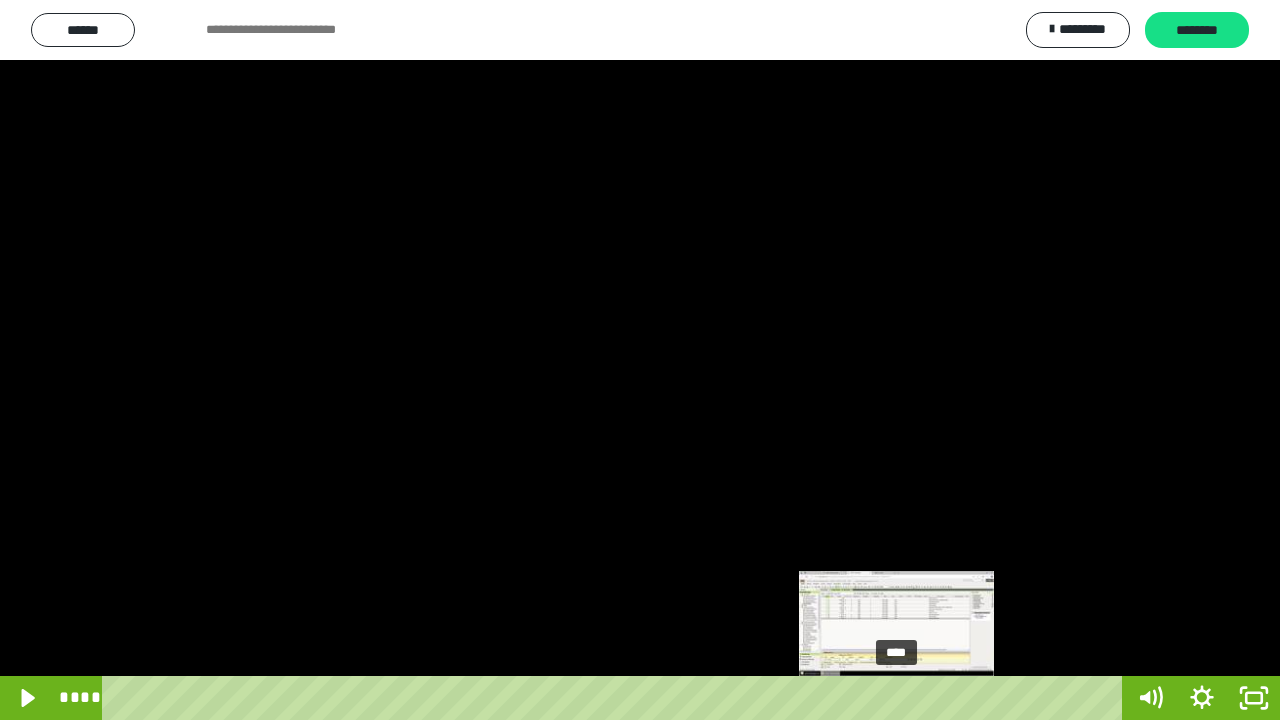 click at bounding box center (905, 698) 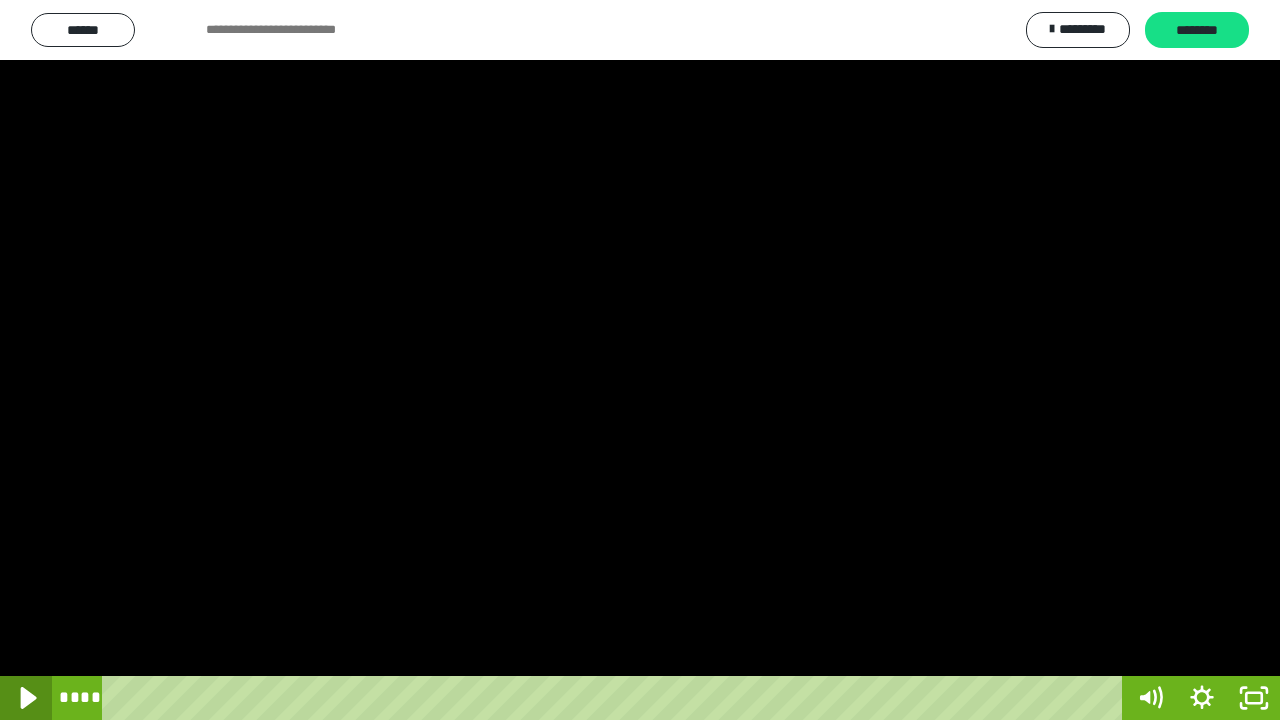 click 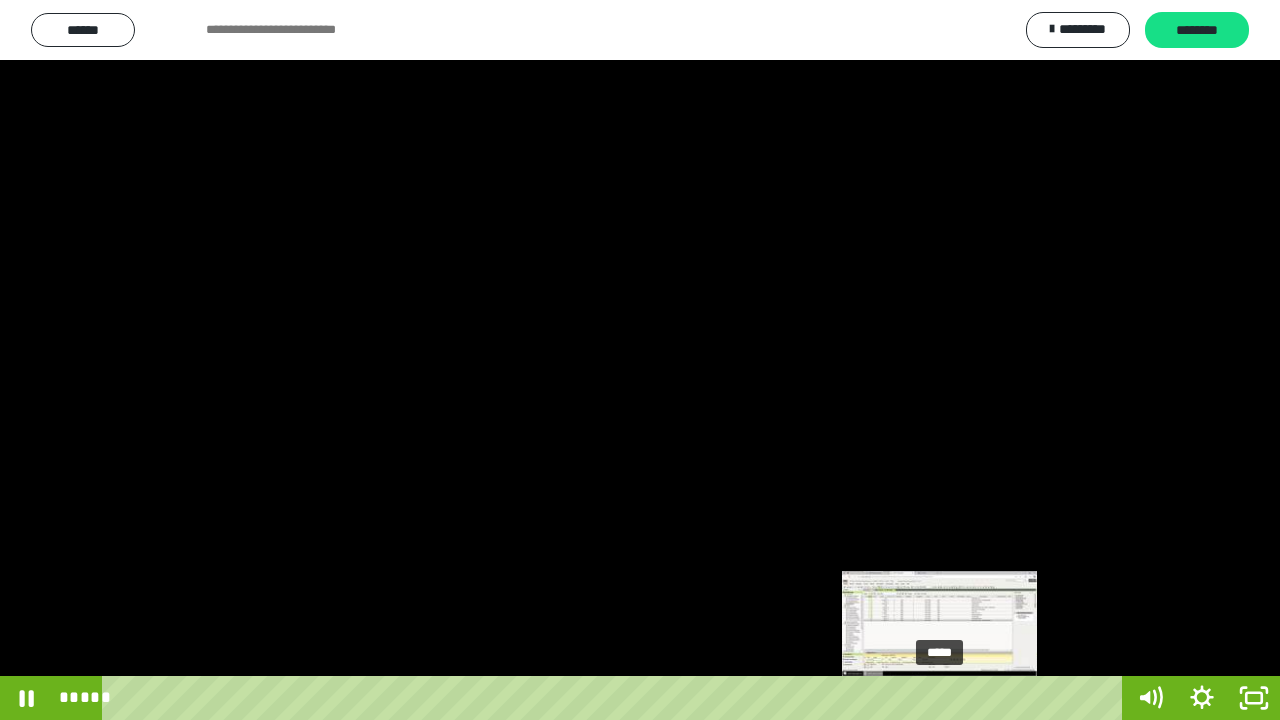 click on "*****" at bounding box center [616, 698] 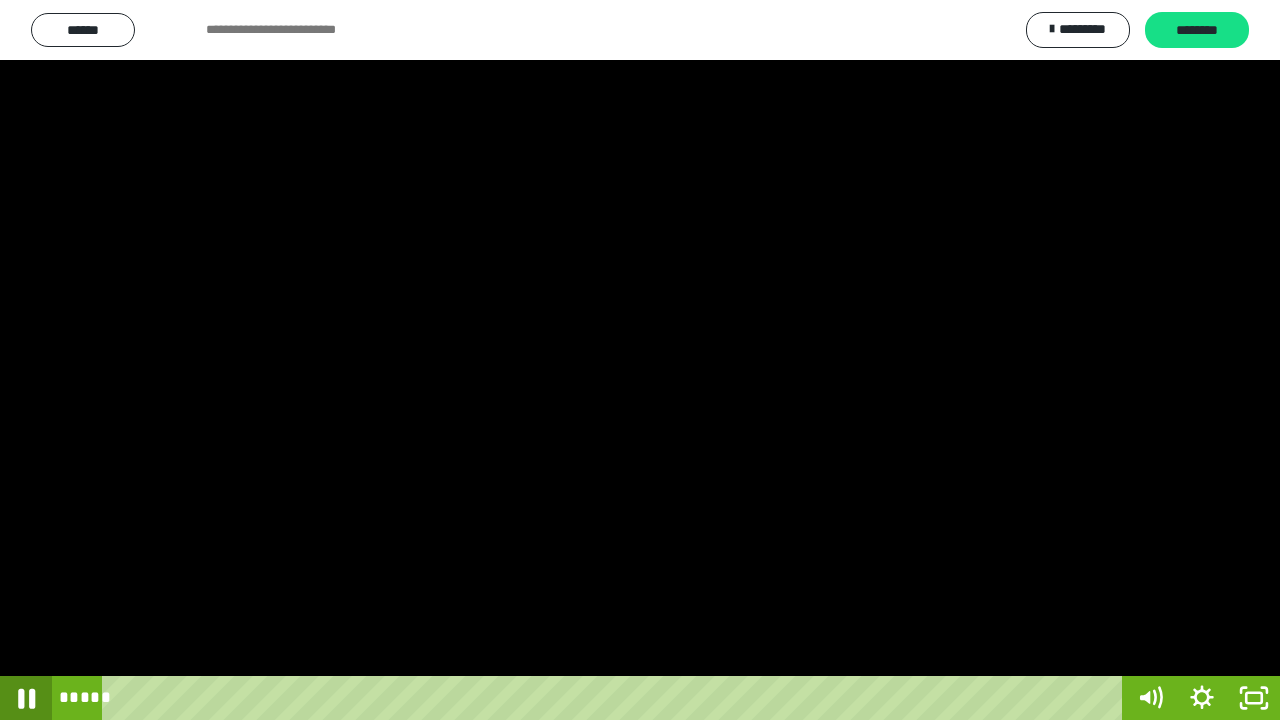 click 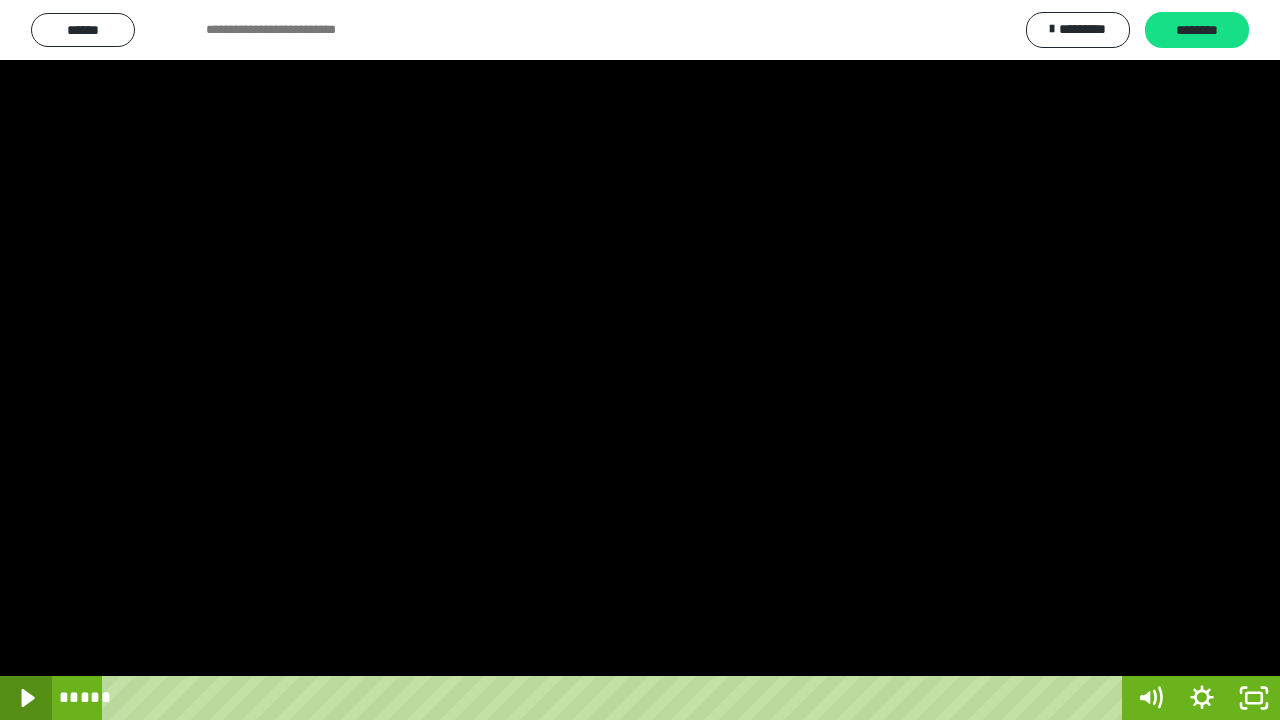 click 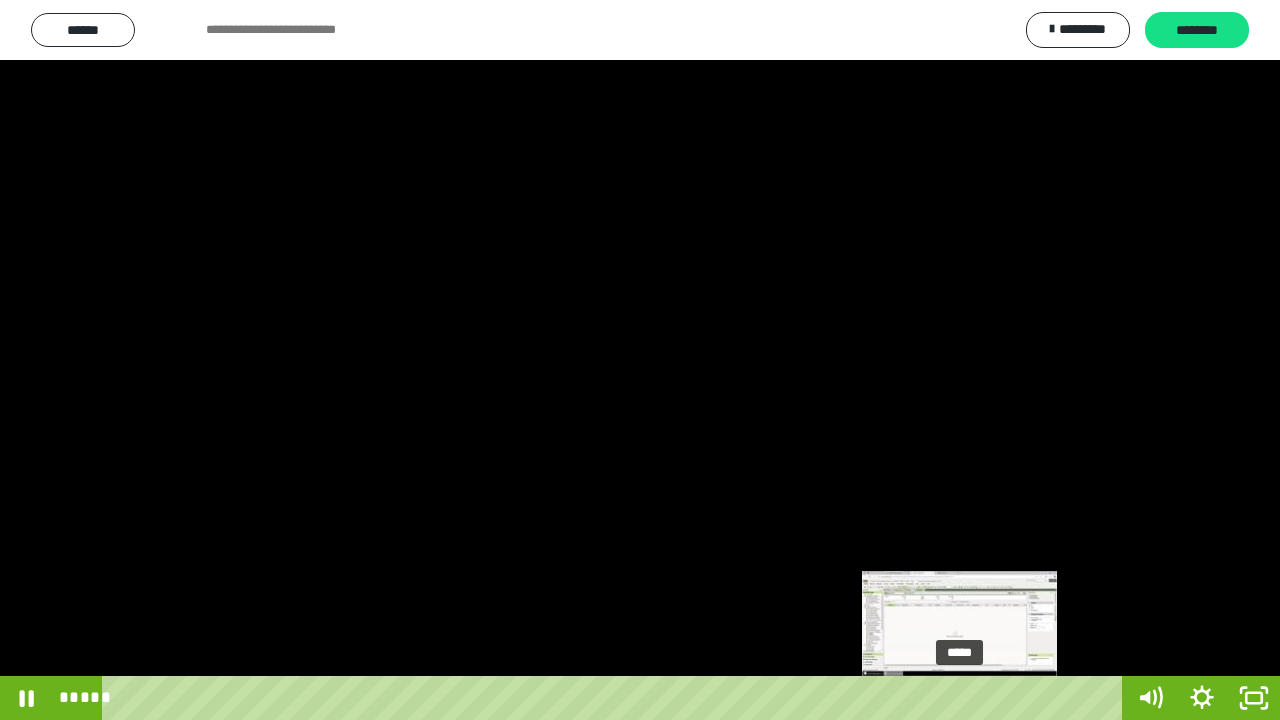 click at bounding box center [967, 698] 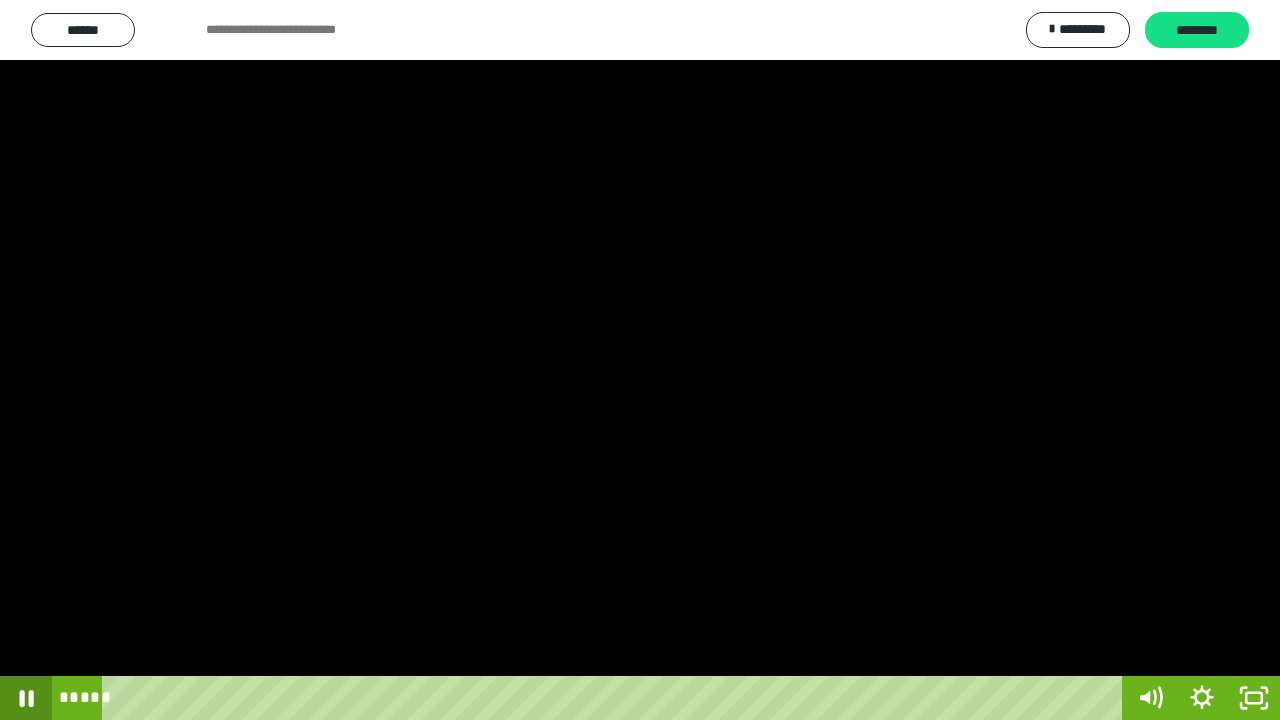 click 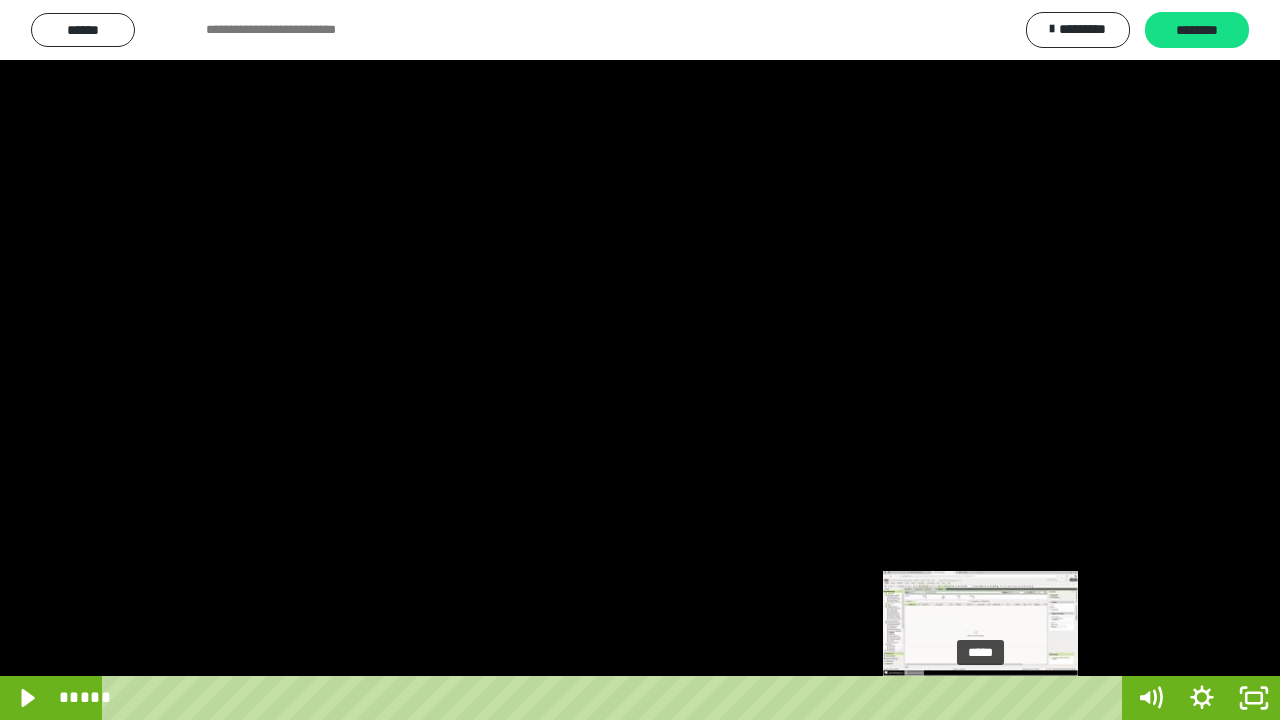 click on "*****" at bounding box center [616, 698] 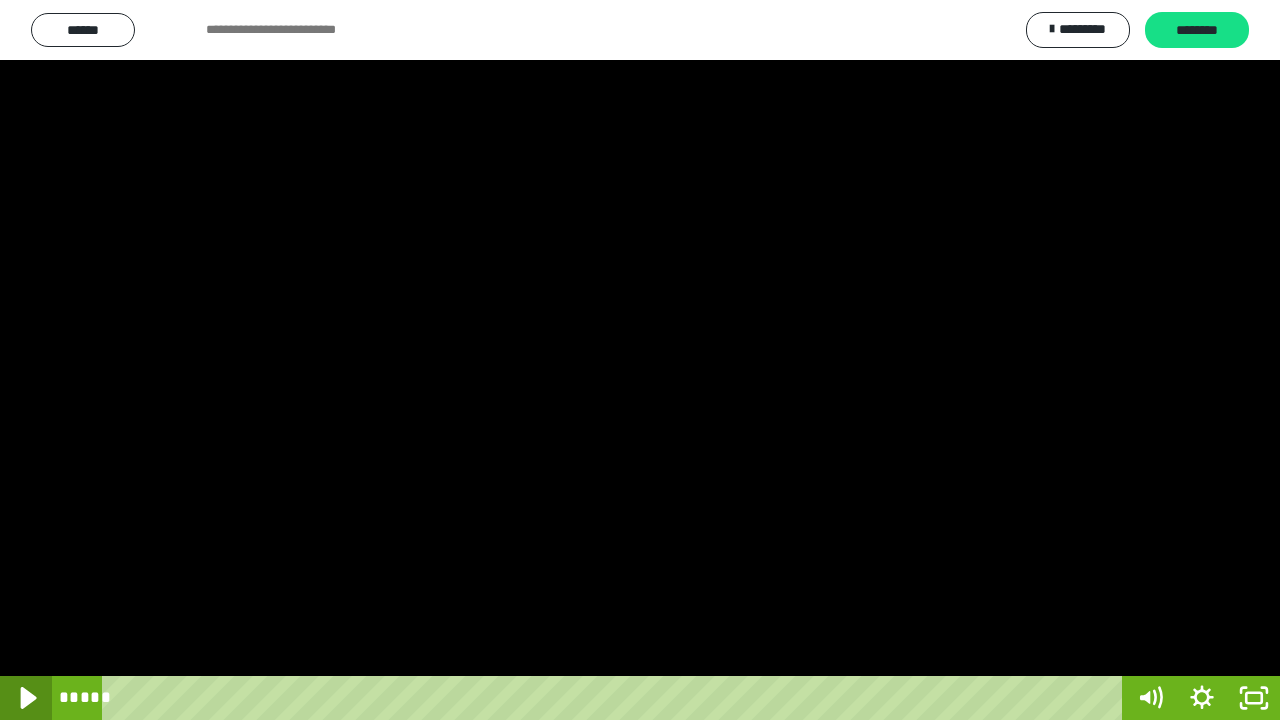 click 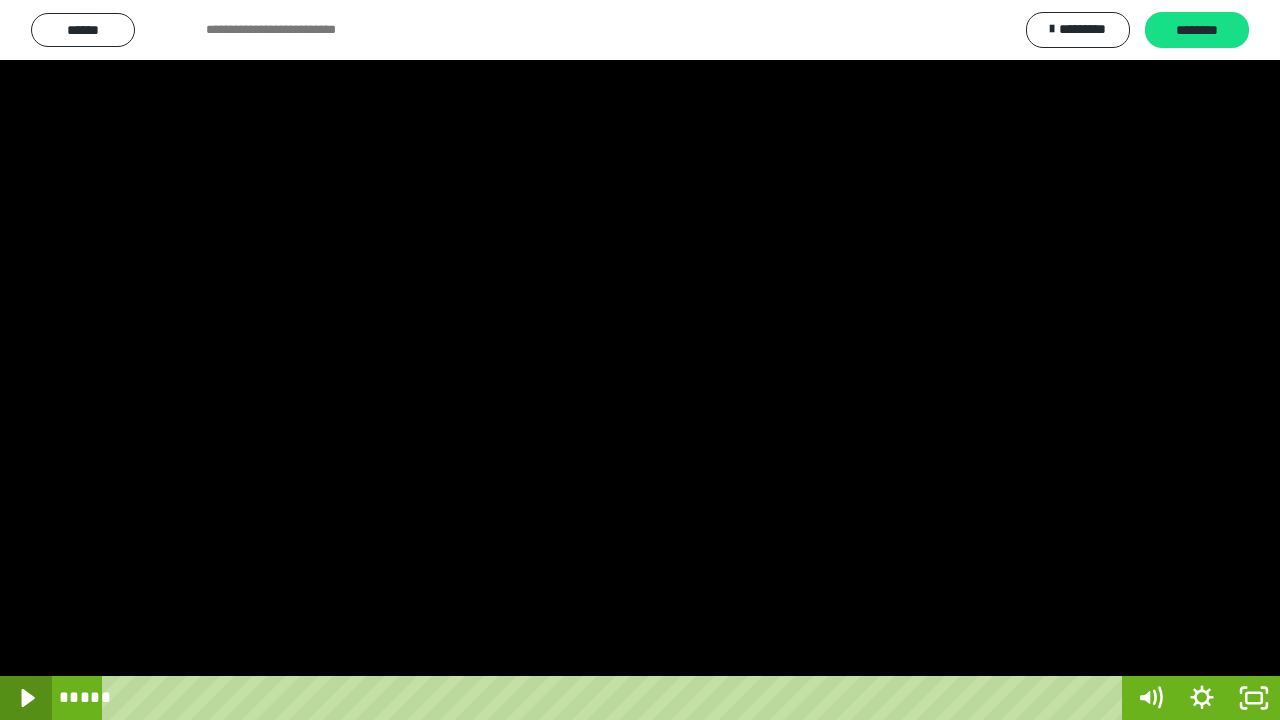 click 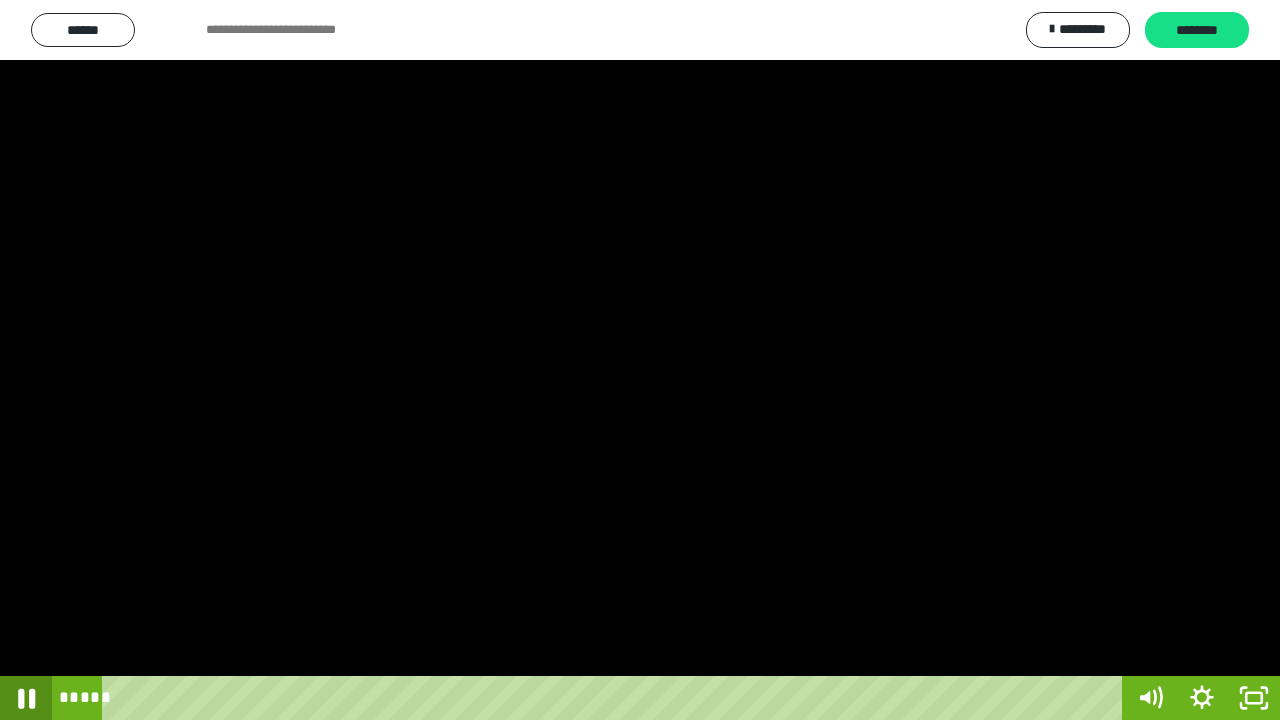 click 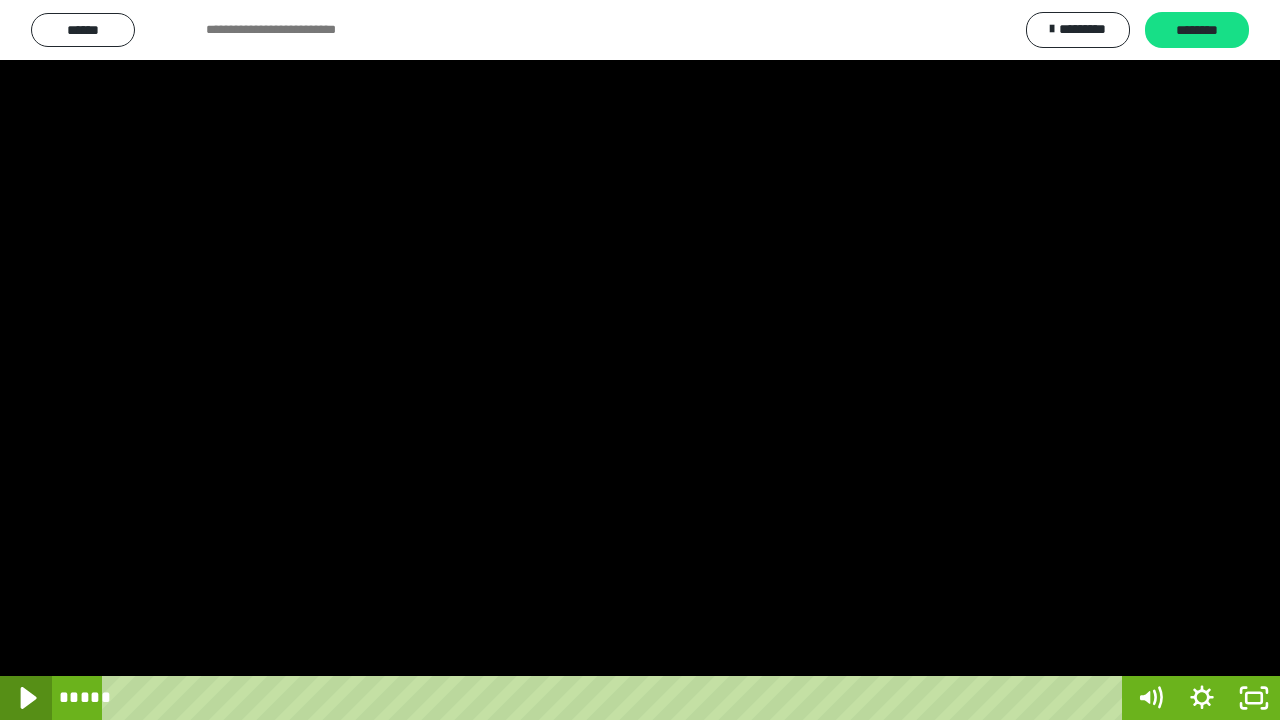 click 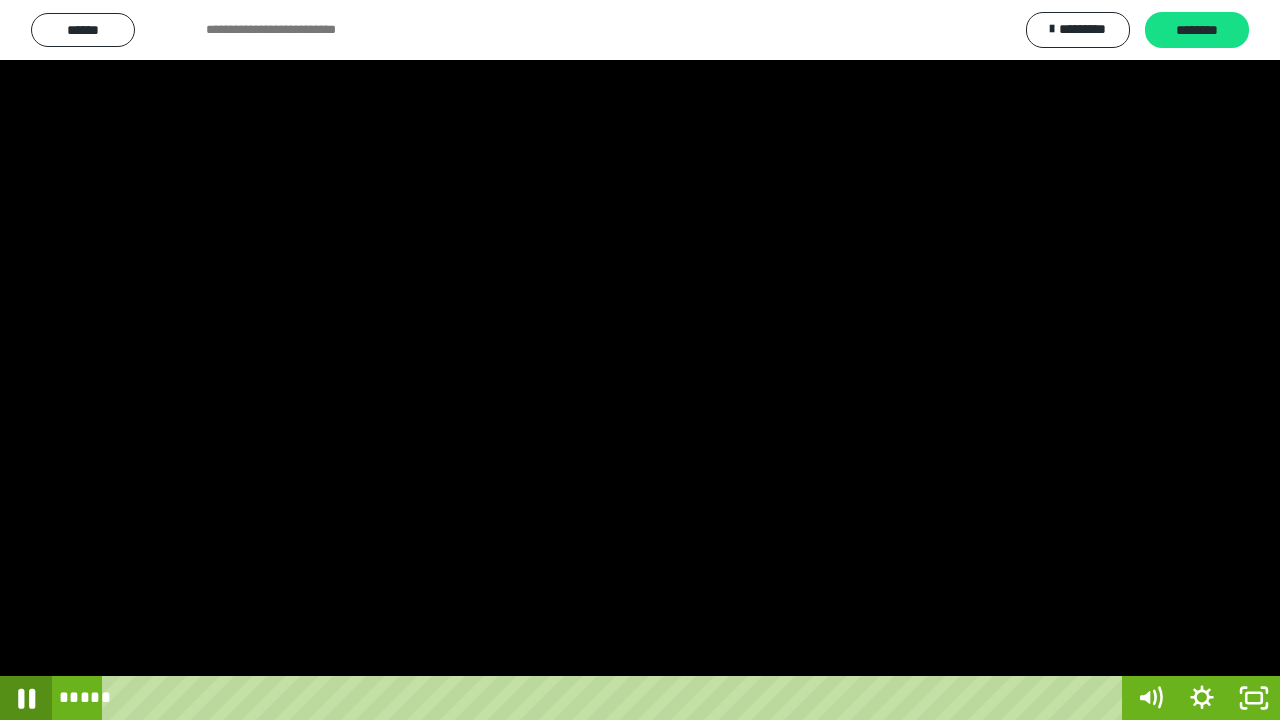 click 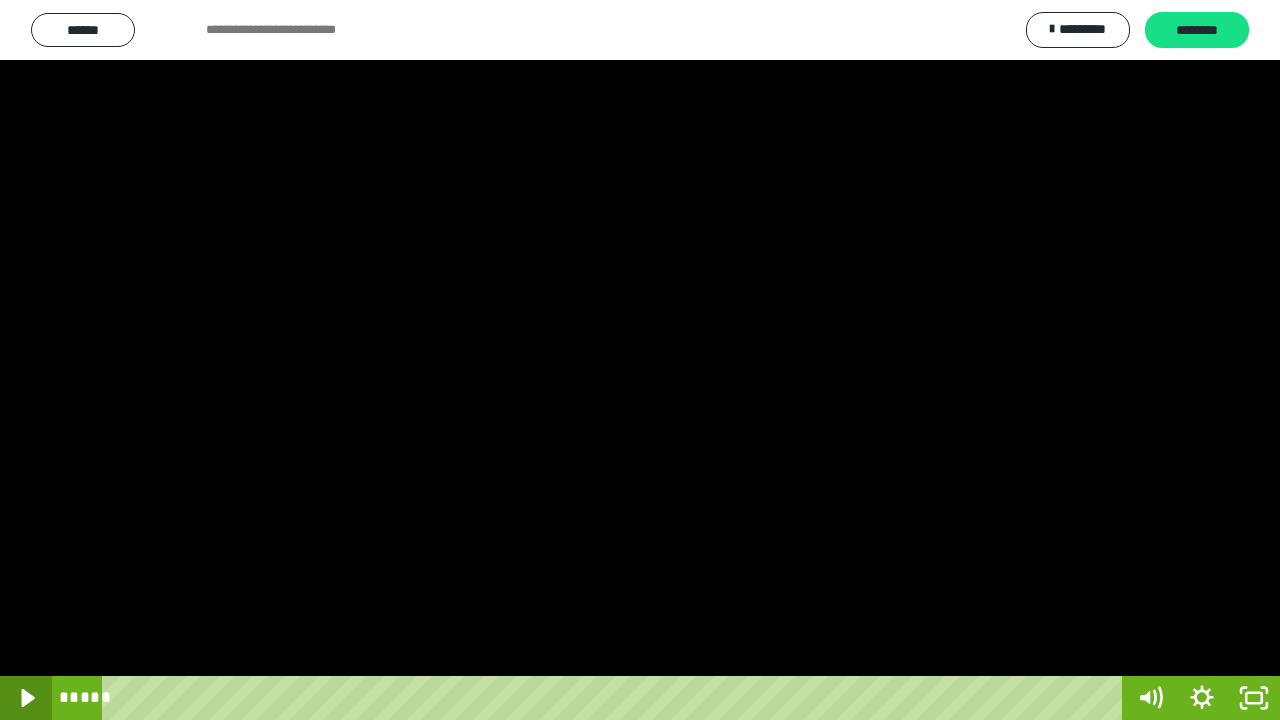 click 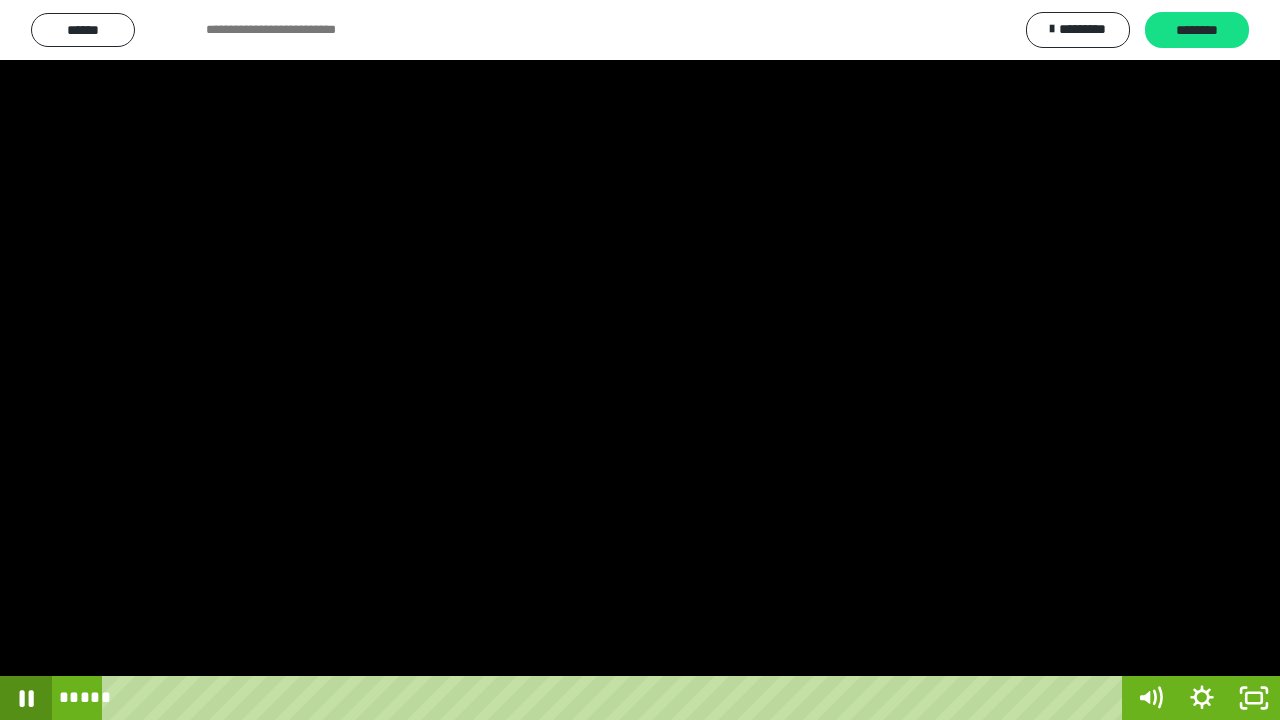 click 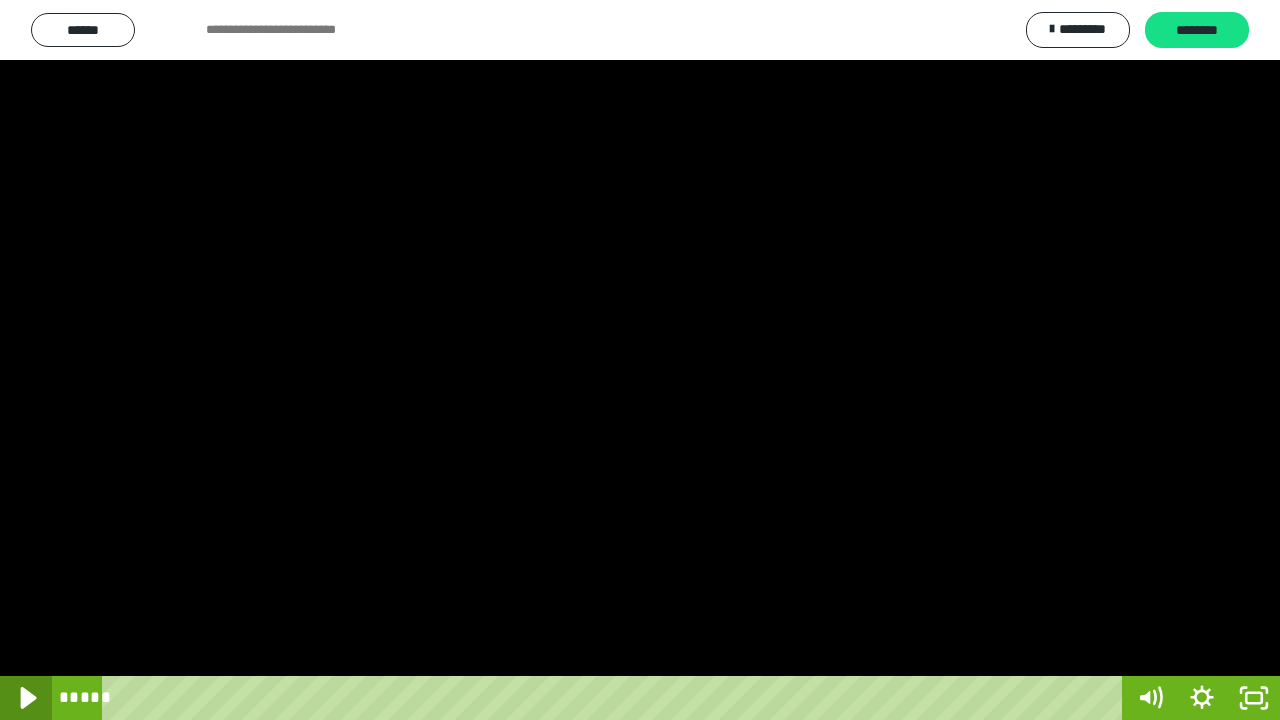 click 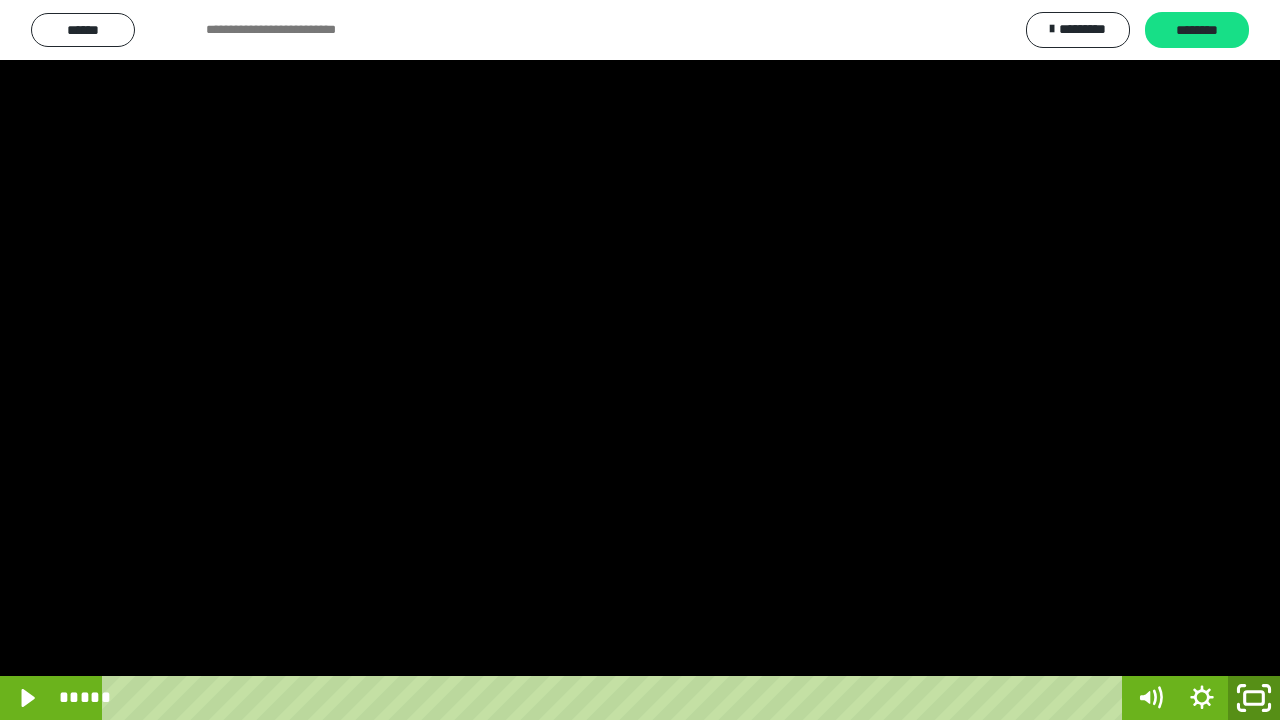 click 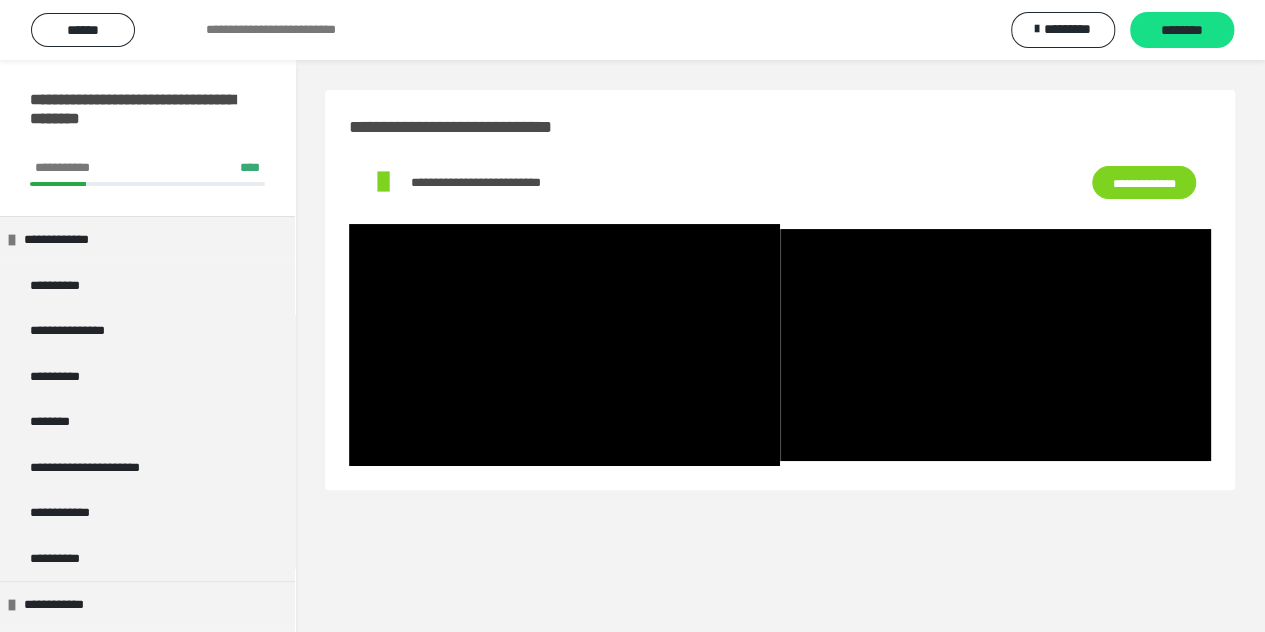 click on "**********" at bounding box center [780, 376] 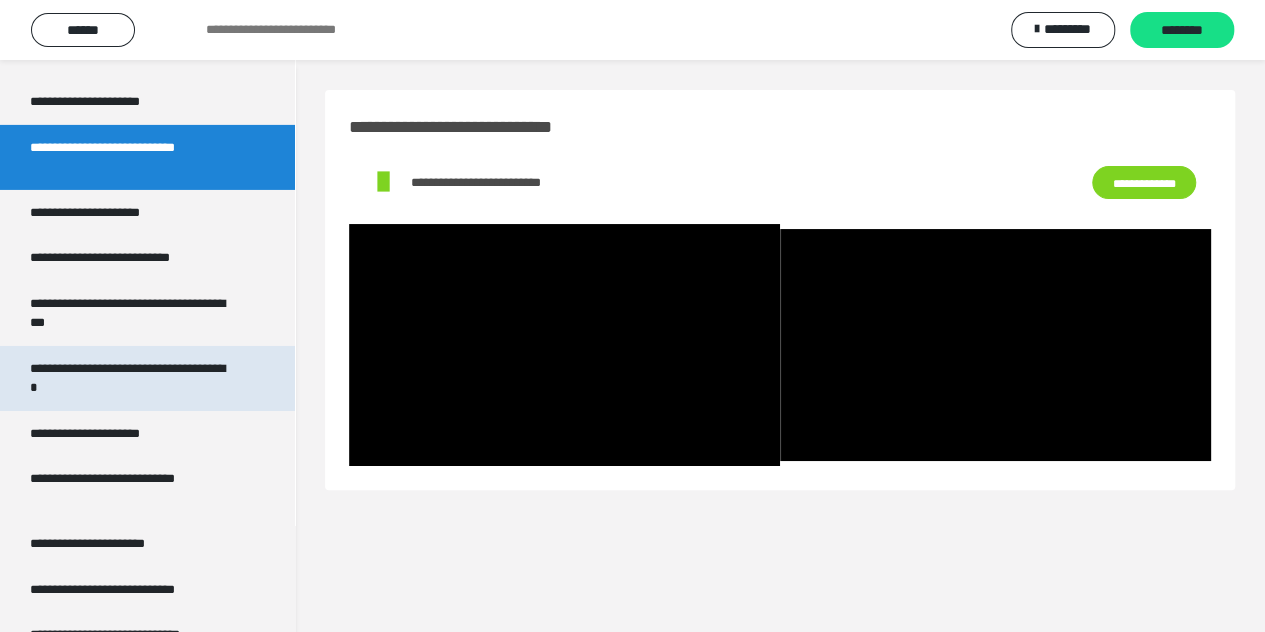 scroll, scrollTop: 3400, scrollLeft: 0, axis: vertical 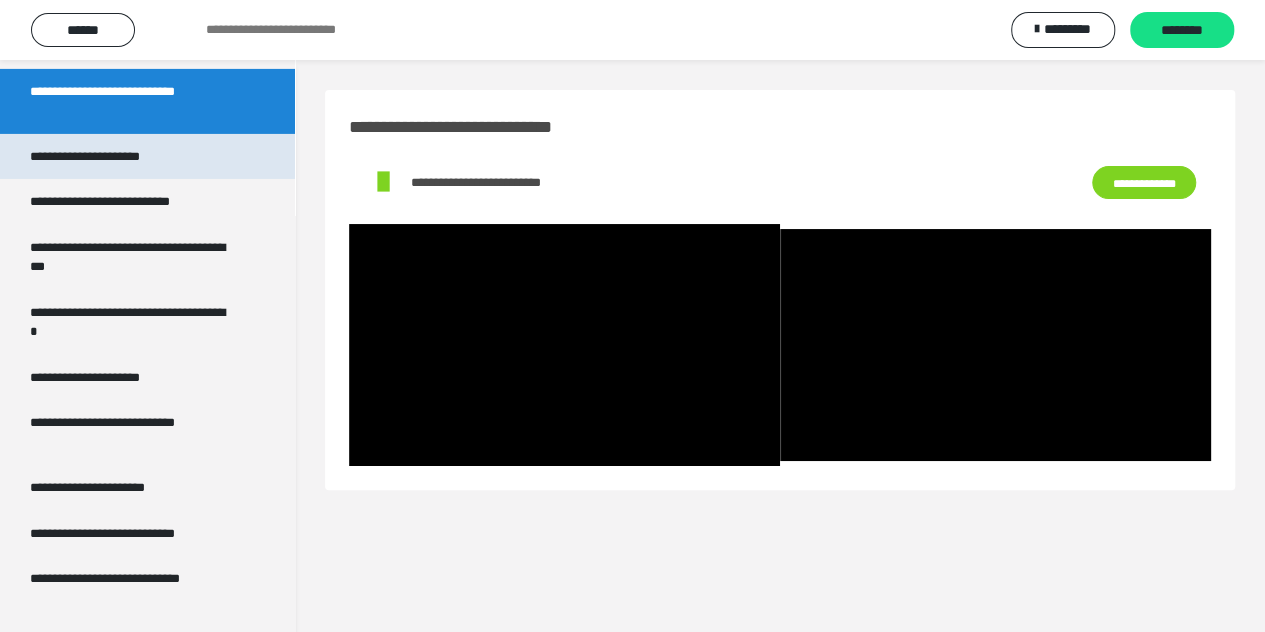 click on "**********" at bounding box center (108, 157) 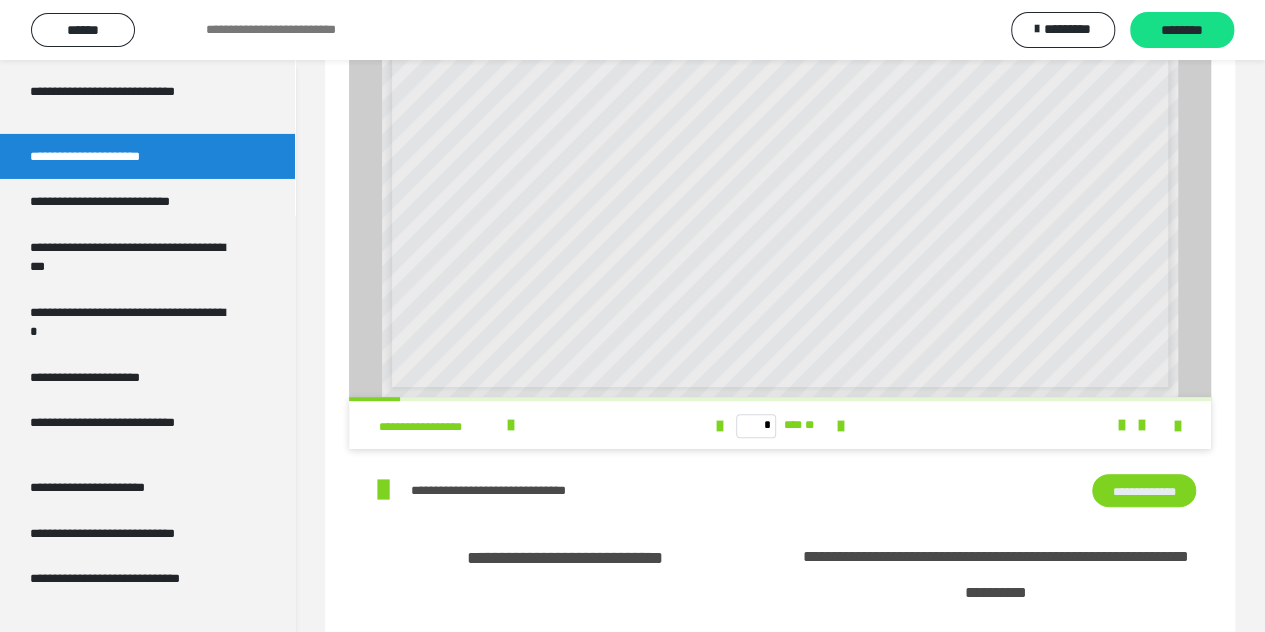 scroll, scrollTop: 100, scrollLeft: 0, axis: vertical 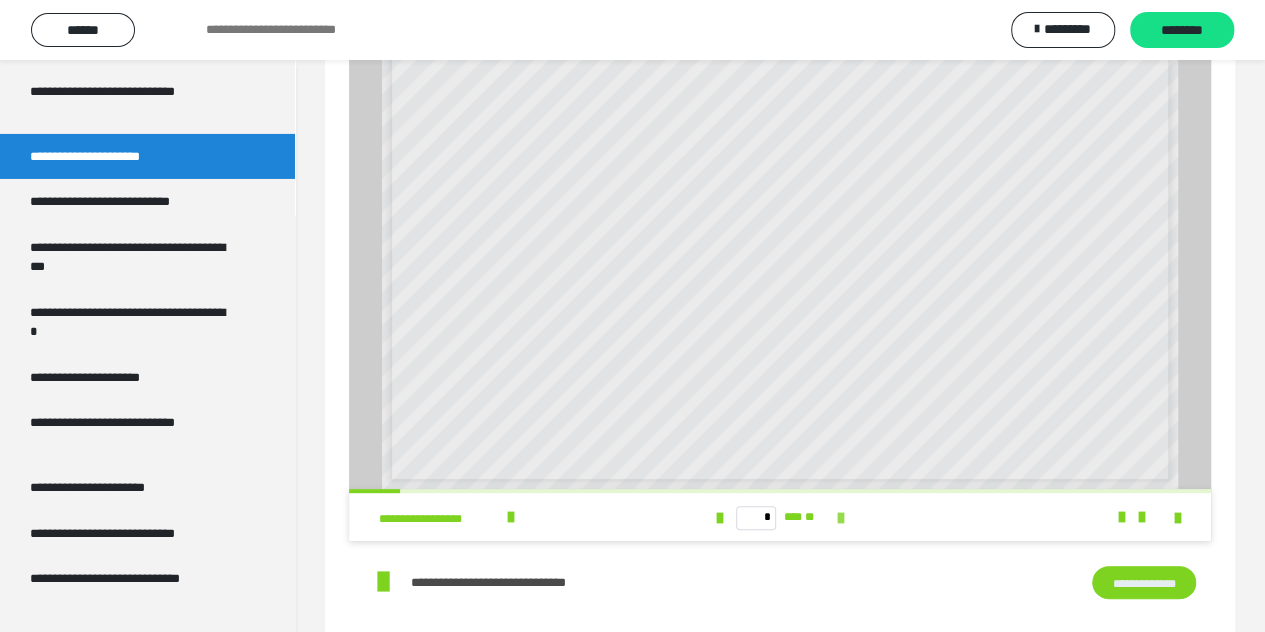 click at bounding box center (841, 518) 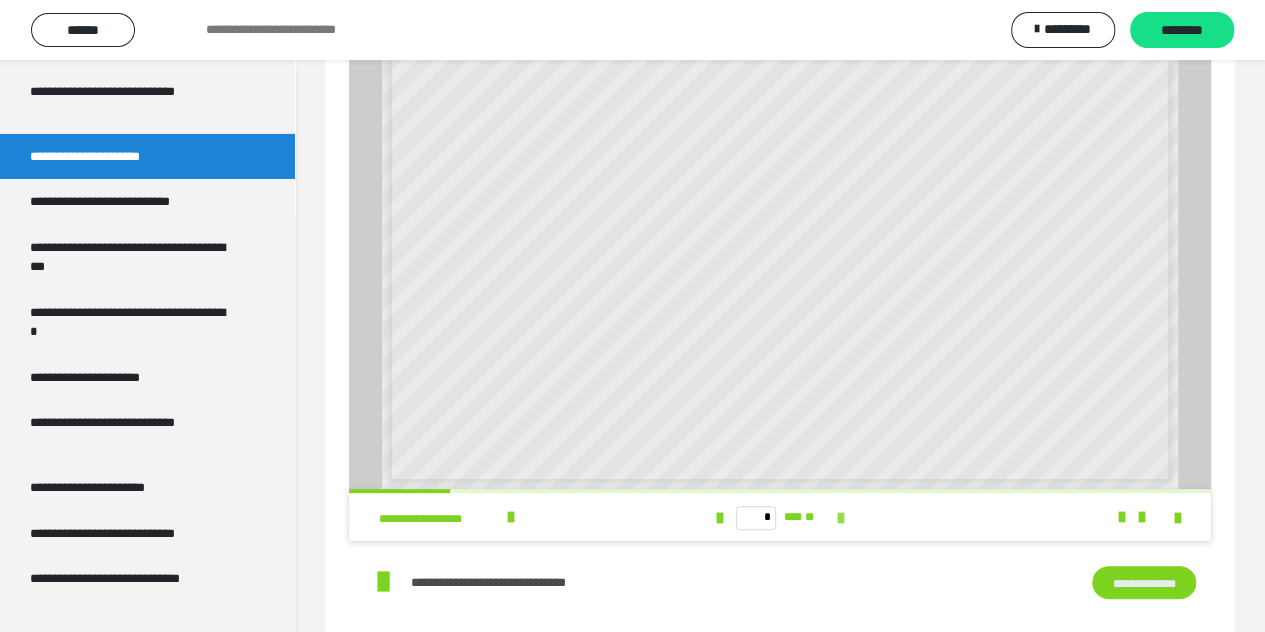 click at bounding box center [841, 518] 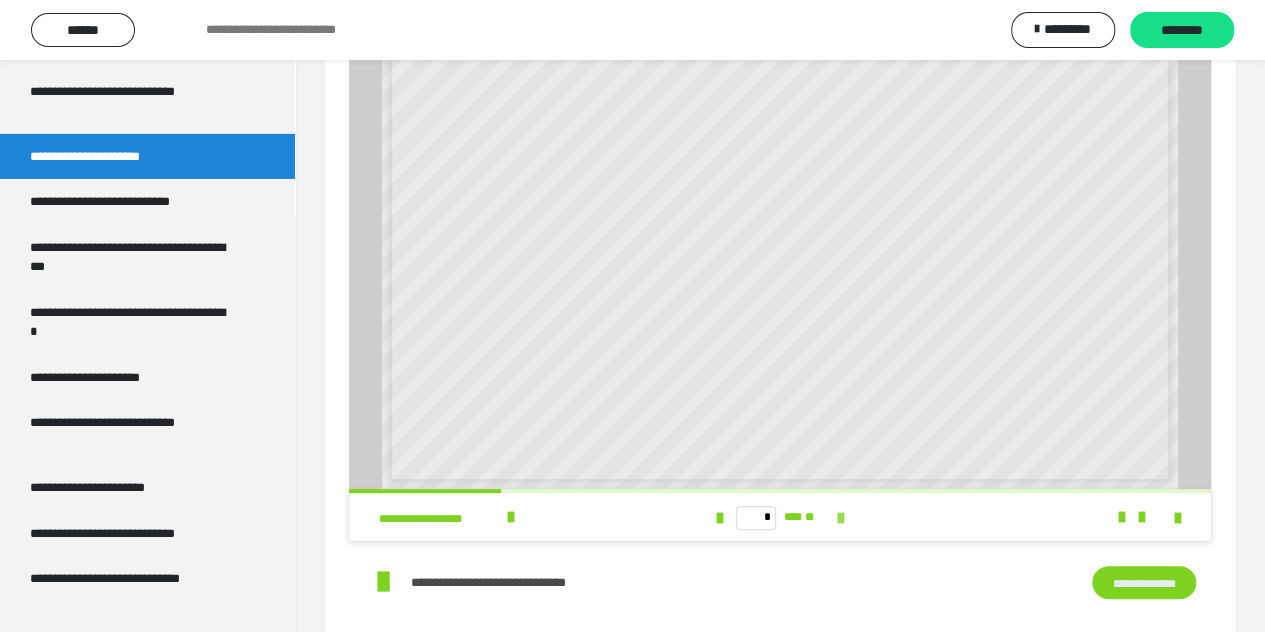 click at bounding box center [841, 518] 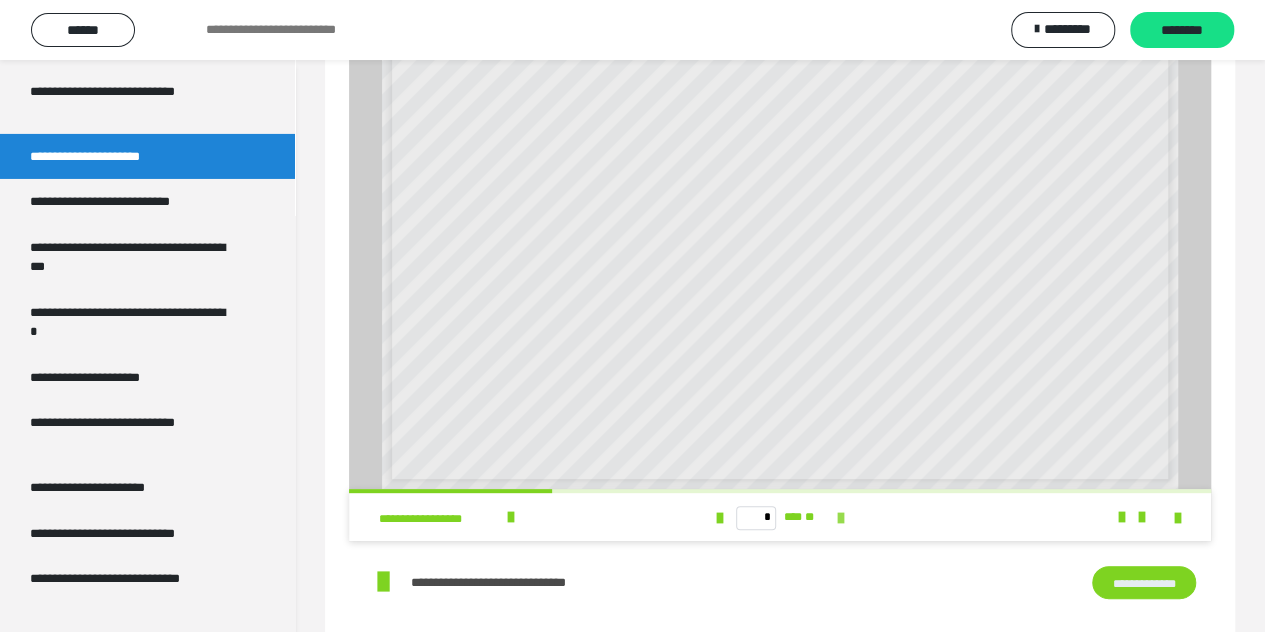 click at bounding box center (841, 518) 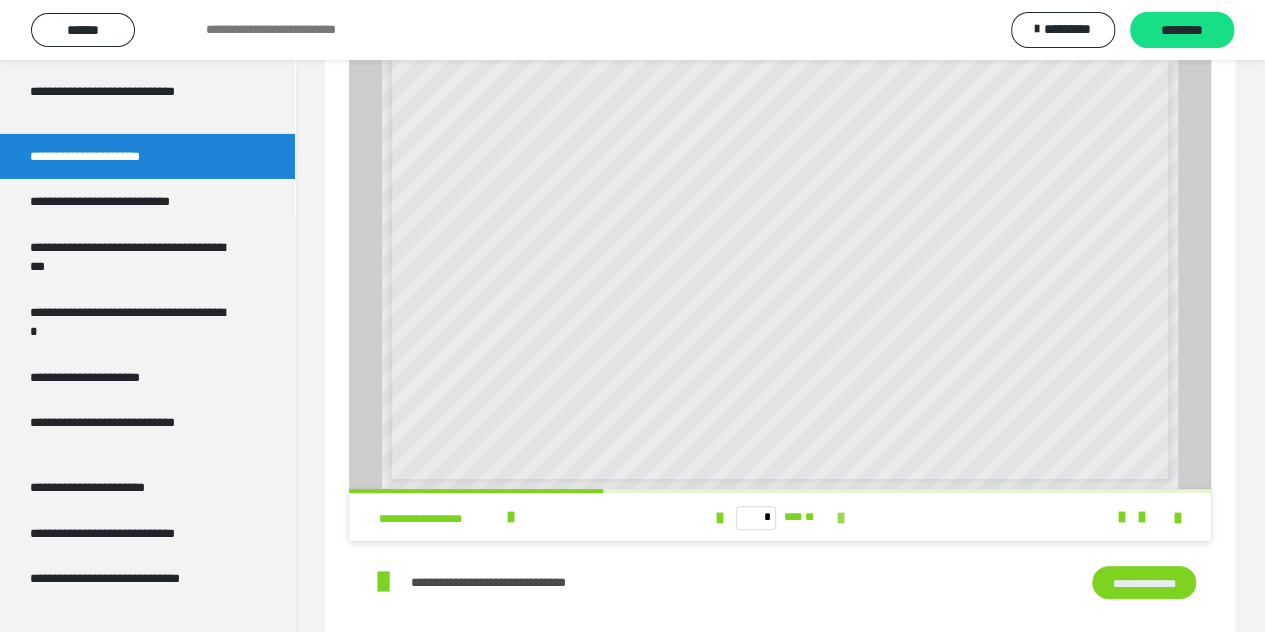 click at bounding box center [841, 518] 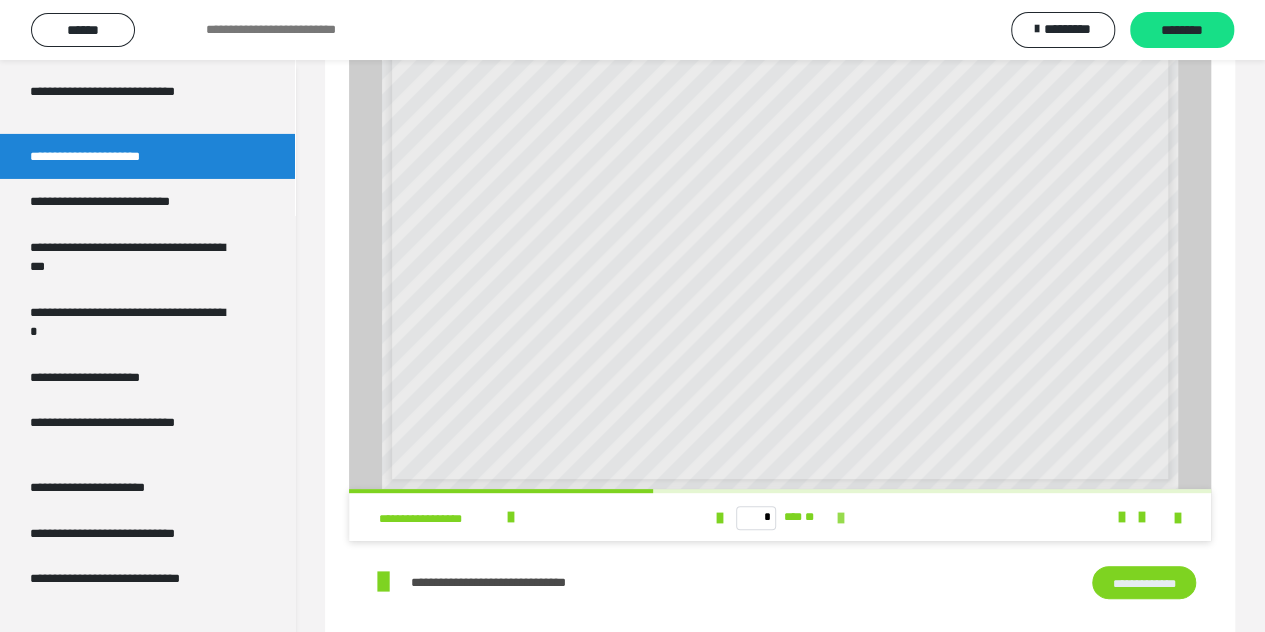 click at bounding box center [841, 518] 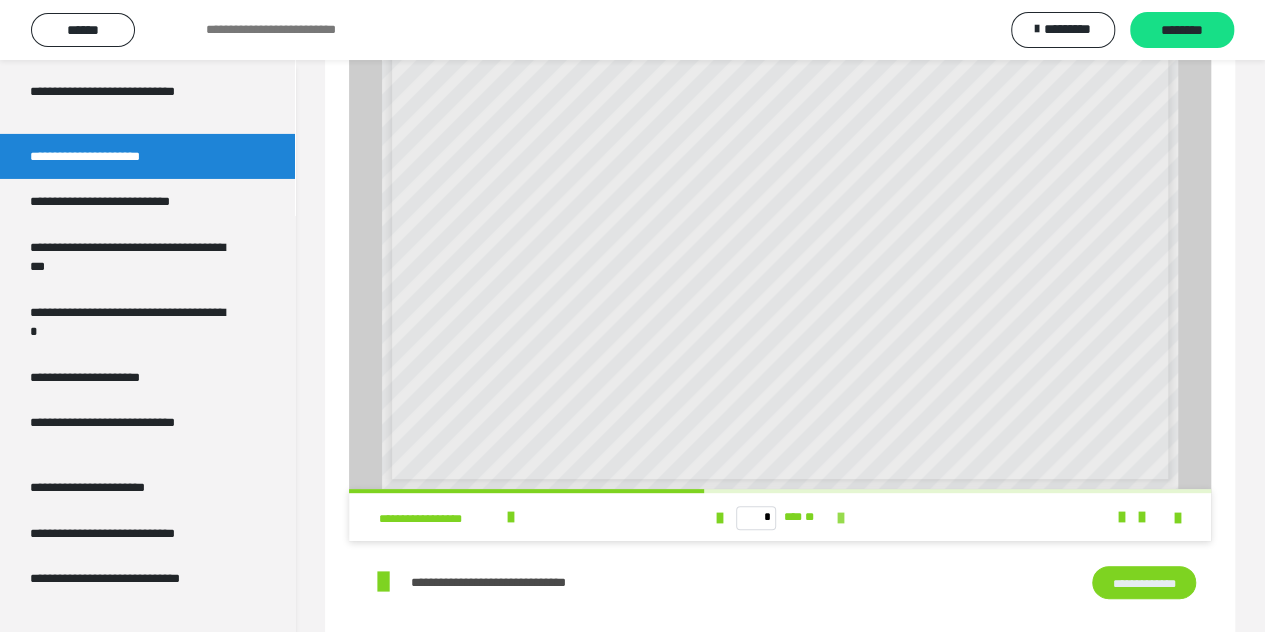 click at bounding box center [841, 518] 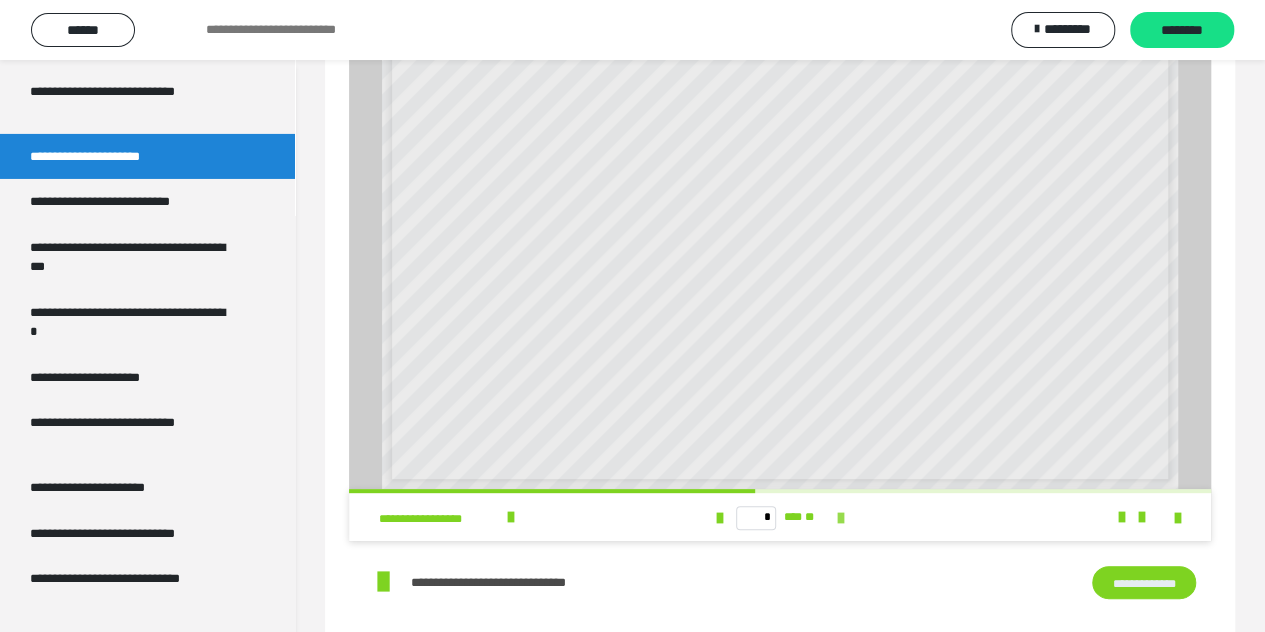 click at bounding box center [841, 518] 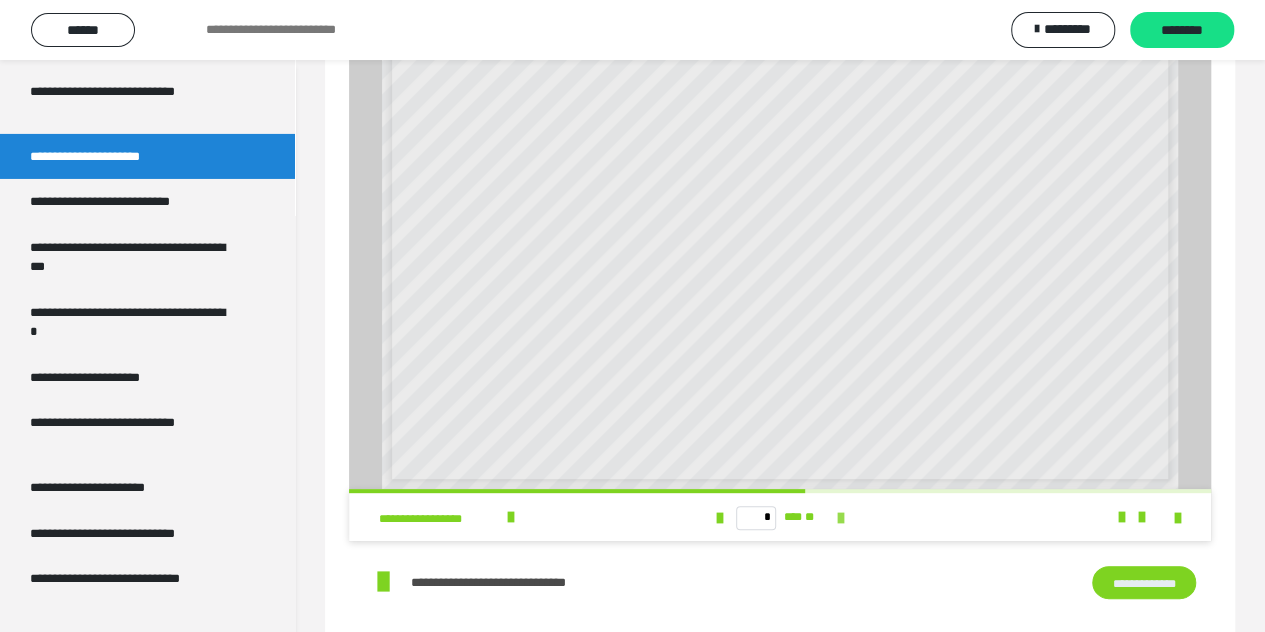click at bounding box center (841, 518) 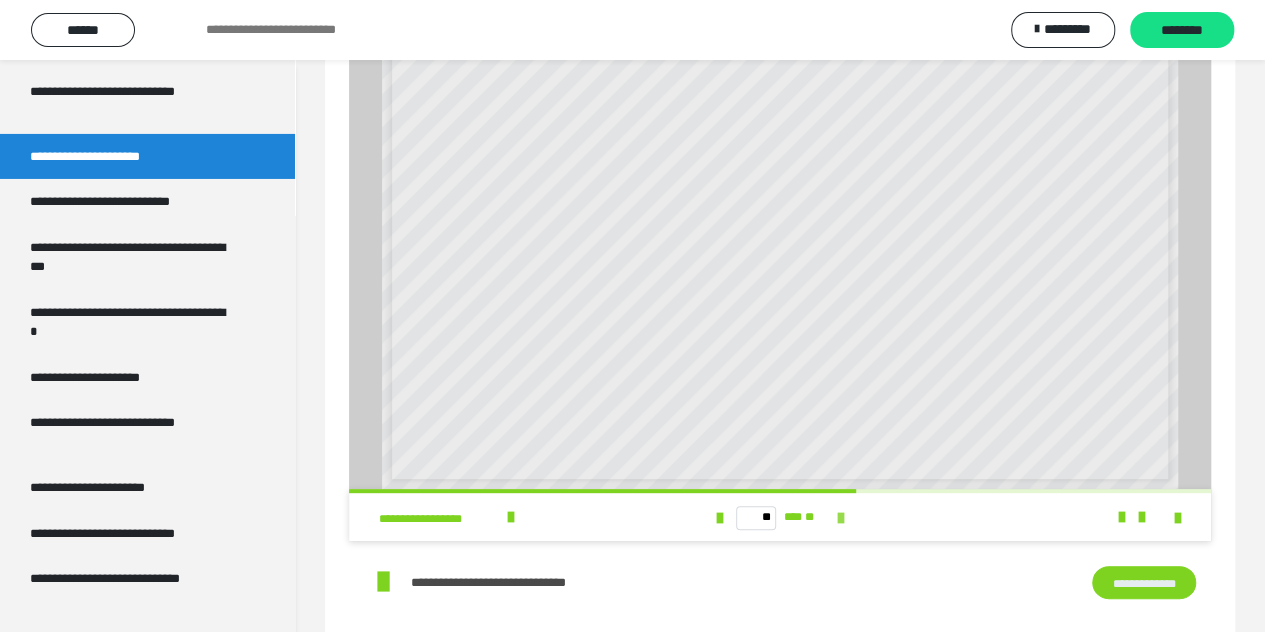 click at bounding box center [841, 518] 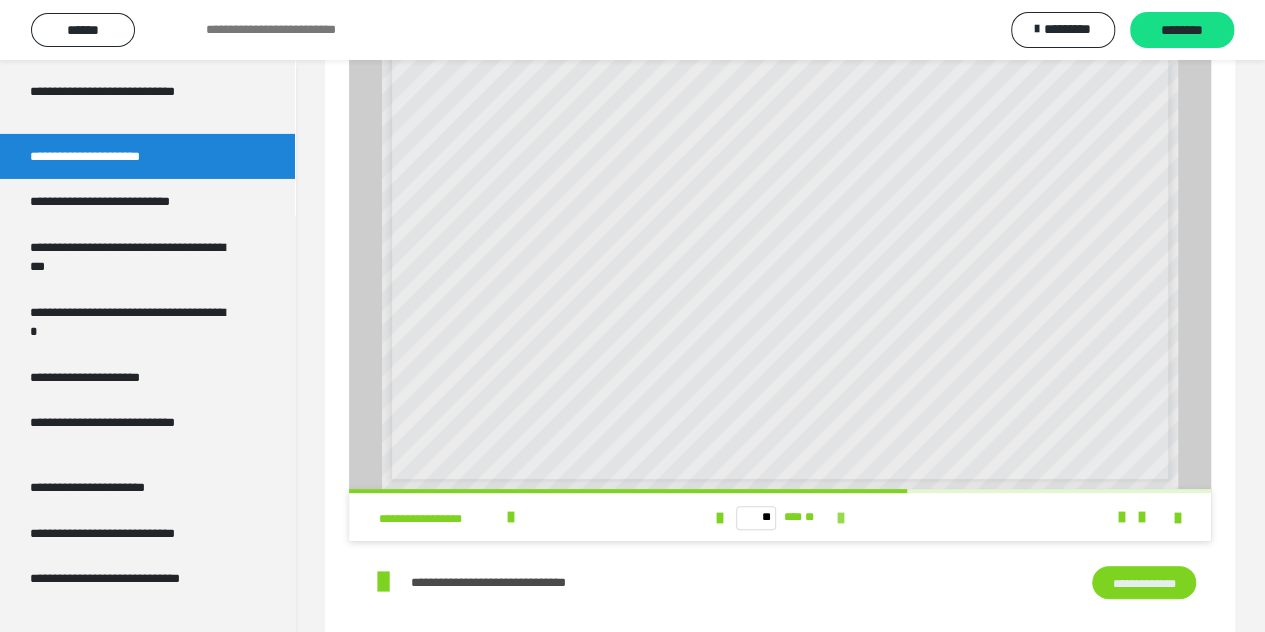 click at bounding box center (841, 518) 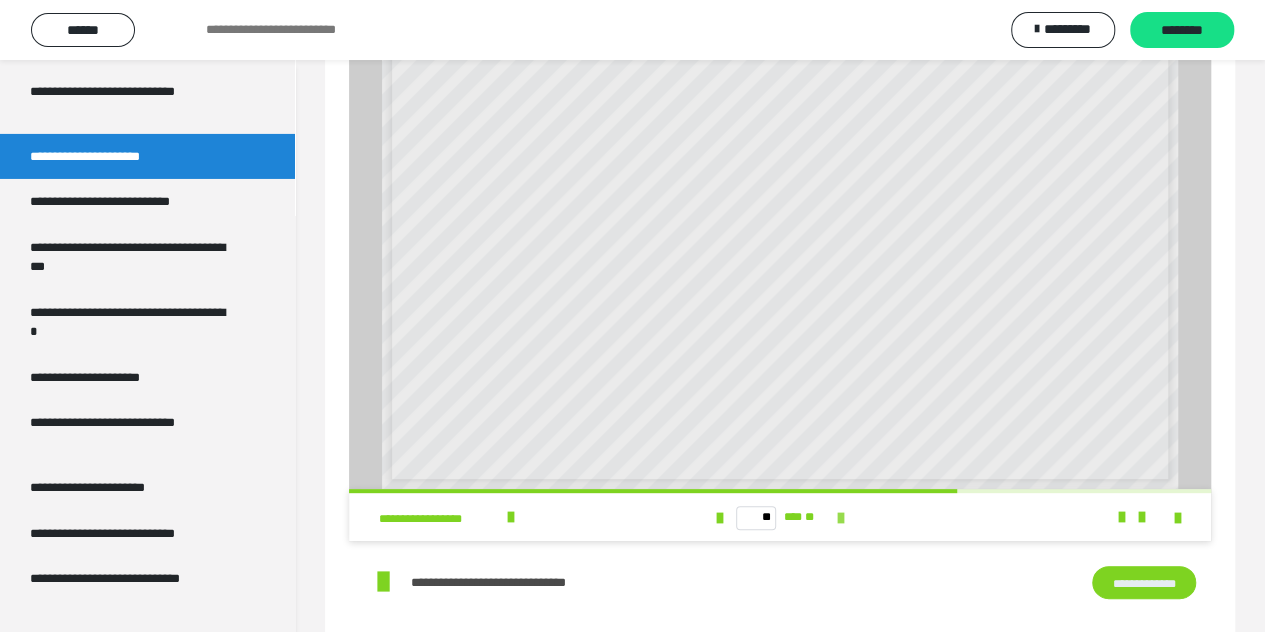 click at bounding box center (841, 518) 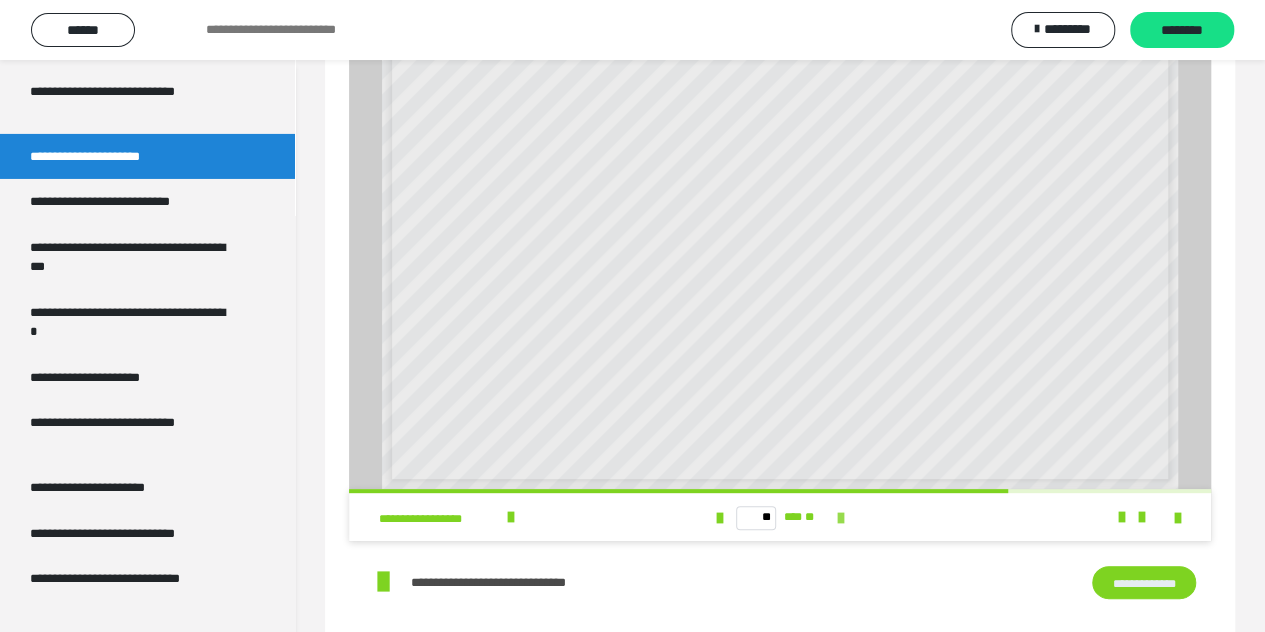 click at bounding box center [841, 518] 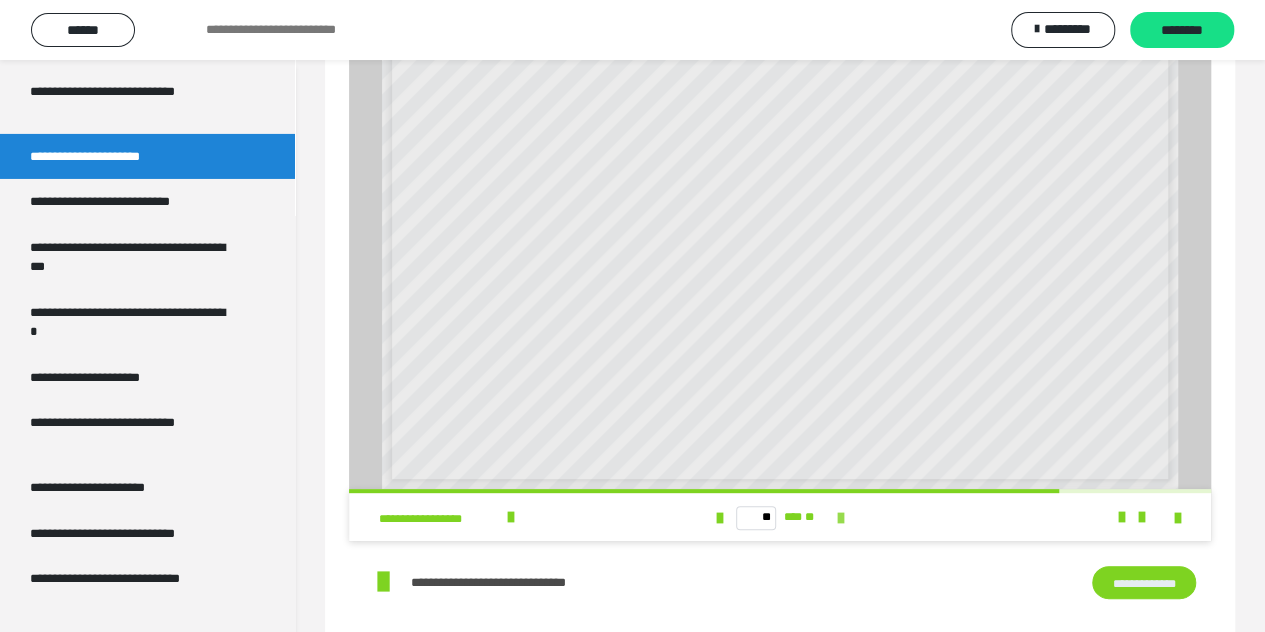 click at bounding box center (841, 518) 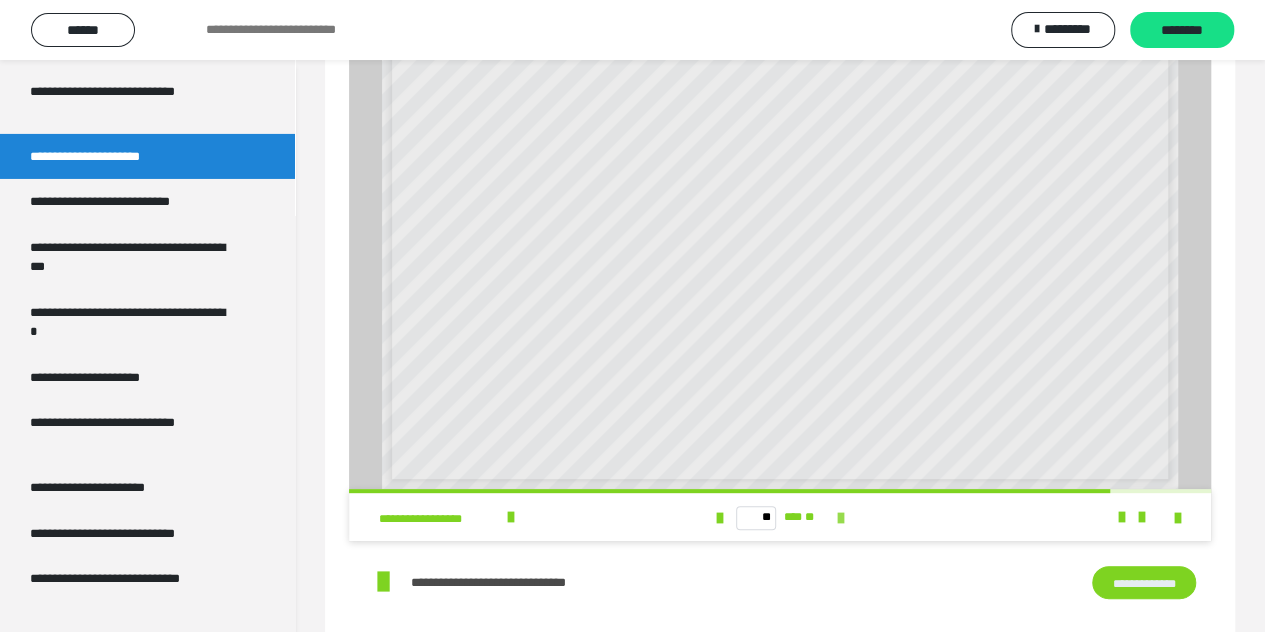 click at bounding box center [841, 518] 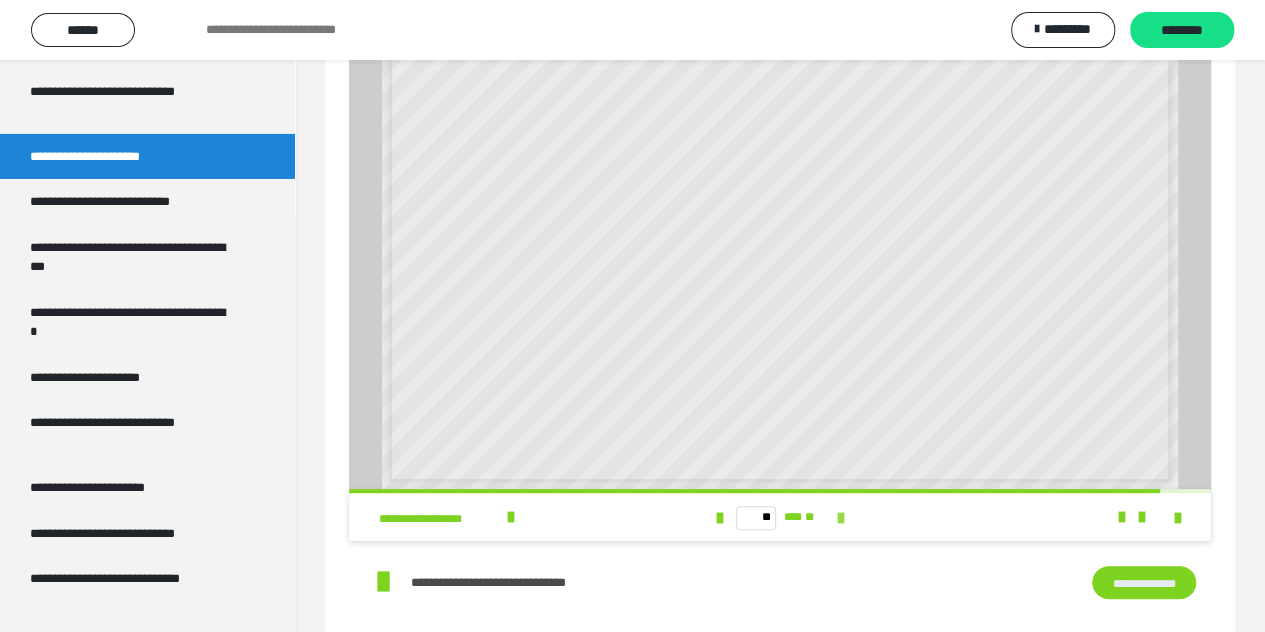 click at bounding box center (841, 518) 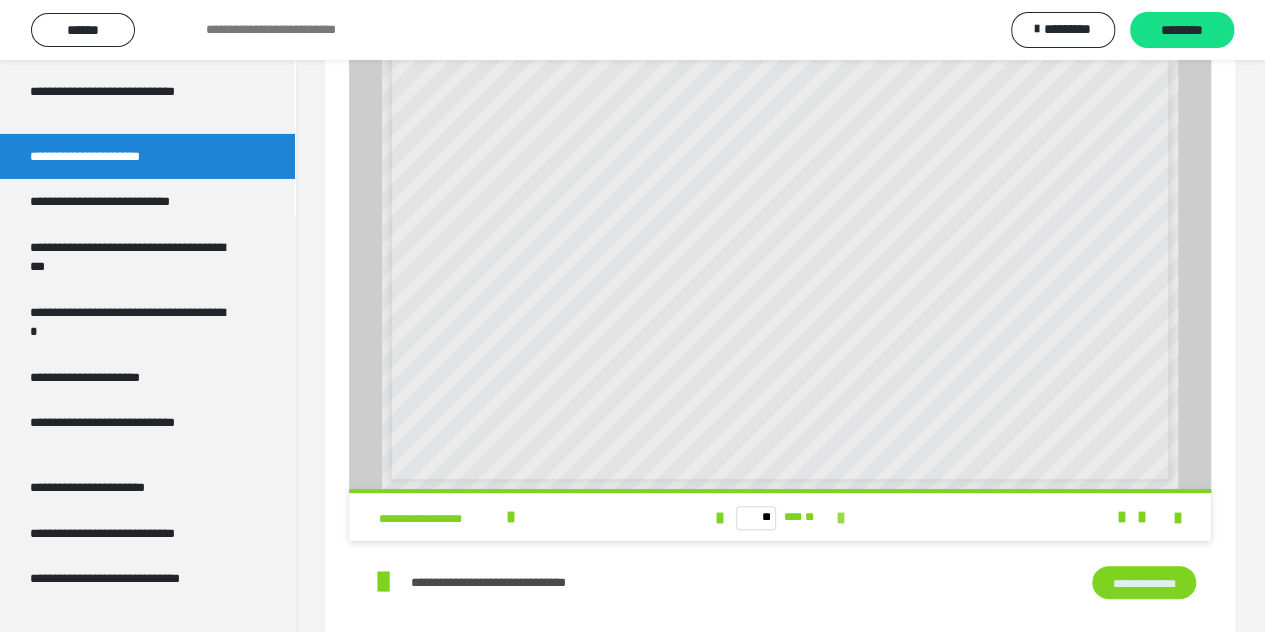 click on "** *** **" at bounding box center [779, 517] 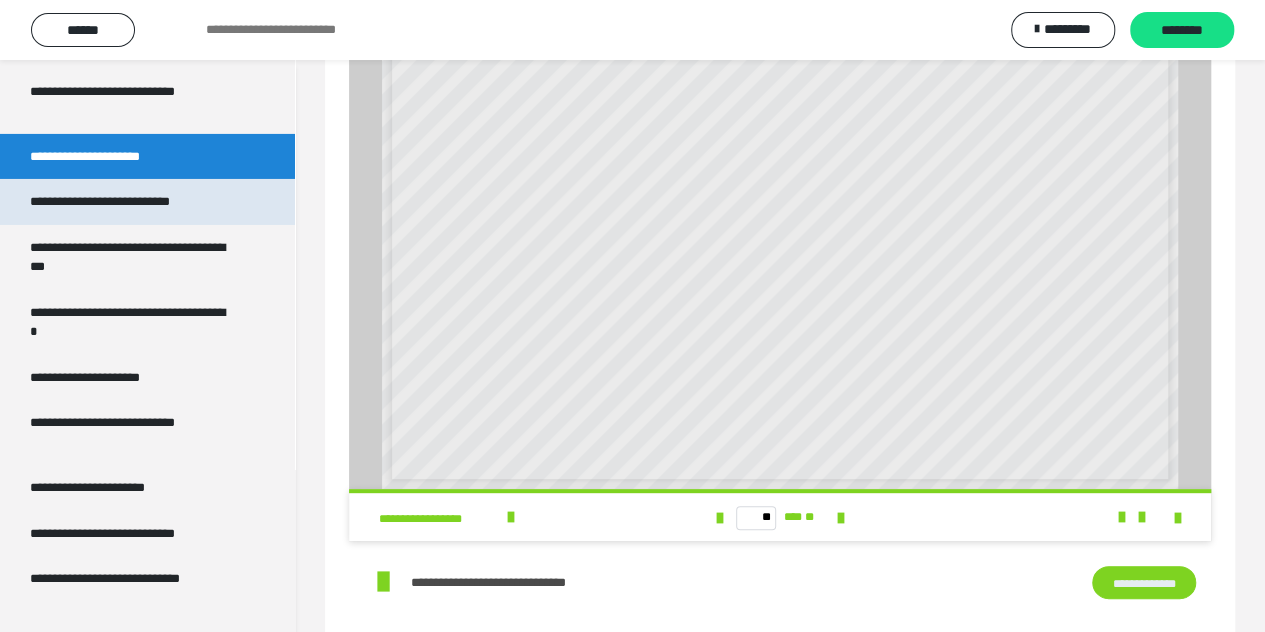 click on "**********" at bounding box center (129, 202) 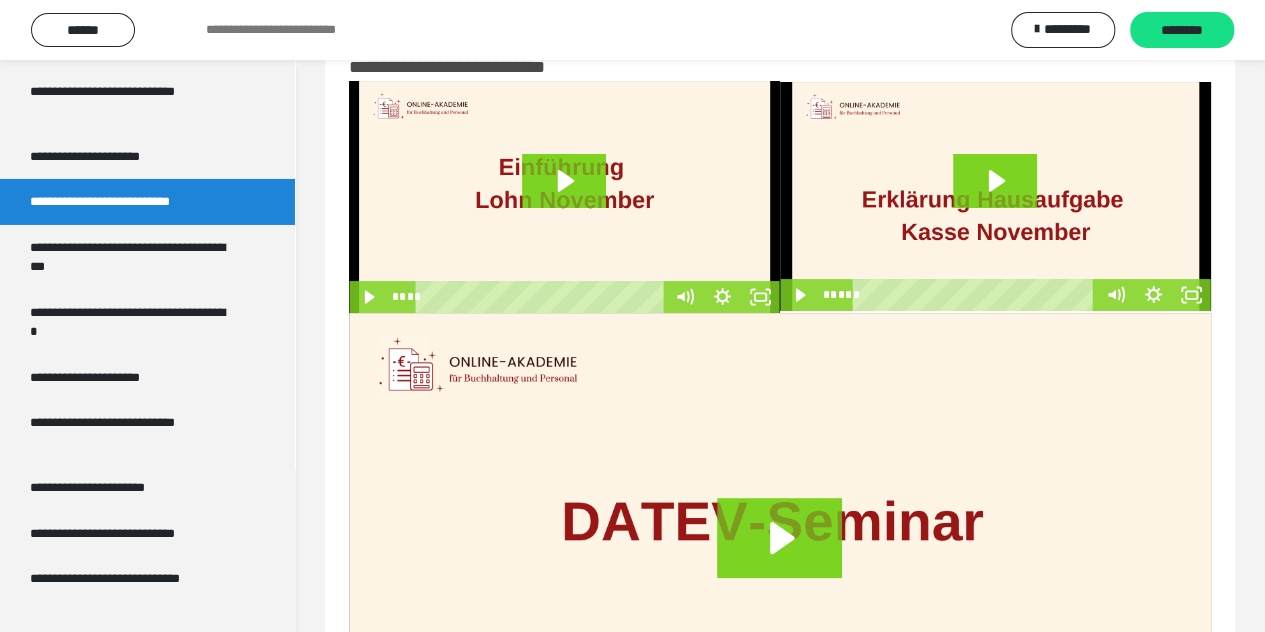 scroll, scrollTop: 0, scrollLeft: 0, axis: both 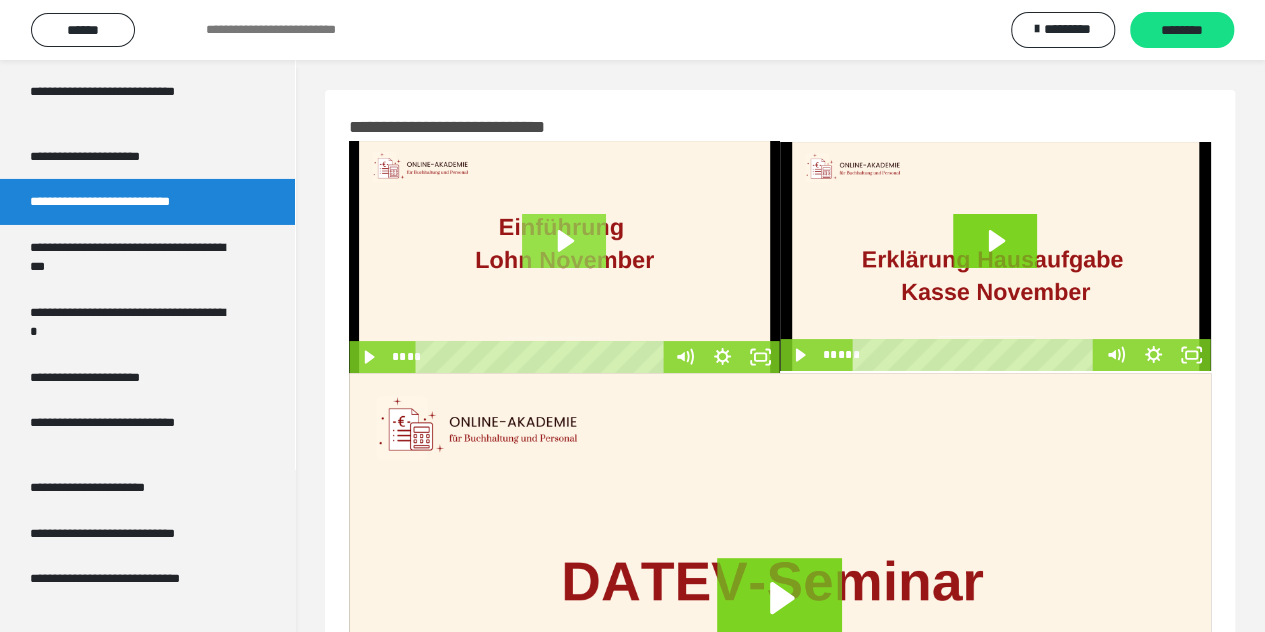 click 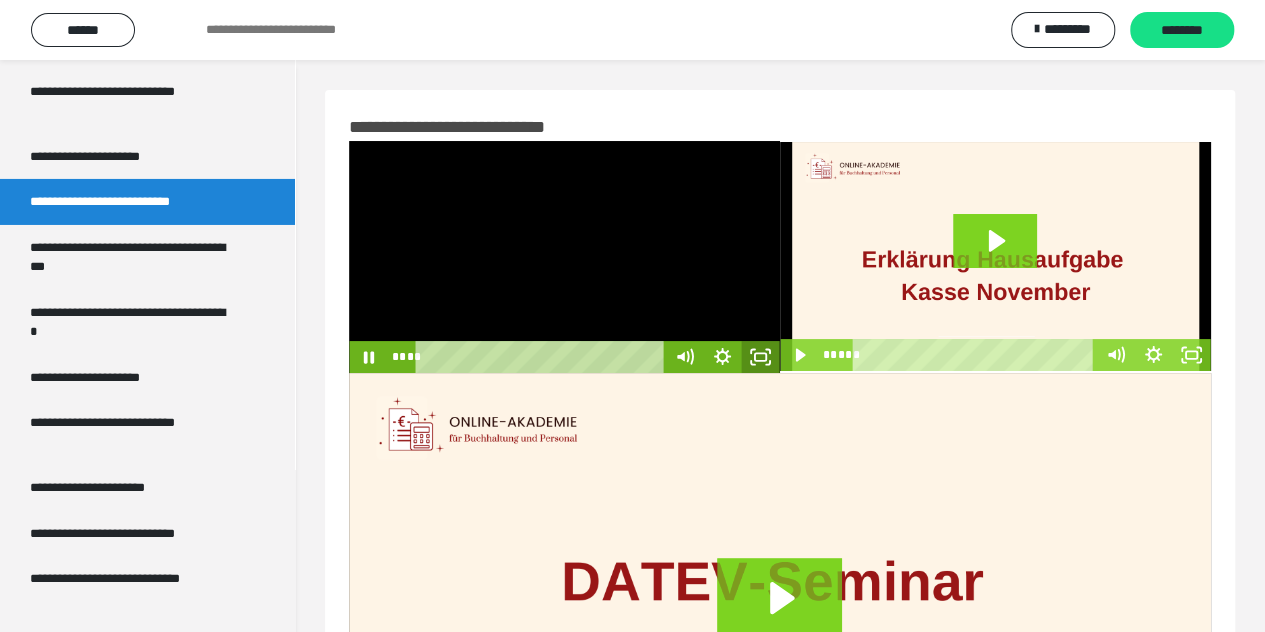 click 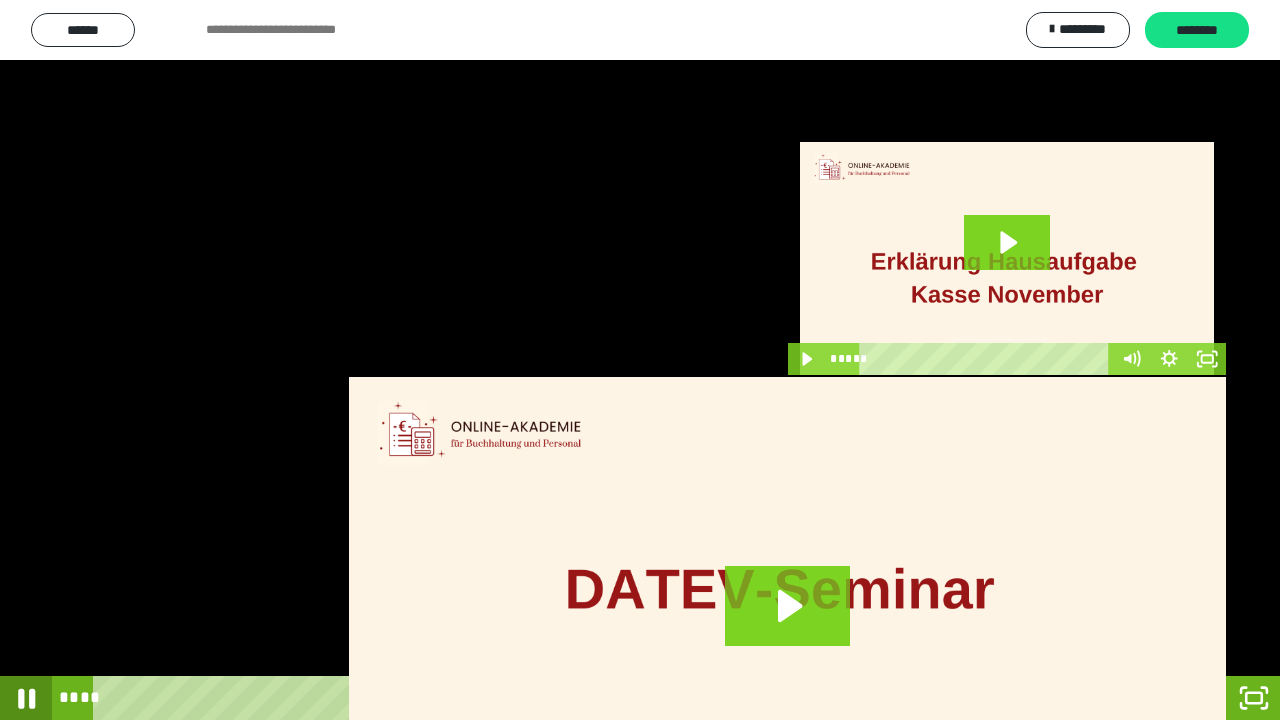 click 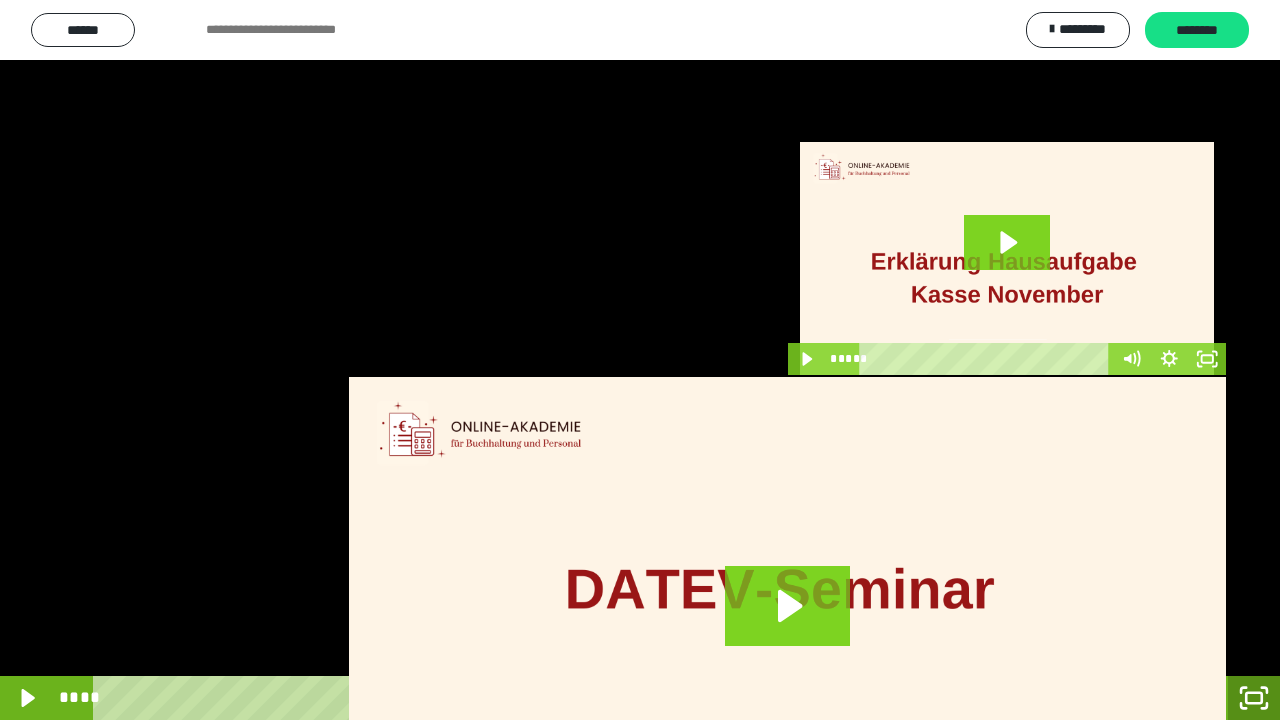 click 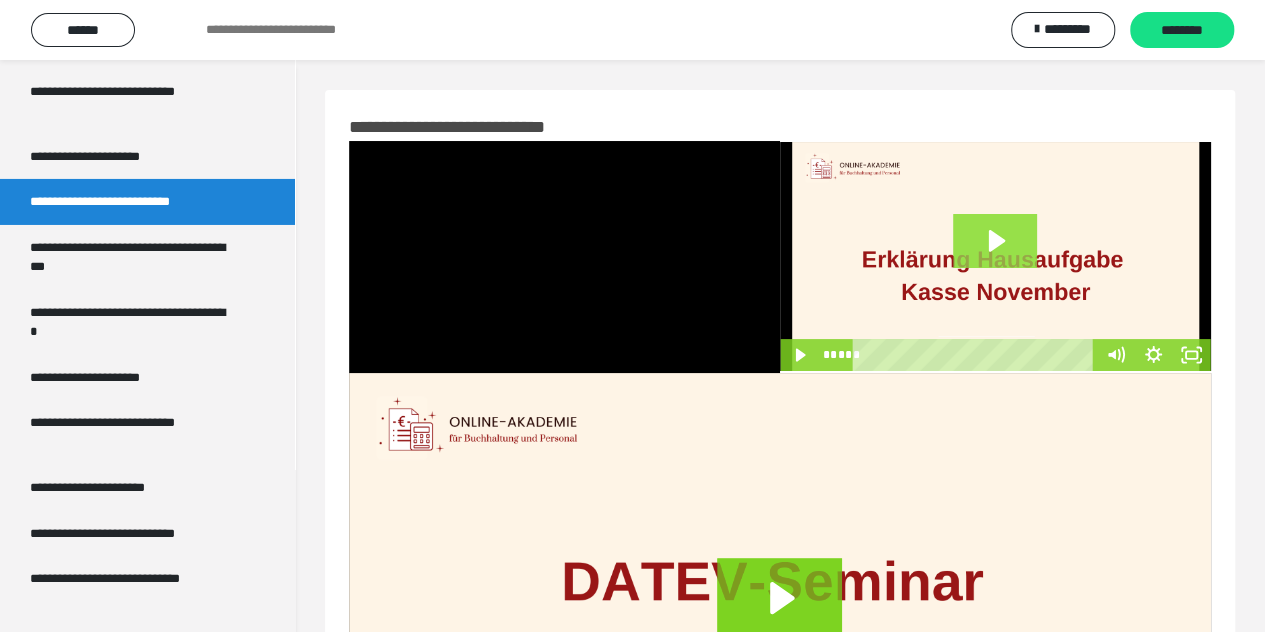 click 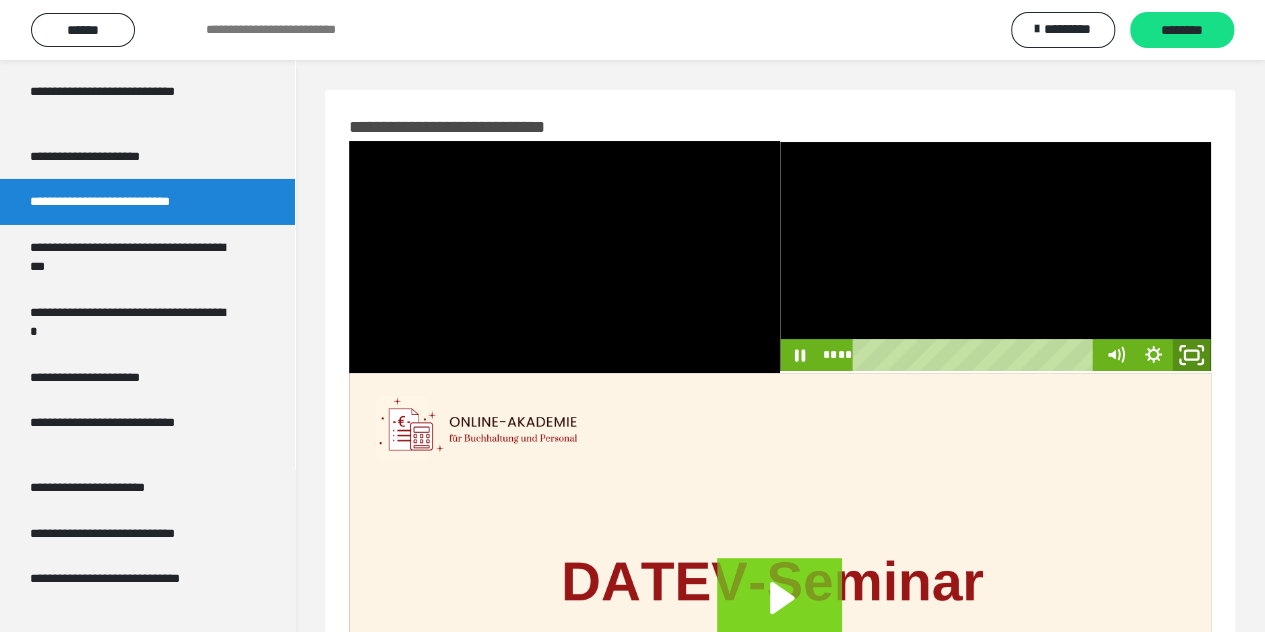 click 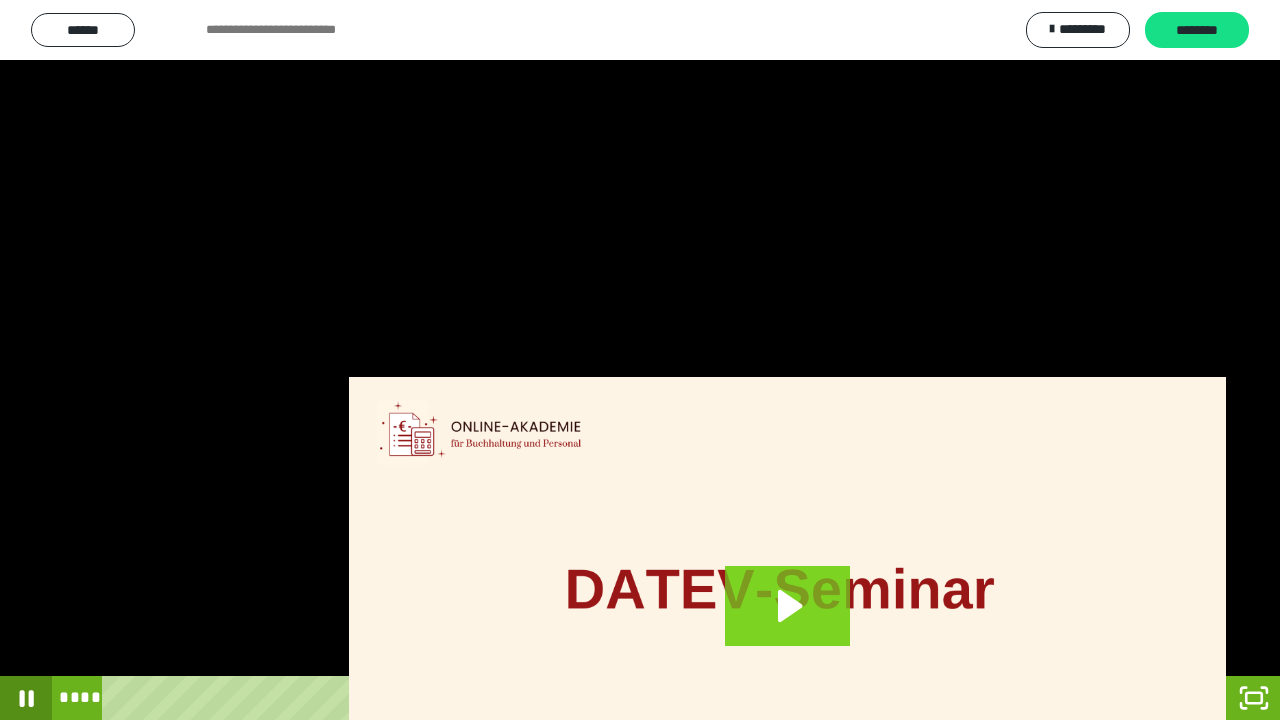 click 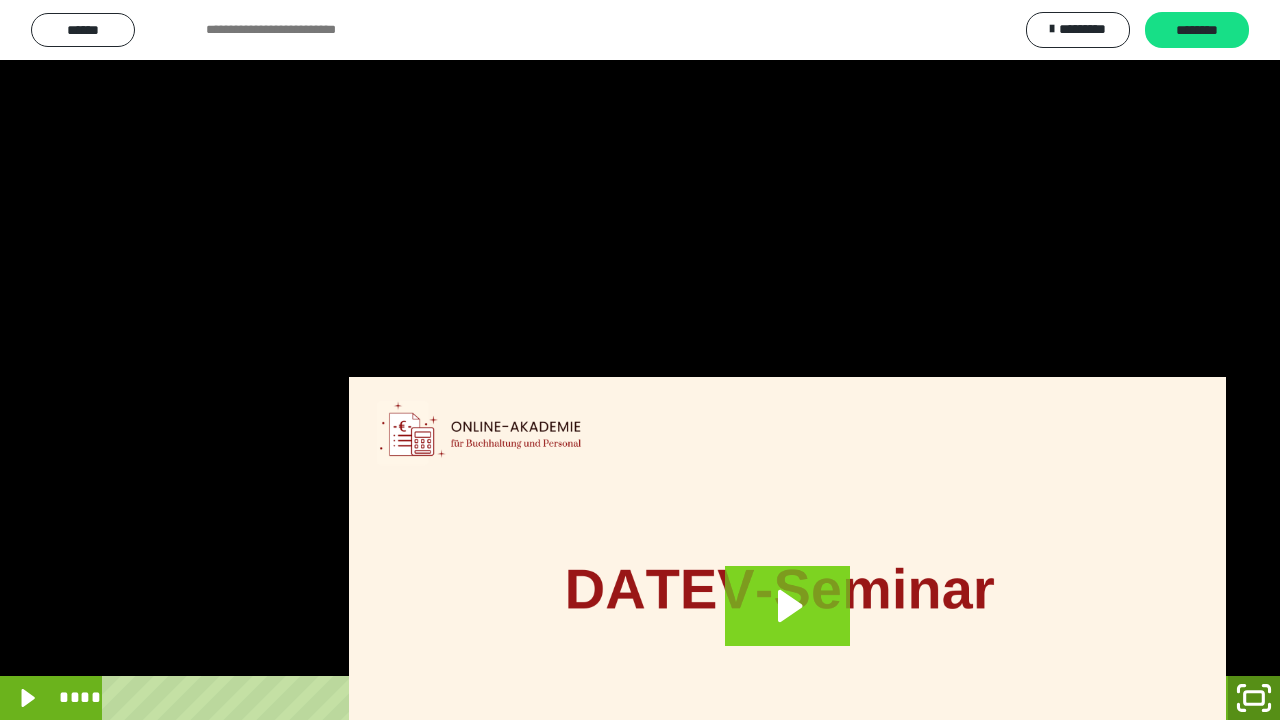 click 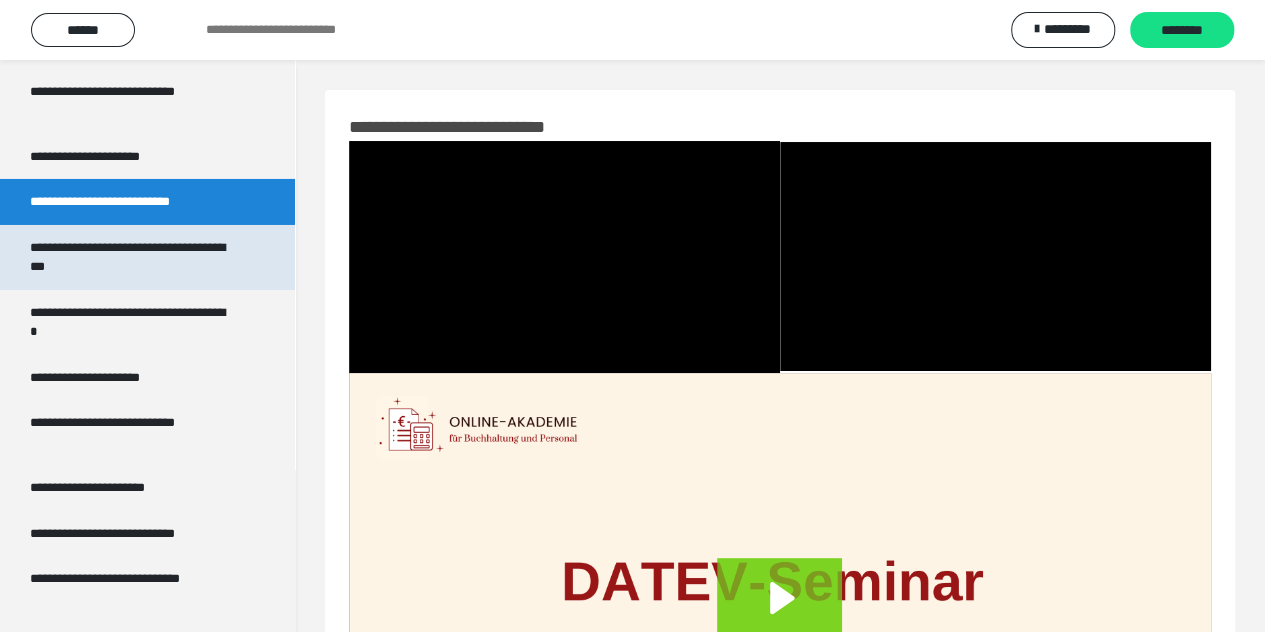 click on "**********" at bounding box center [132, 257] 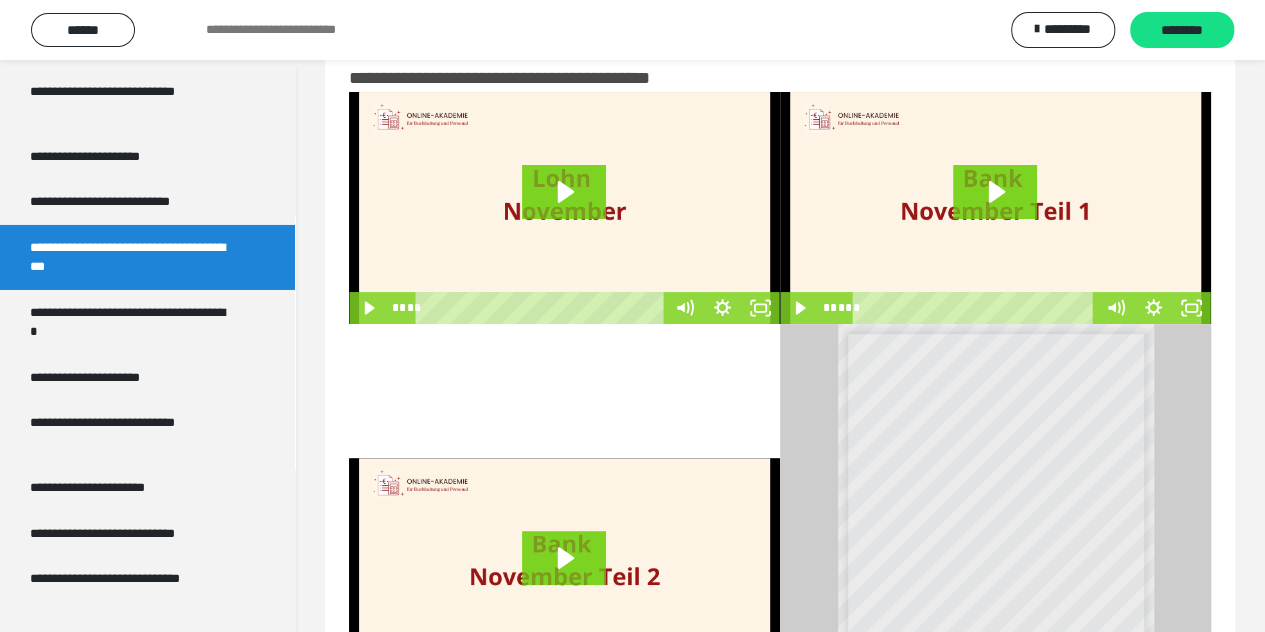 scroll, scrollTop: 0, scrollLeft: 0, axis: both 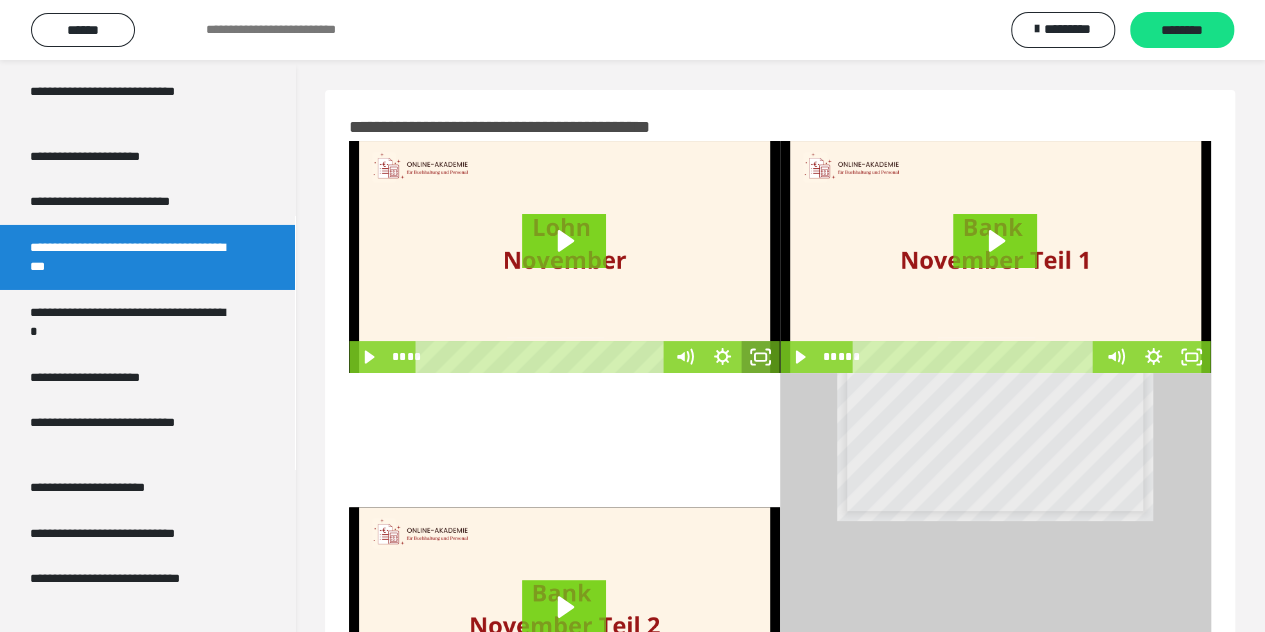 click 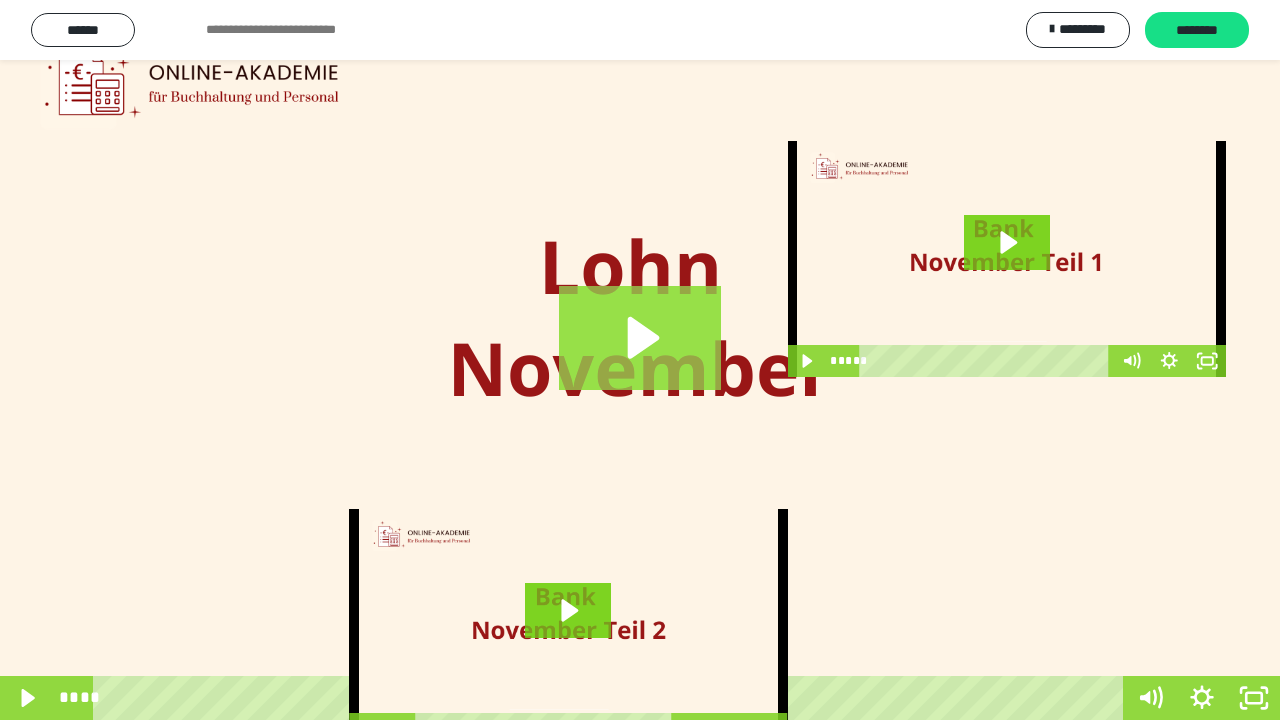 click 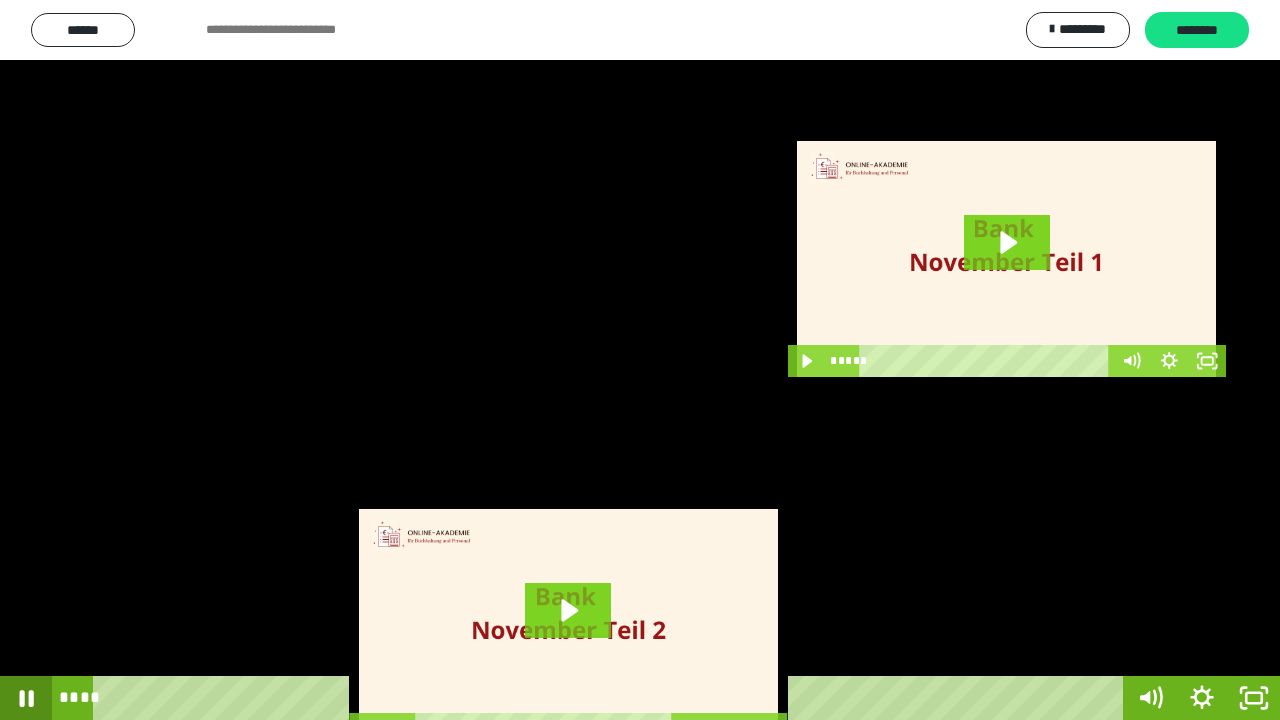 click 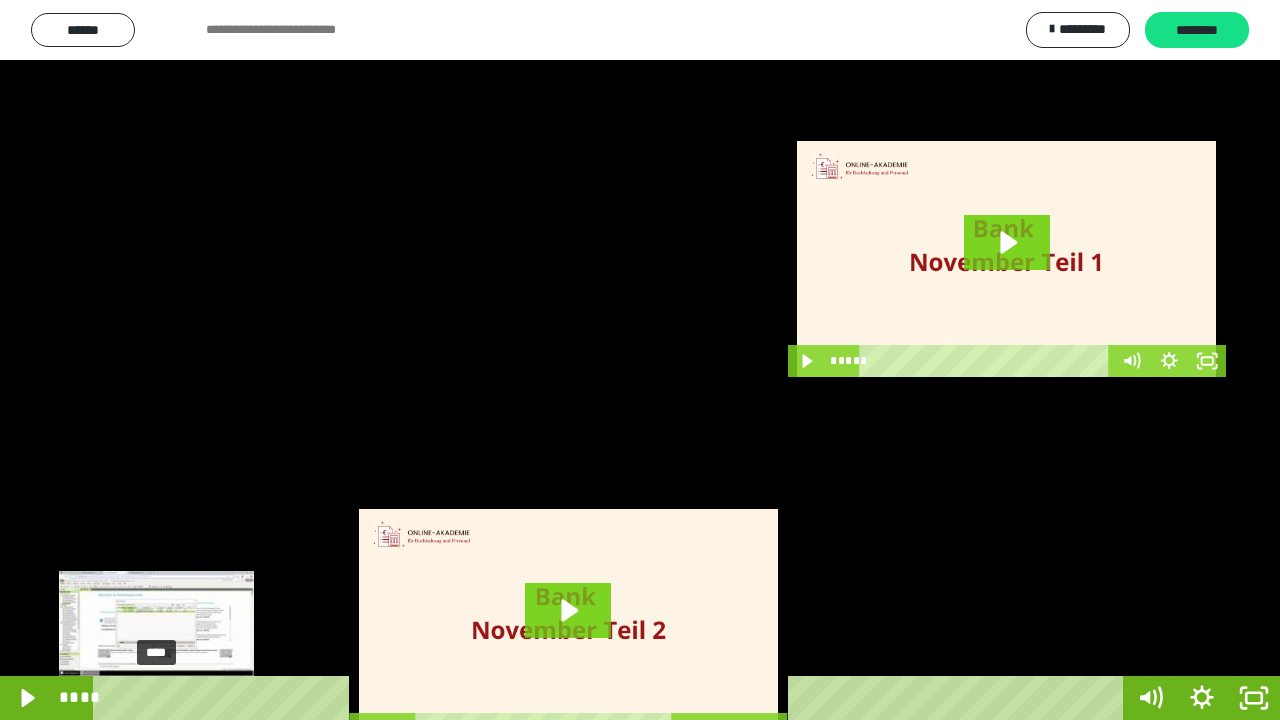 click on "****" at bounding box center [612, 698] 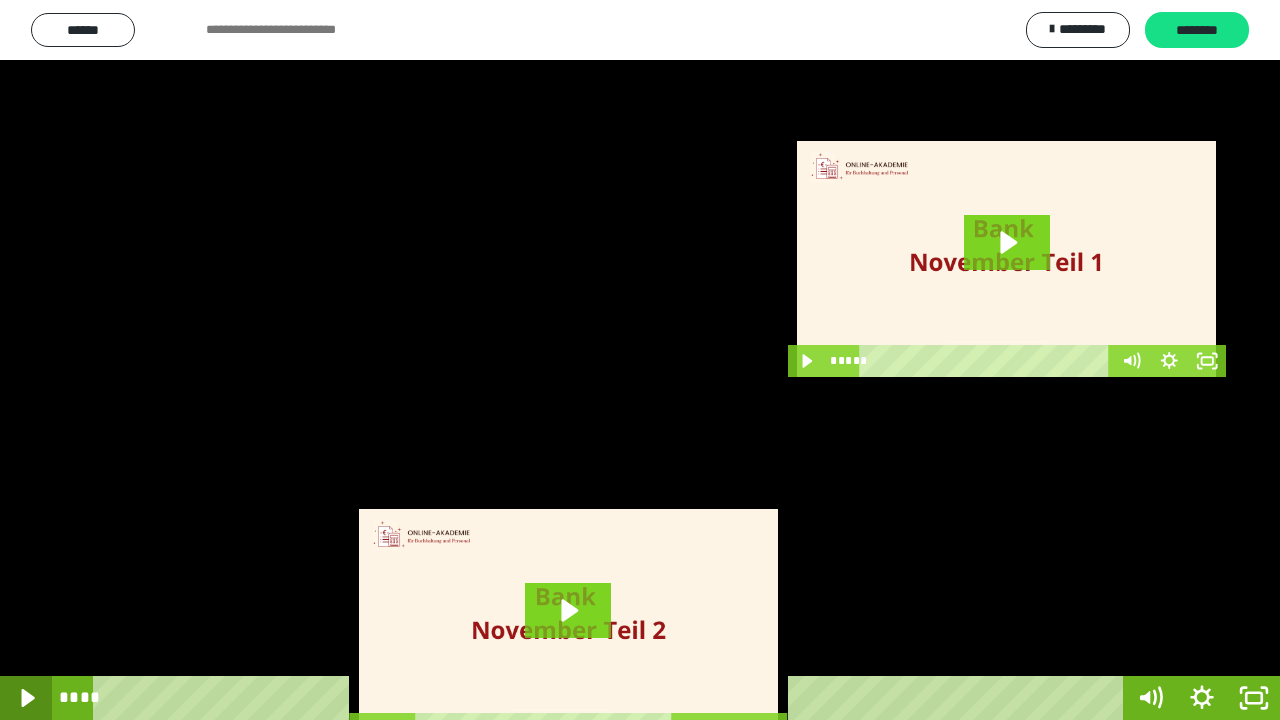 click 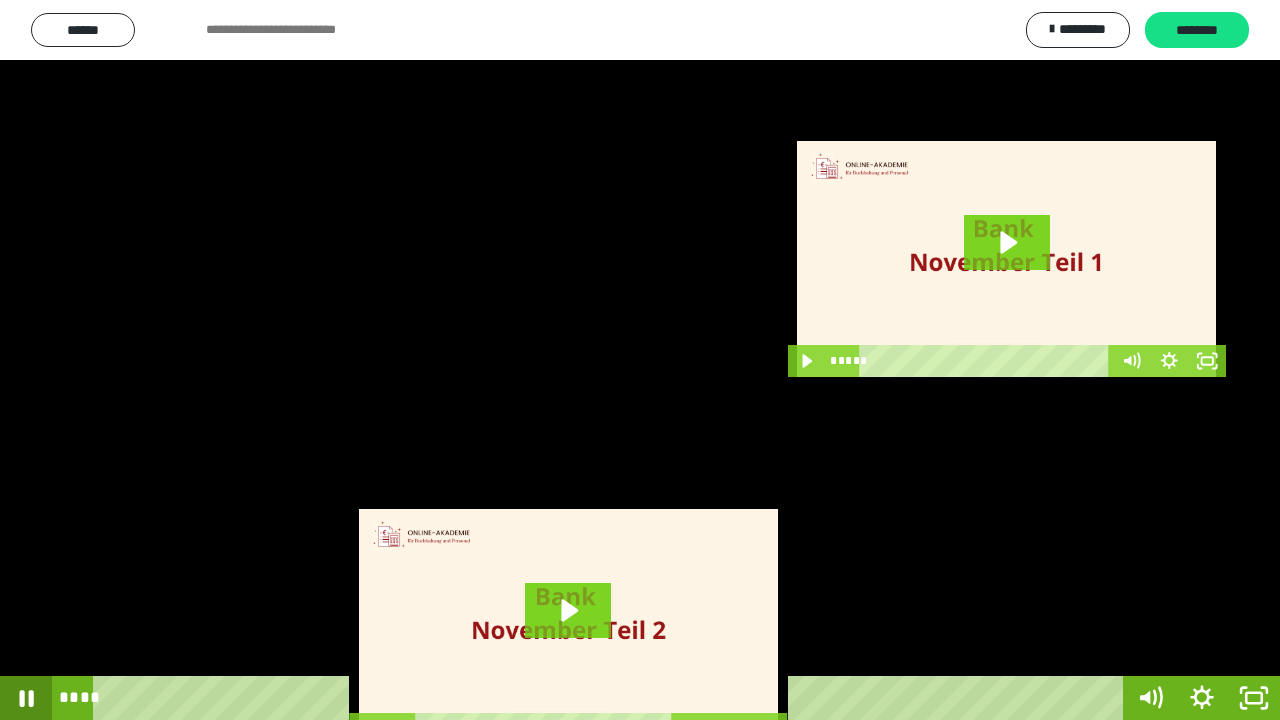 click 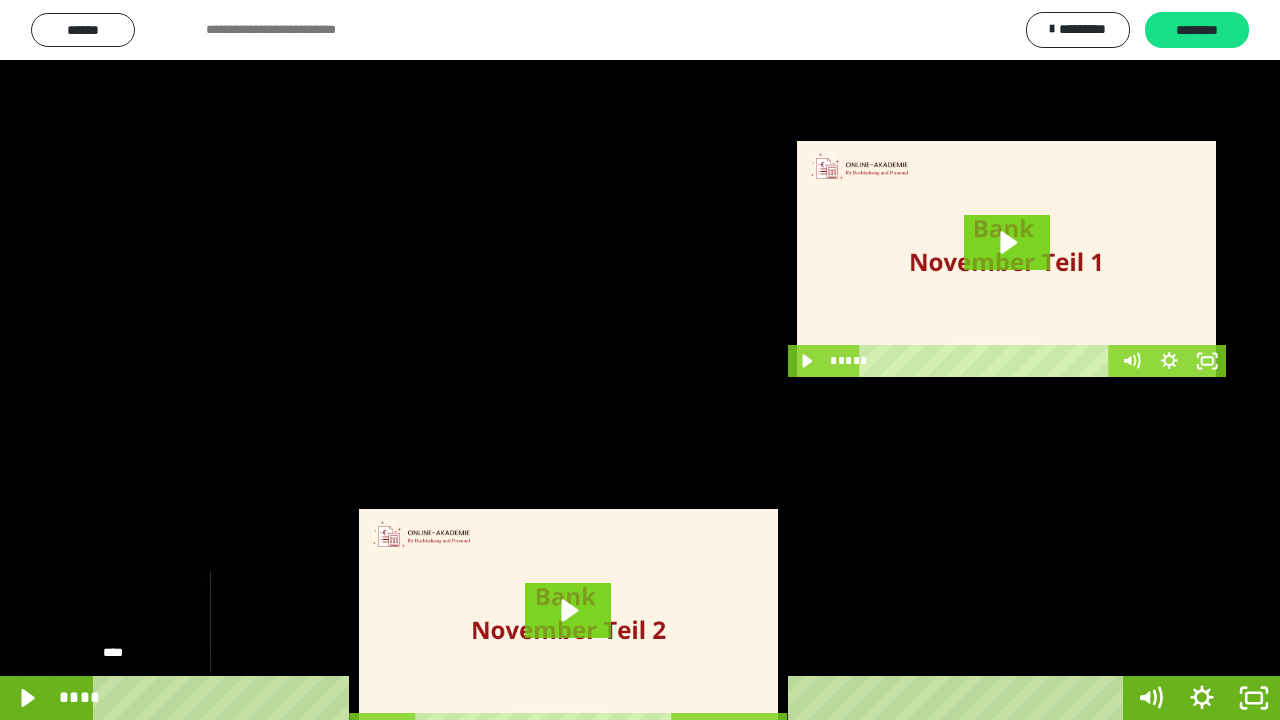 click on "****" at bounding box center [612, 698] 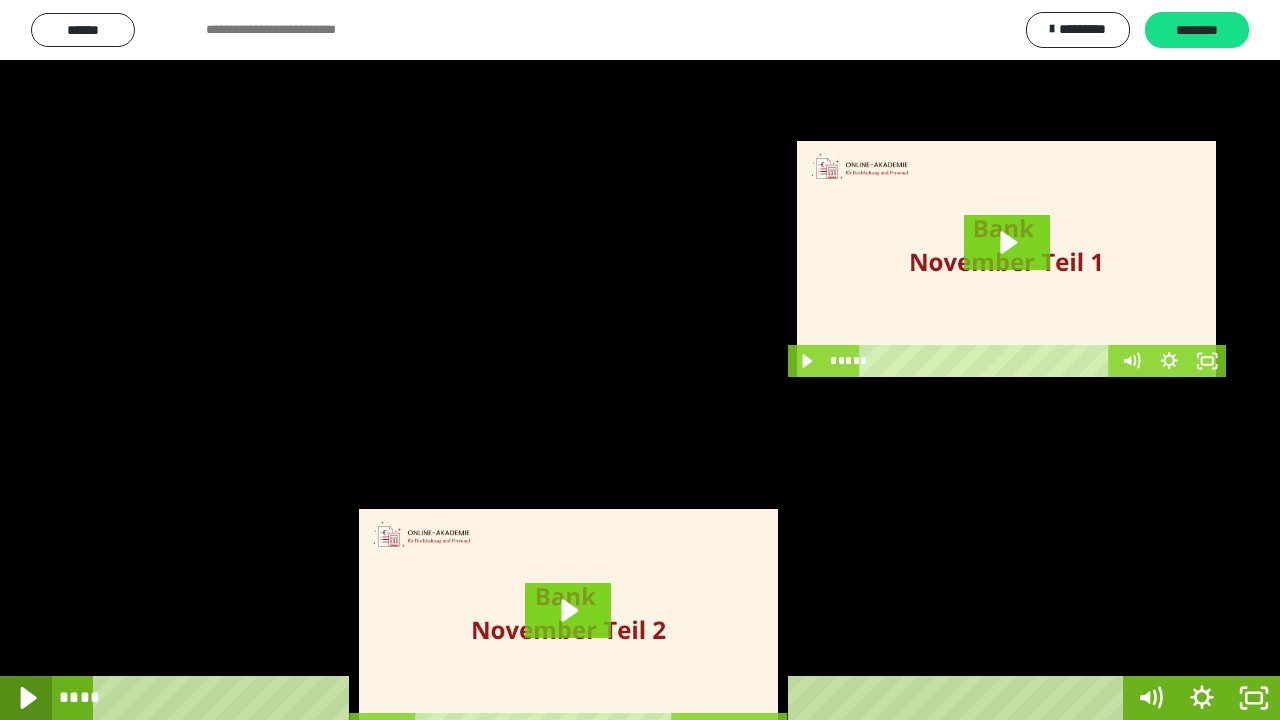 click 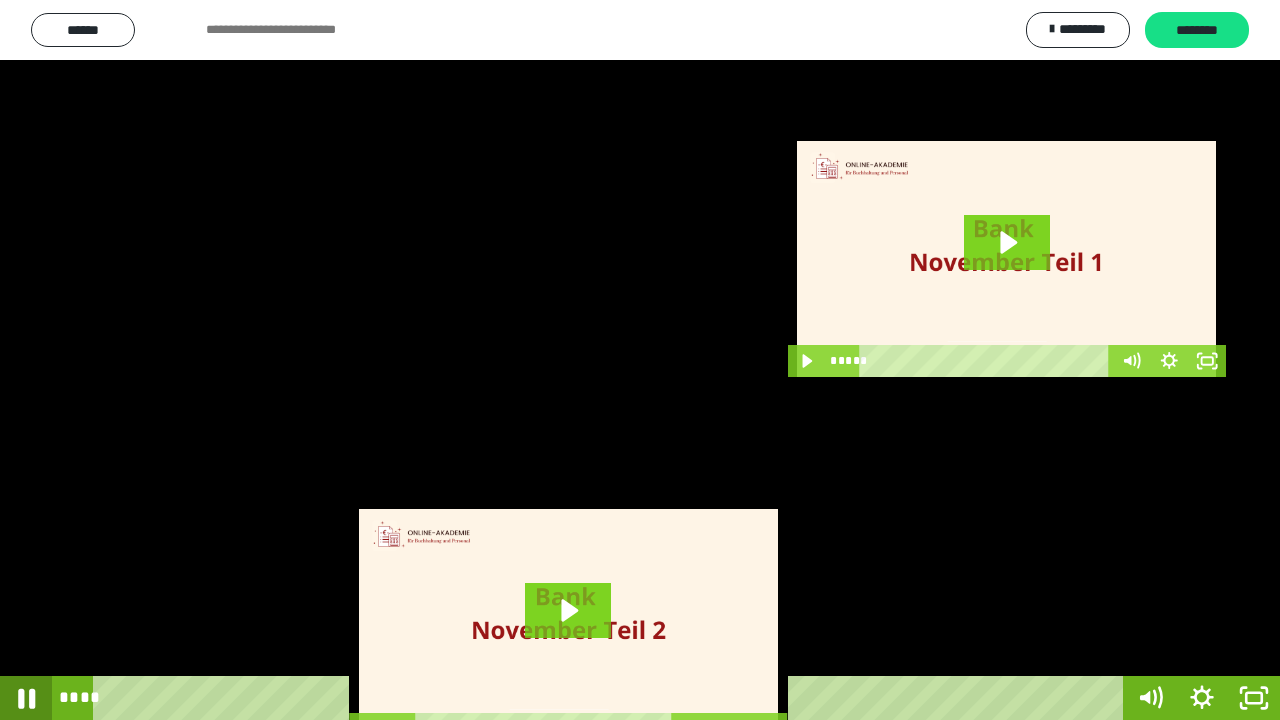 click 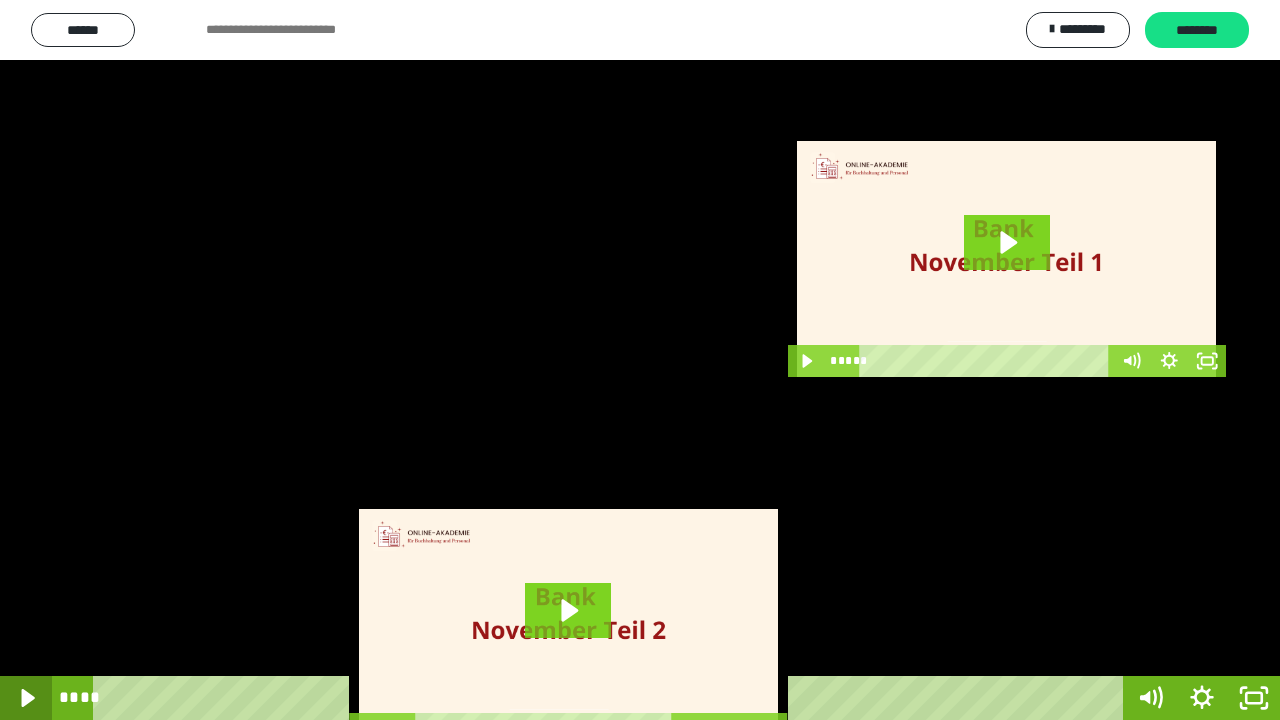 click 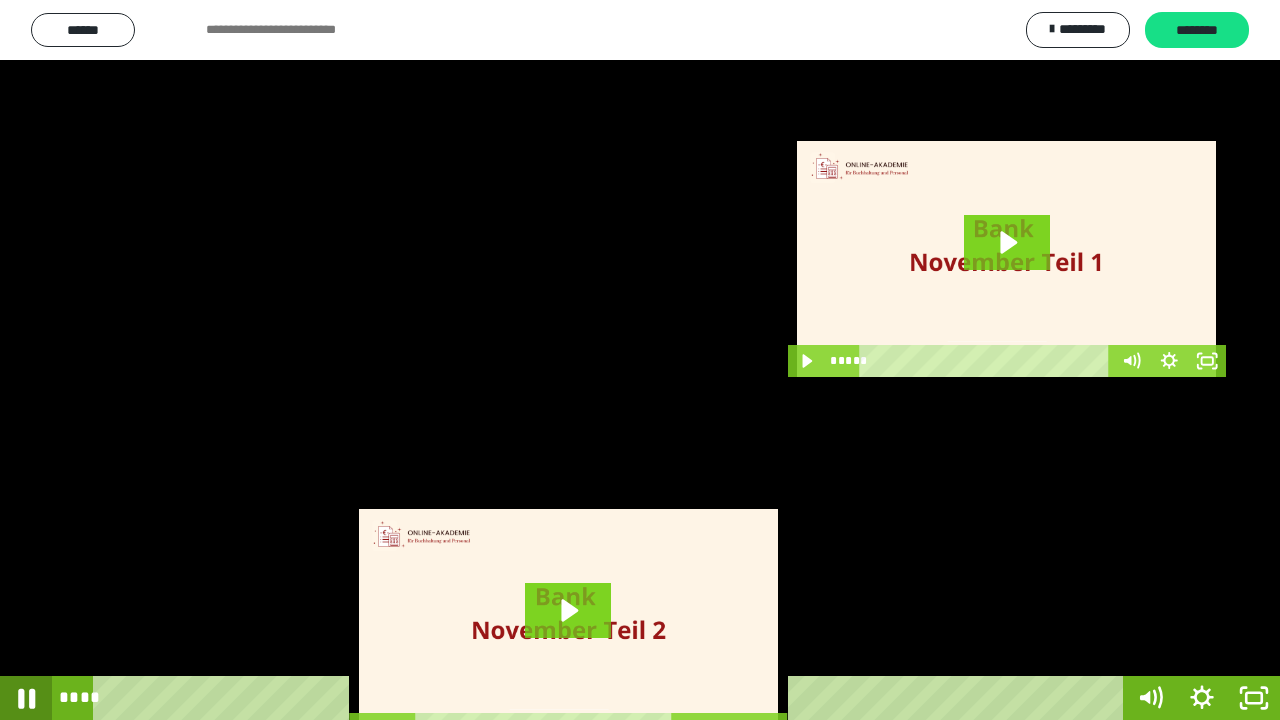 click 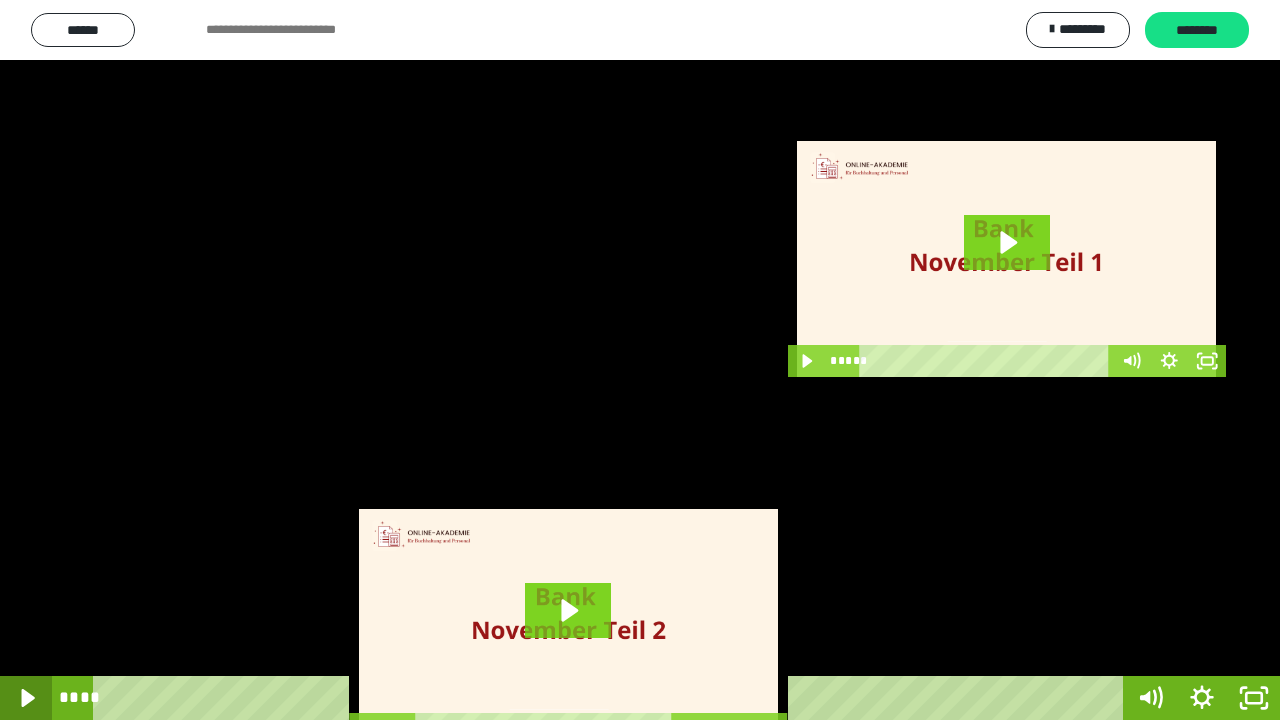 click 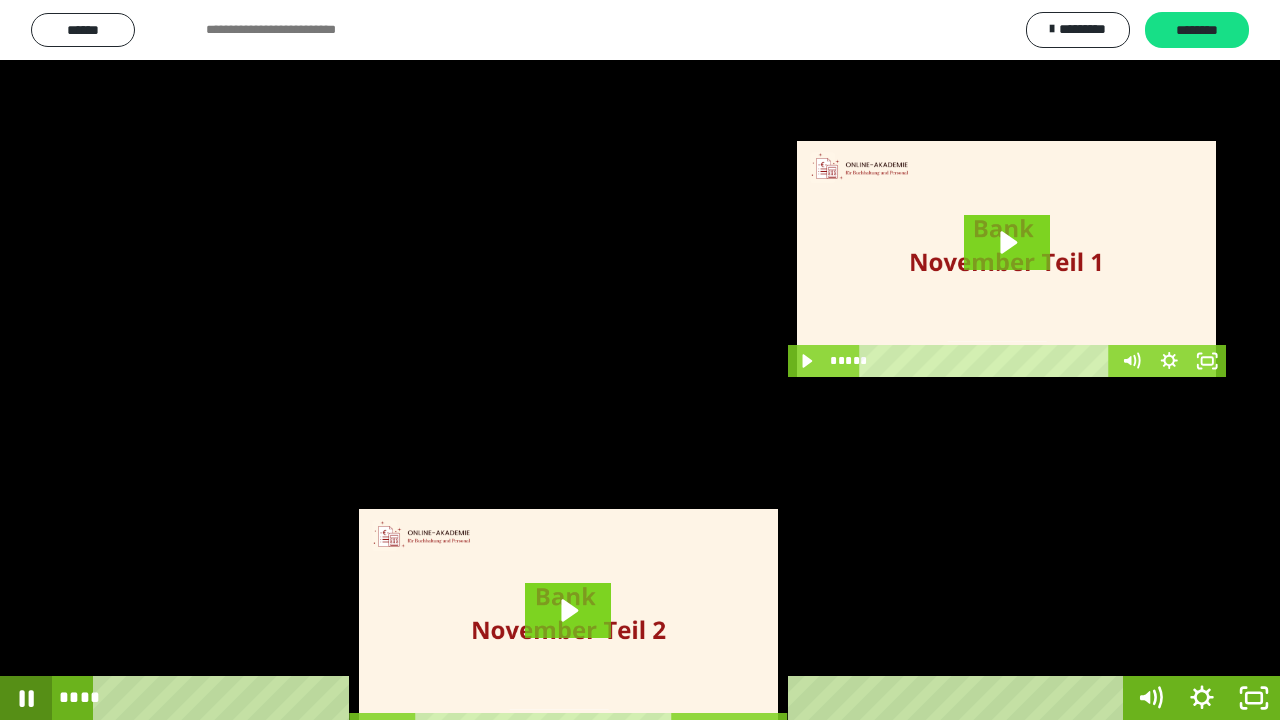 click 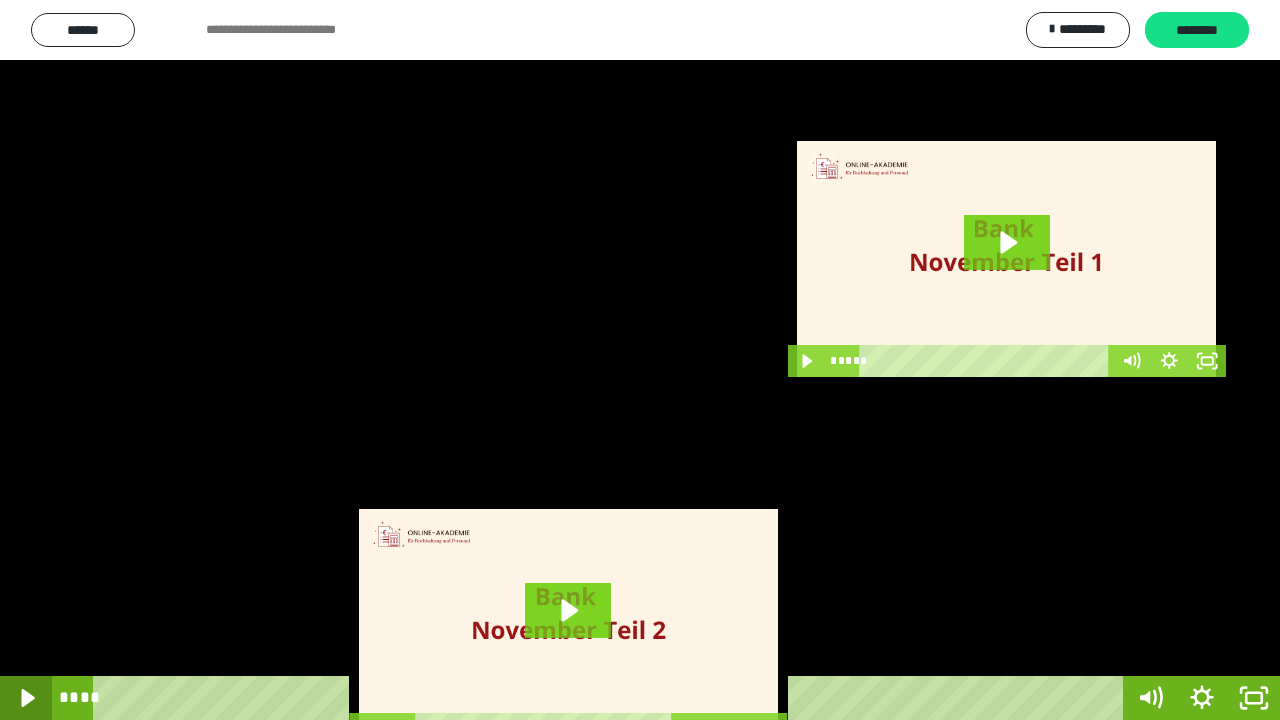 click 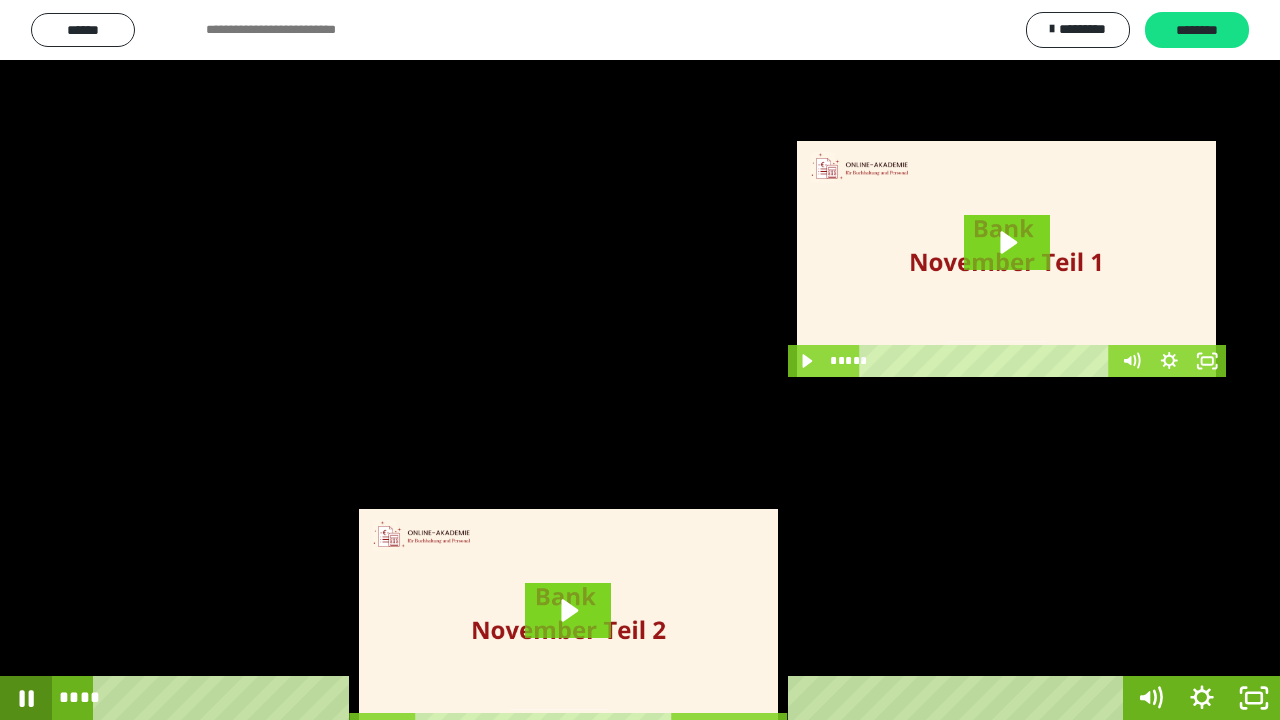 click 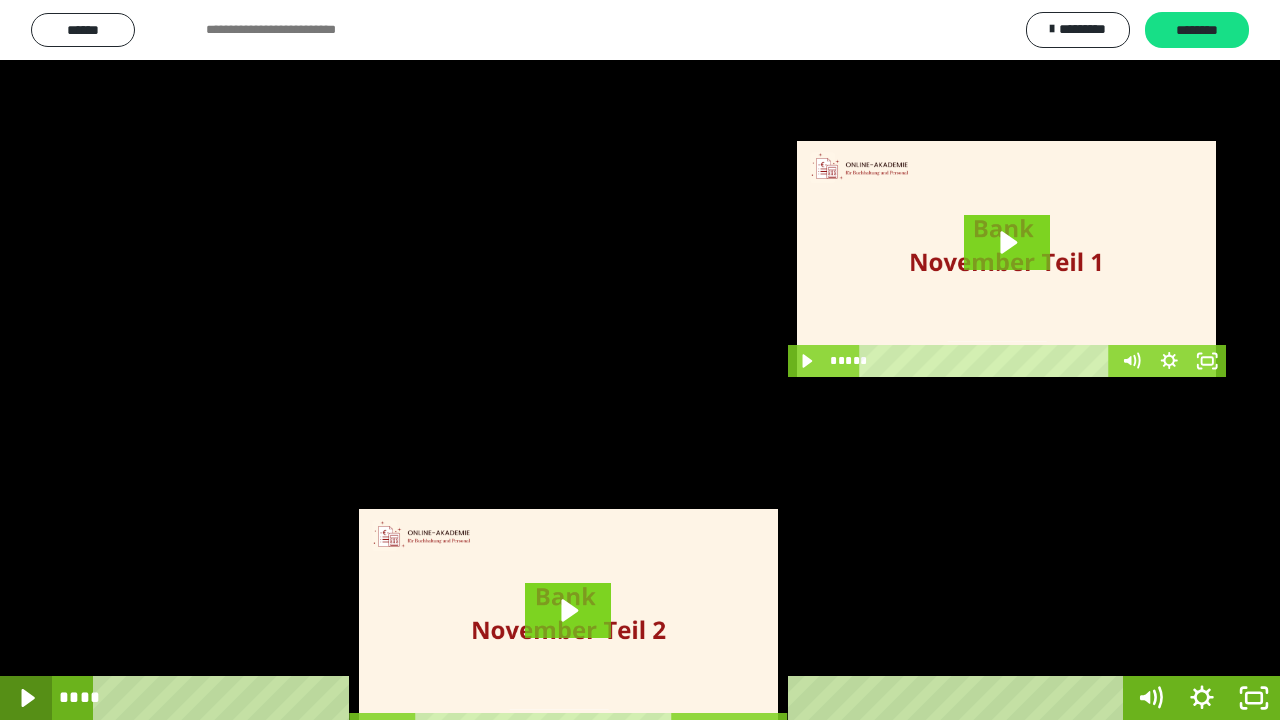 click 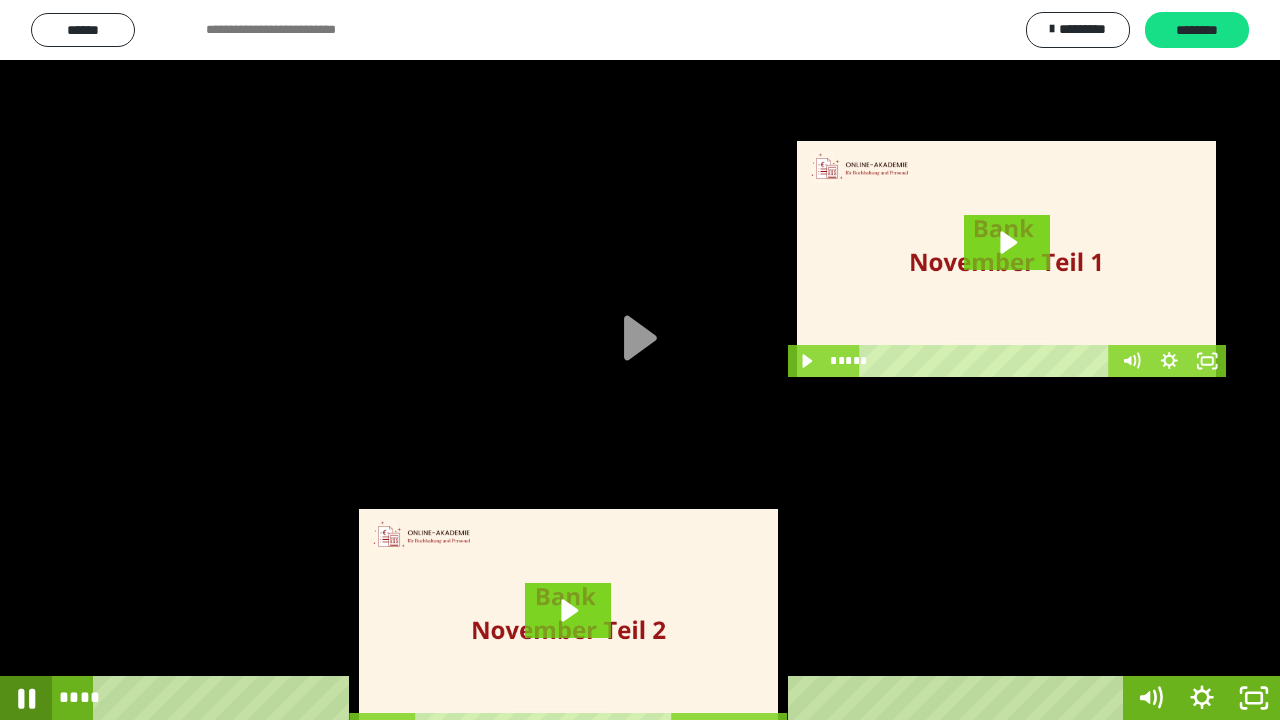 click 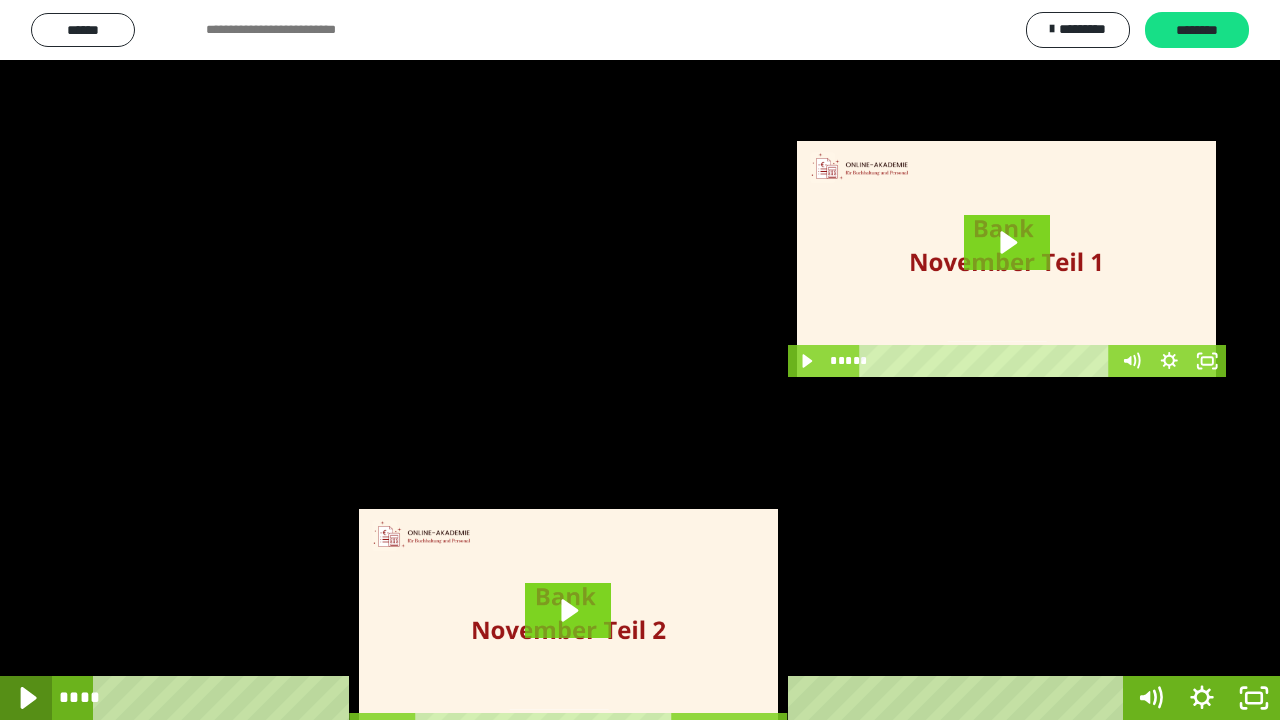 click 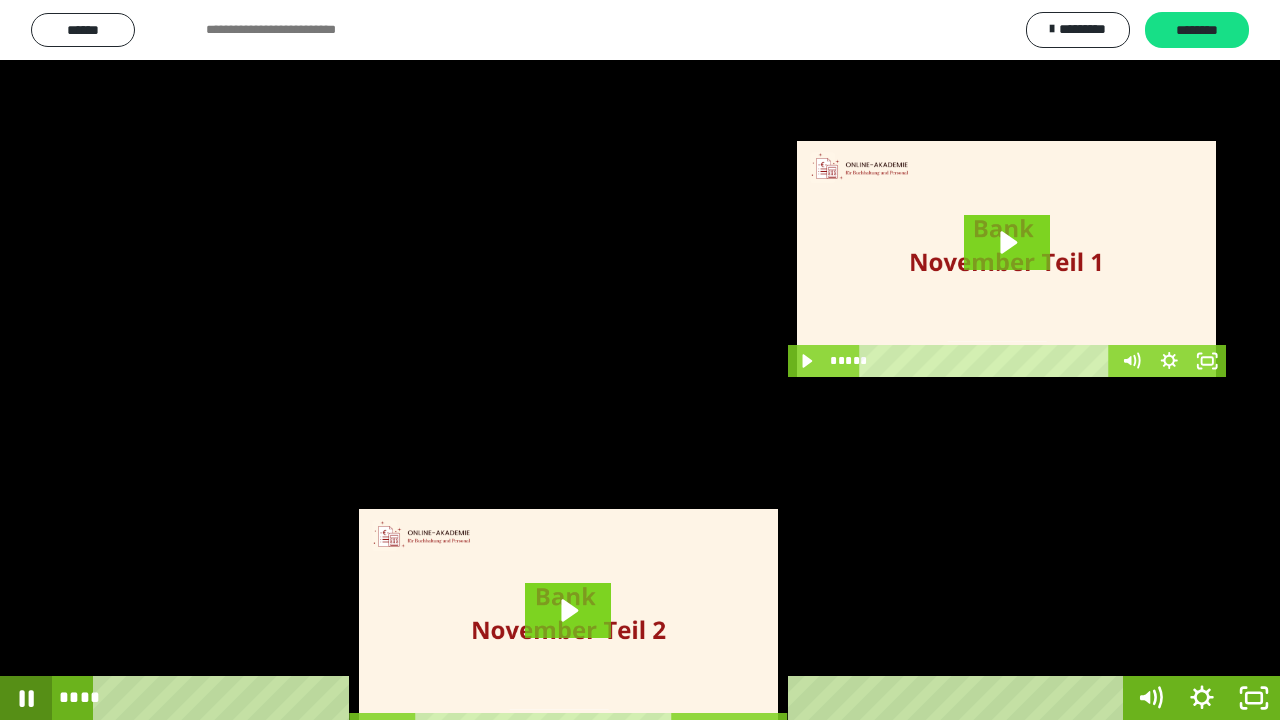 click 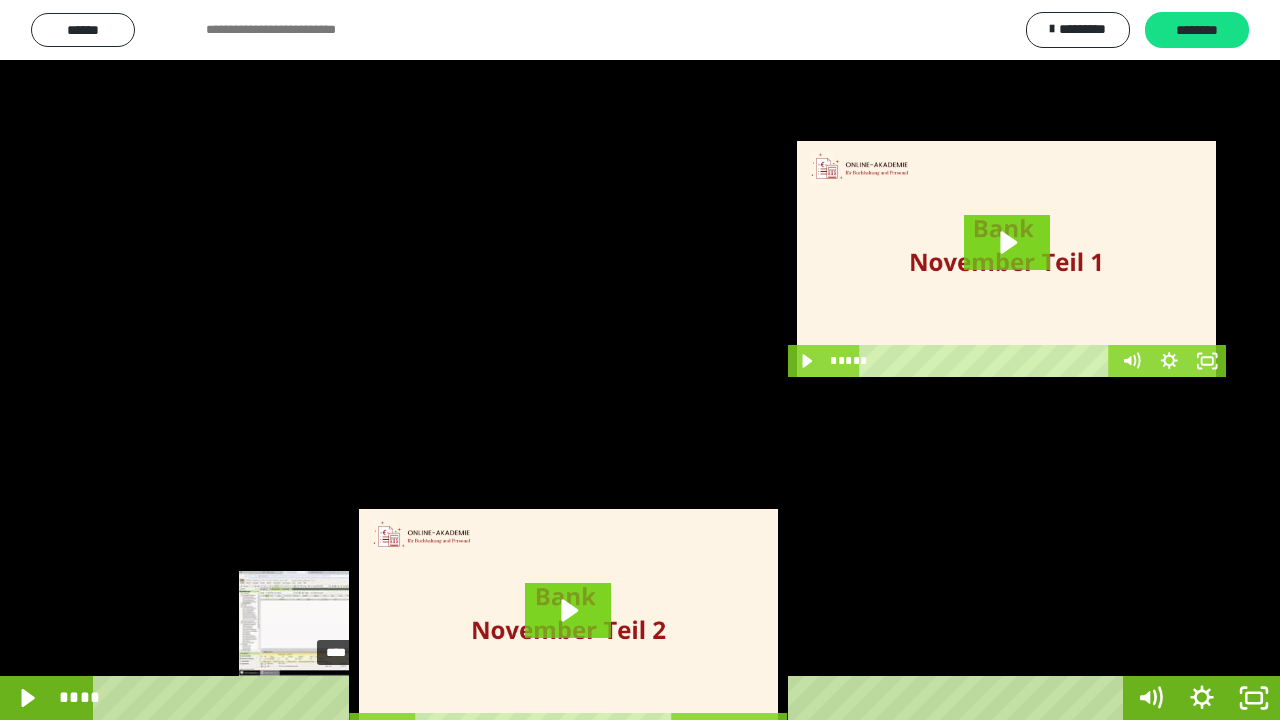 click on "****" at bounding box center (612, 698) 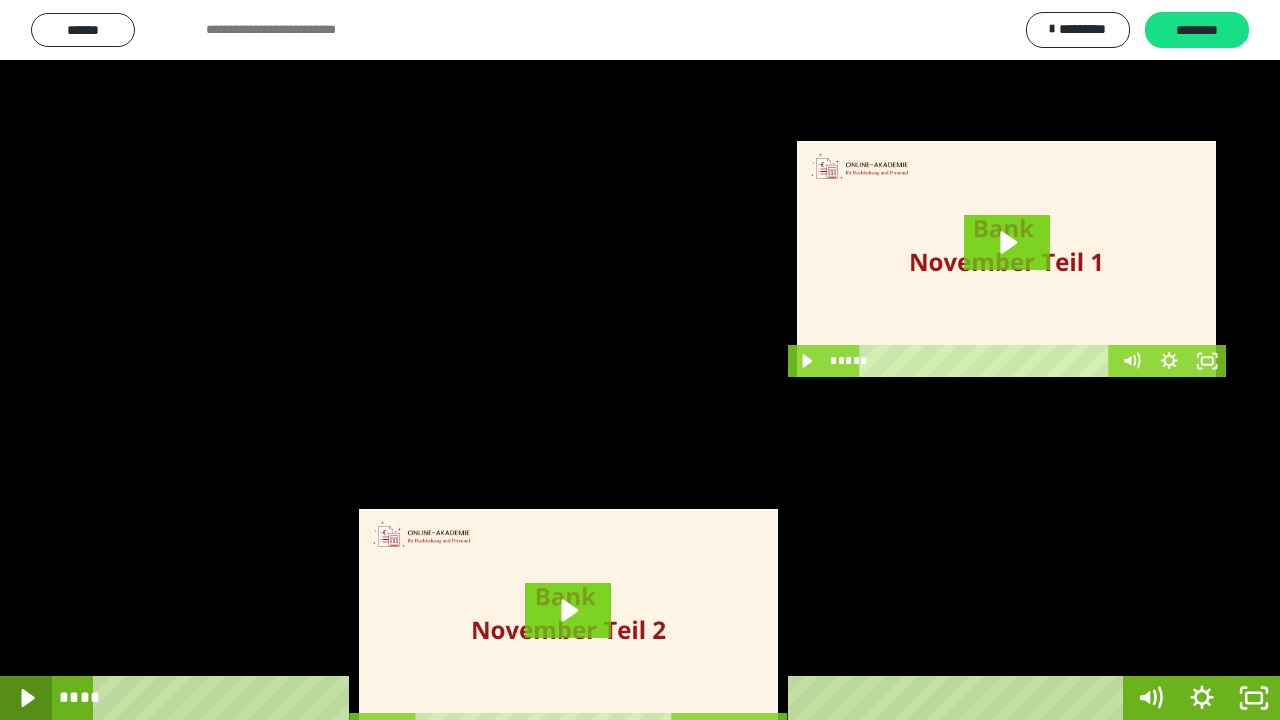 click 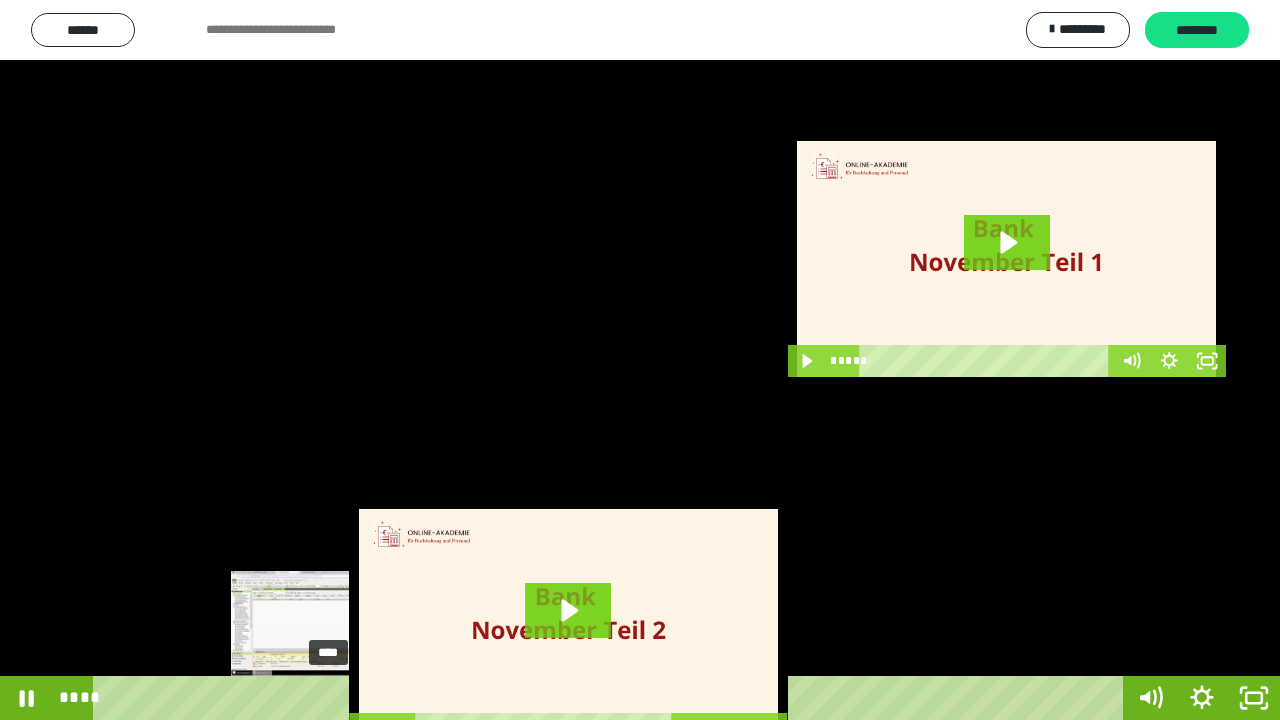 click on "****" at bounding box center (612, 698) 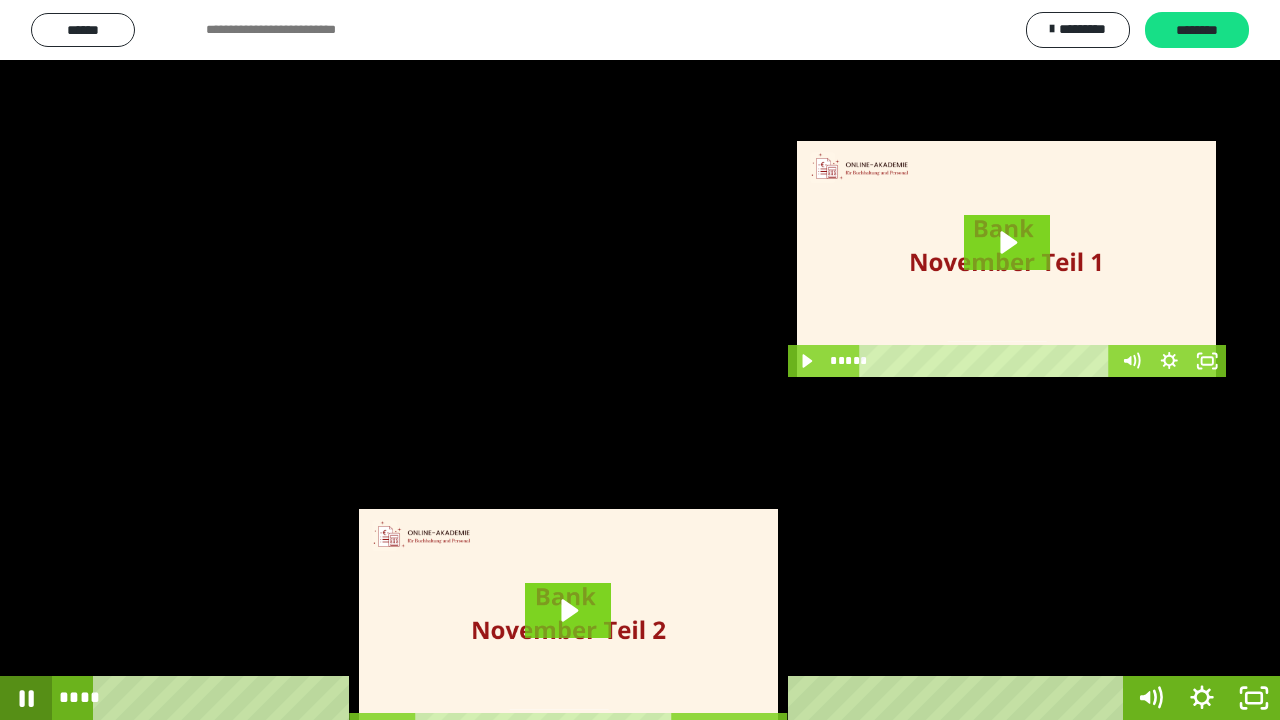 click 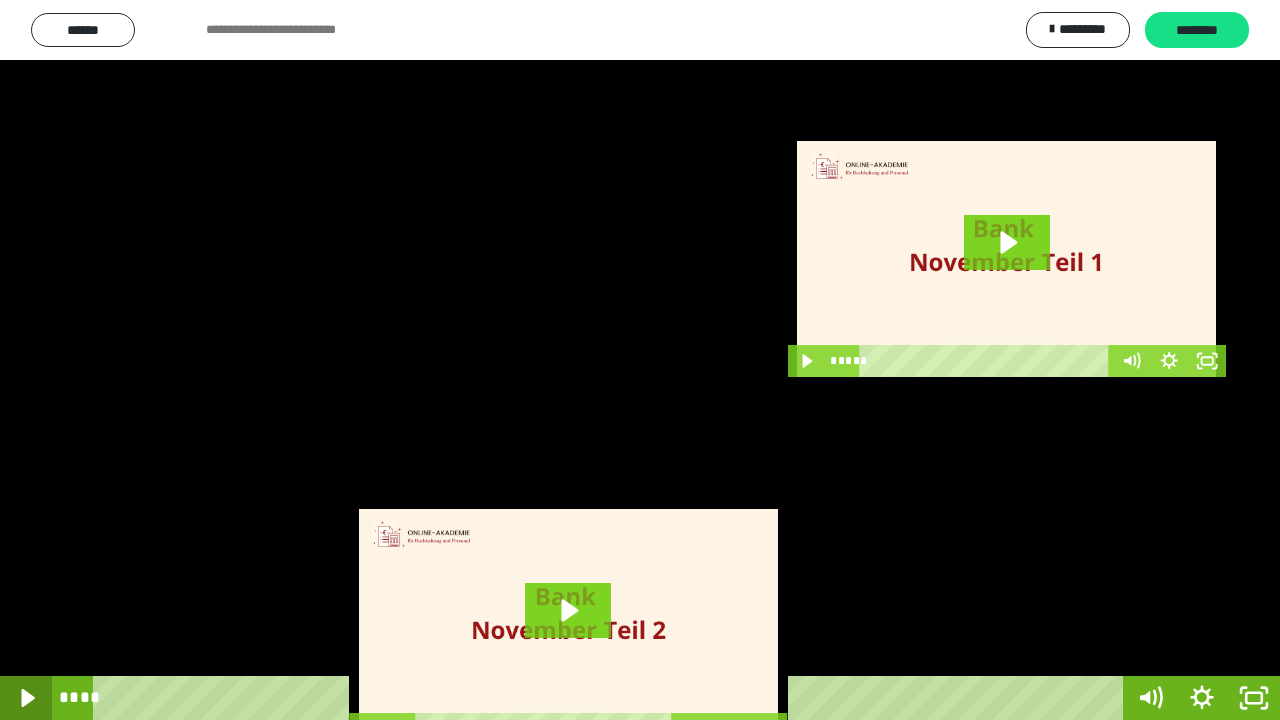 click 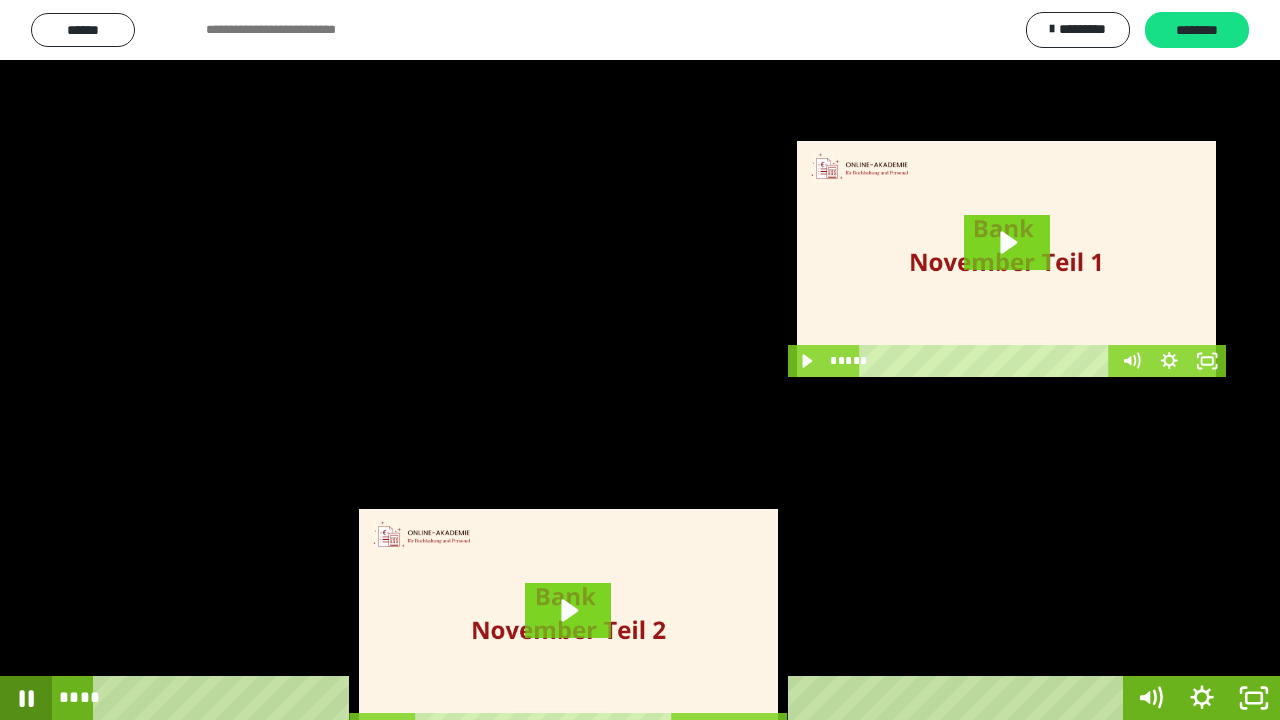 click 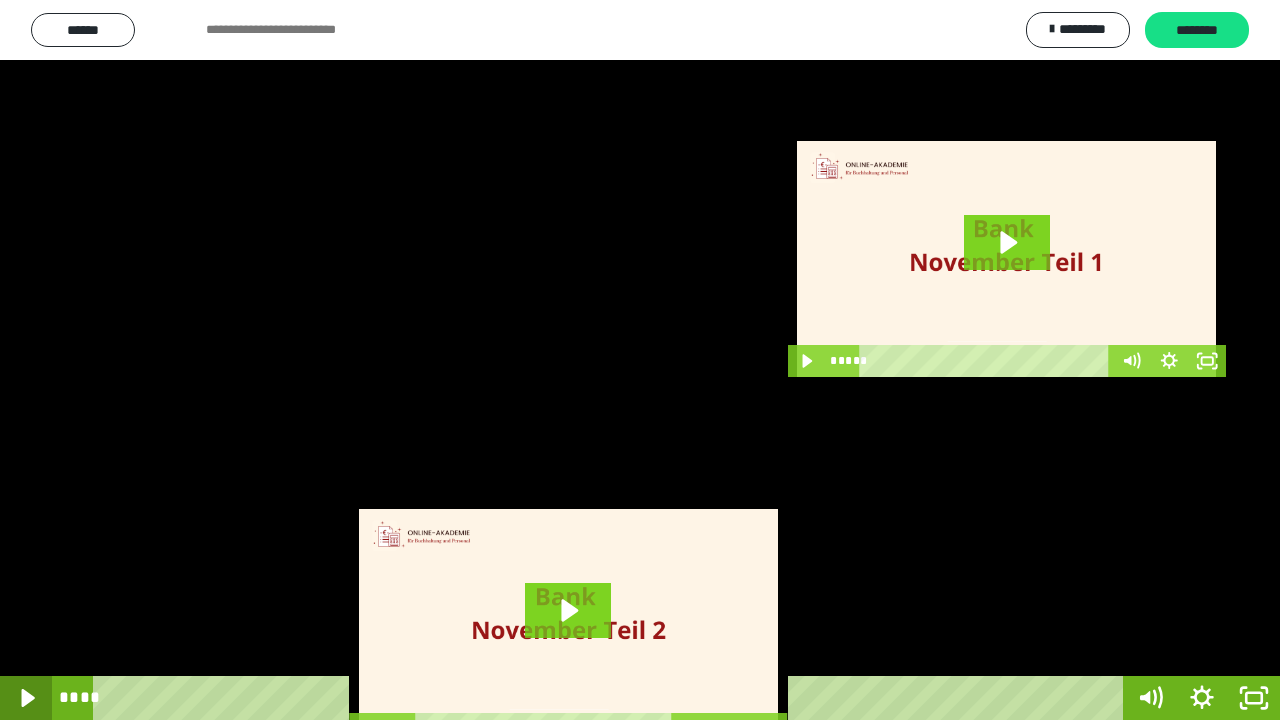 click 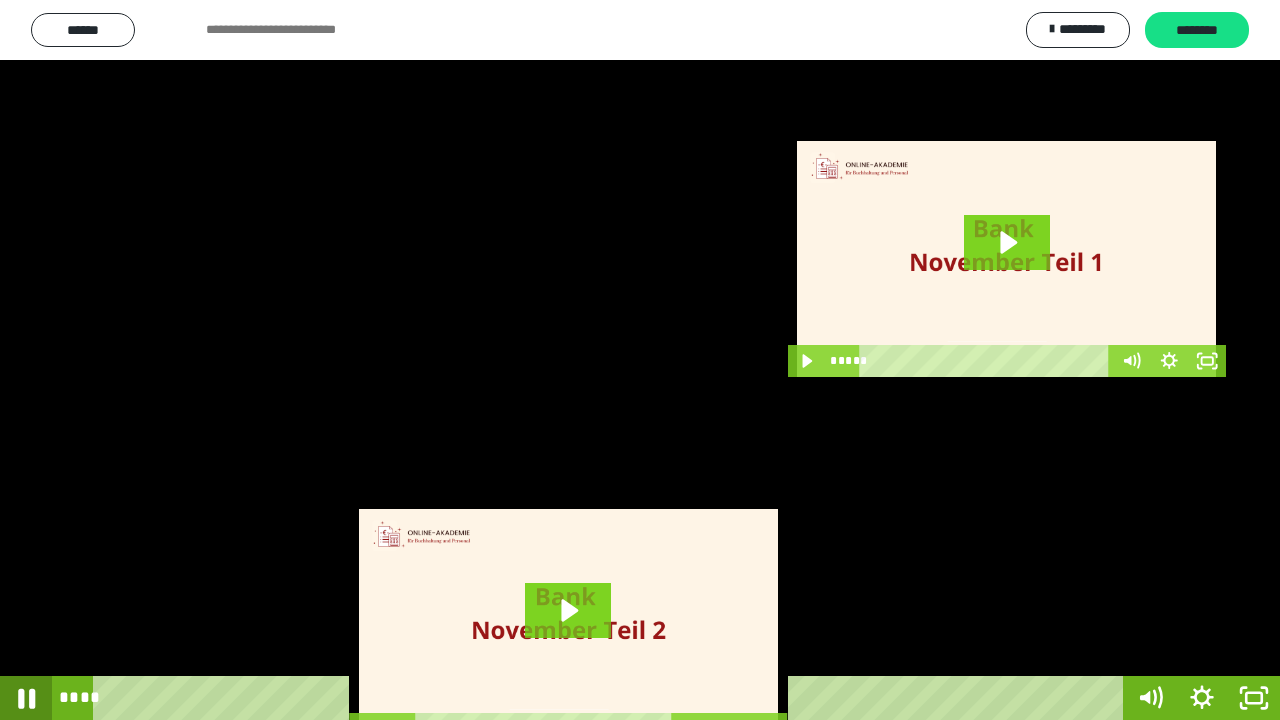 click 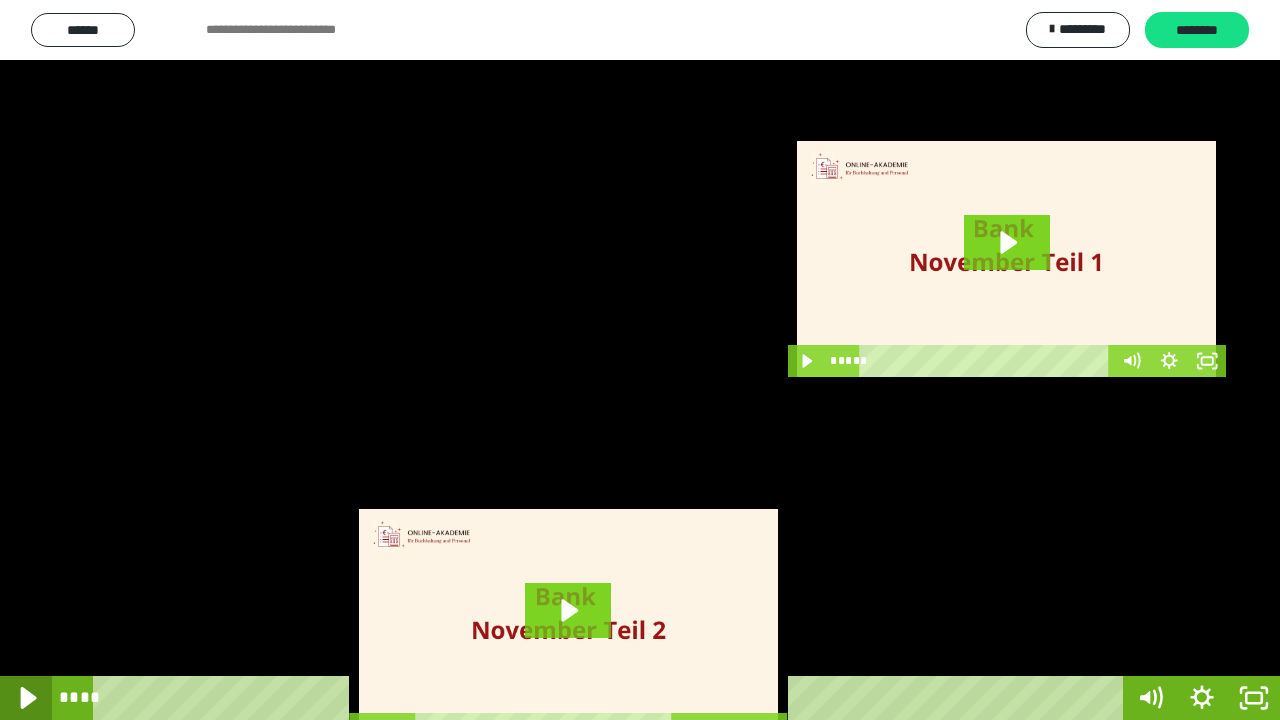 click 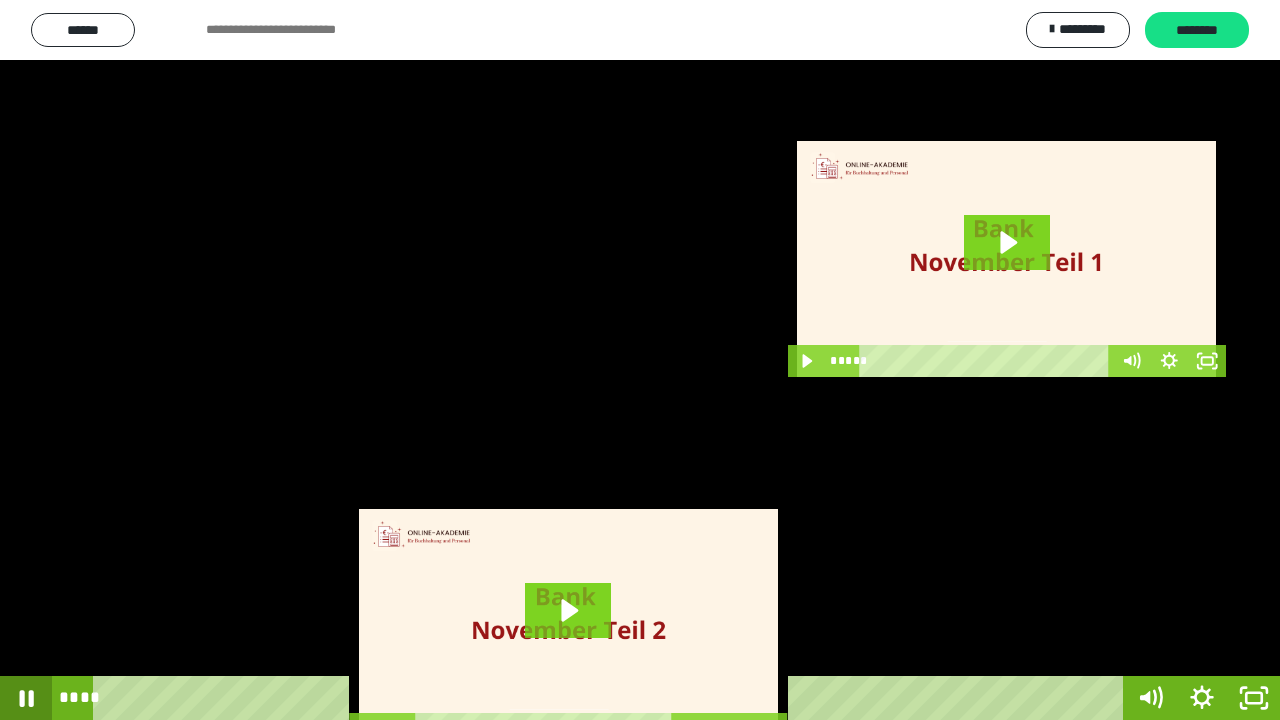 click 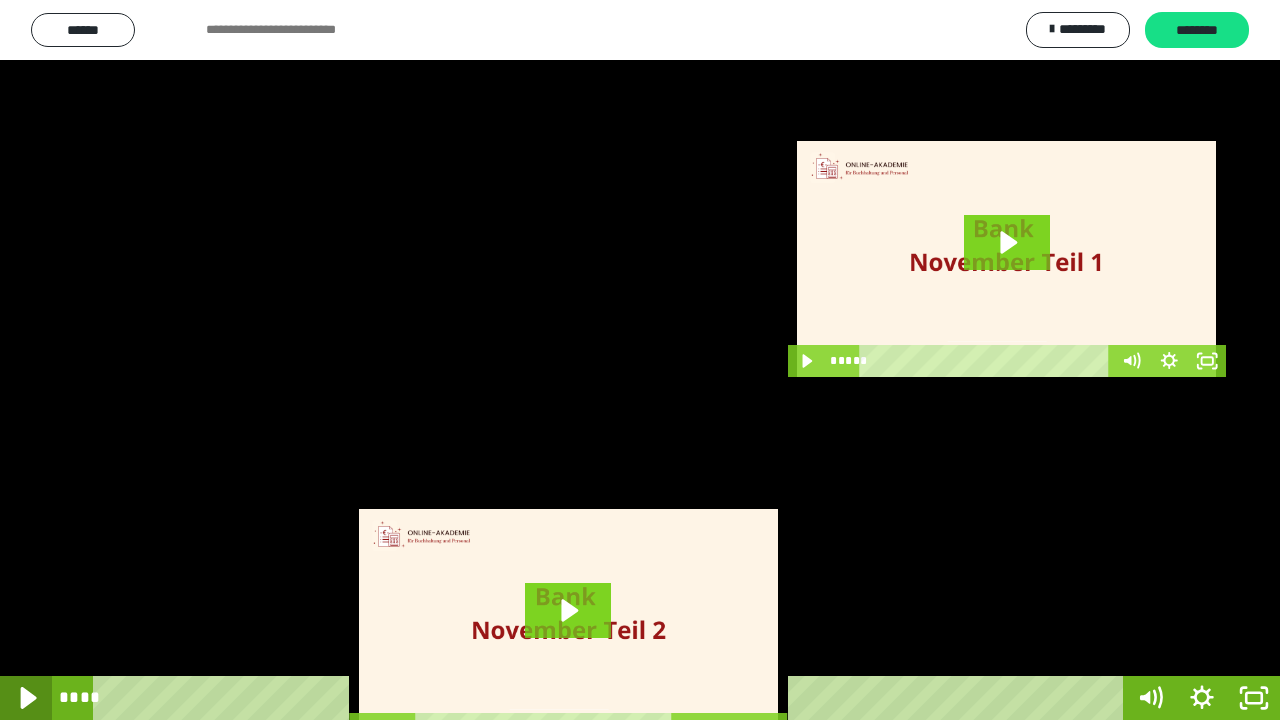 click 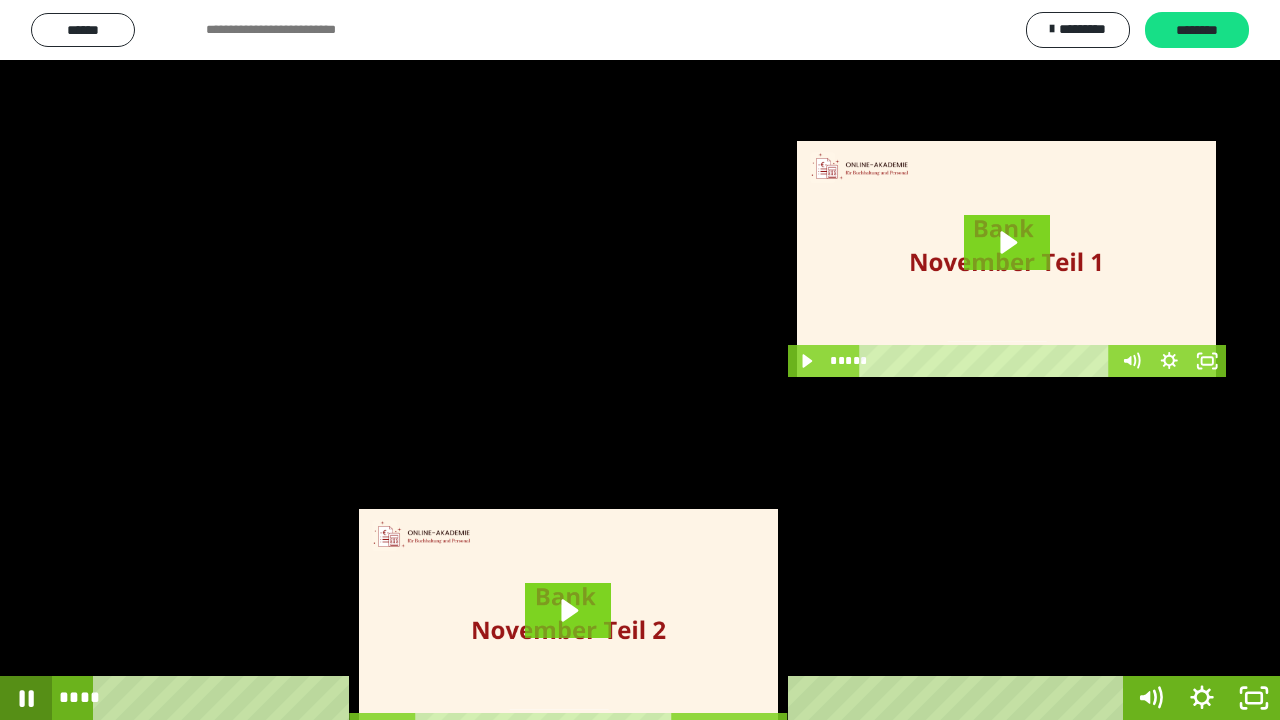 click 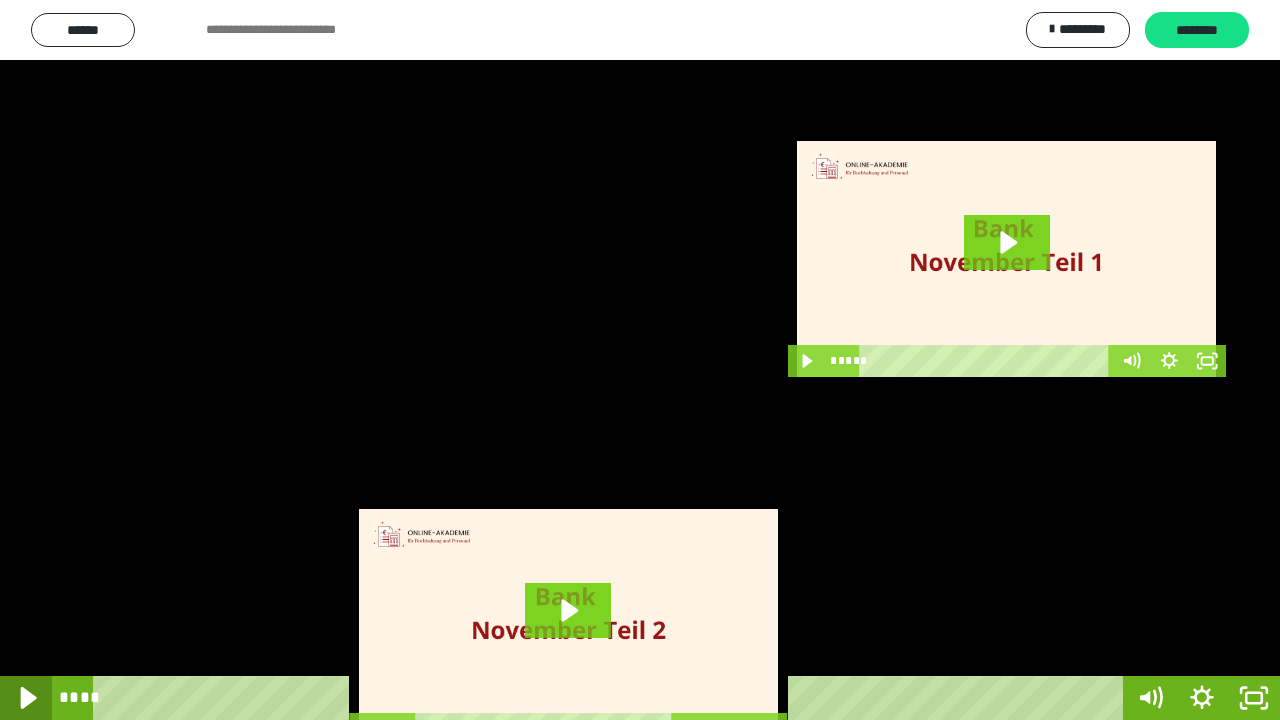 click 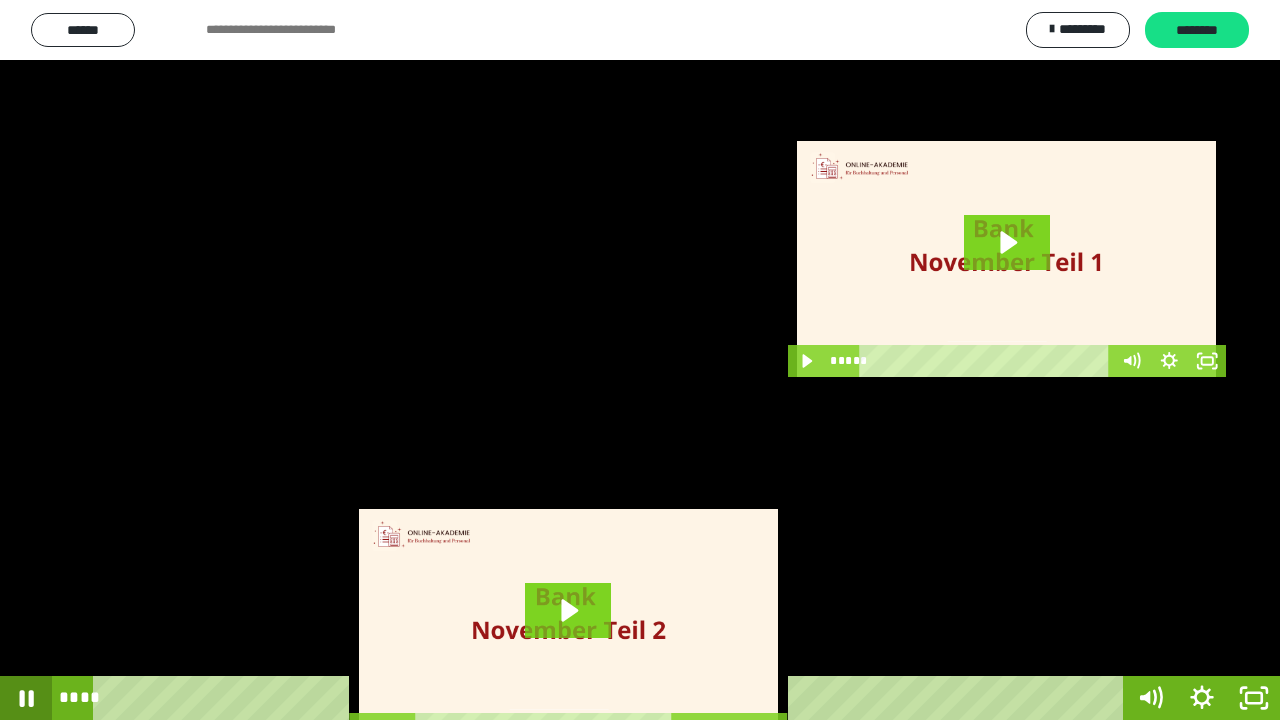 click 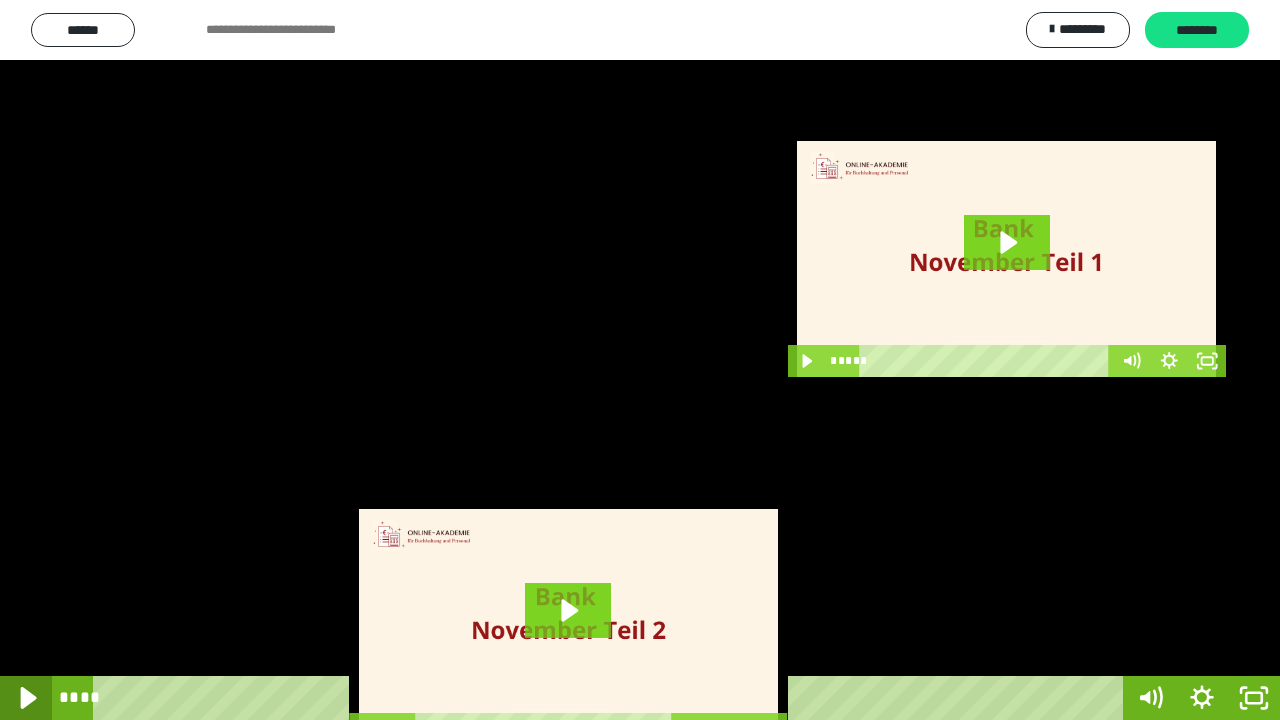 click 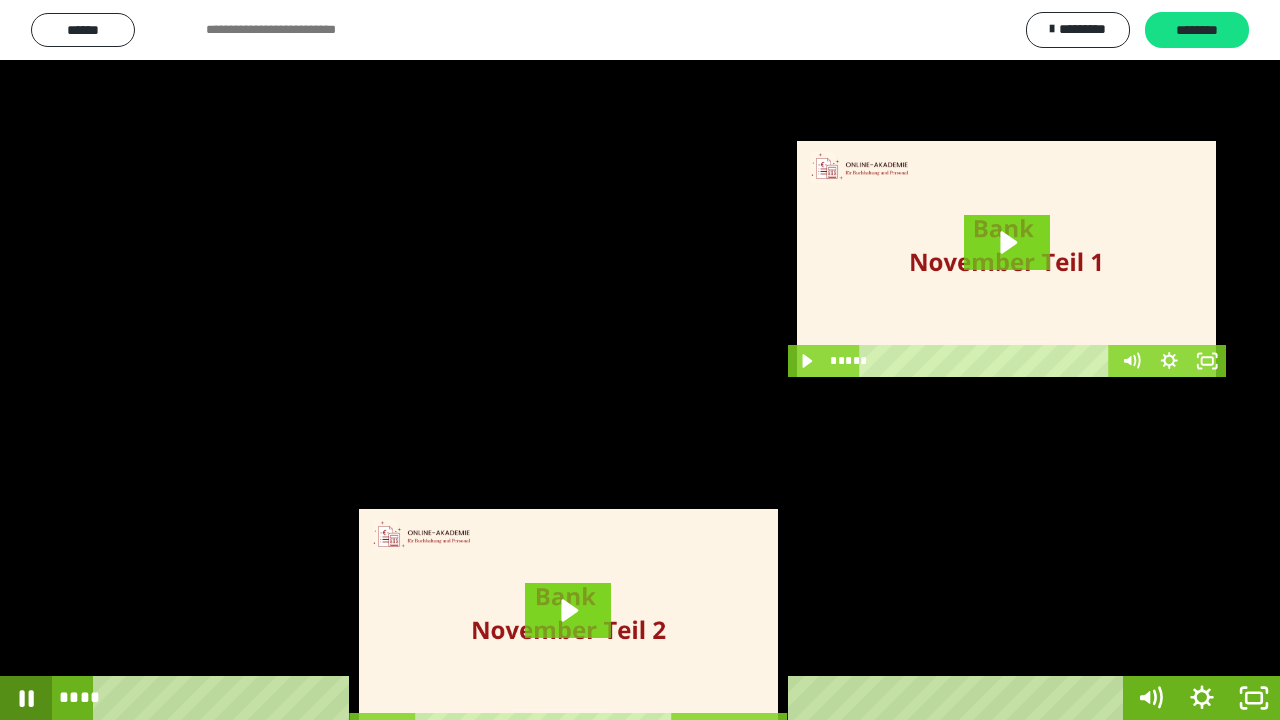 click 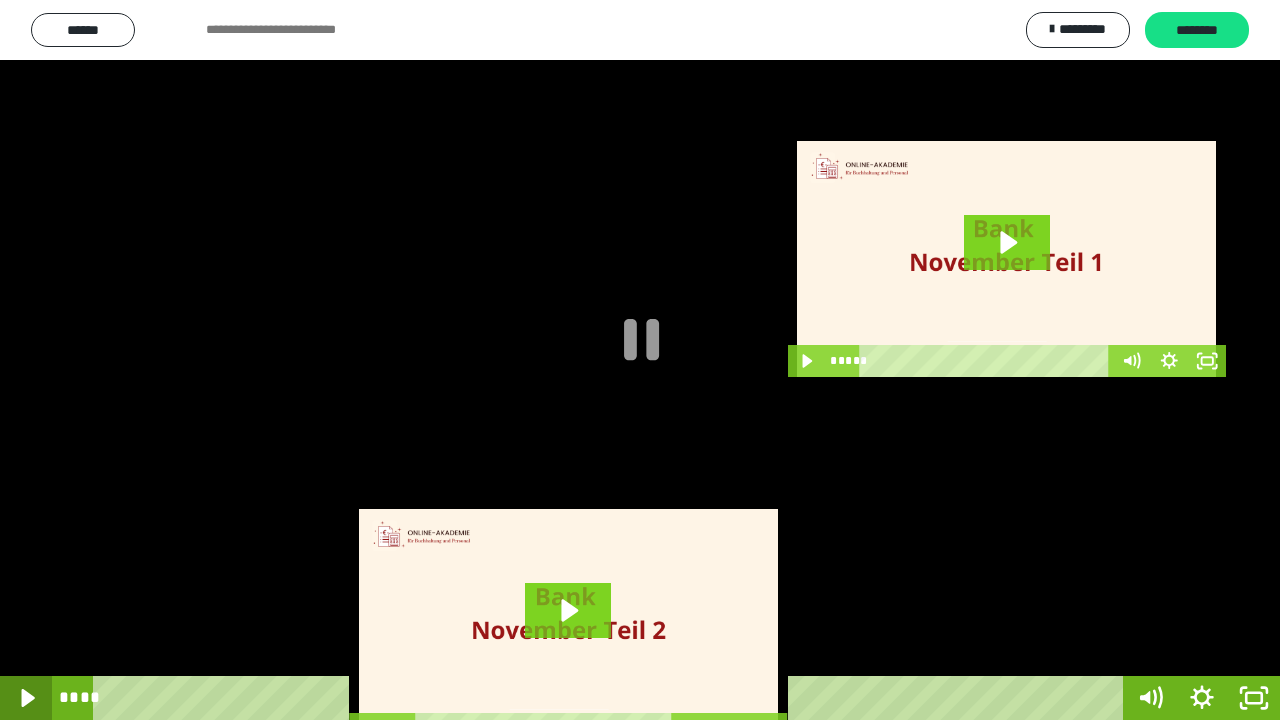click 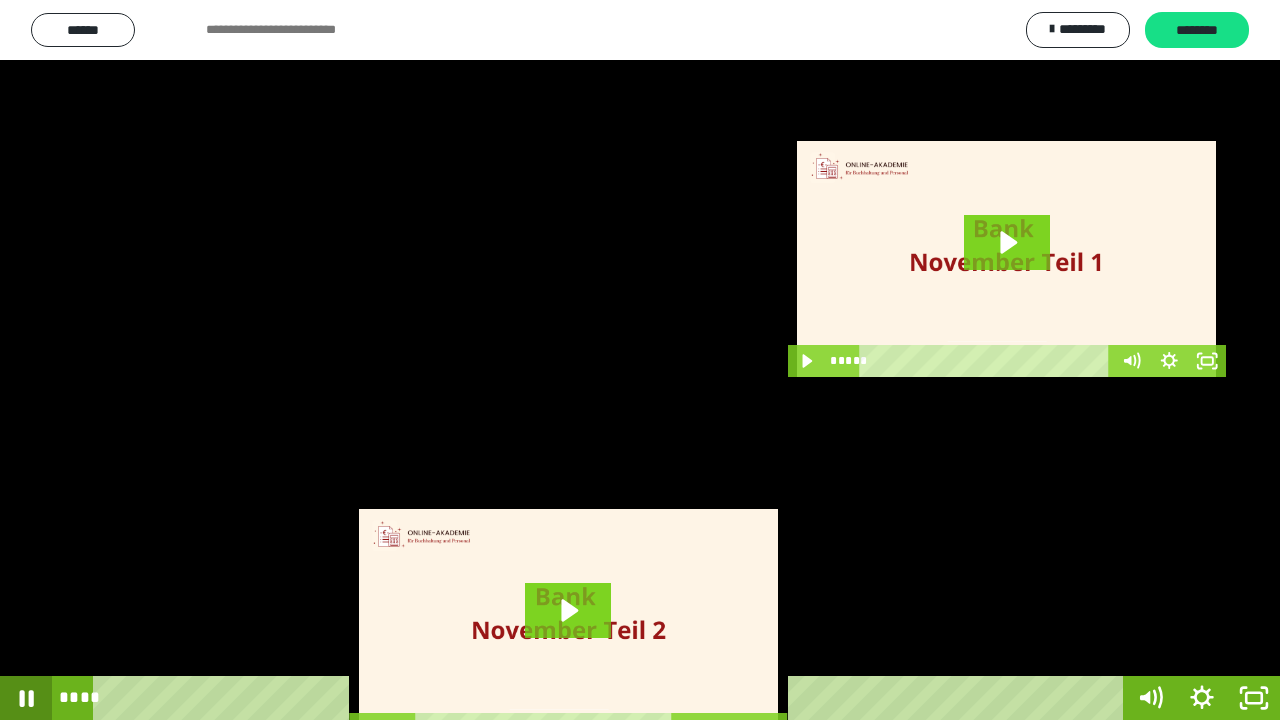 click 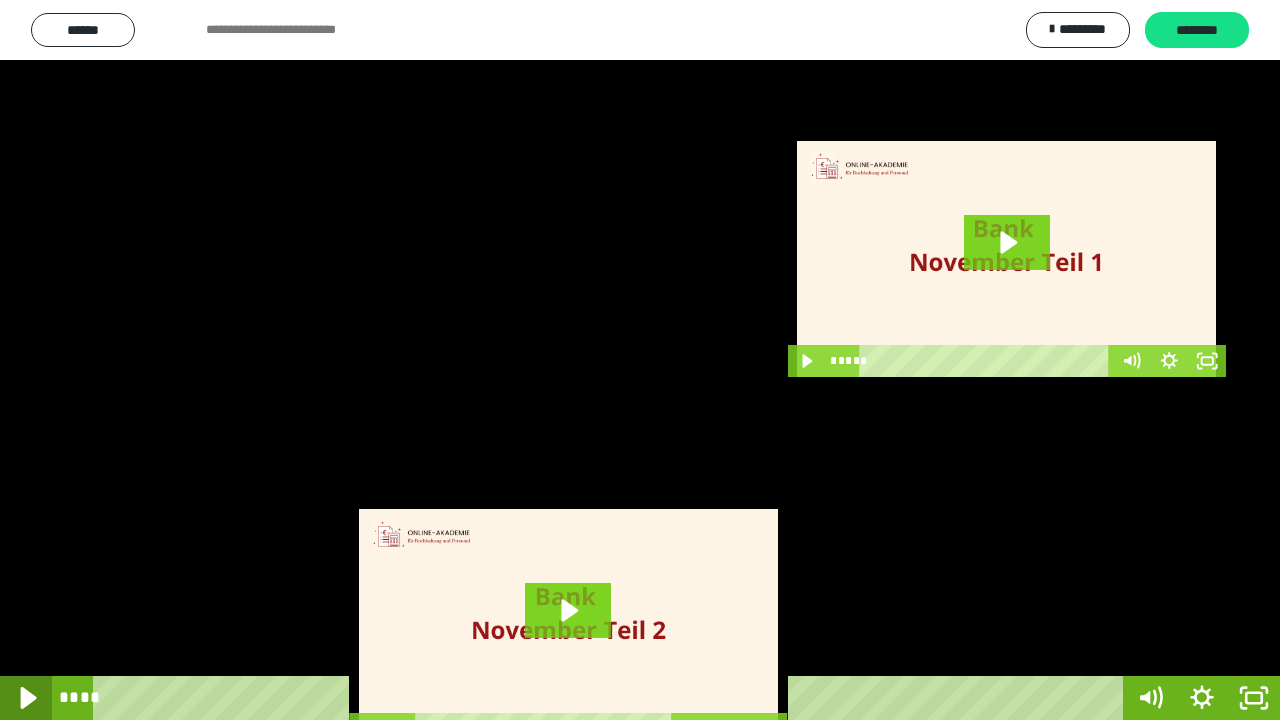 click 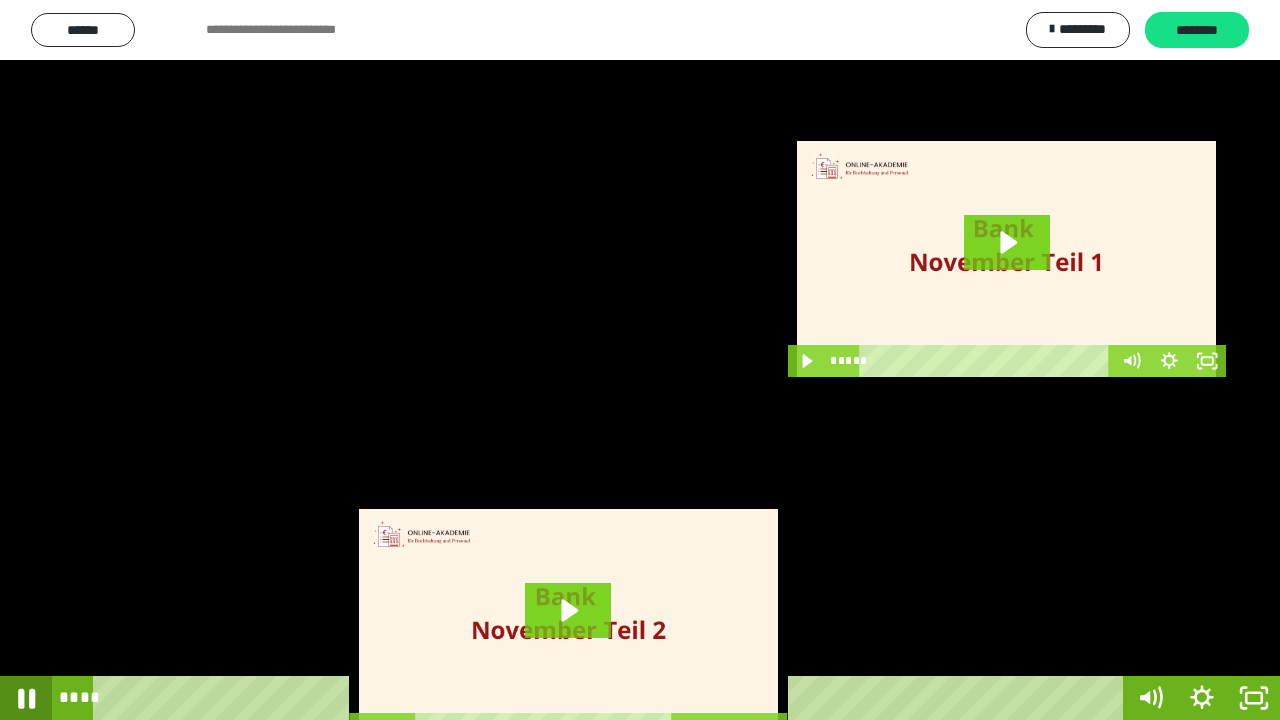 click 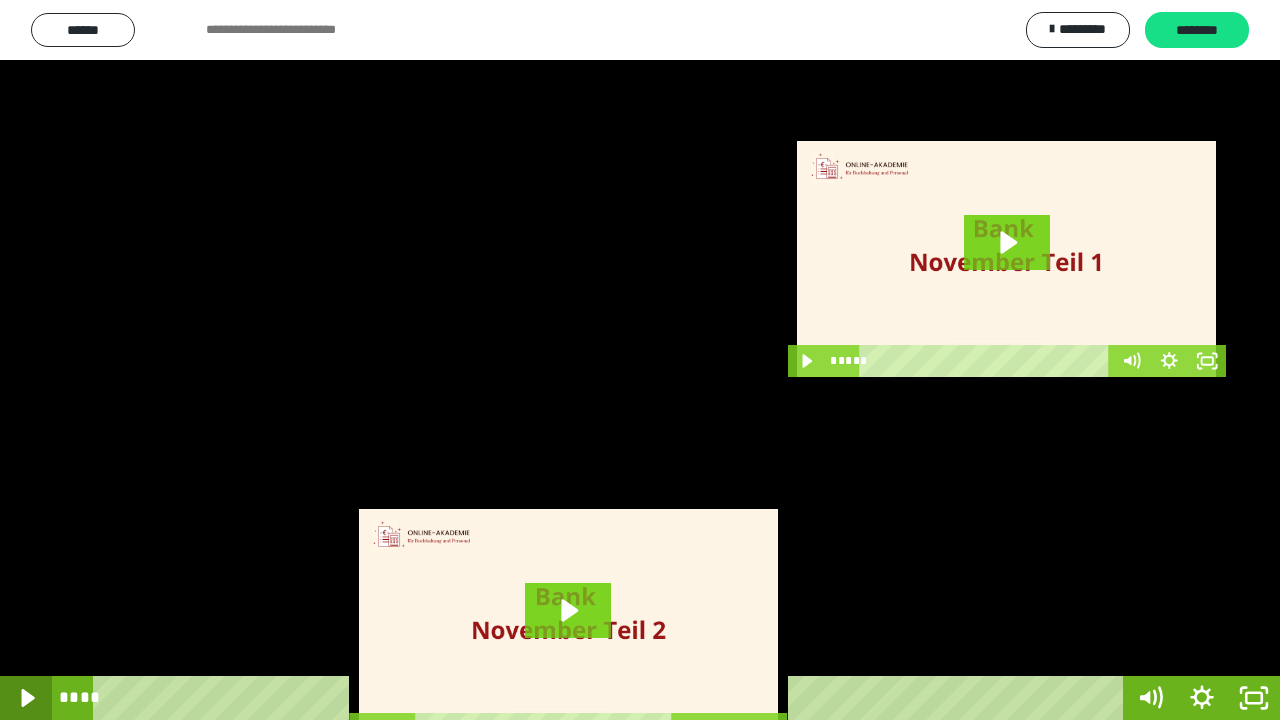 click 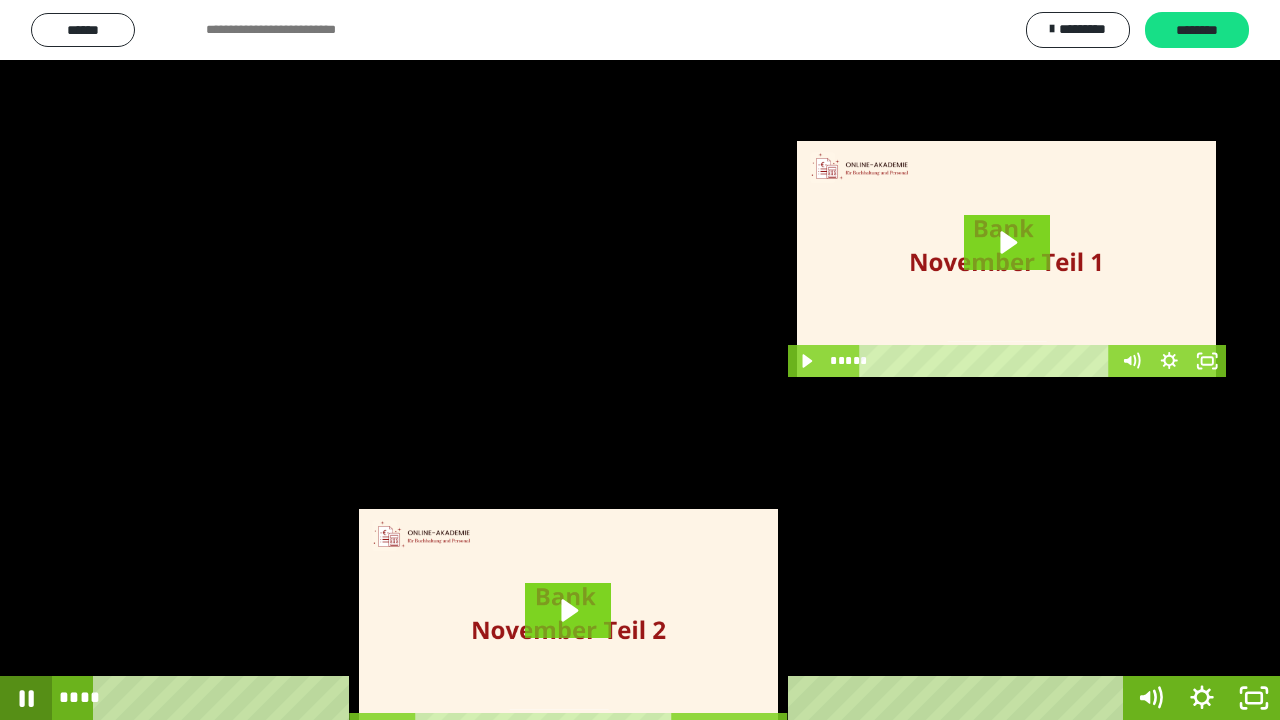 click 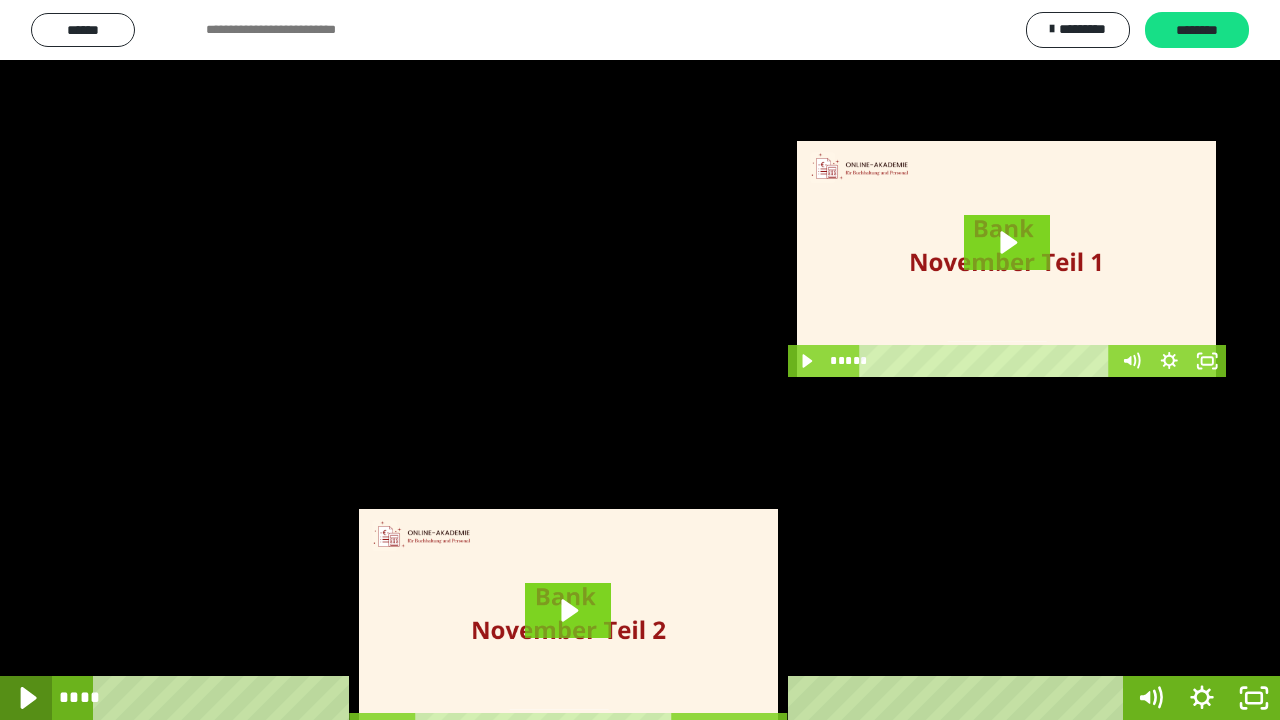 click 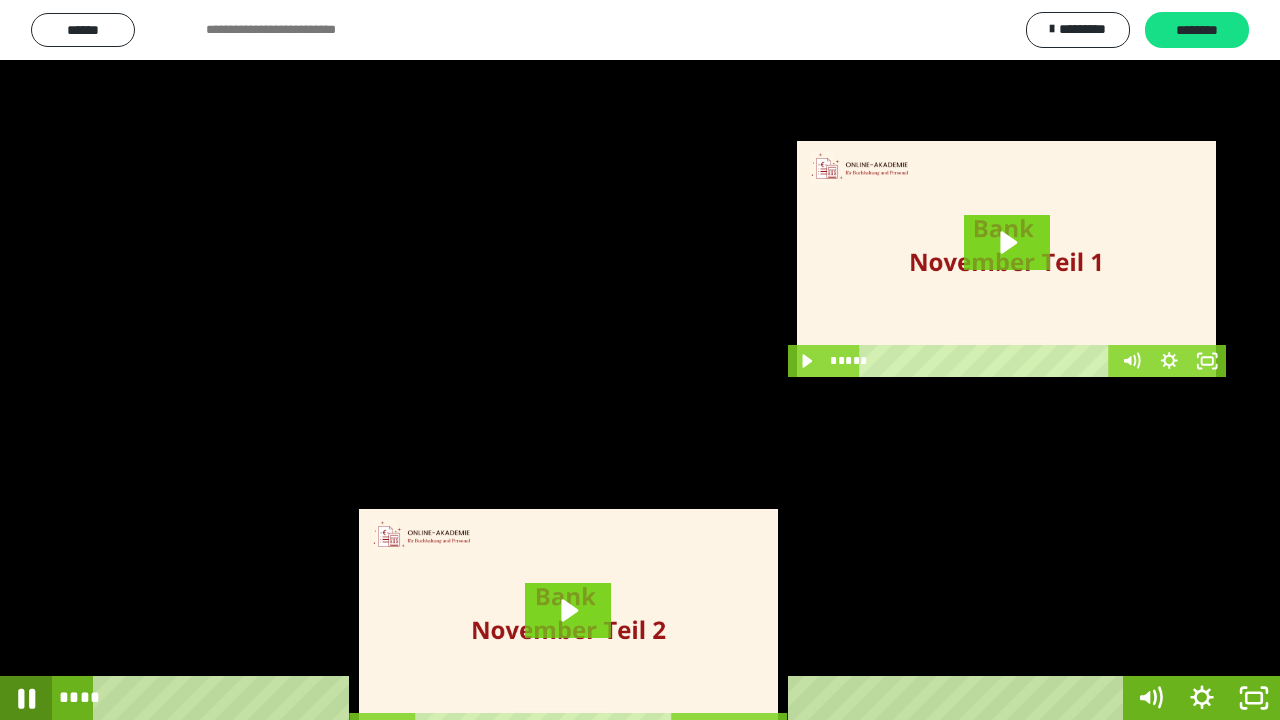click 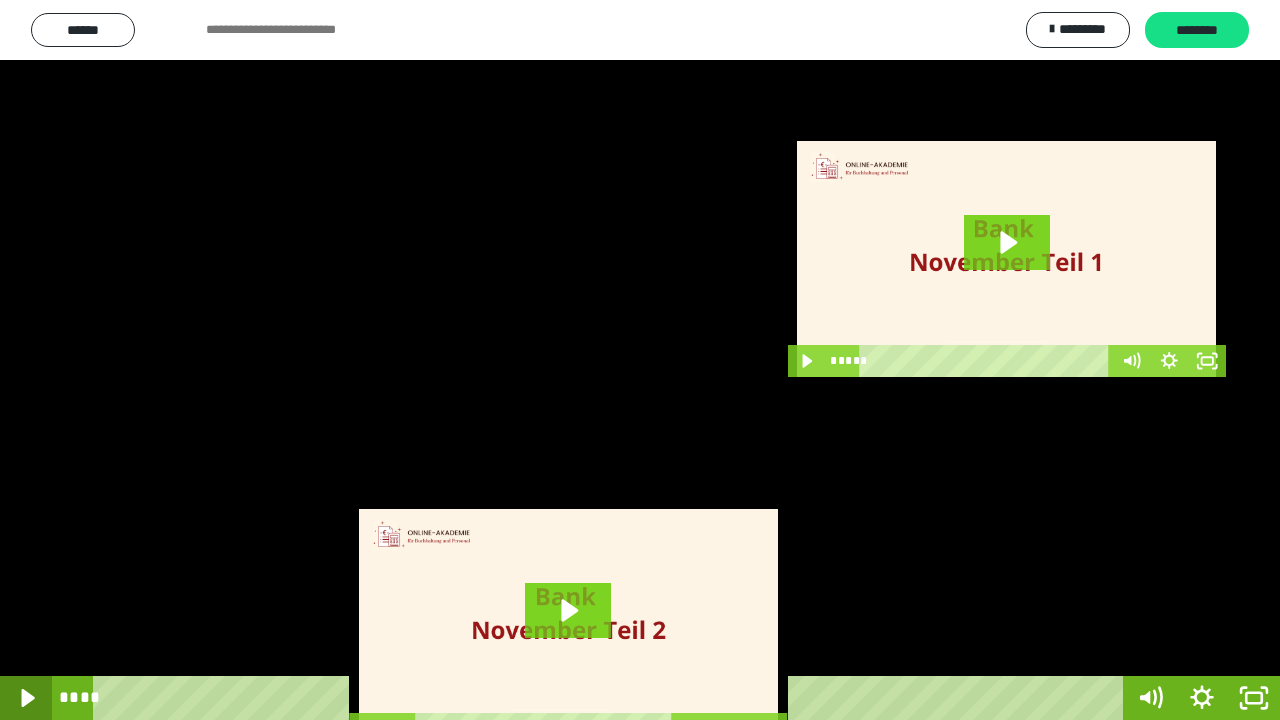 click 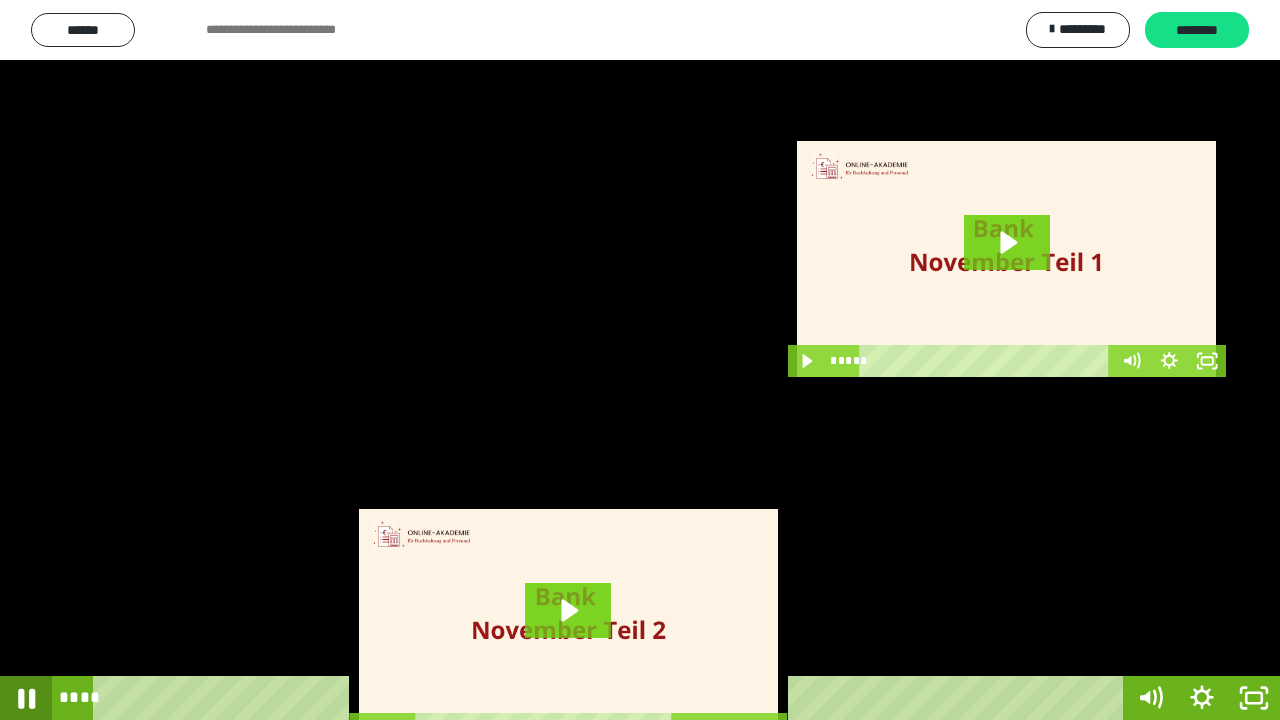 click 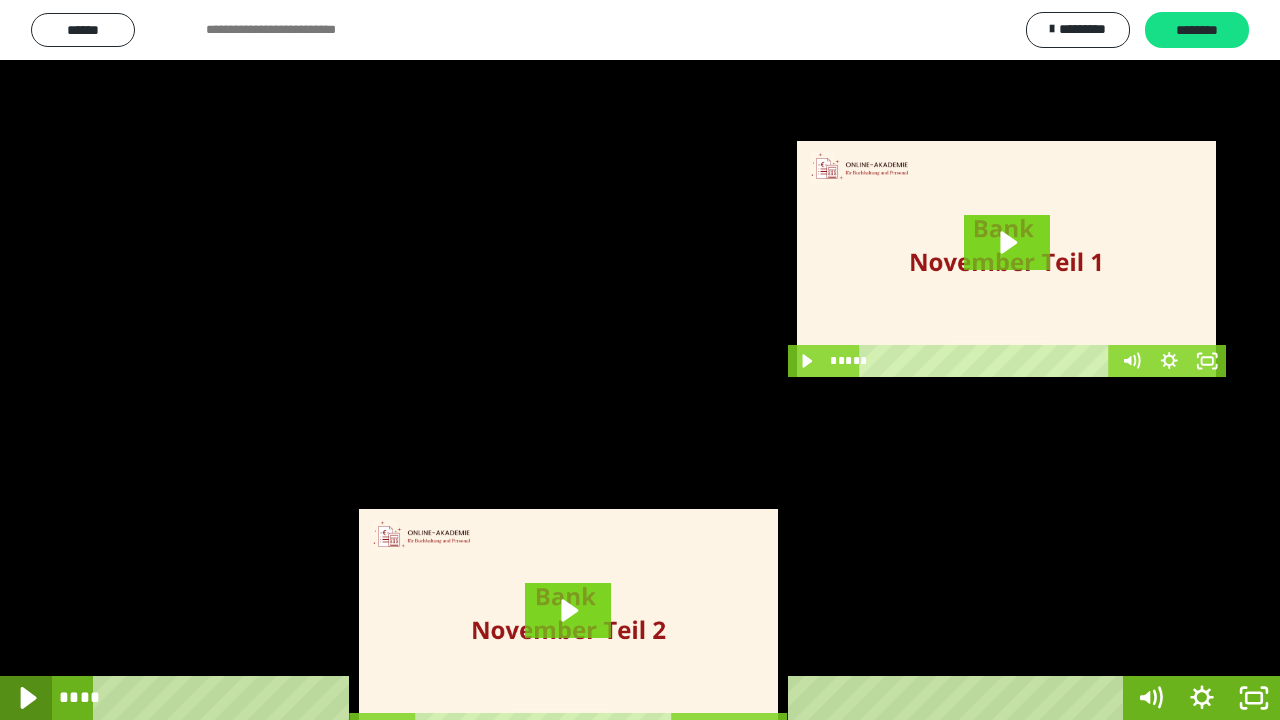 click 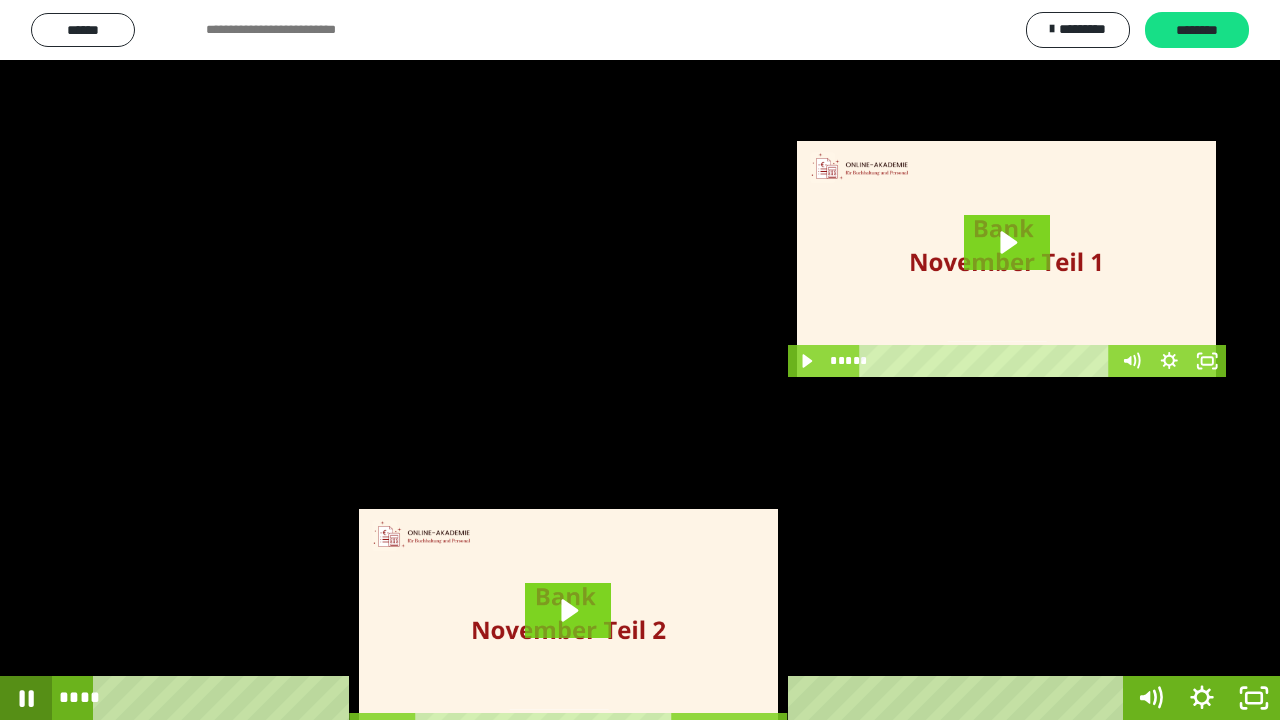 click 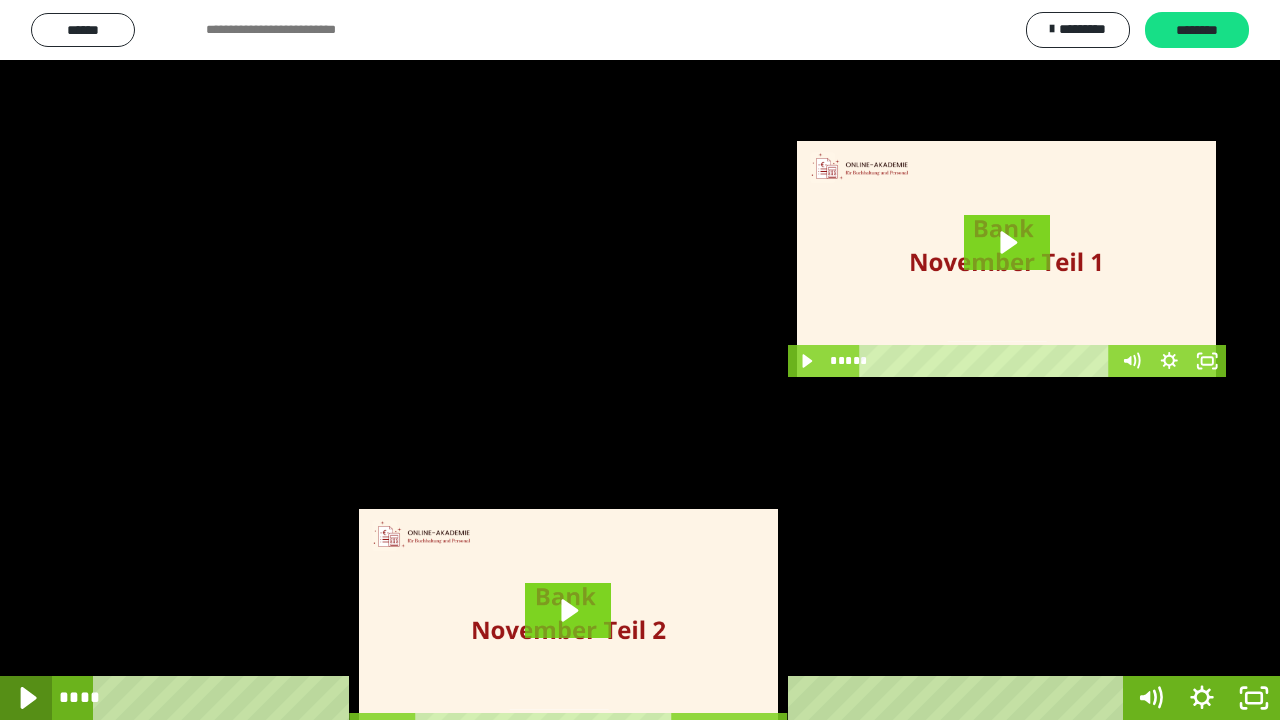 click 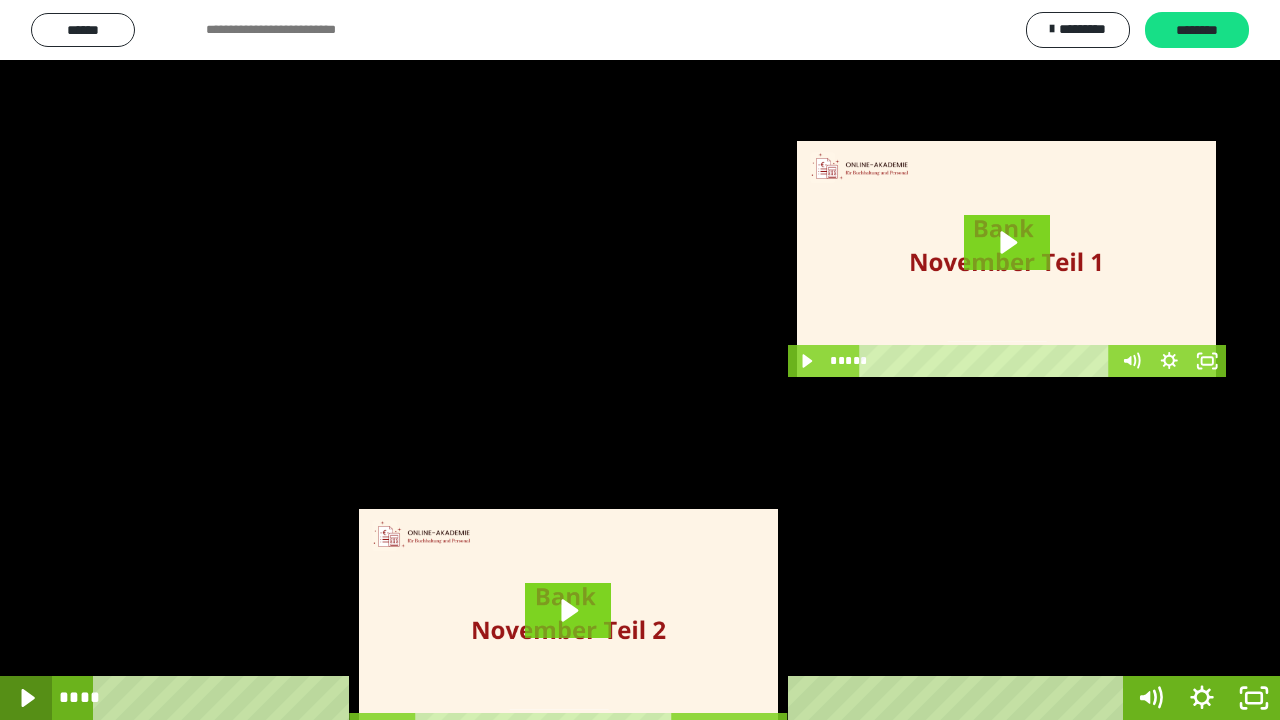 click 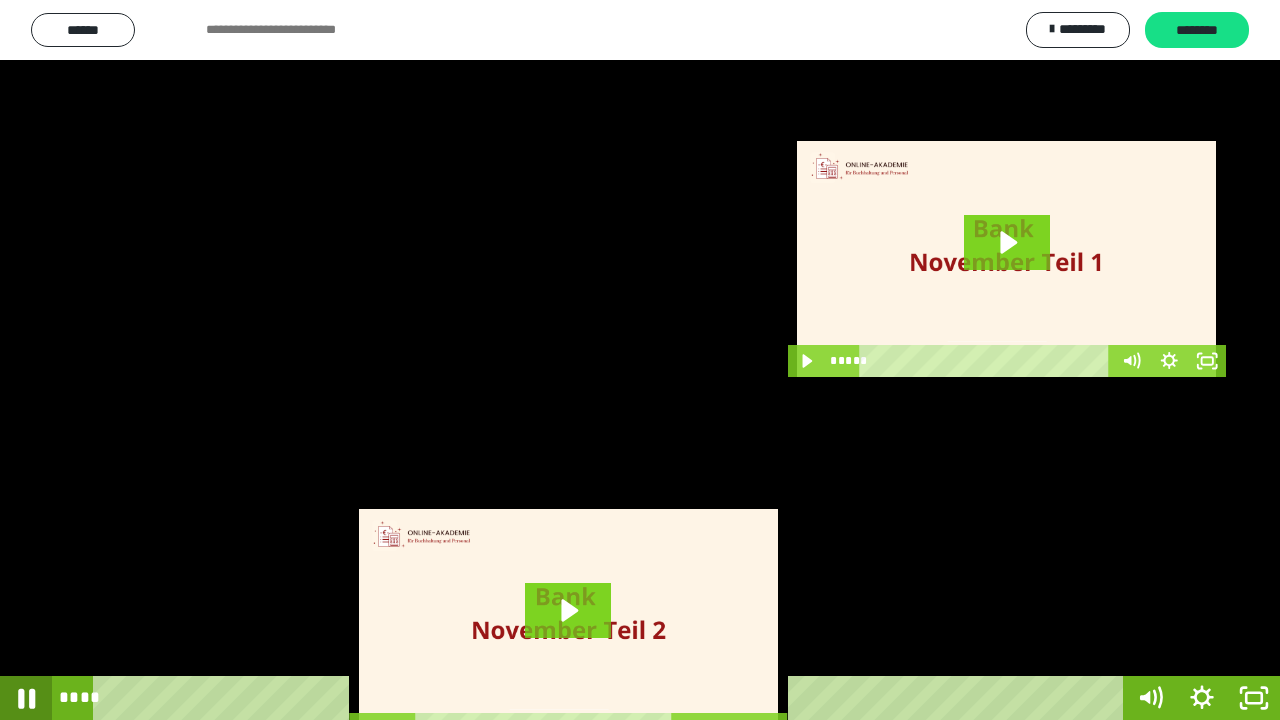 click 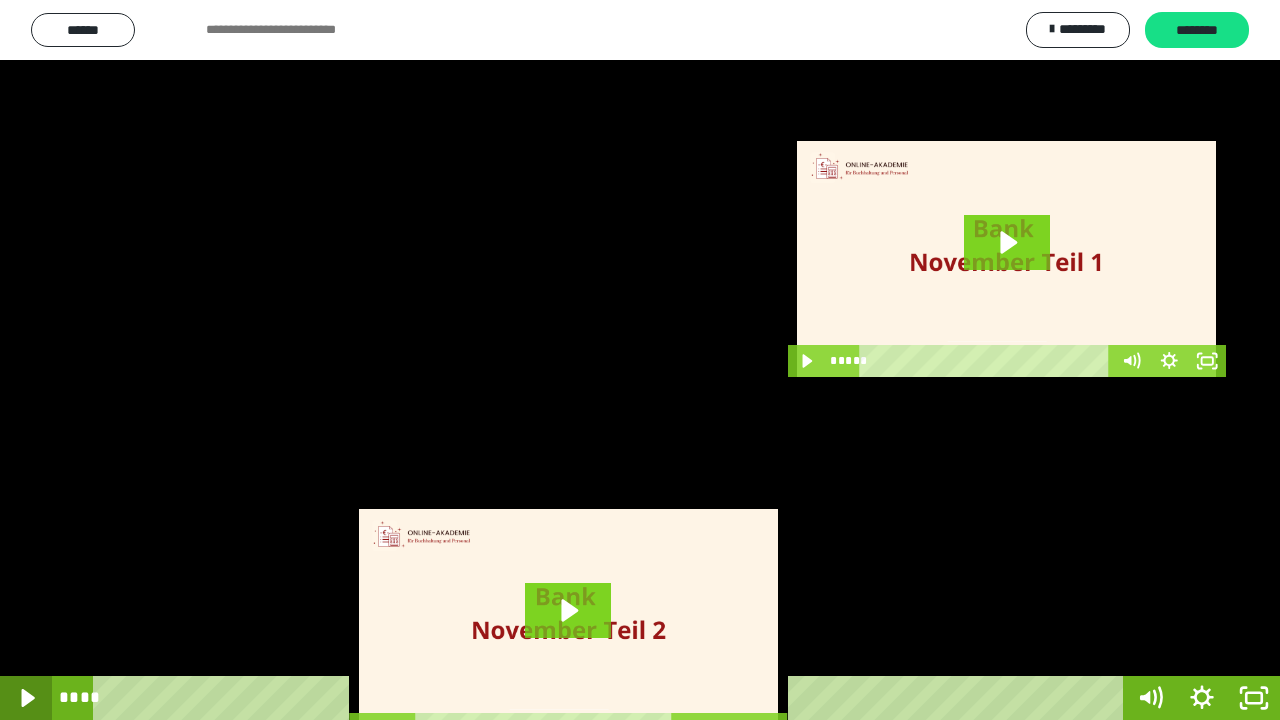click 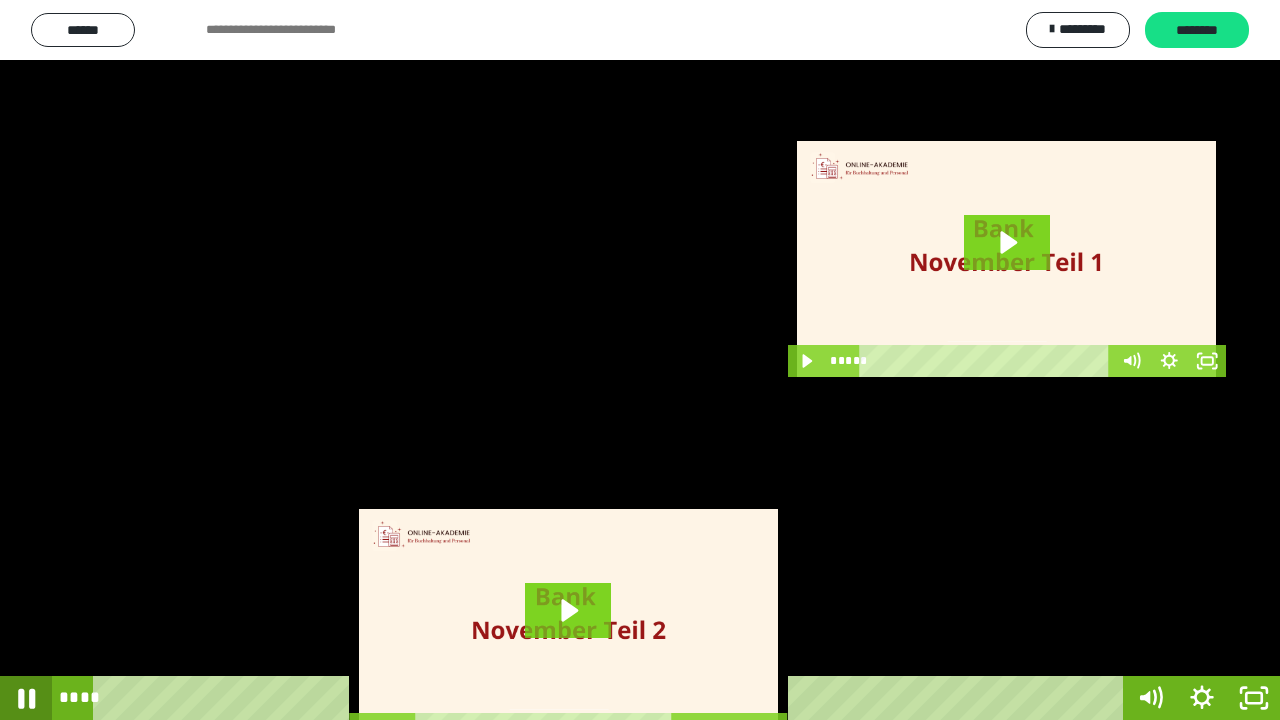 click 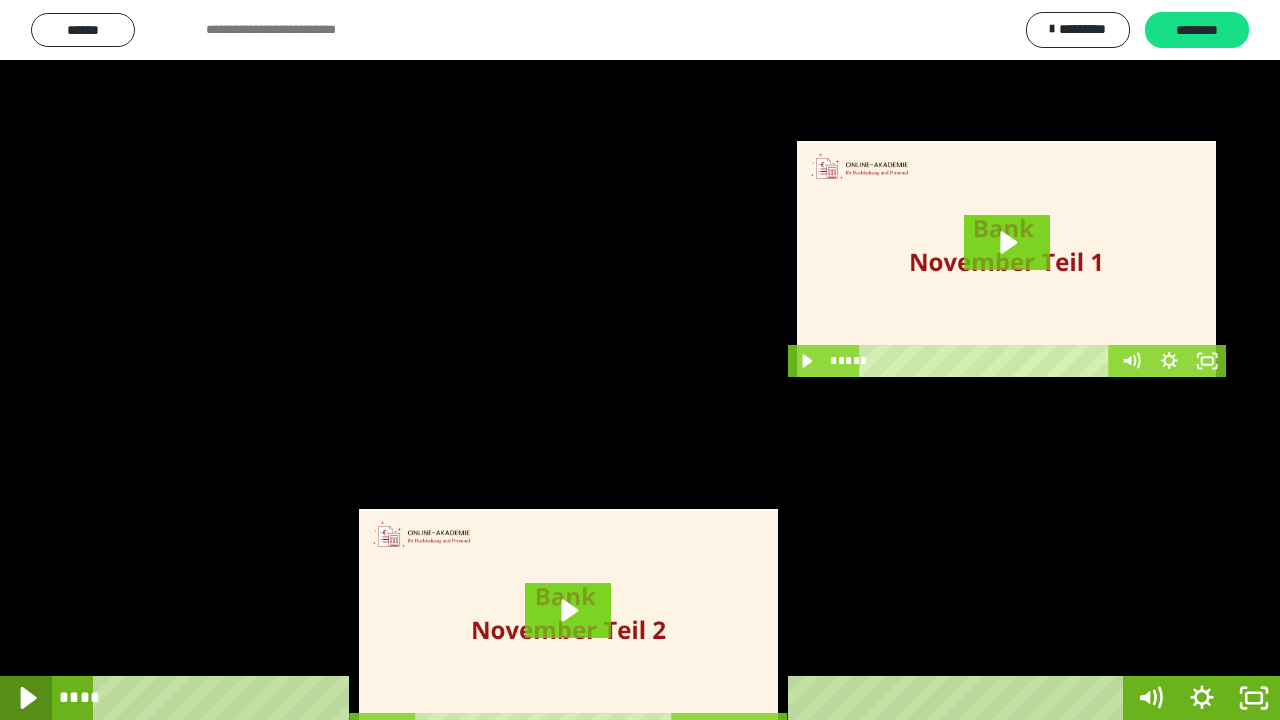 click 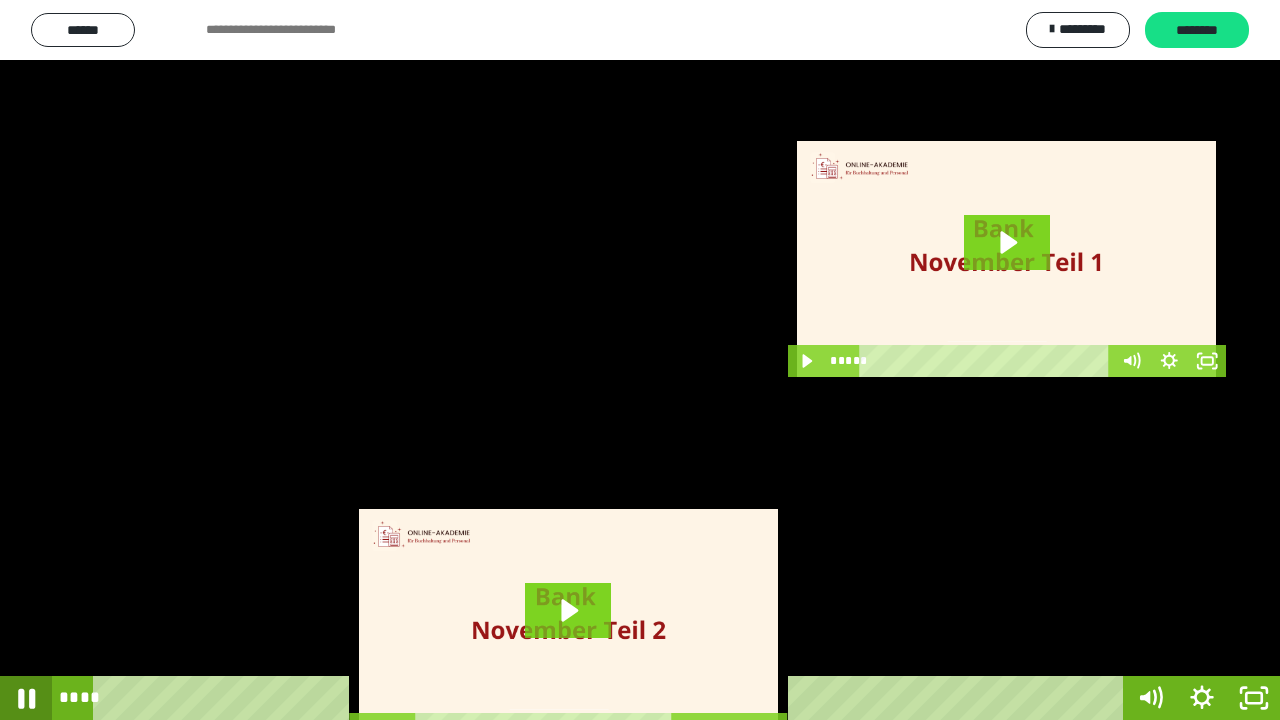 click 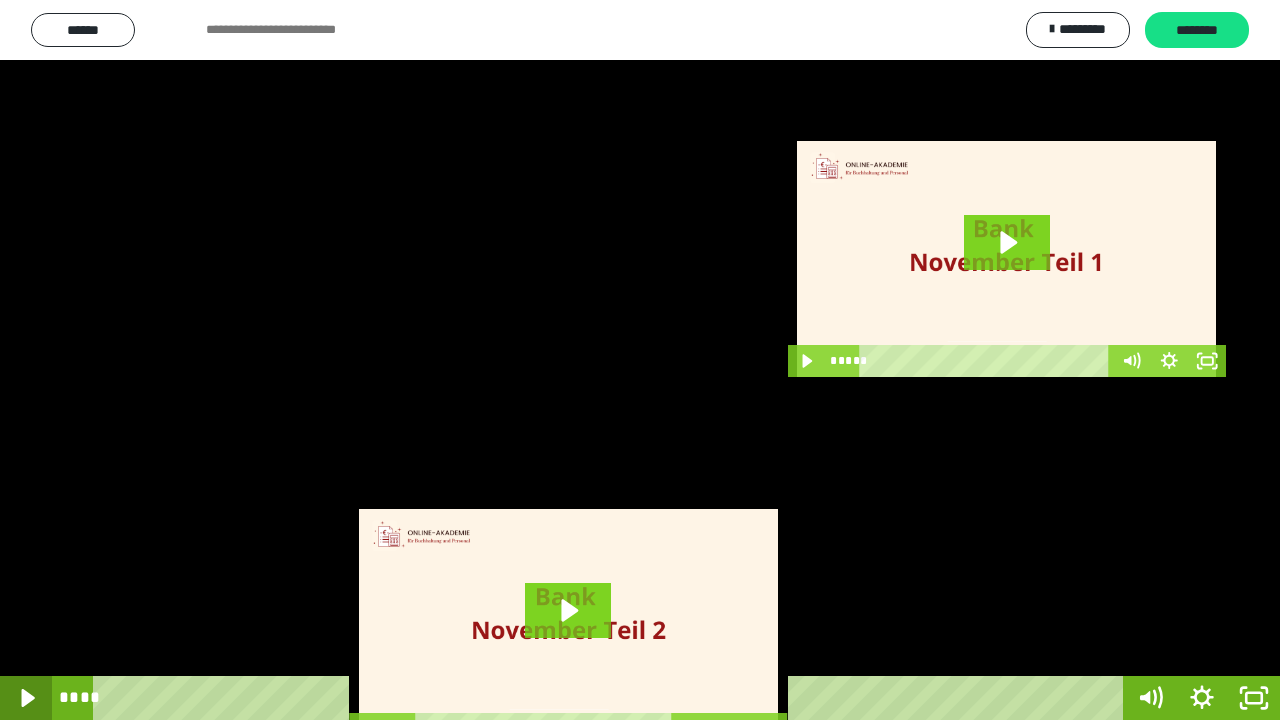 click 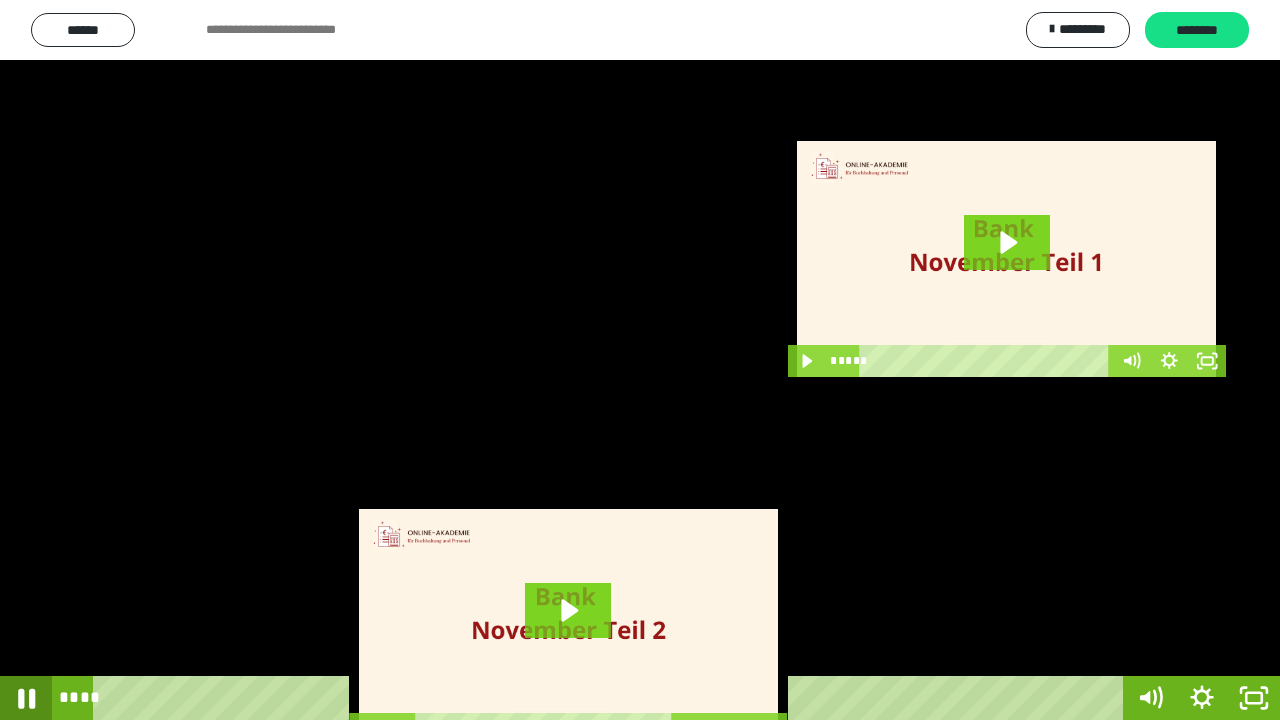 click 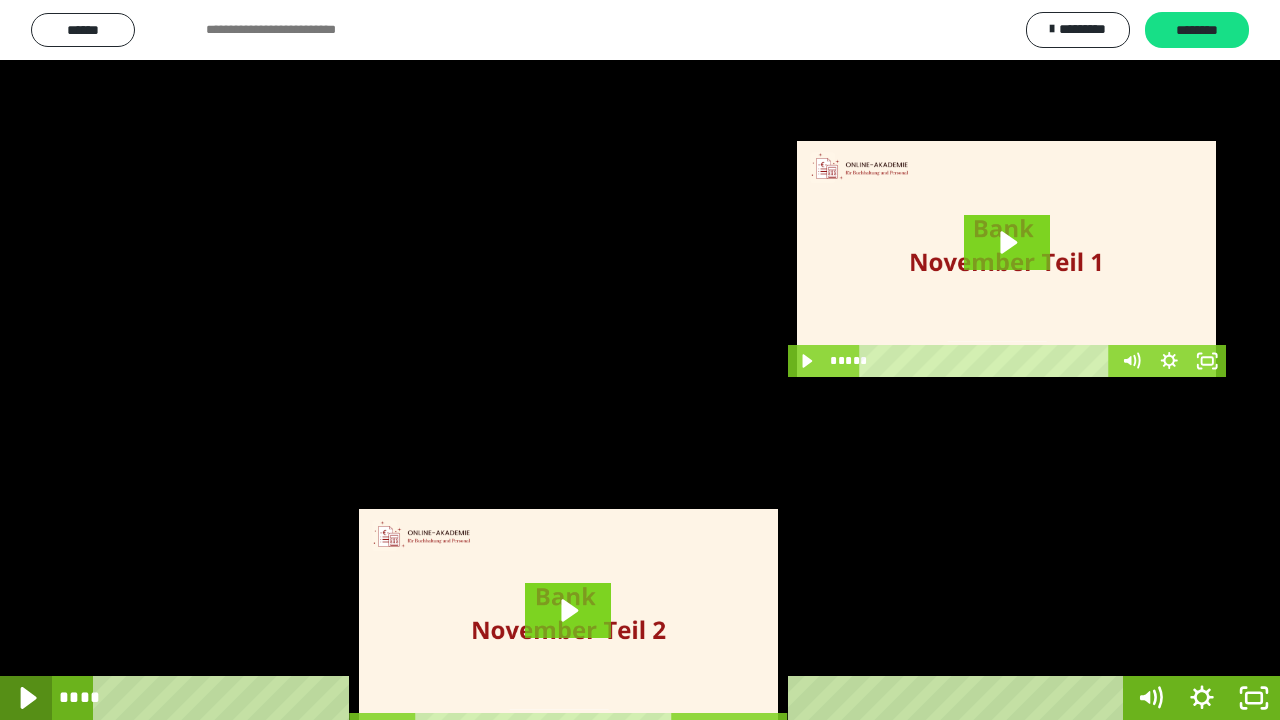 click 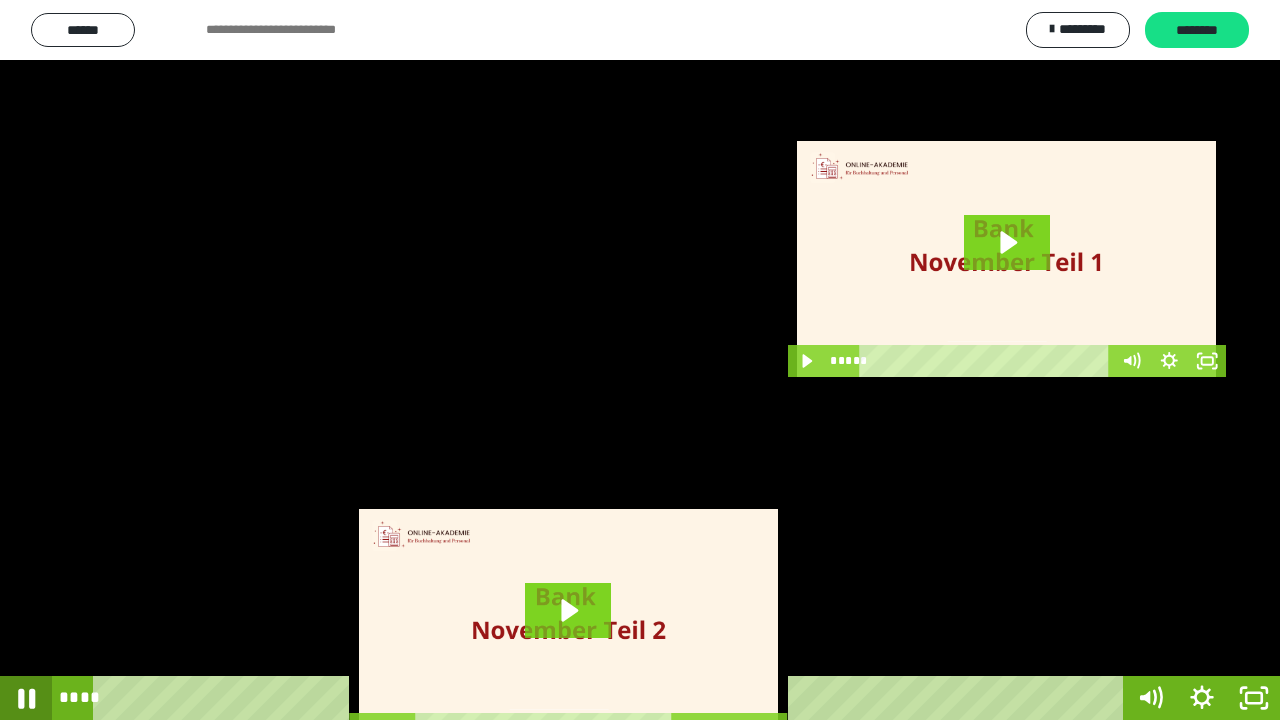 click 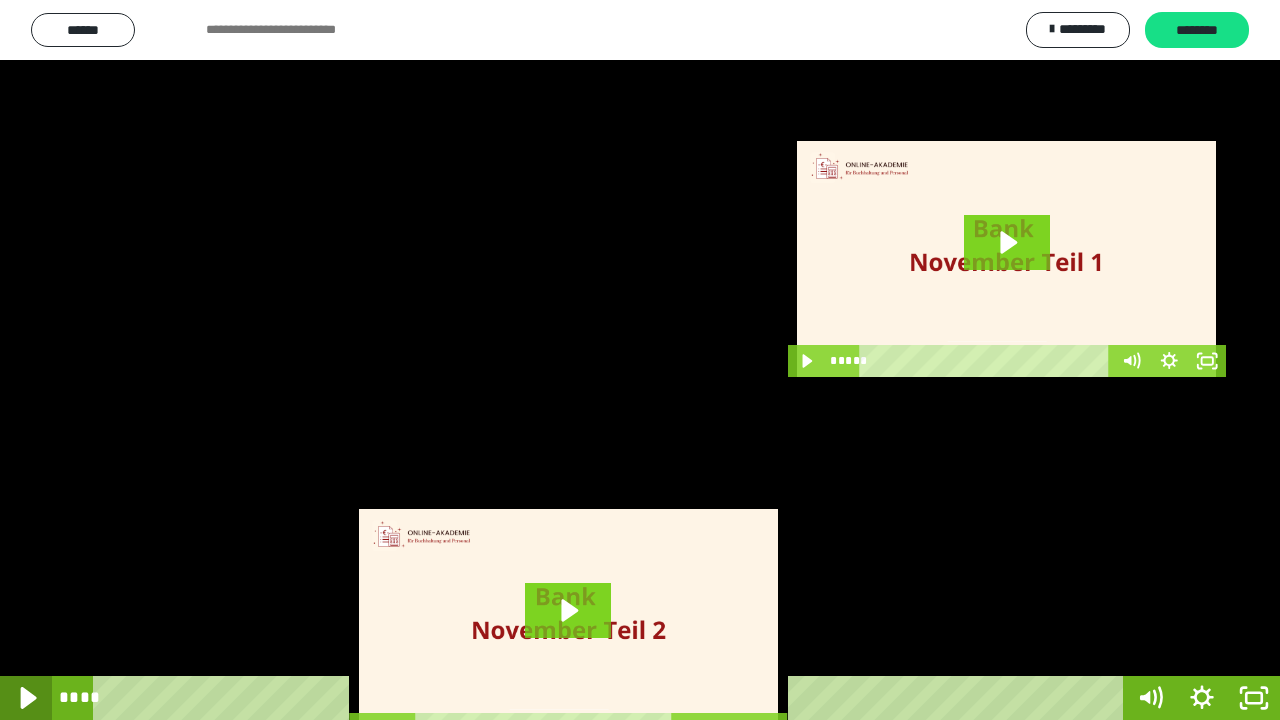 click 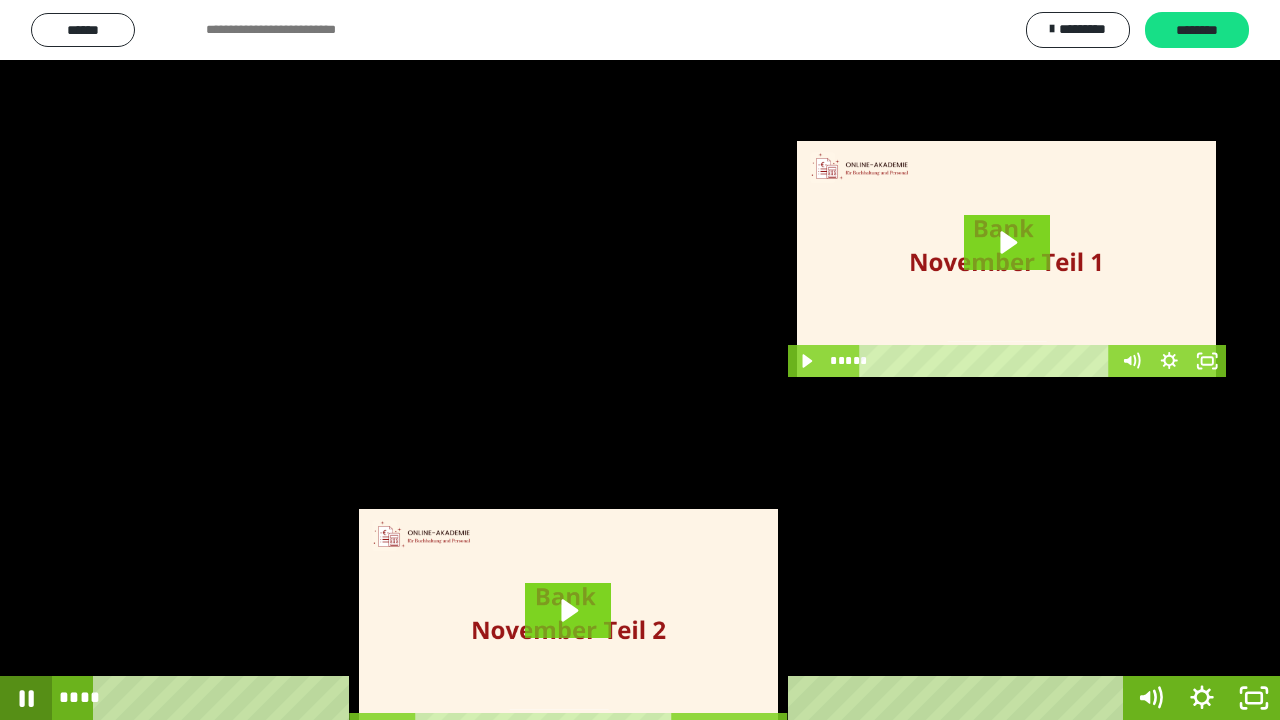 click 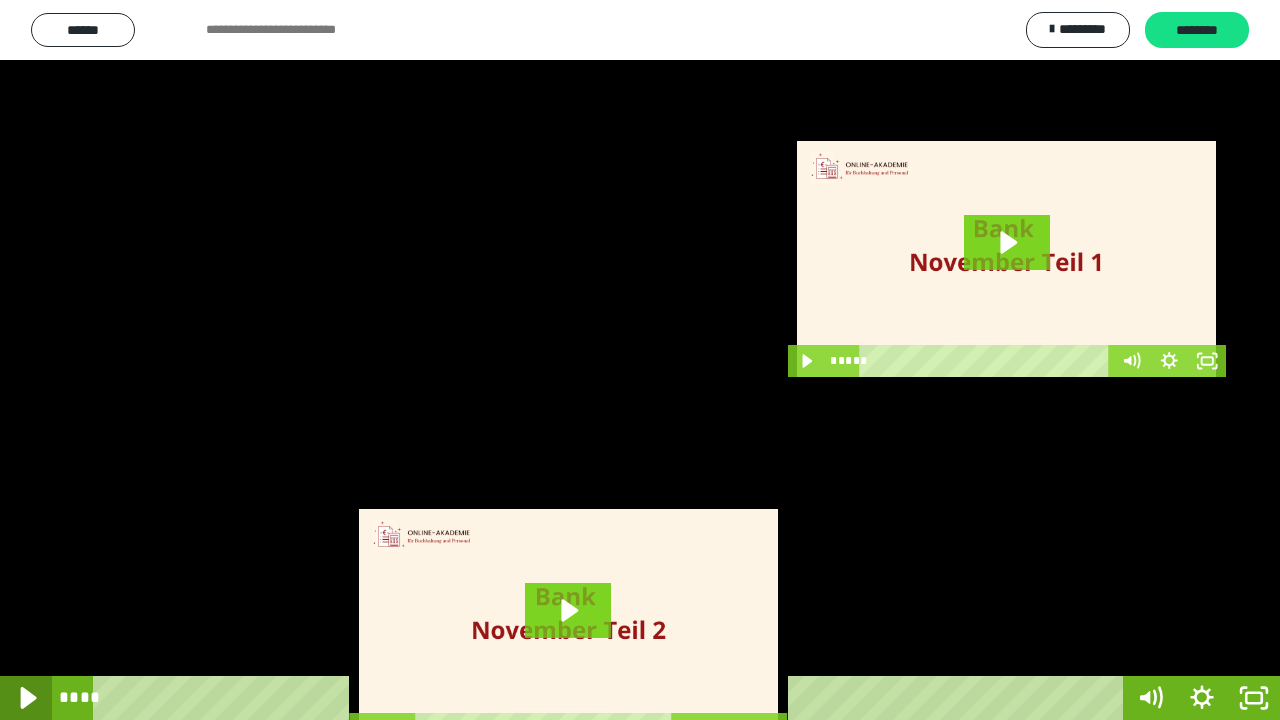 click 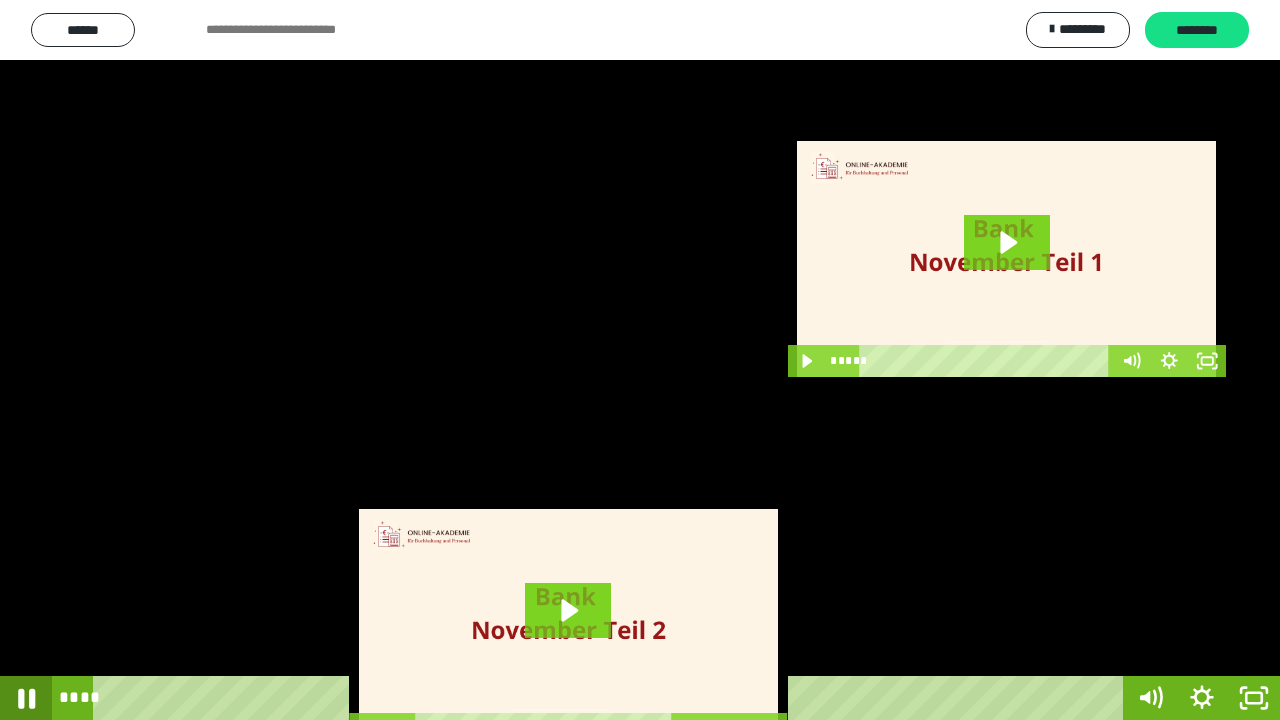 click 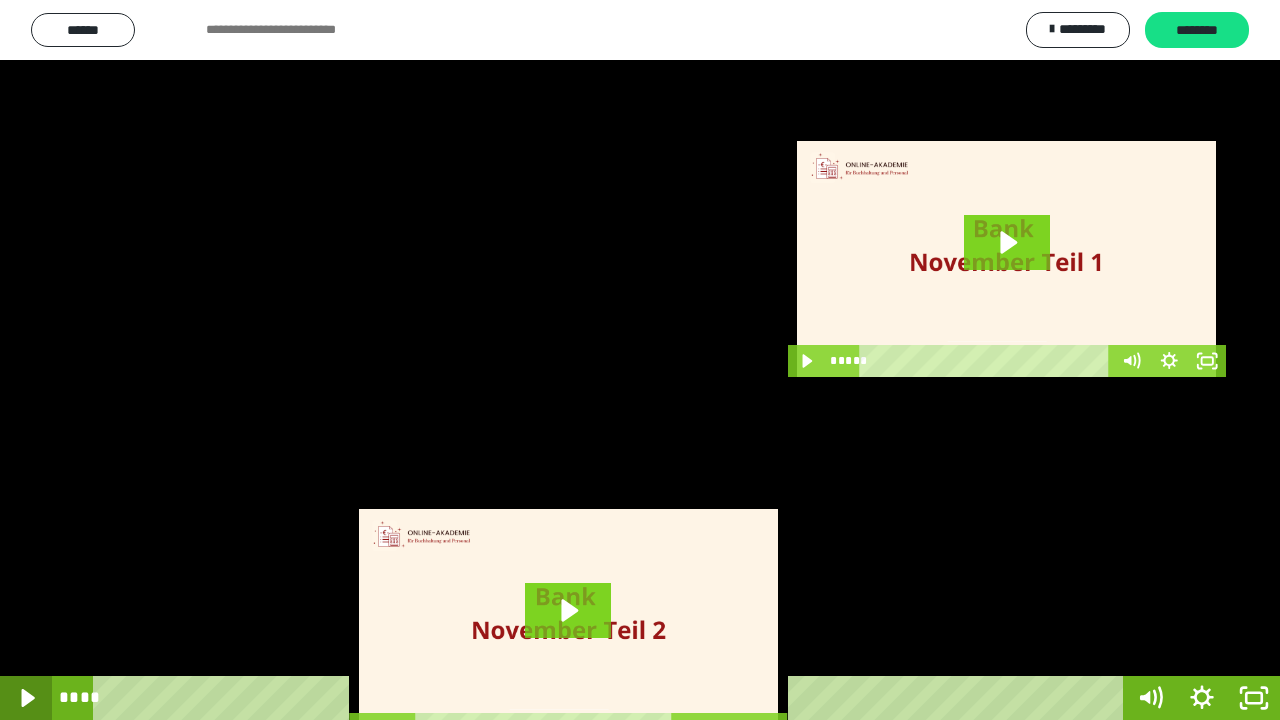 click 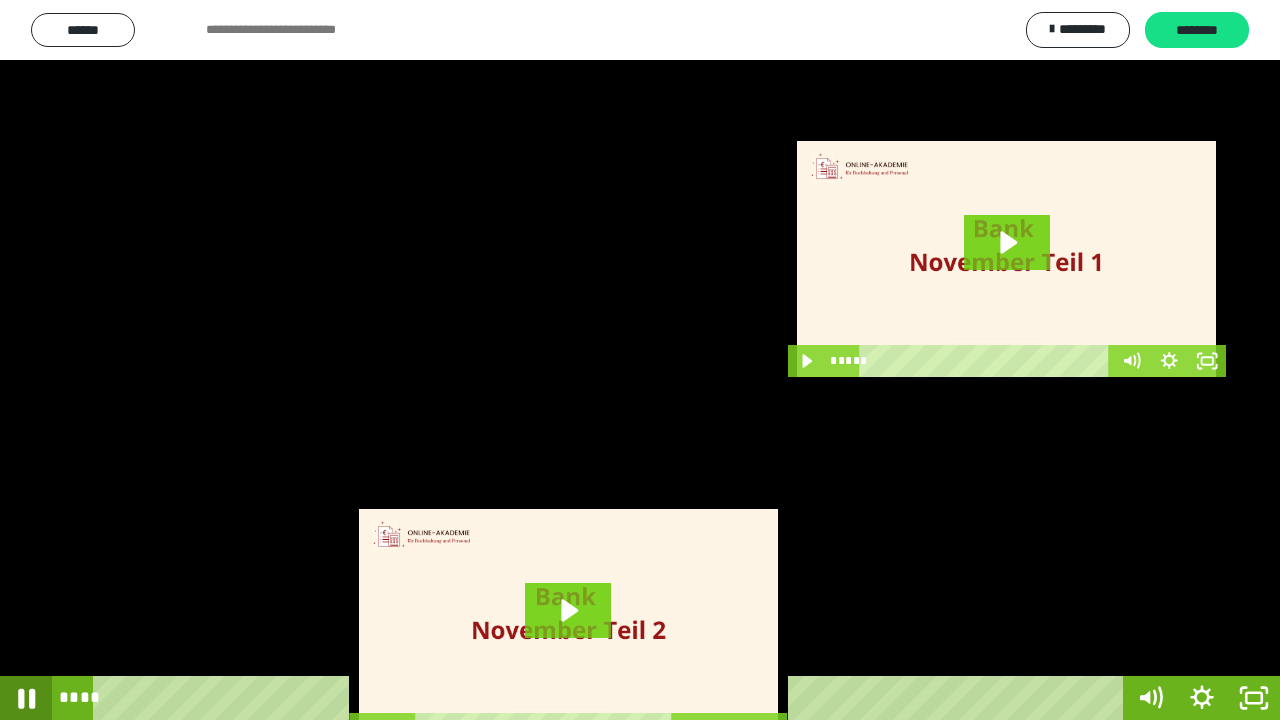 click 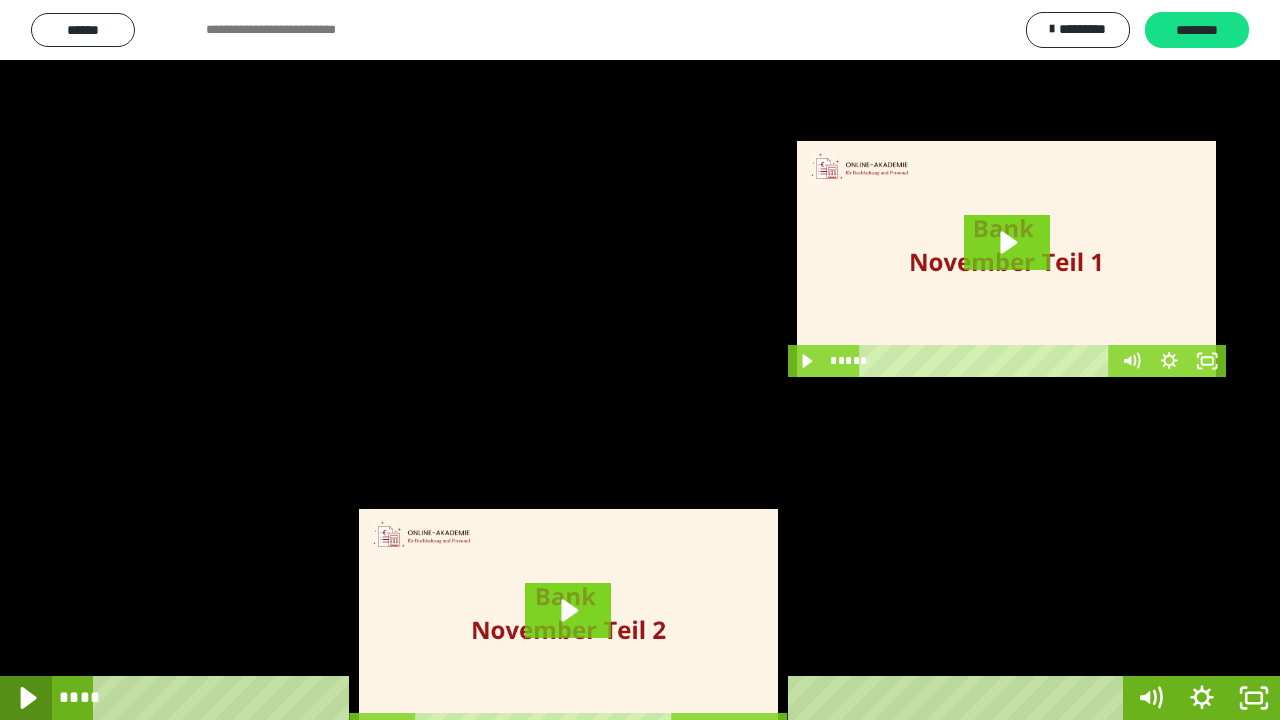 click 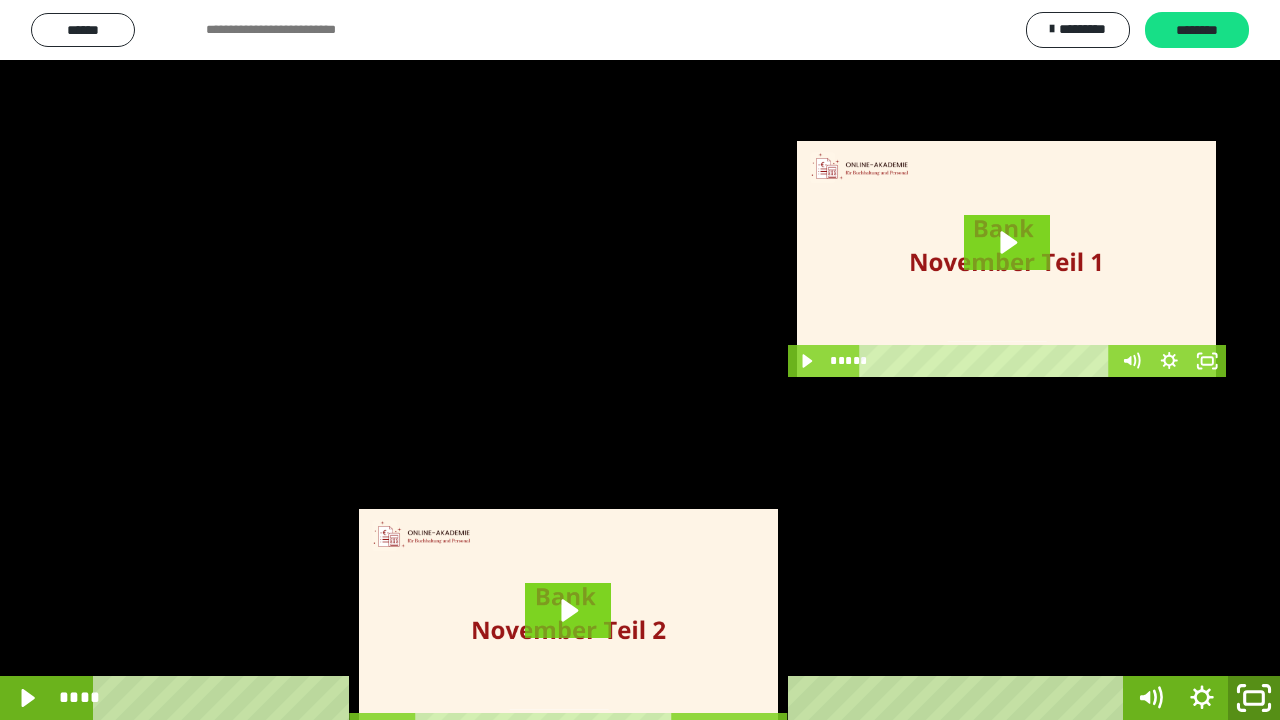 click 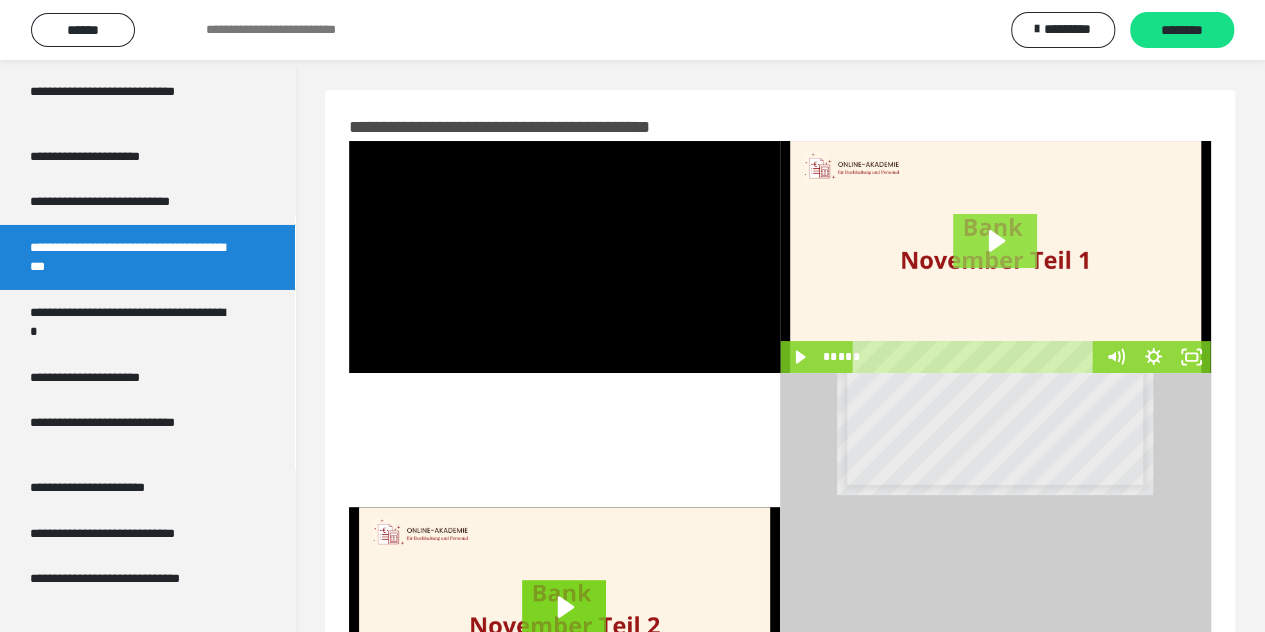 click 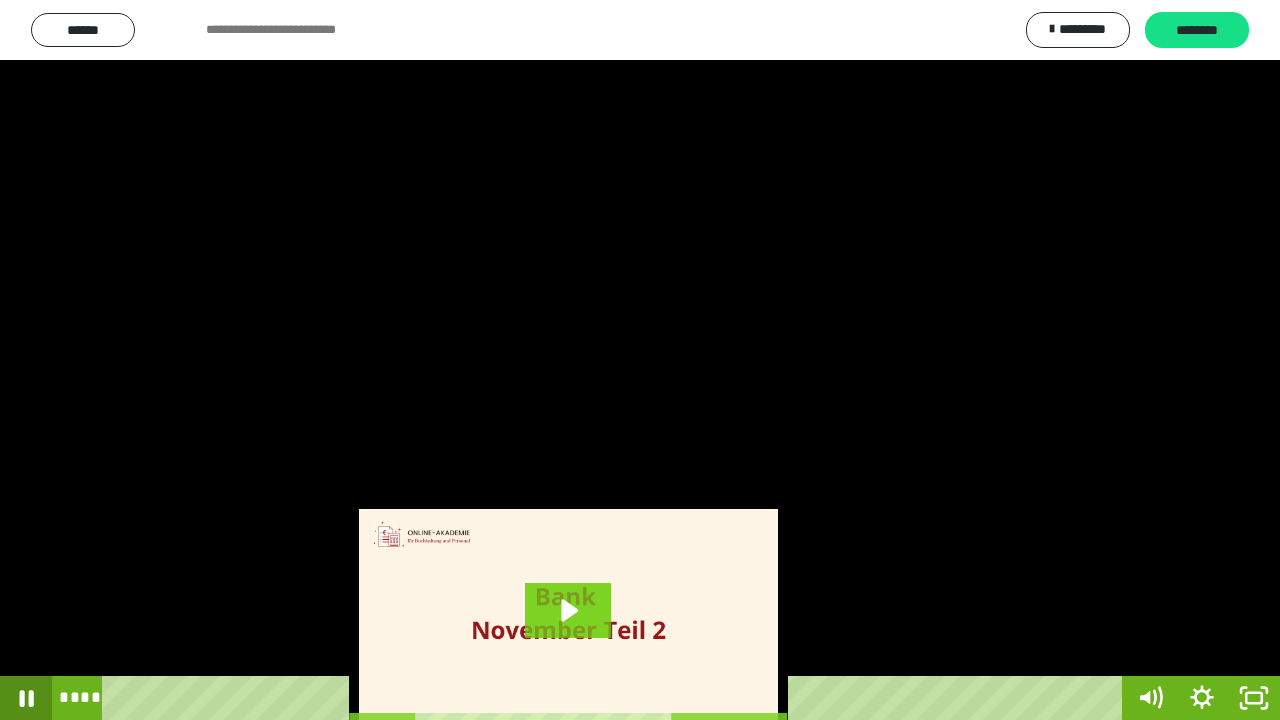 click 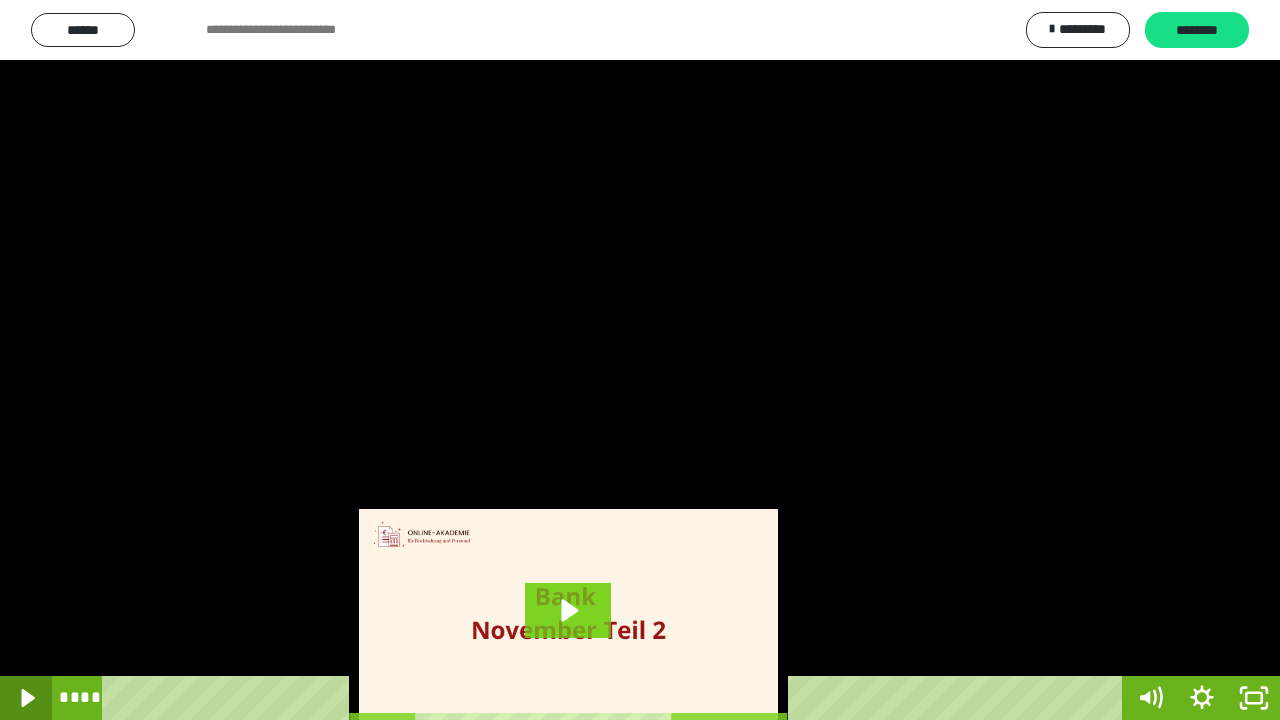 click 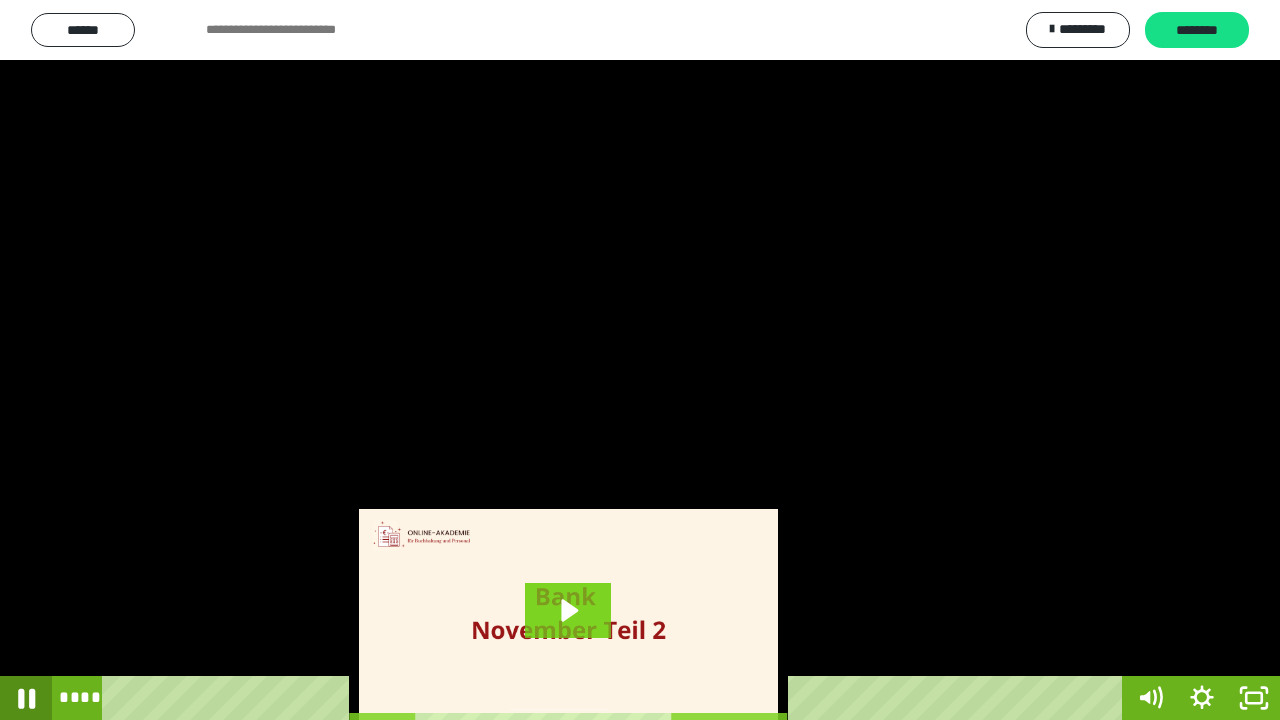 click 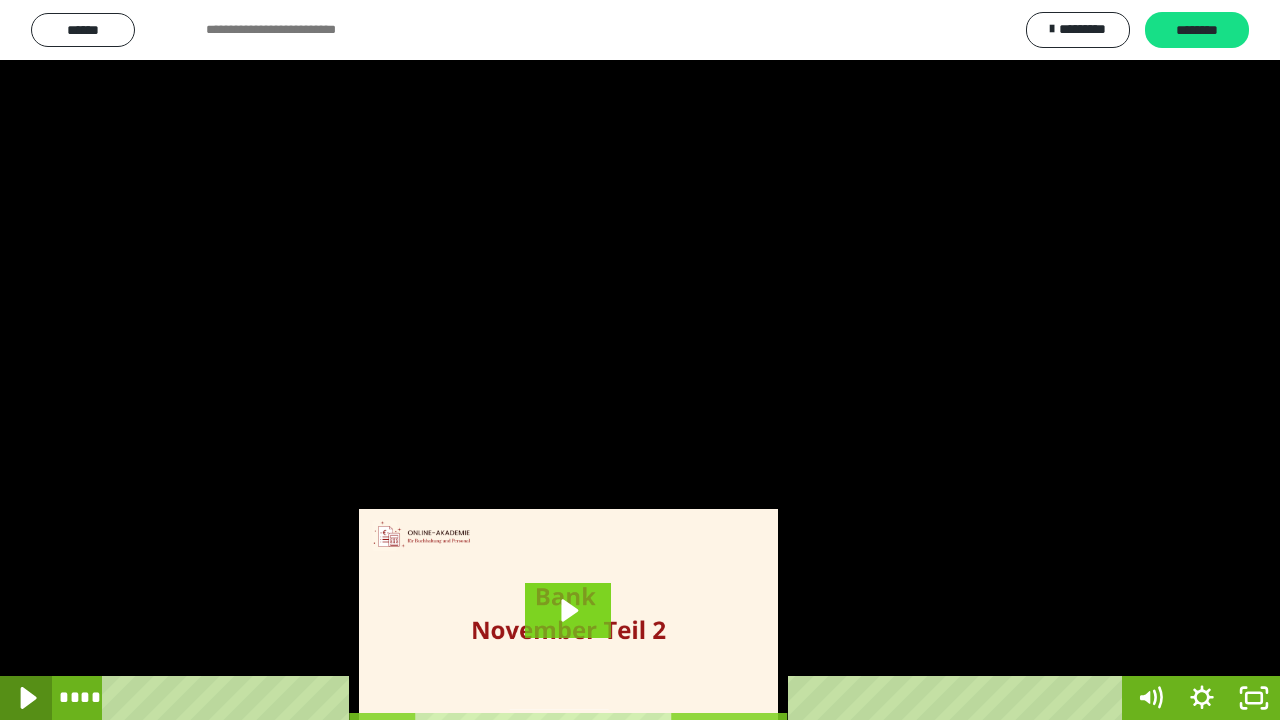 click 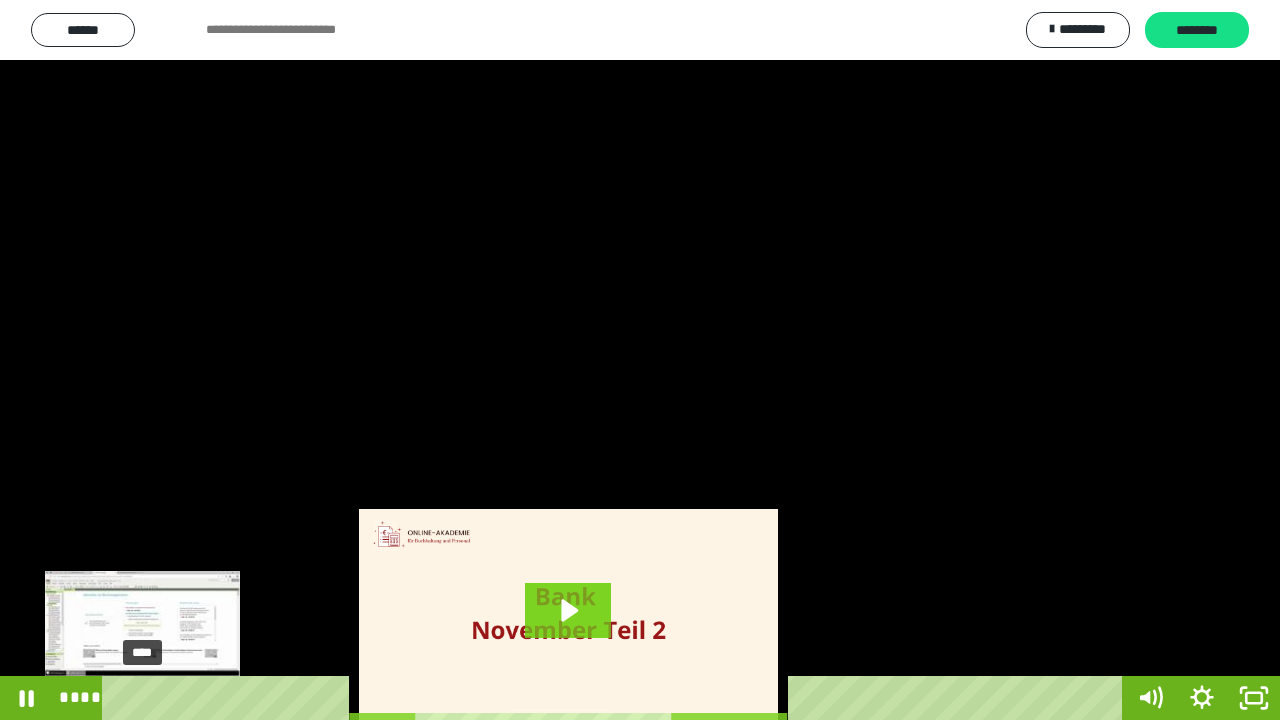 click on "****" at bounding box center (616, 698) 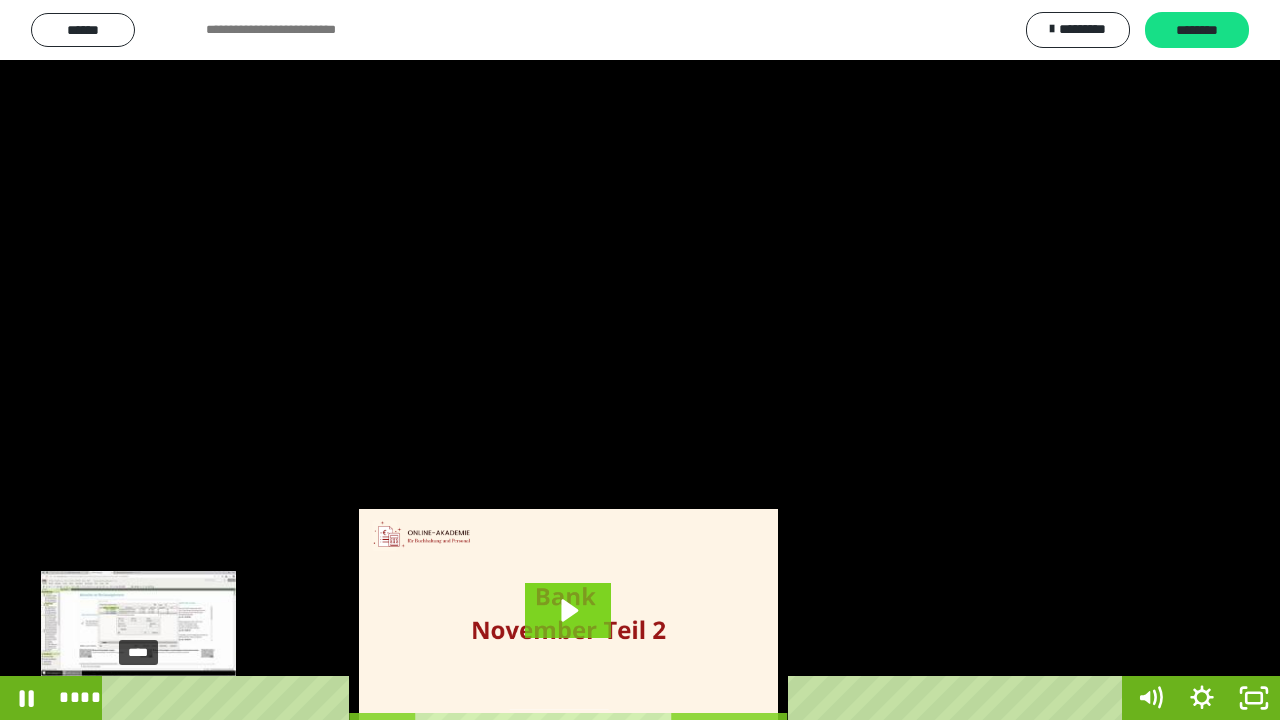 click at bounding box center (143, 698) 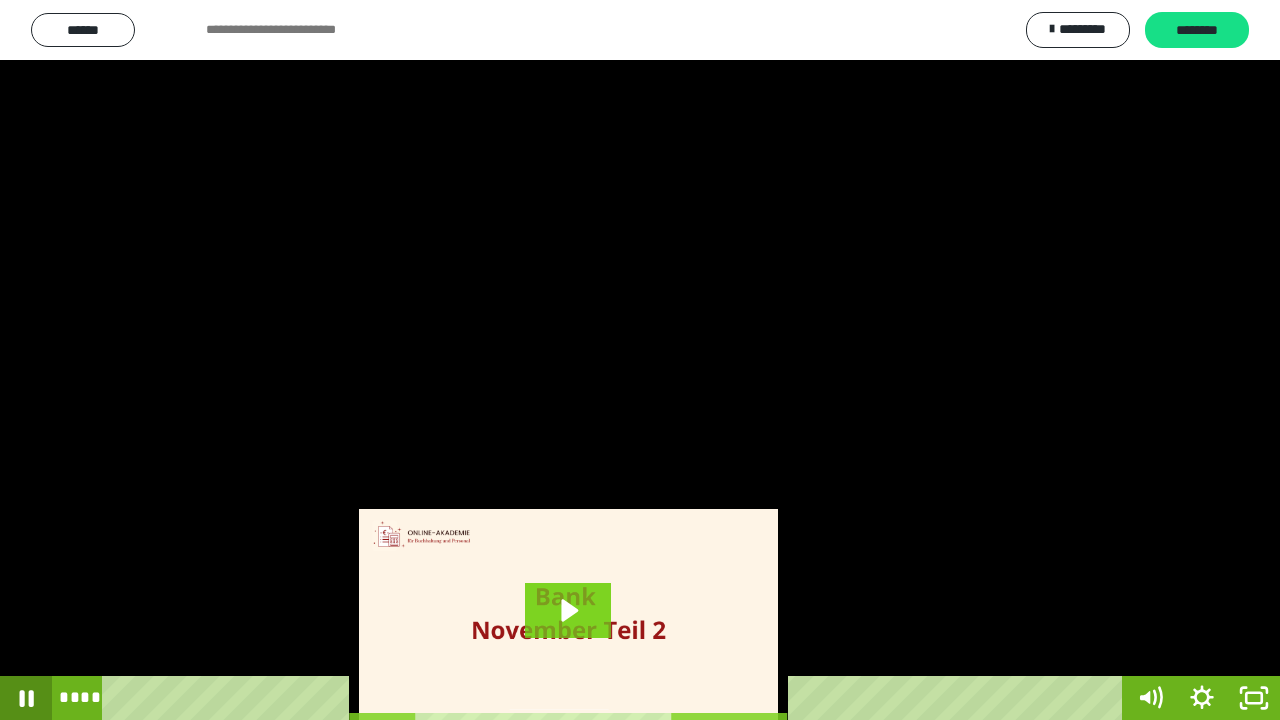 click 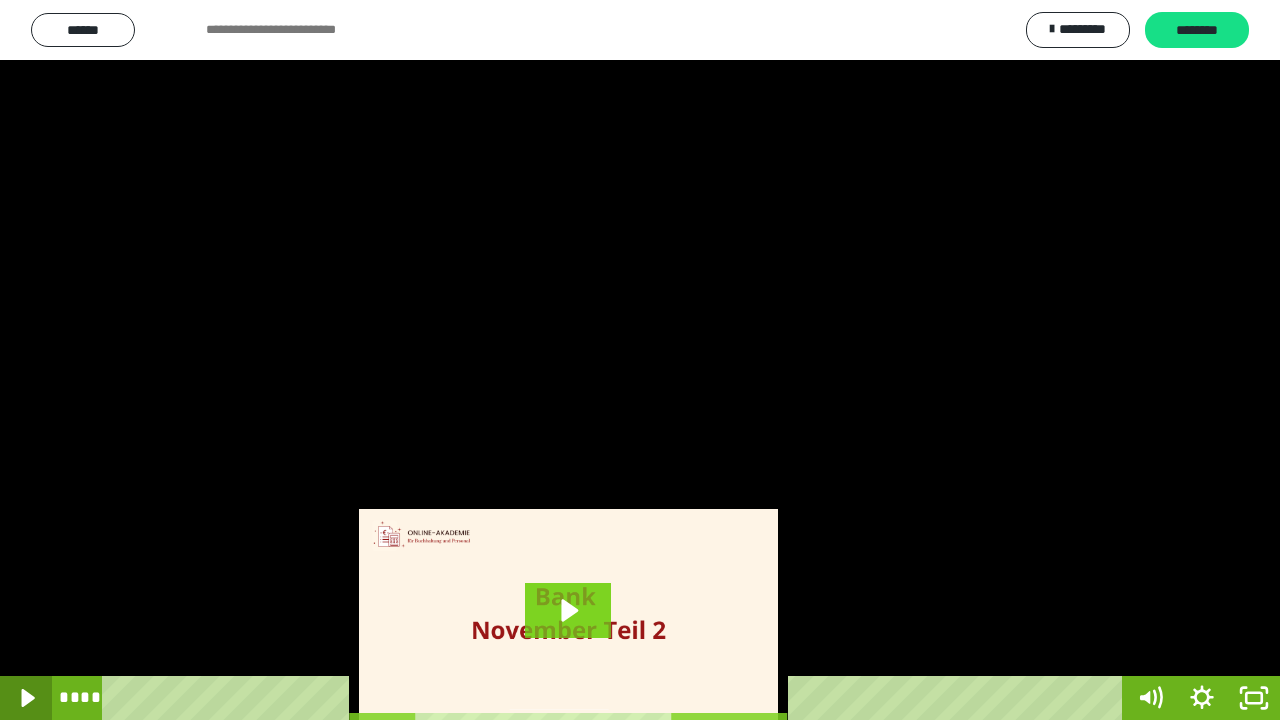 click 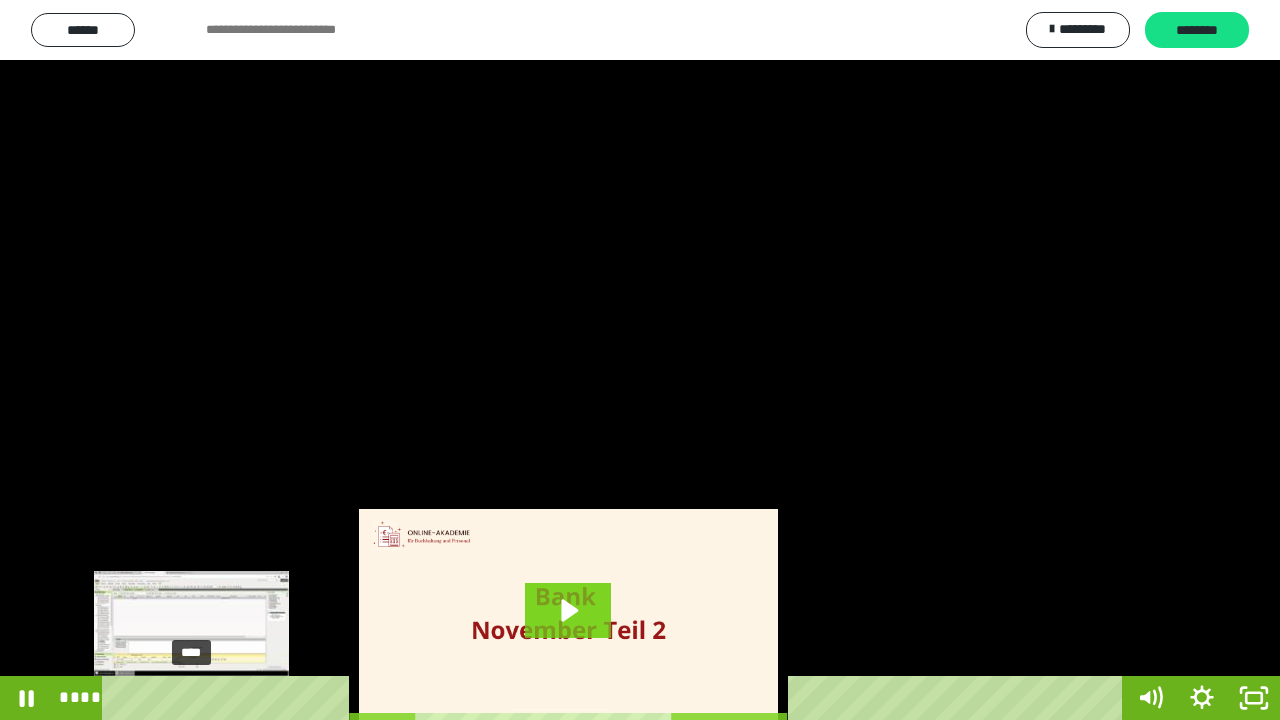 click on "****" at bounding box center [616, 698] 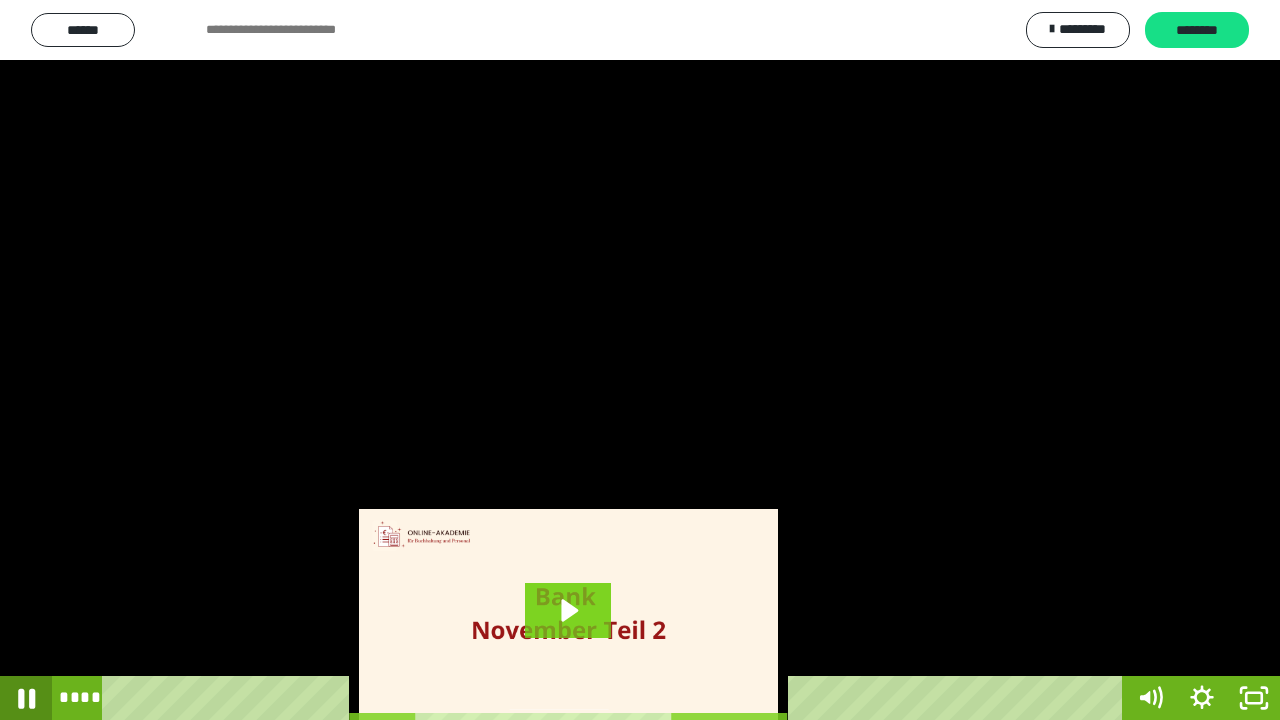 click 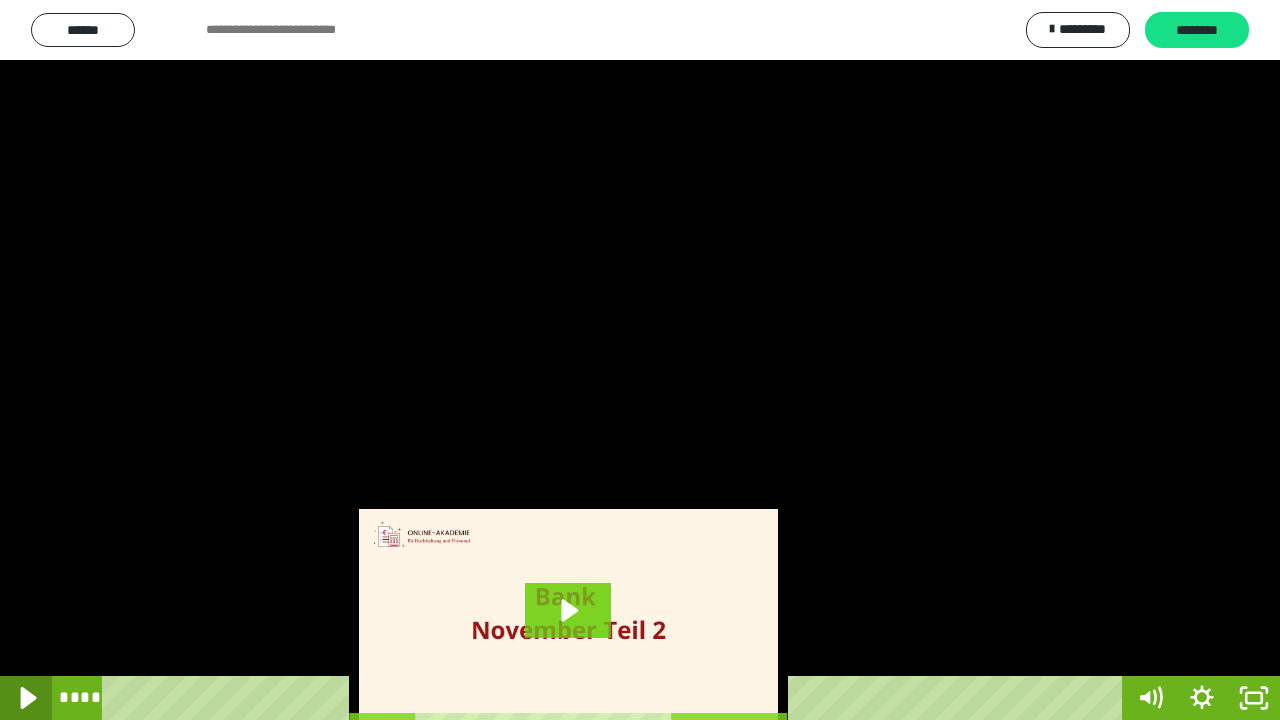click 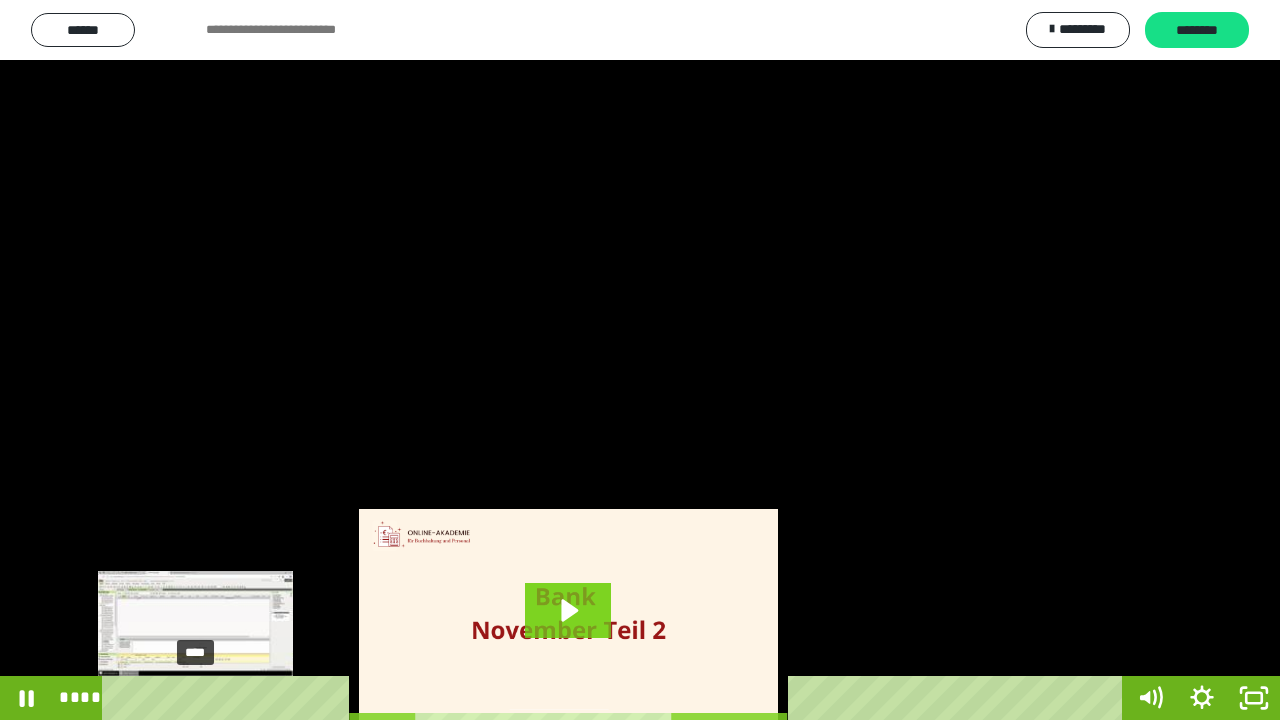 click on "****" at bounding box center (616, 698) 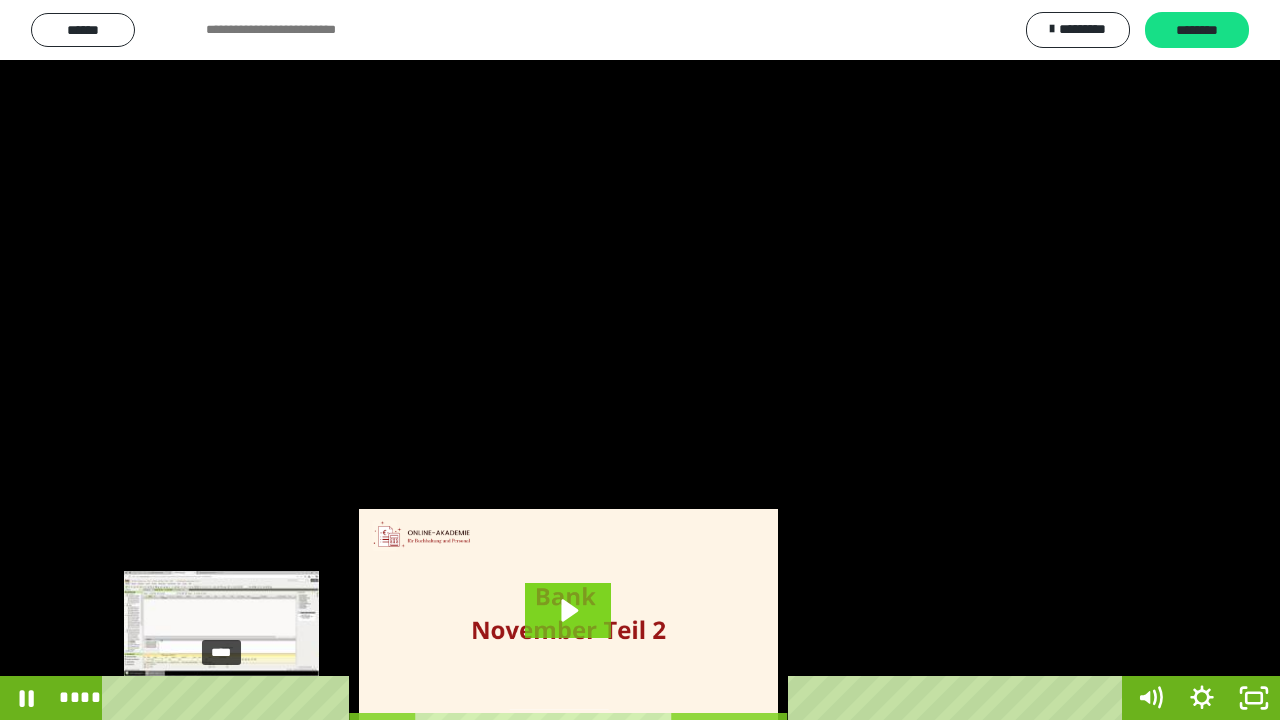 click on "****" at bounding box center (616, 698) 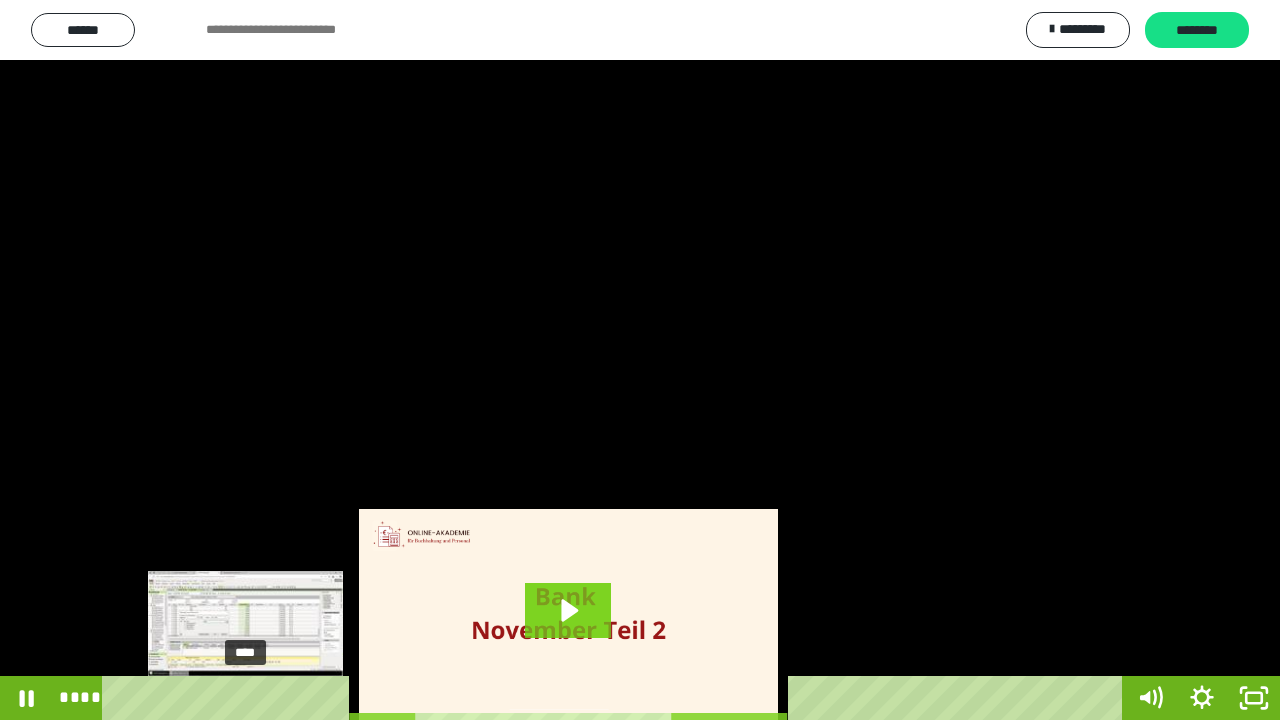 click at bounding box center (251, 698) 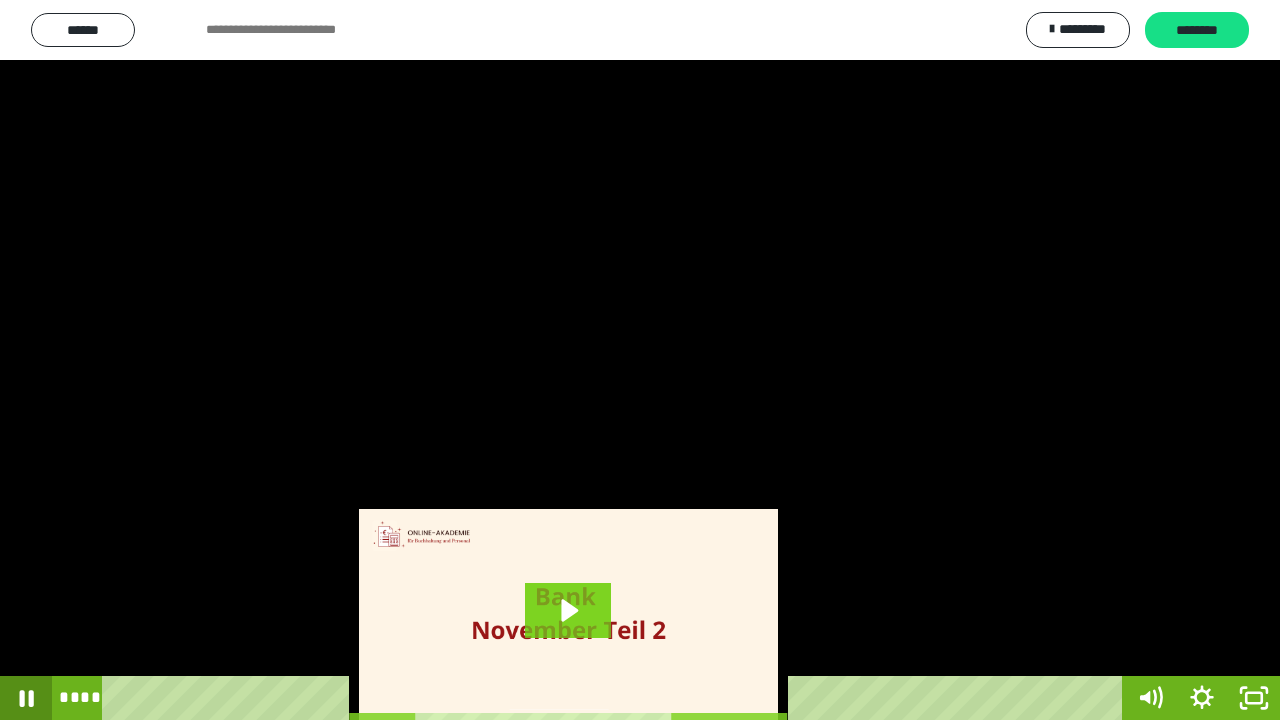 click 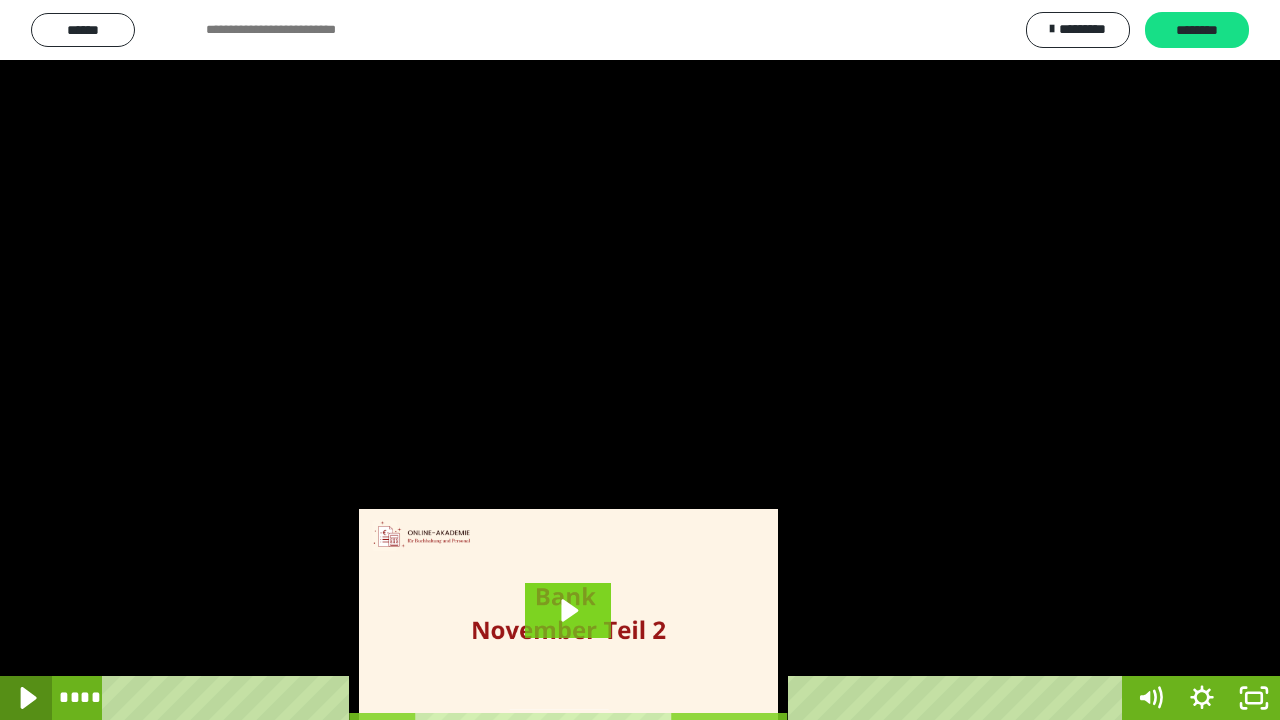 click 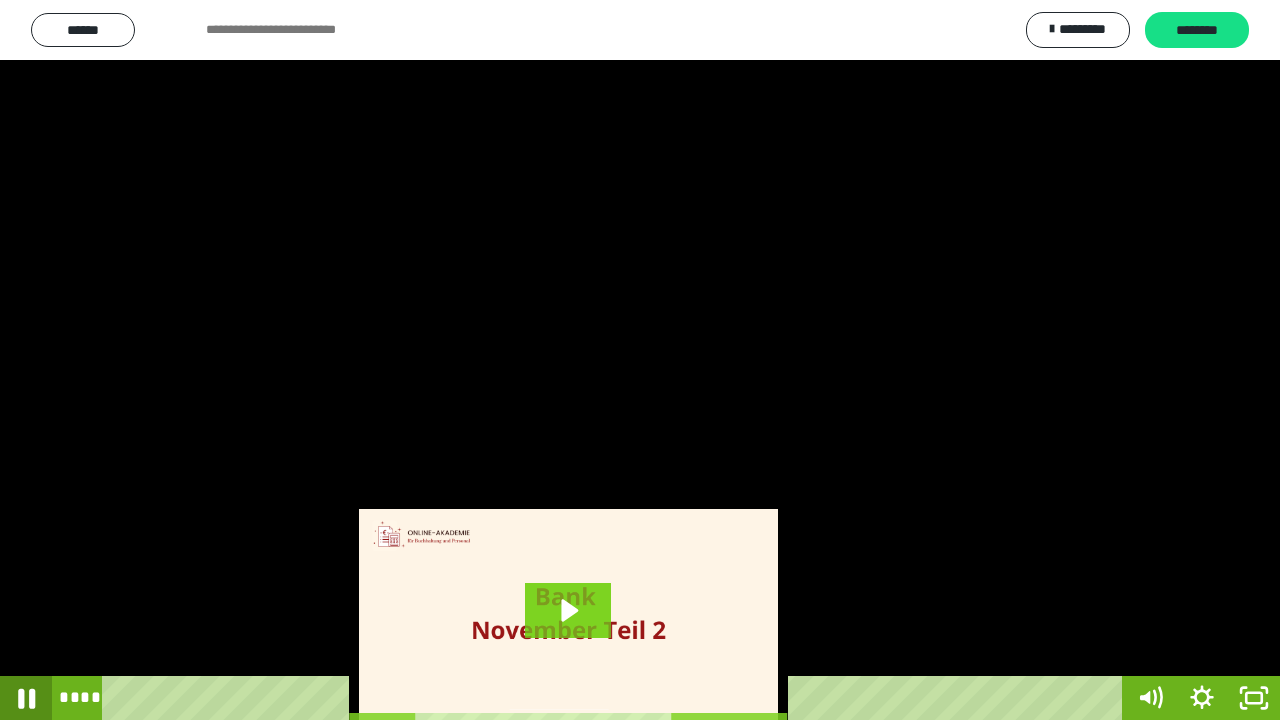 click 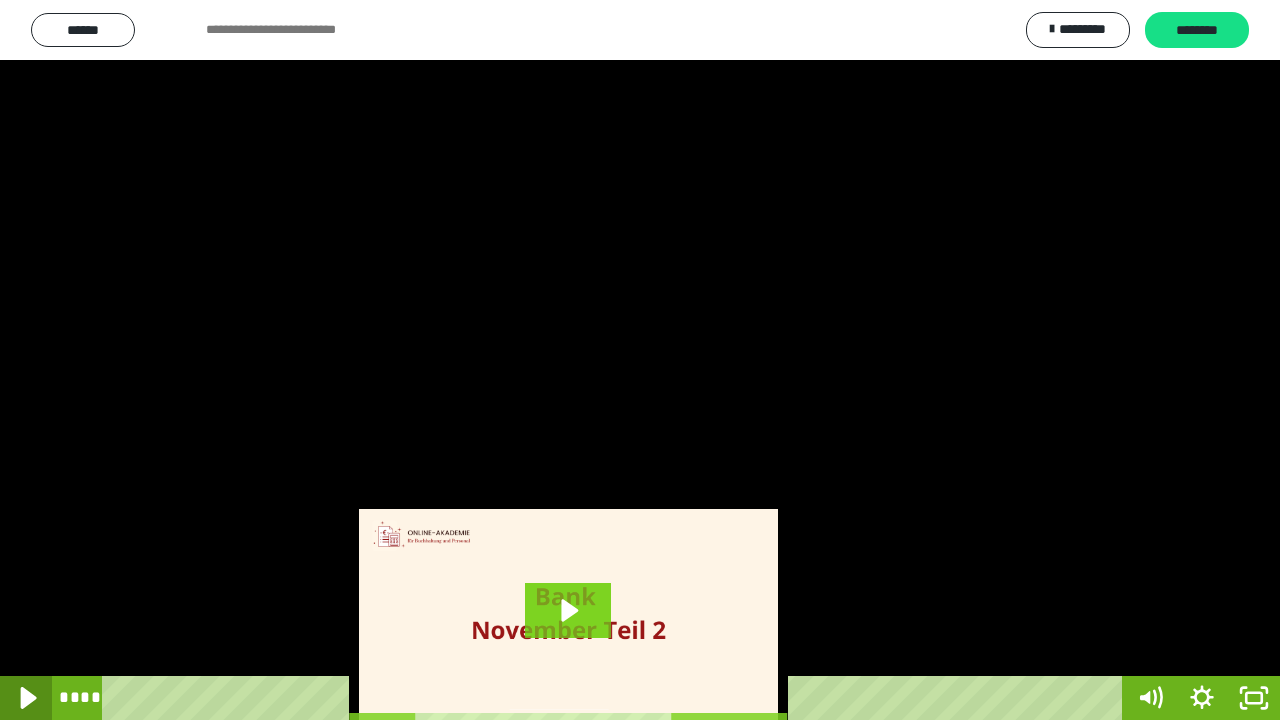 click 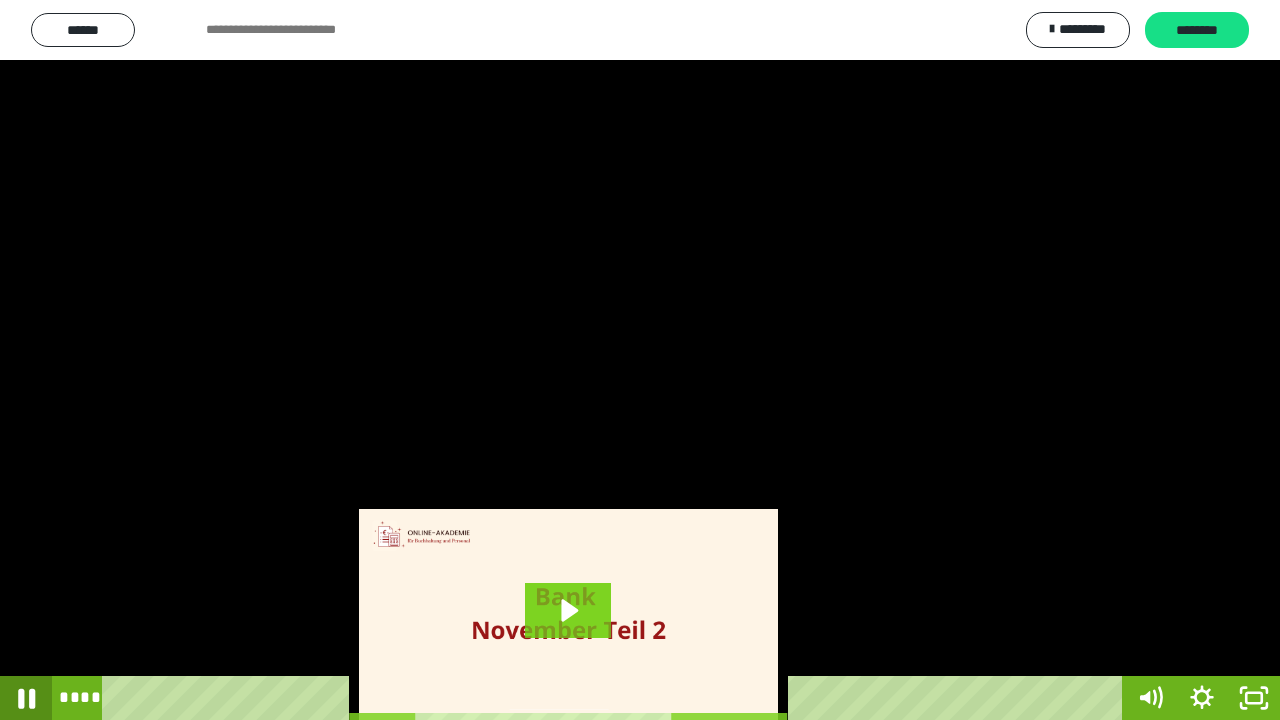 click 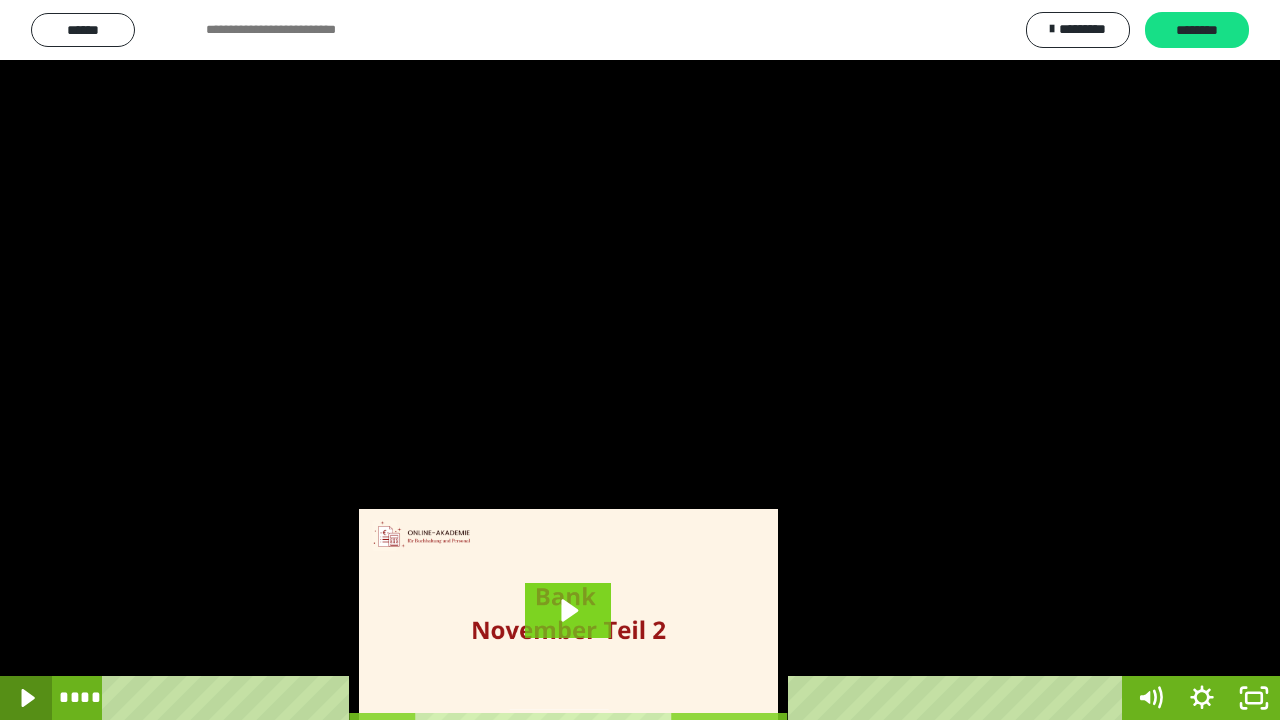click 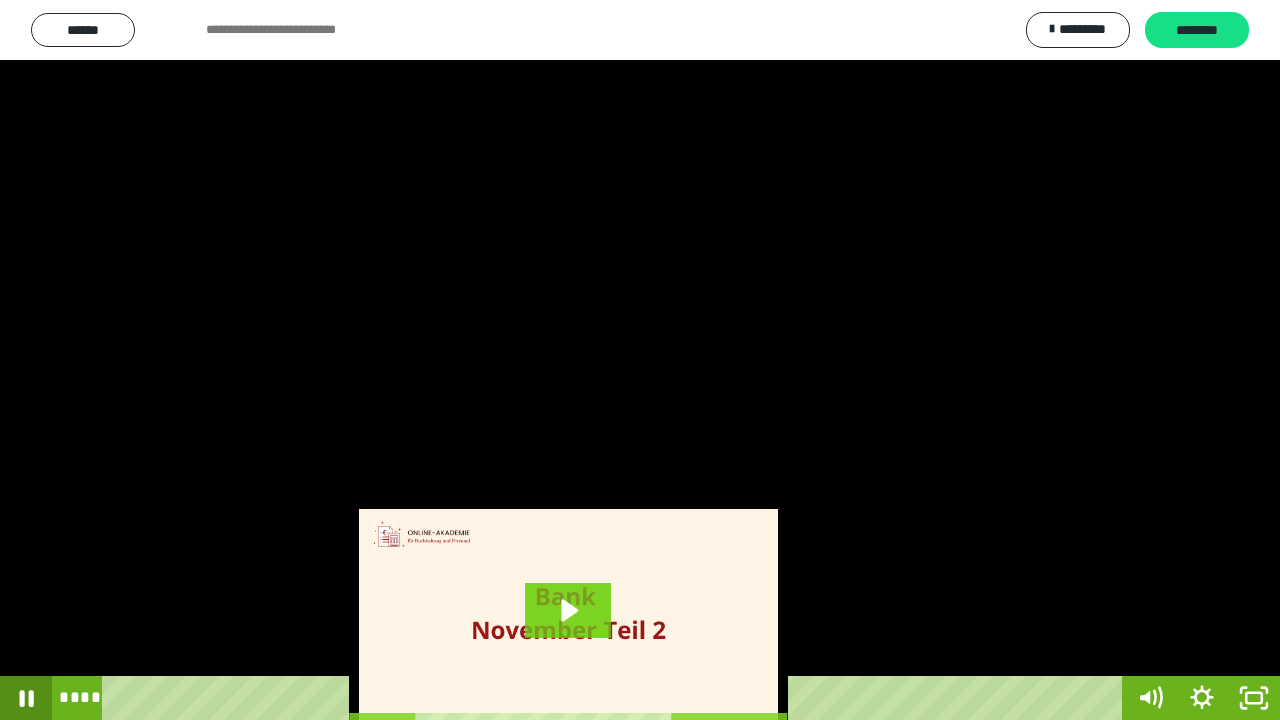click 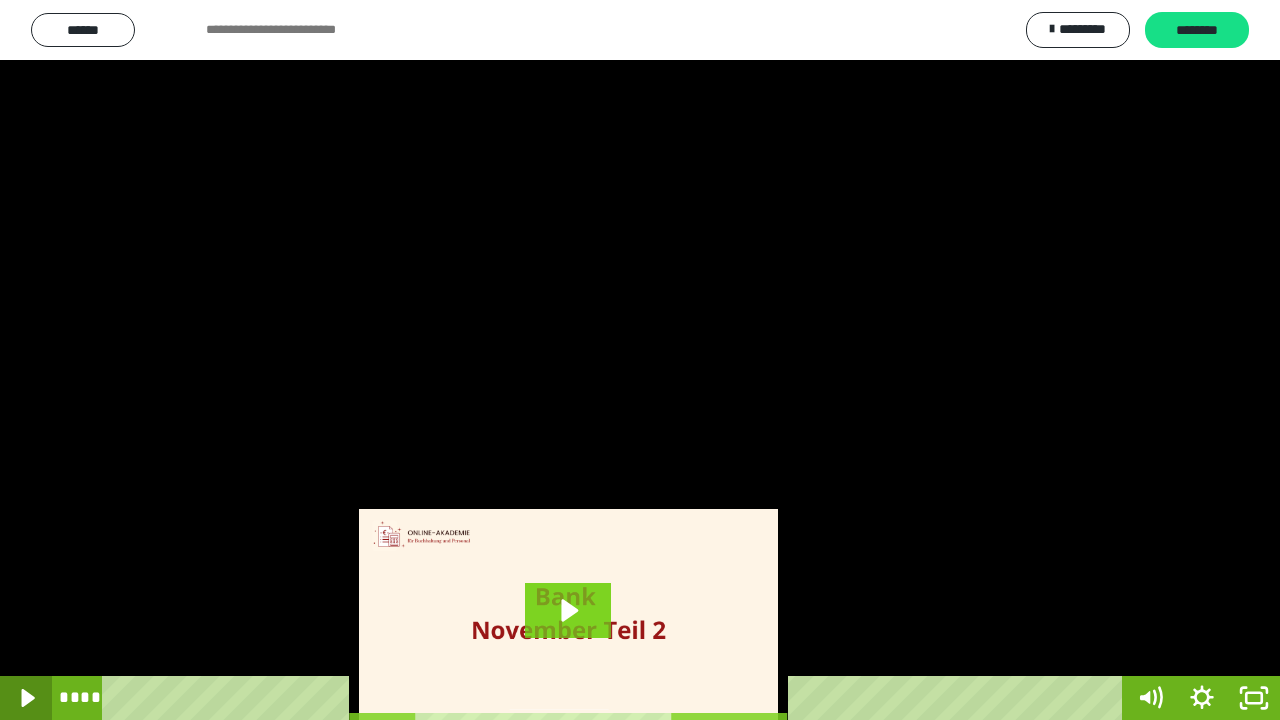 click 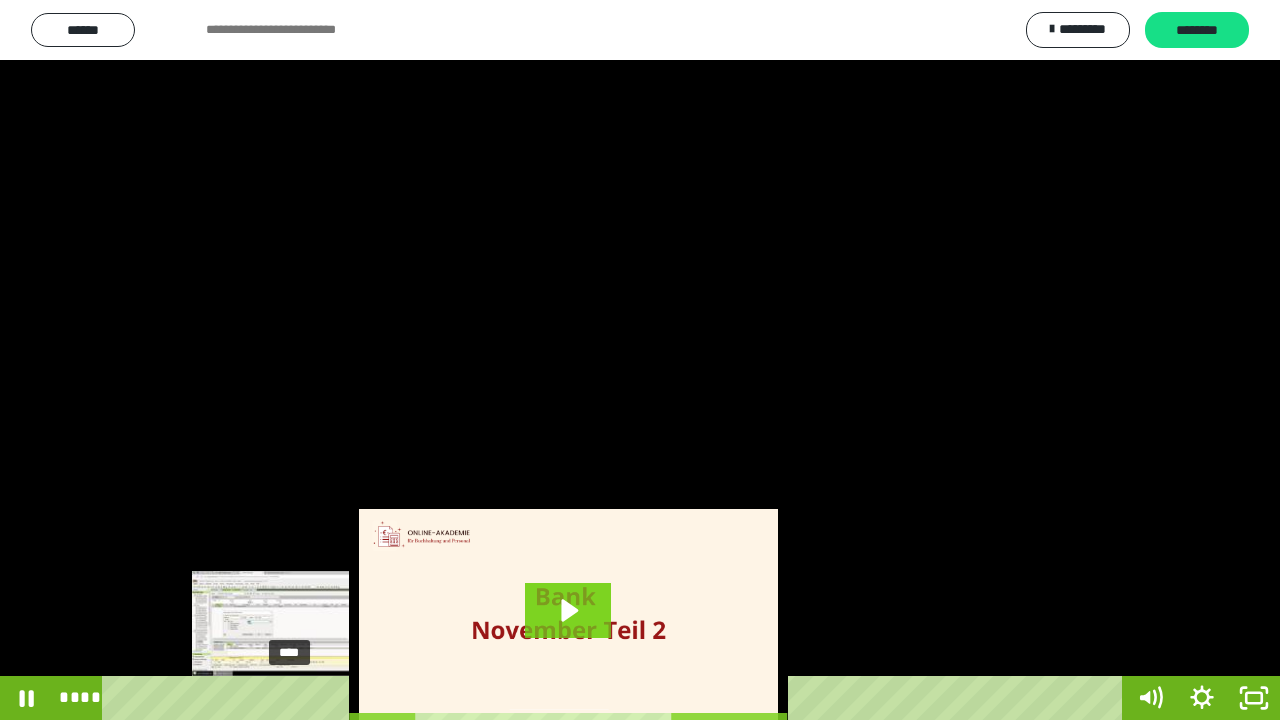click on "****" at bounding box center (616, 698) 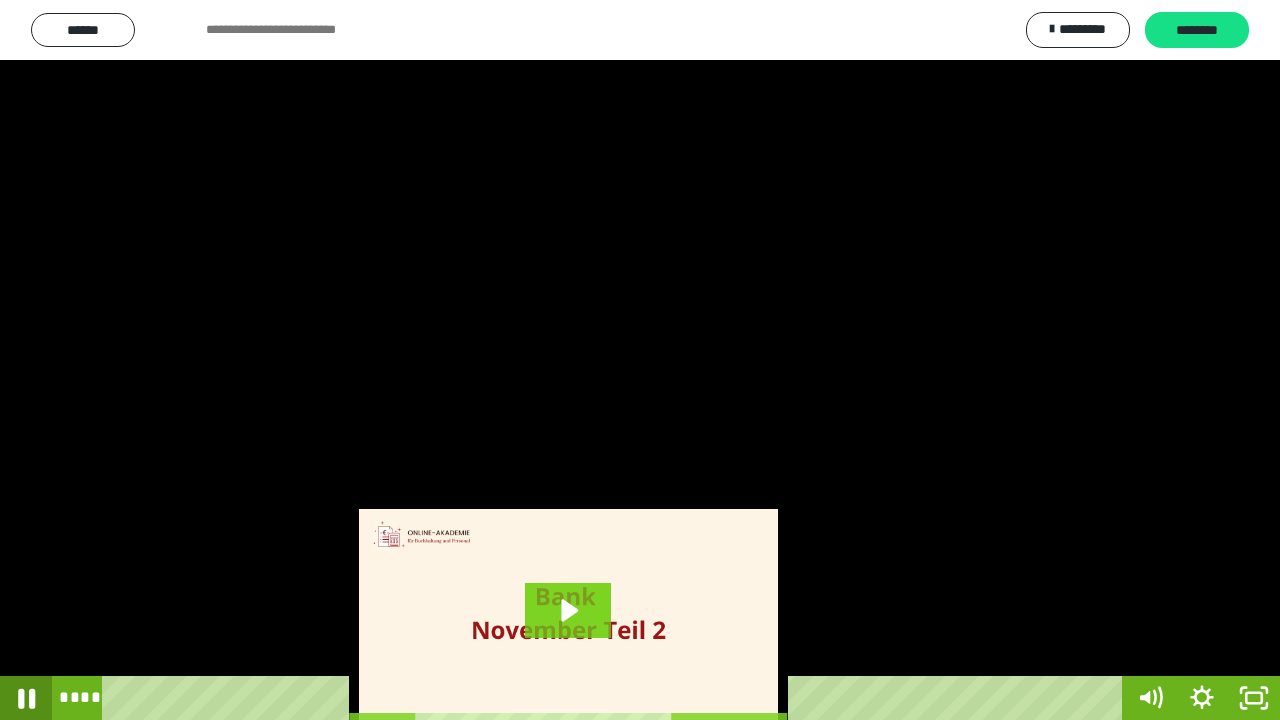 click 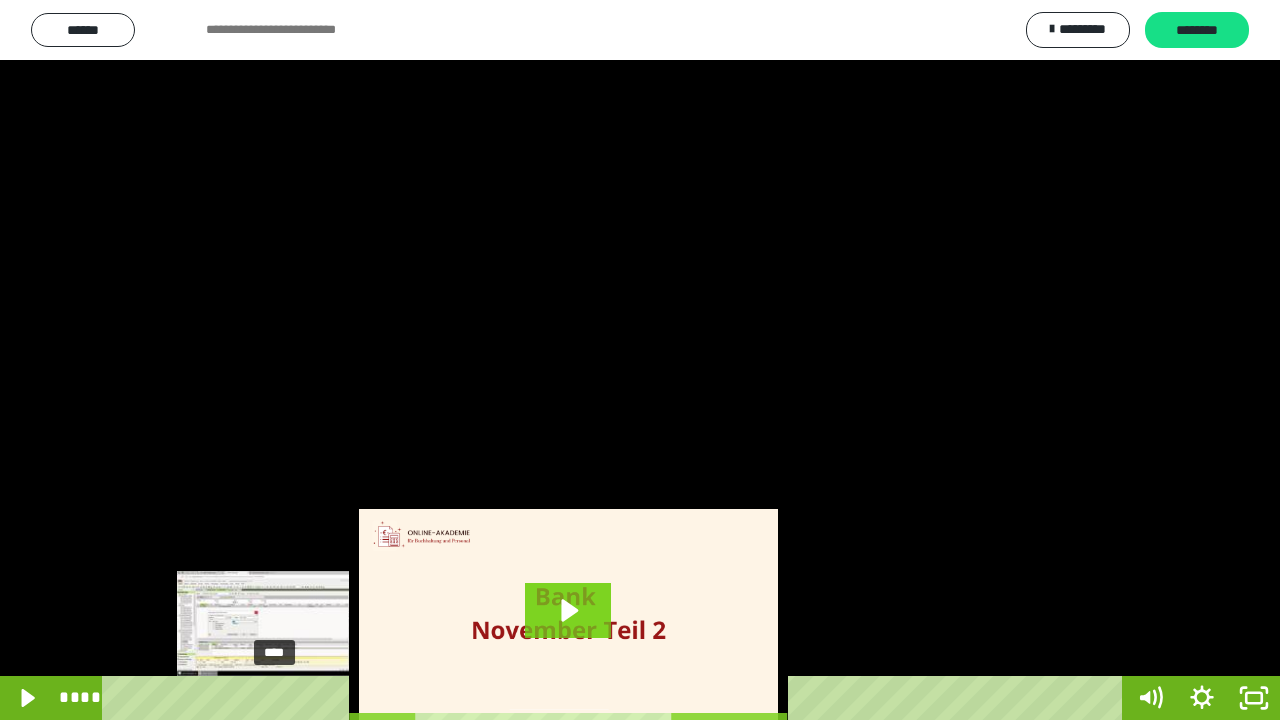 click on "****" at bounding box center (616, 698) 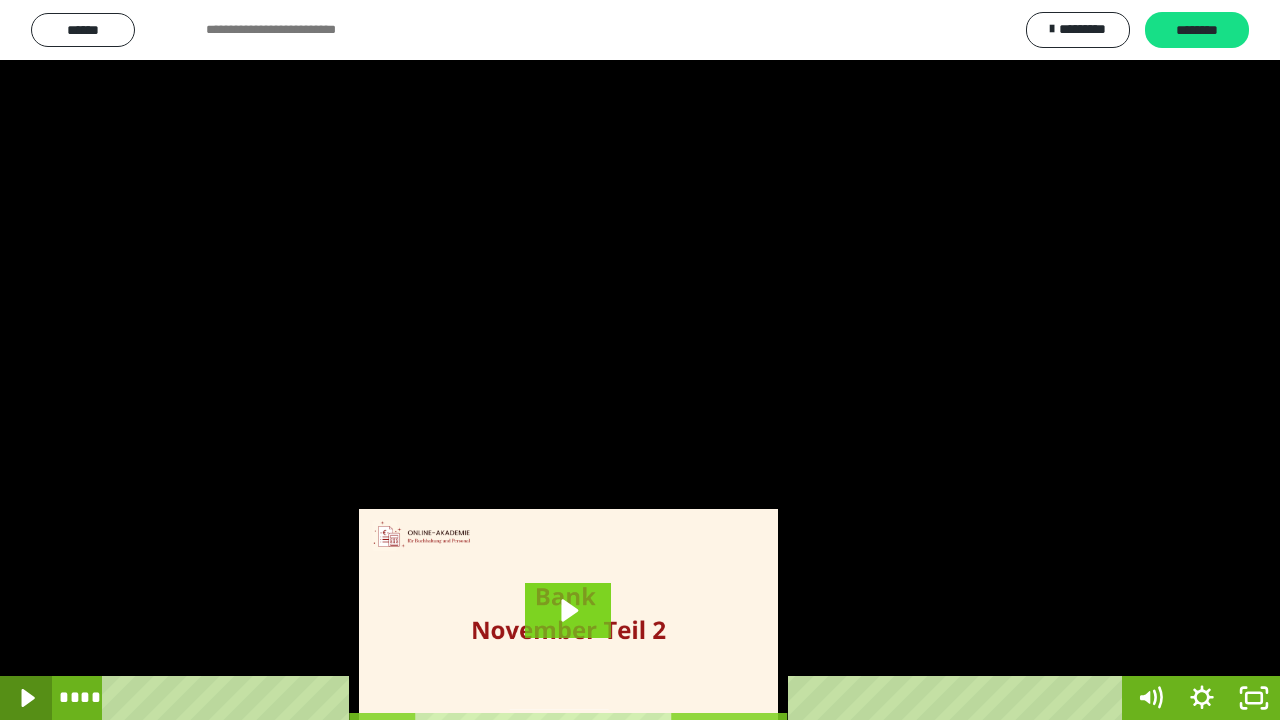 click 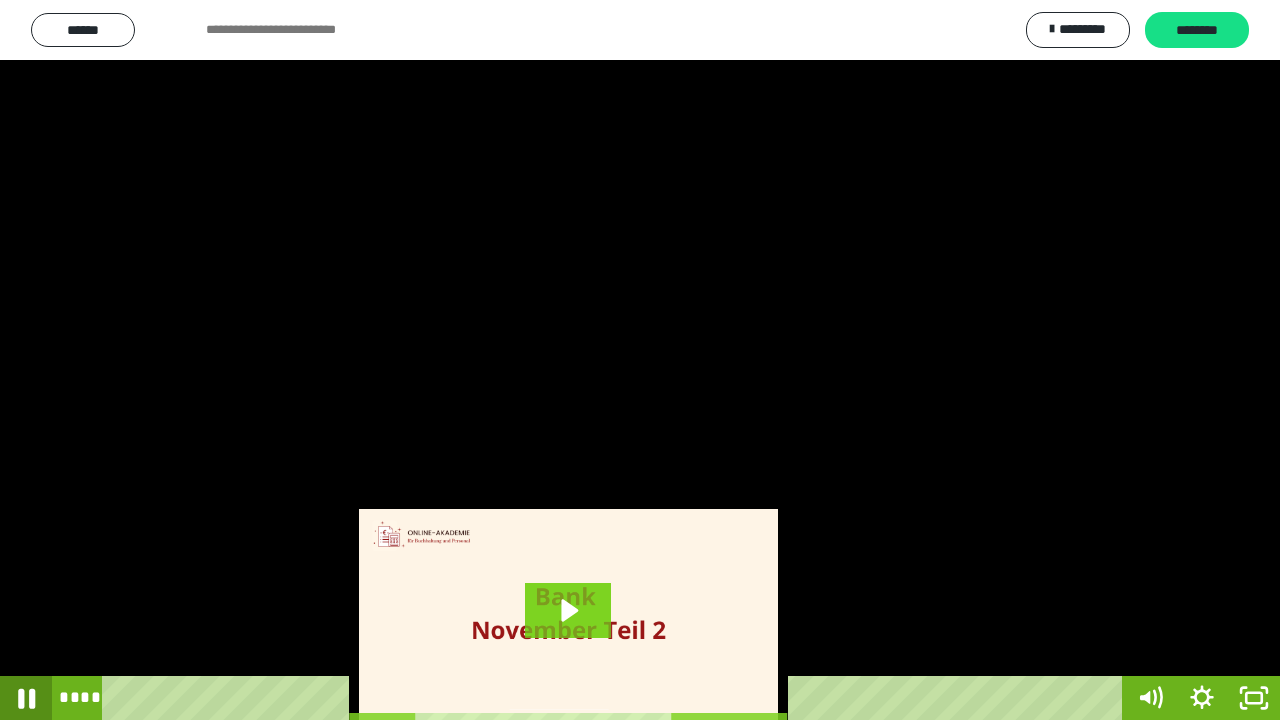 click 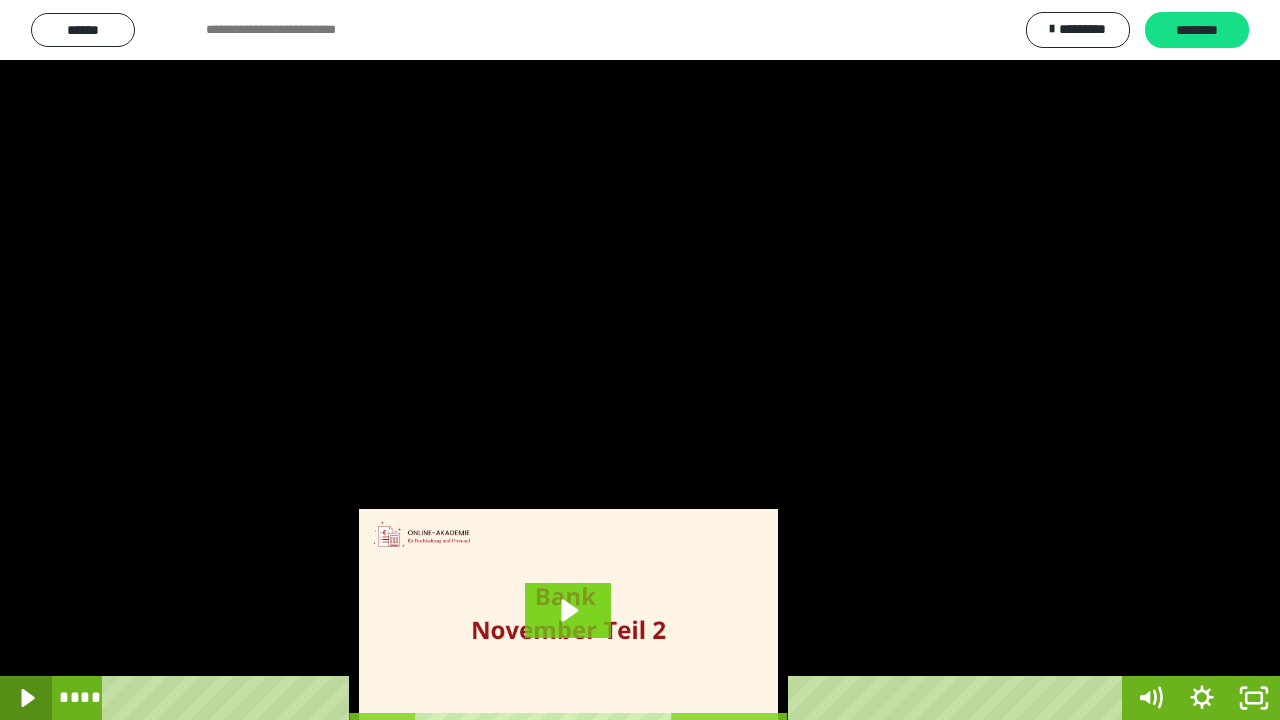 click 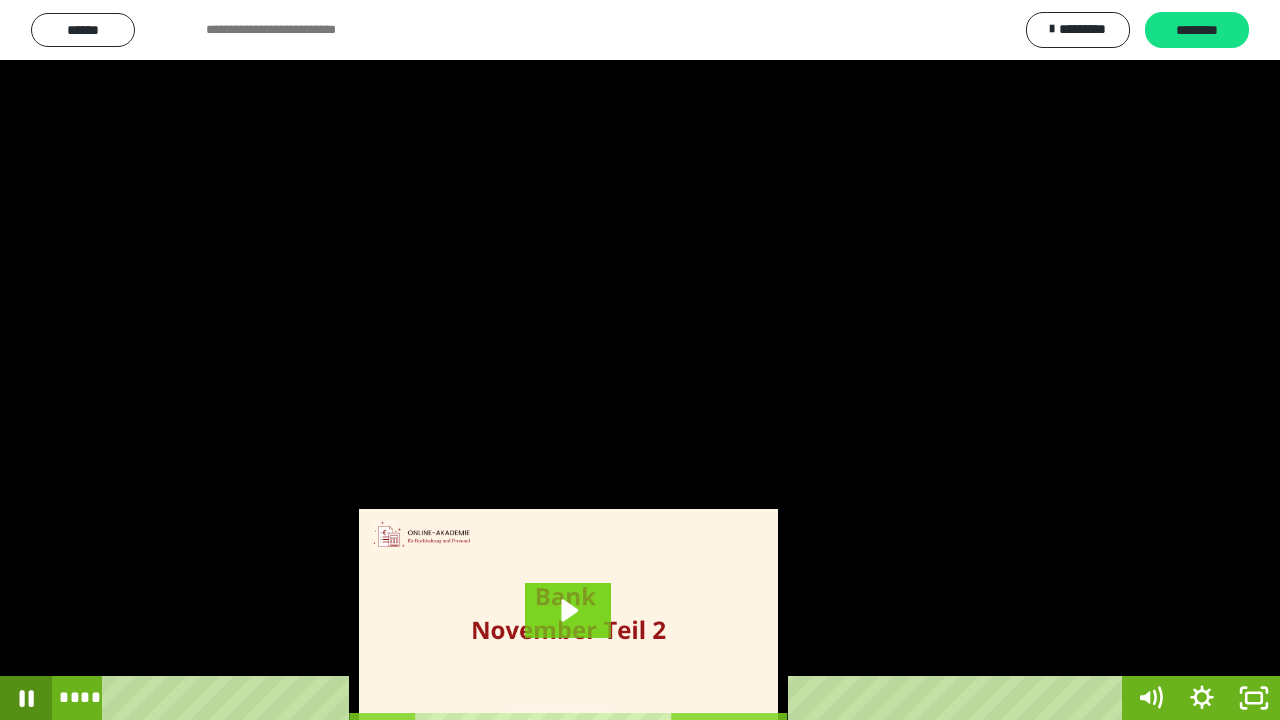 click 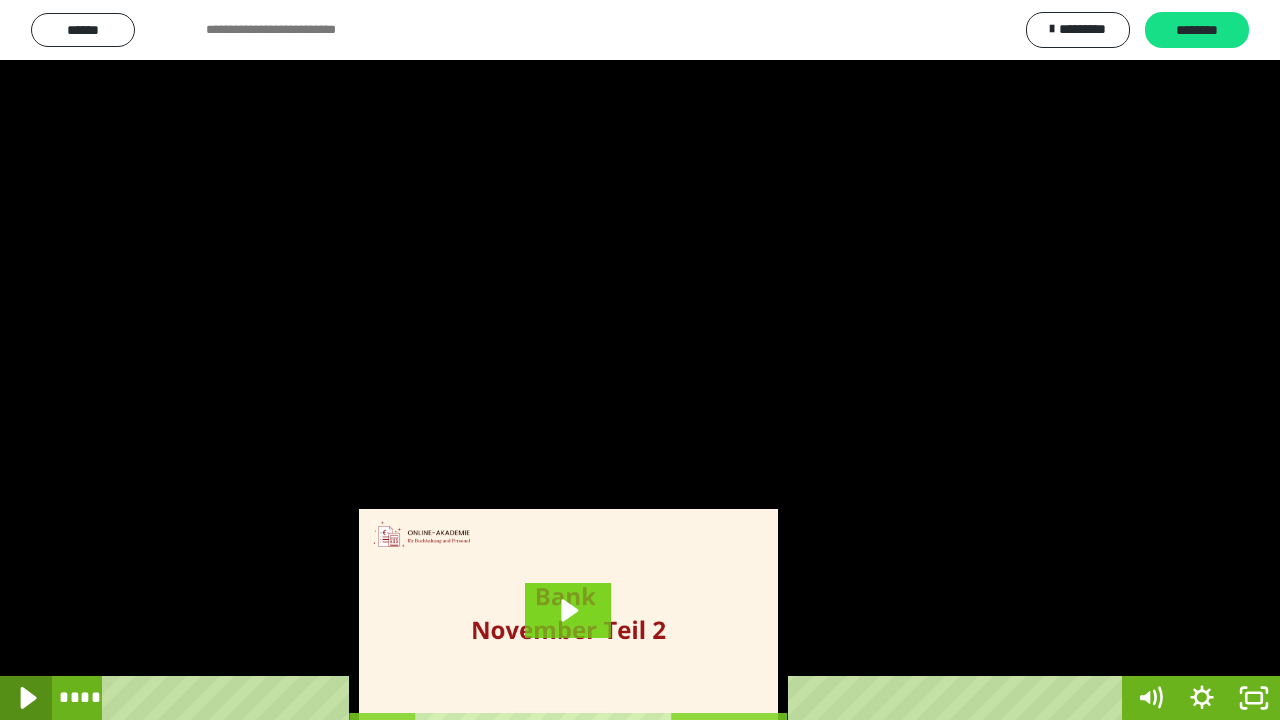 click 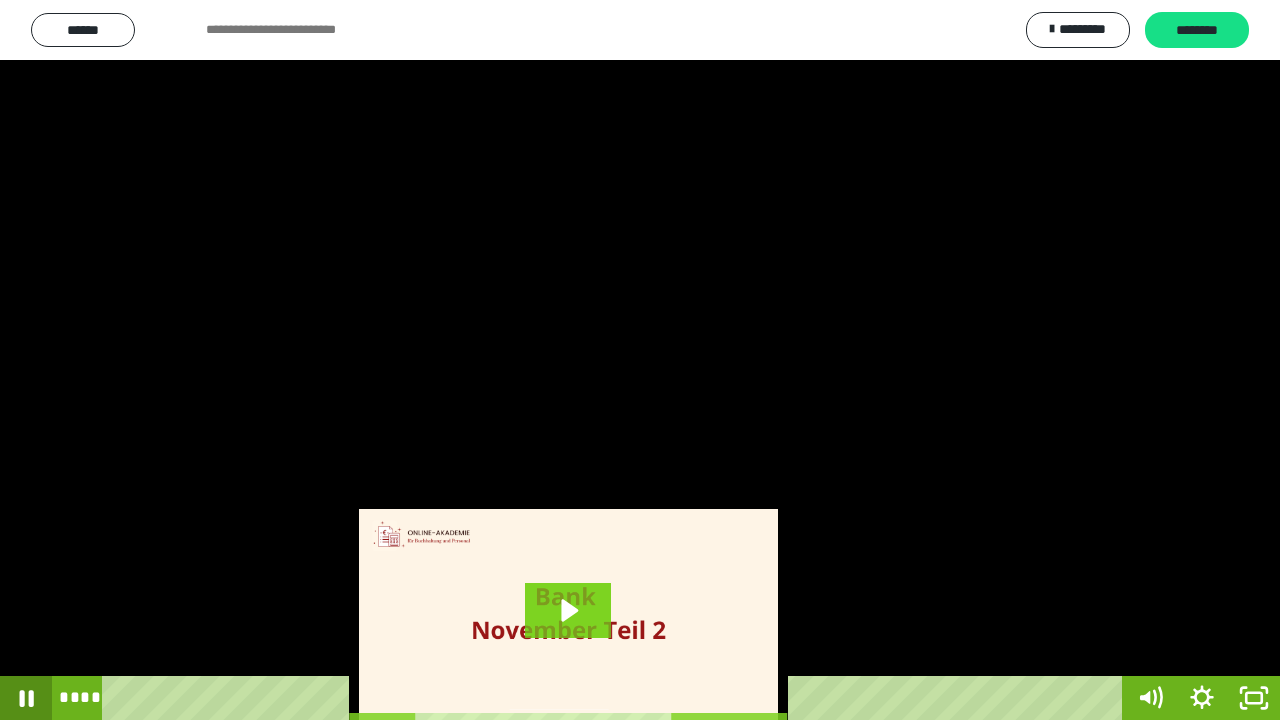 click 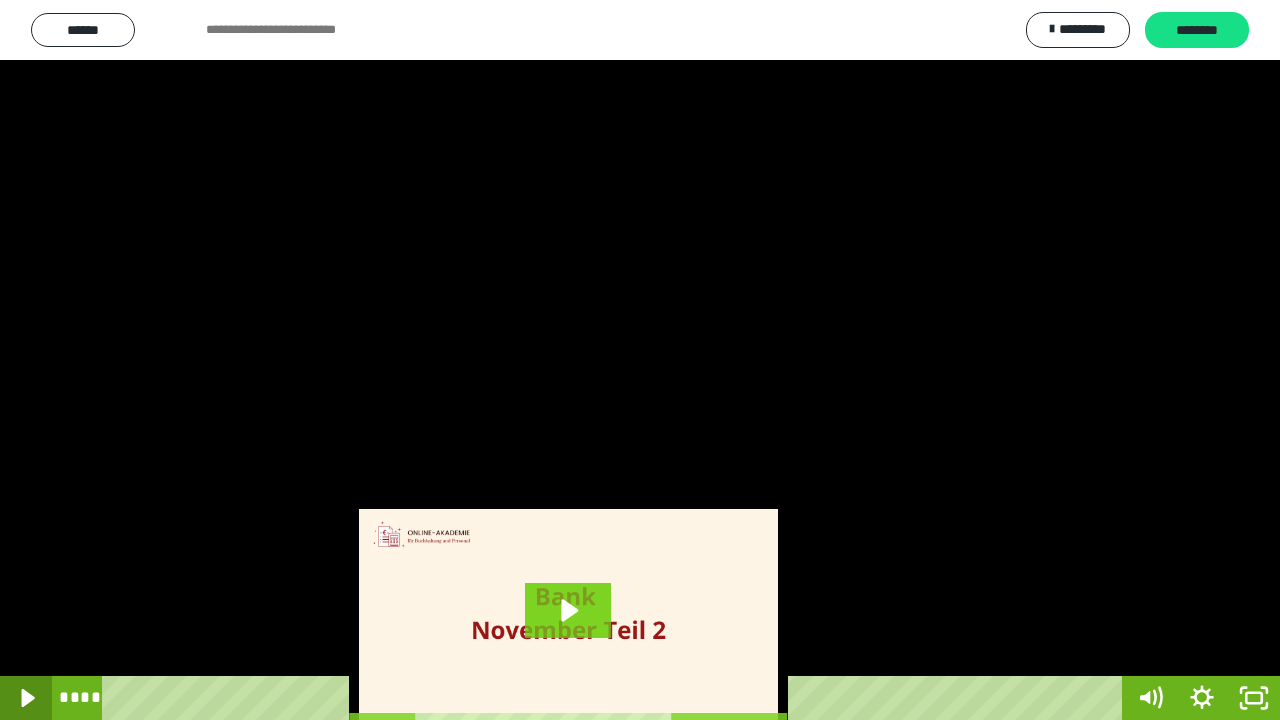 click 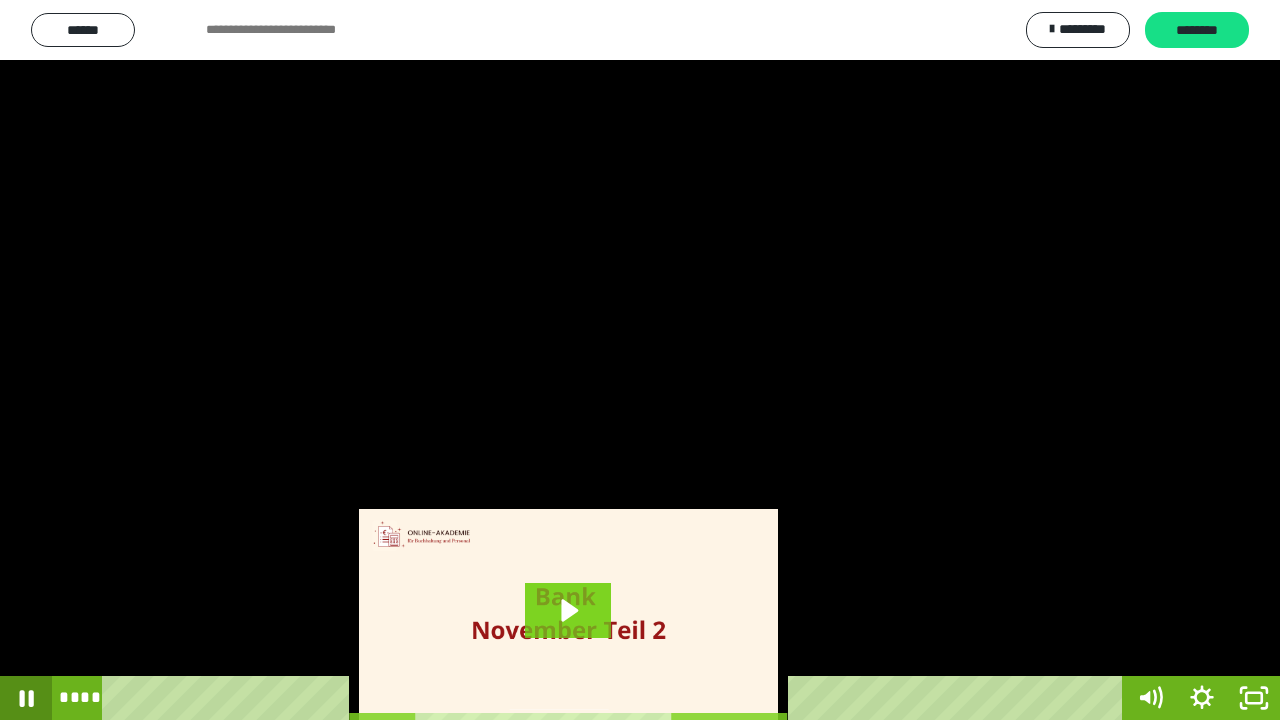 click 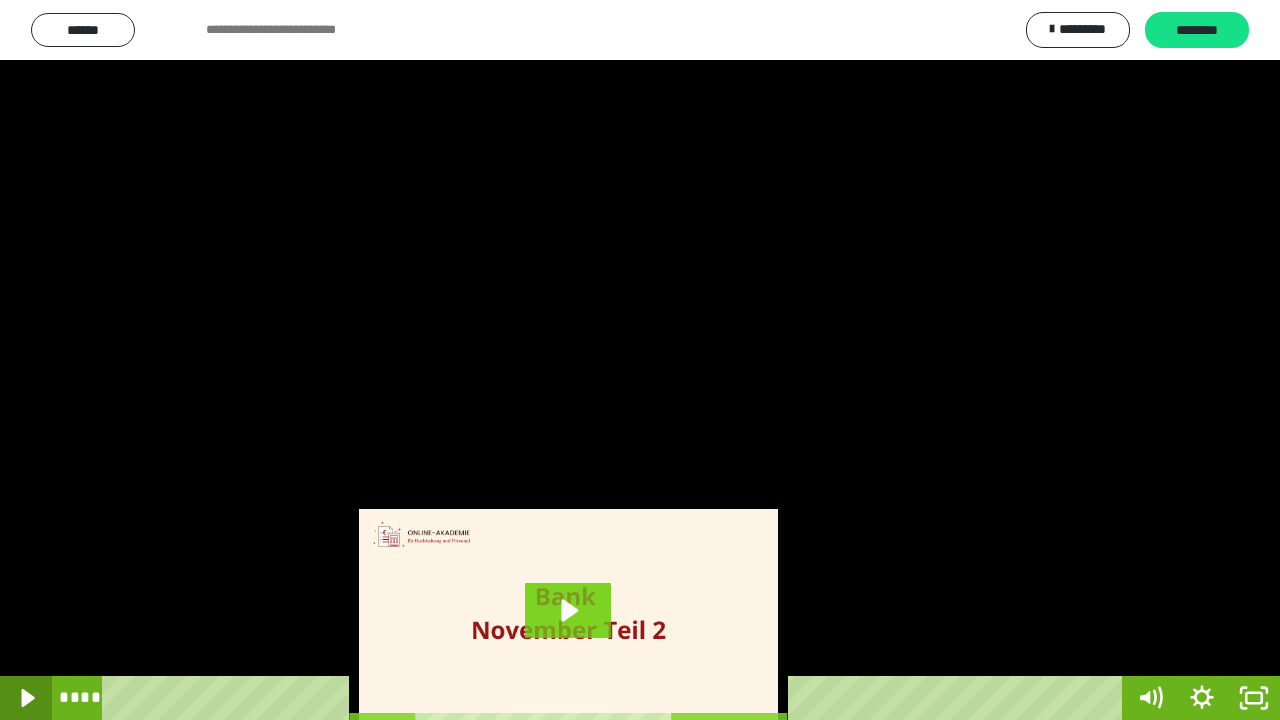 click 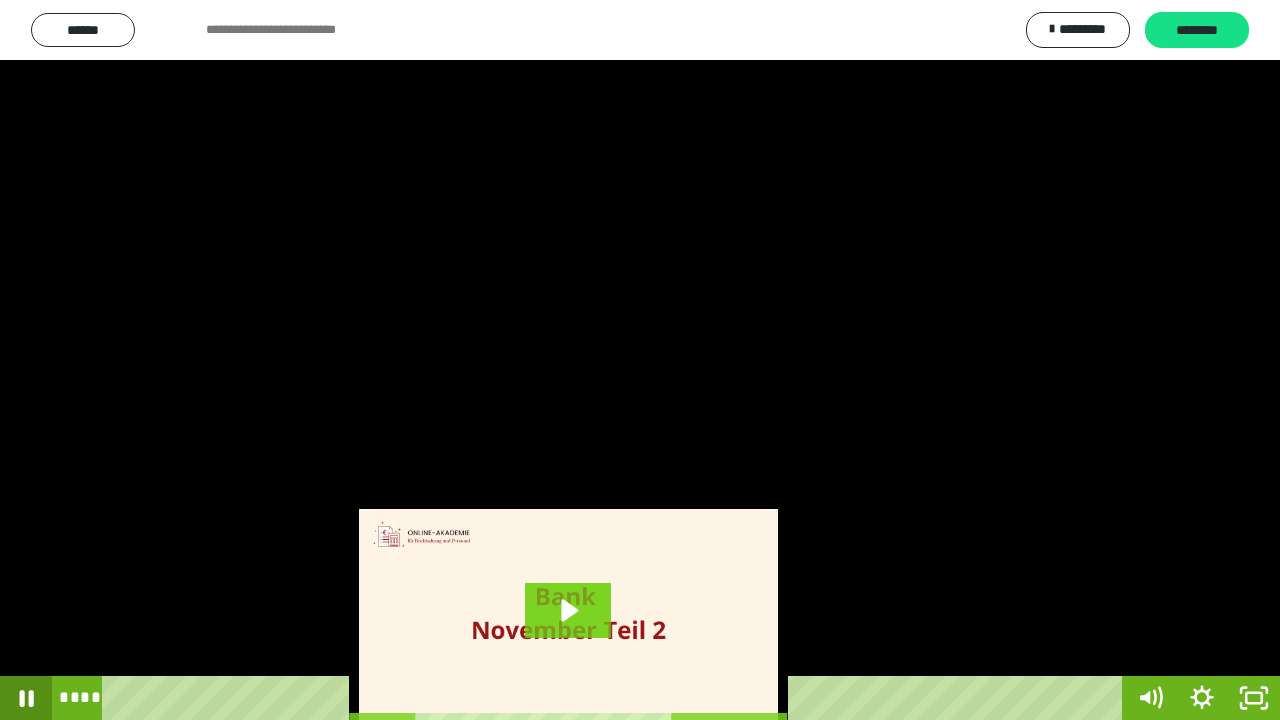 click 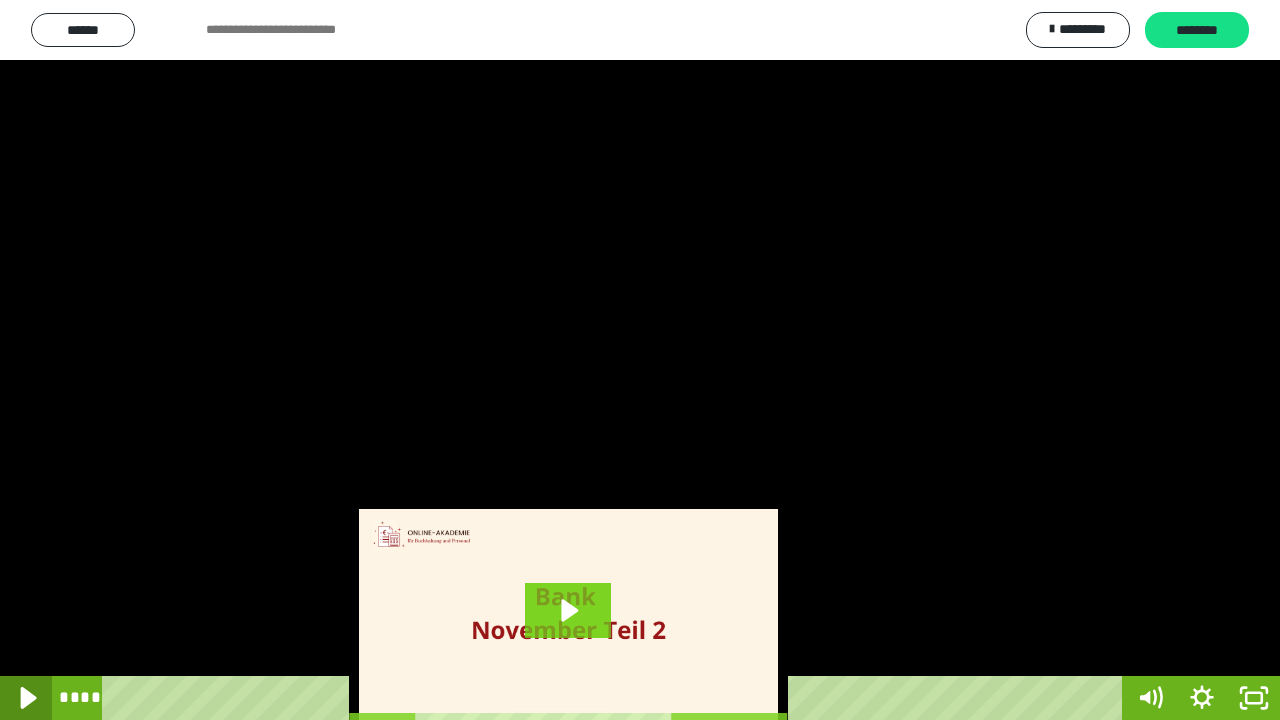 click 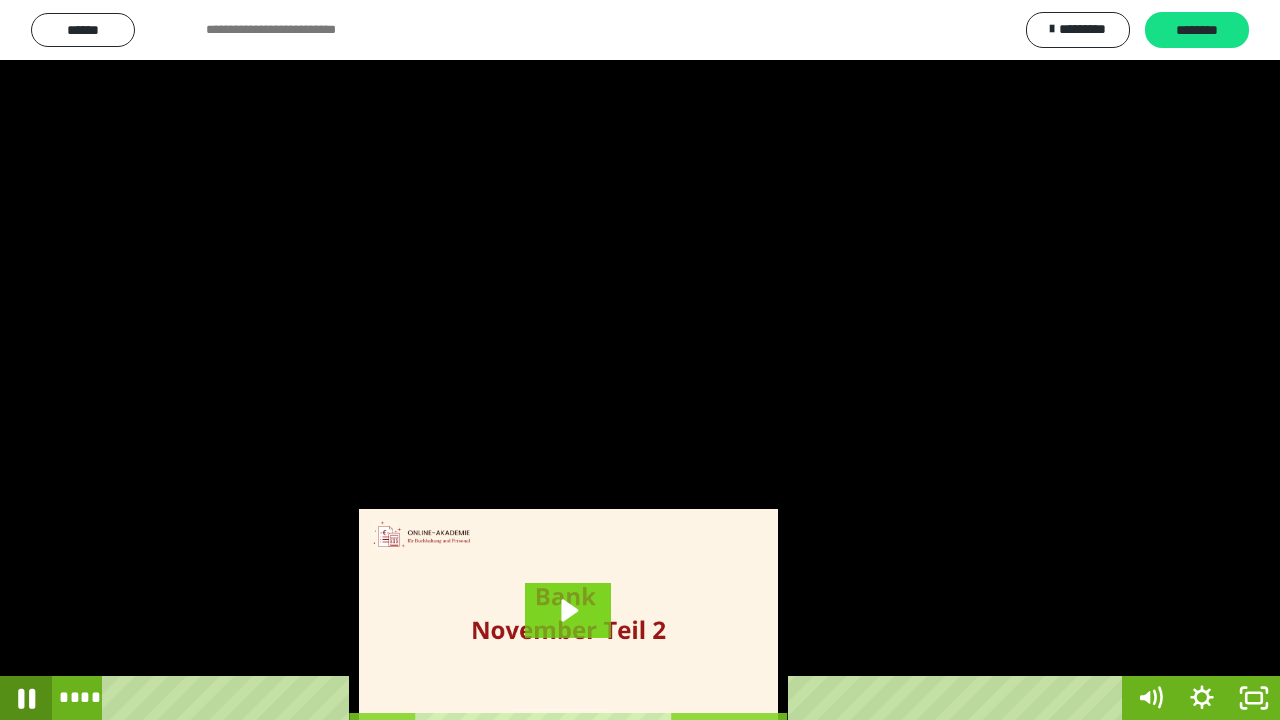 click 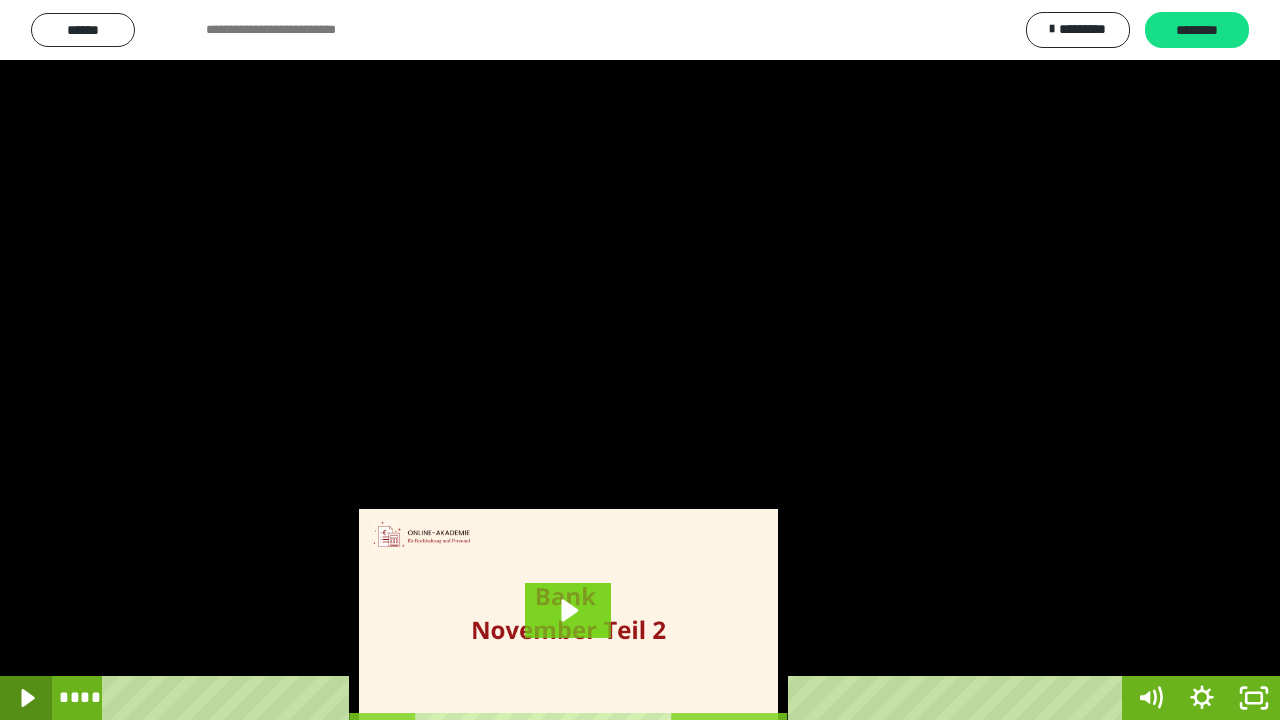 click 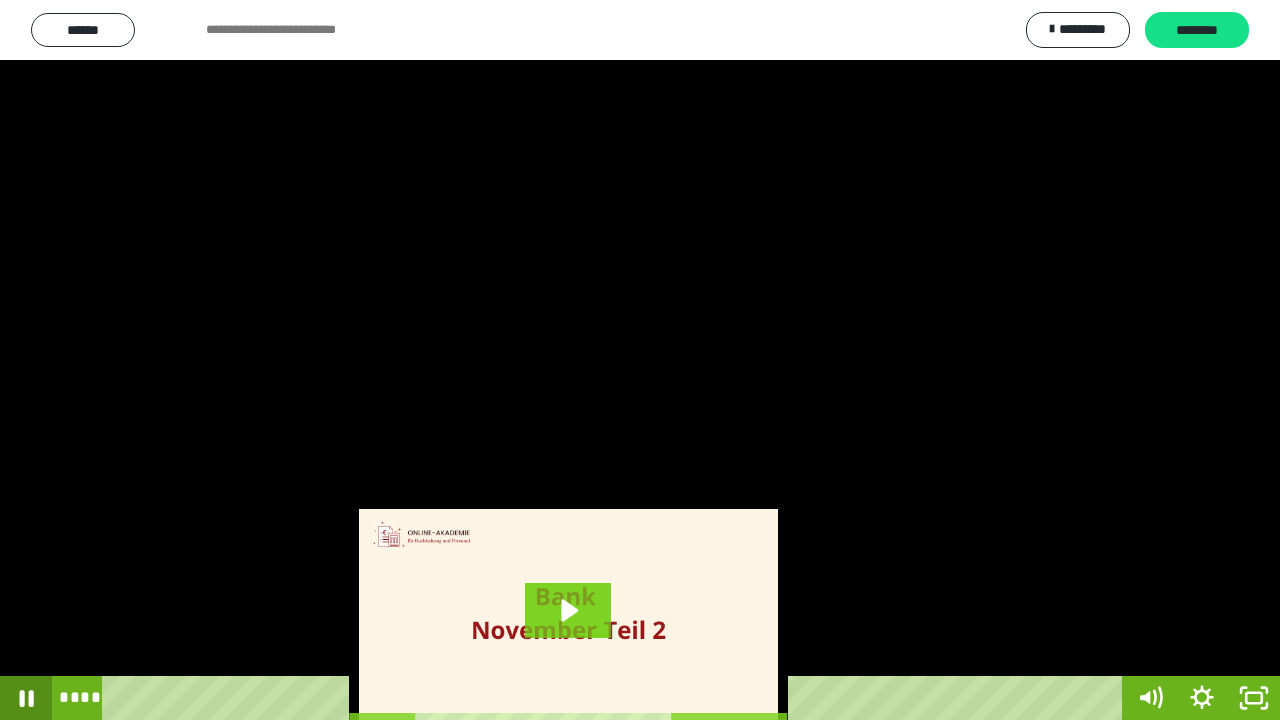 click 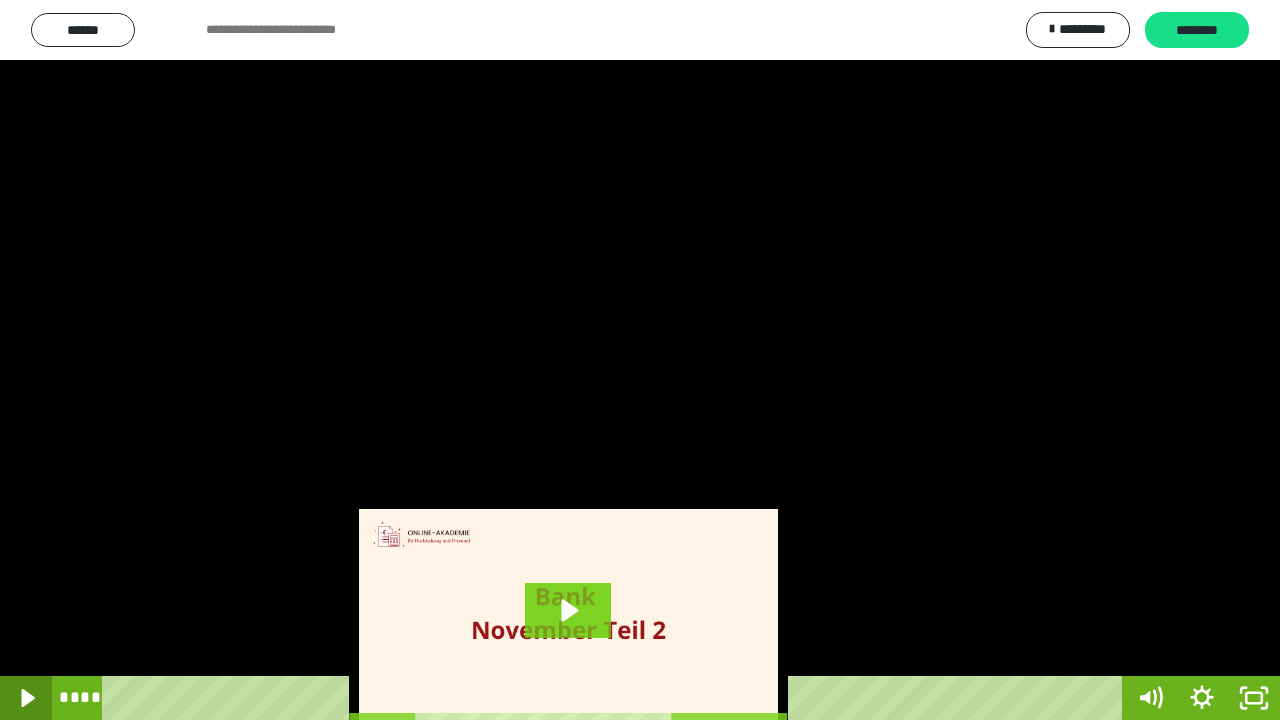 click 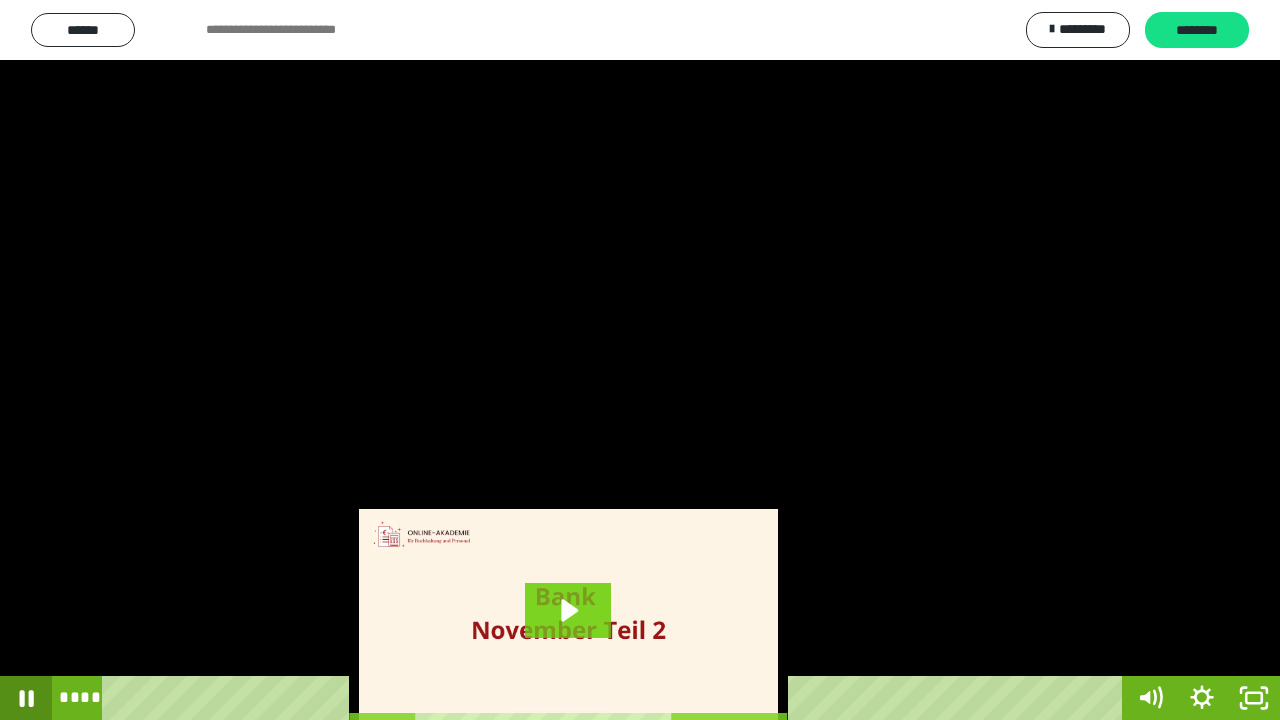 click 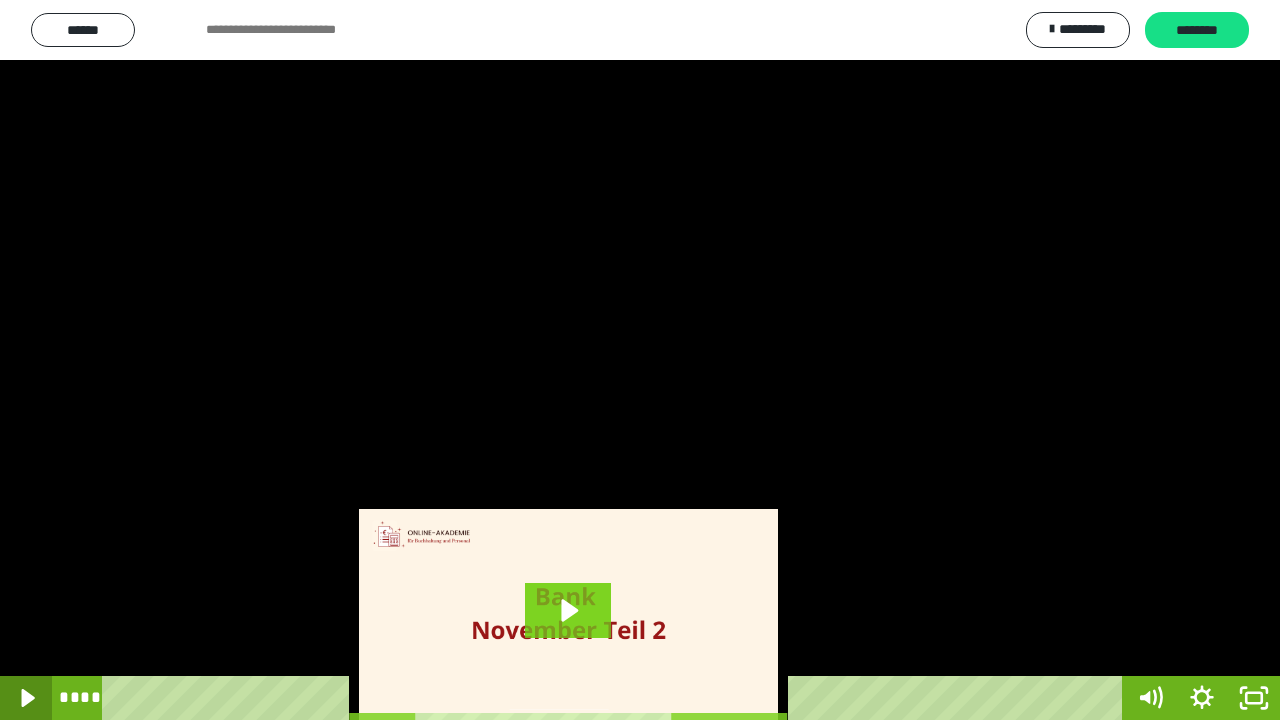 click 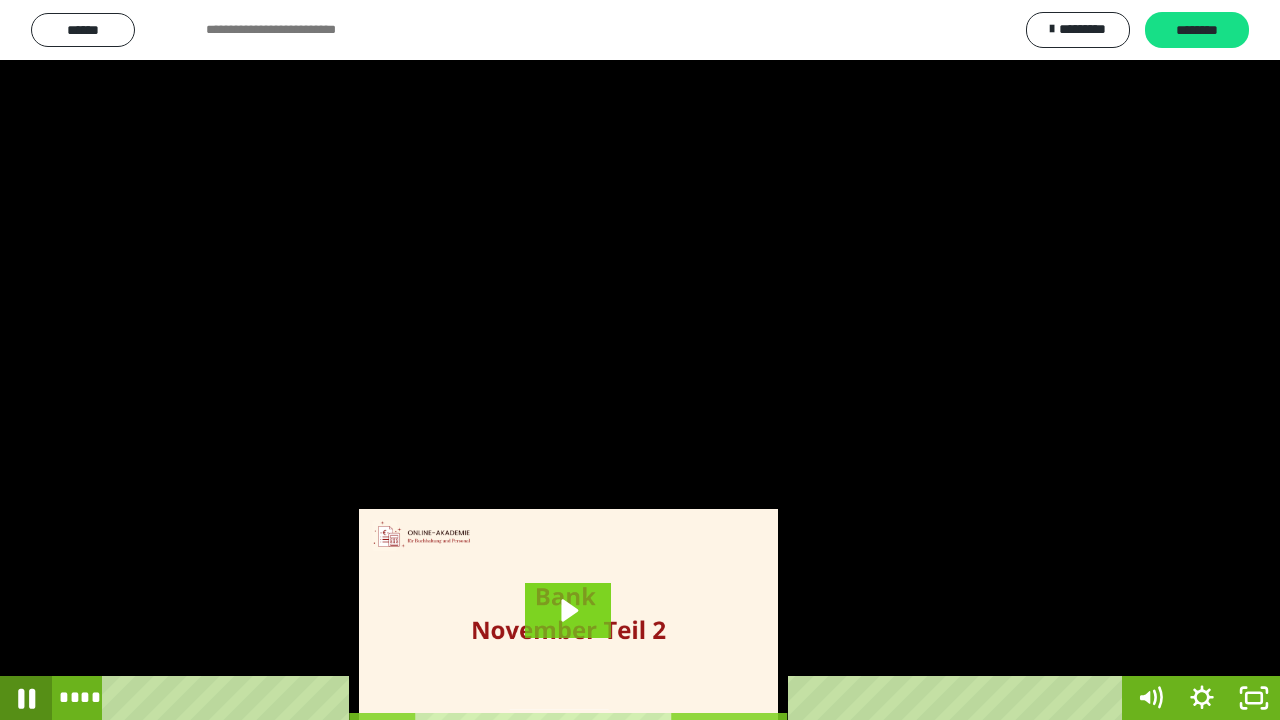 click 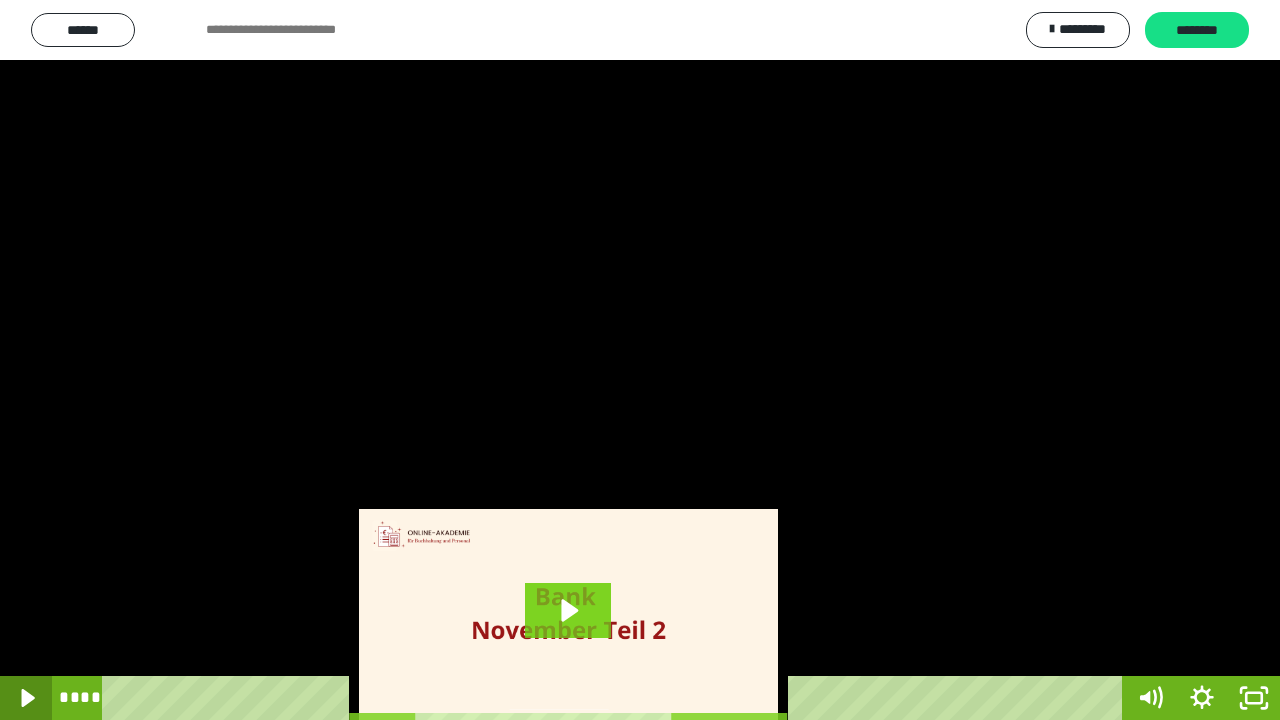 click 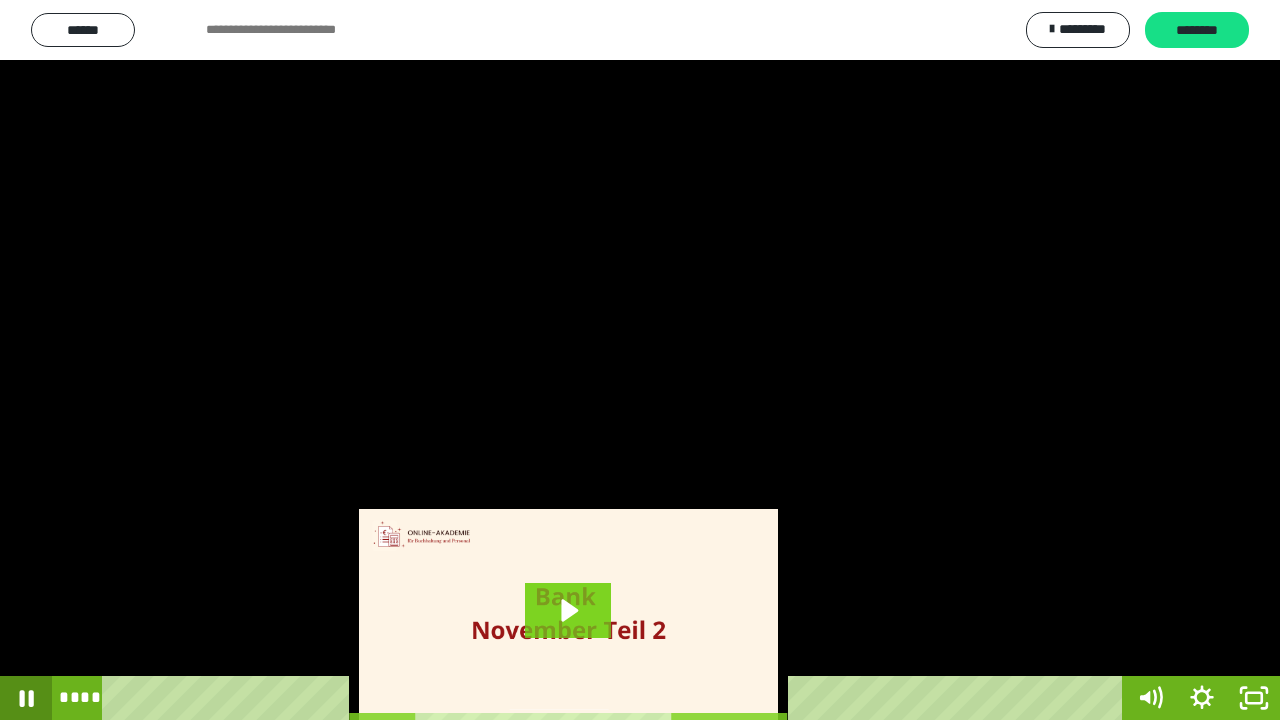 click 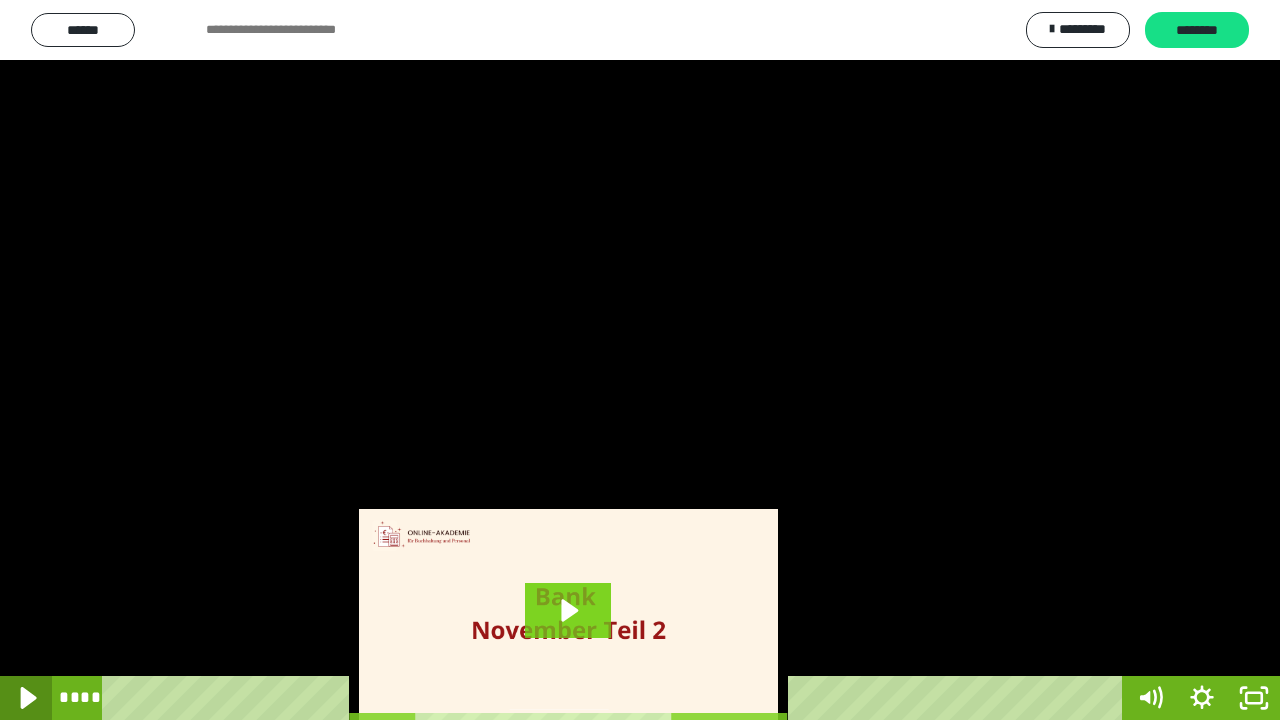 click 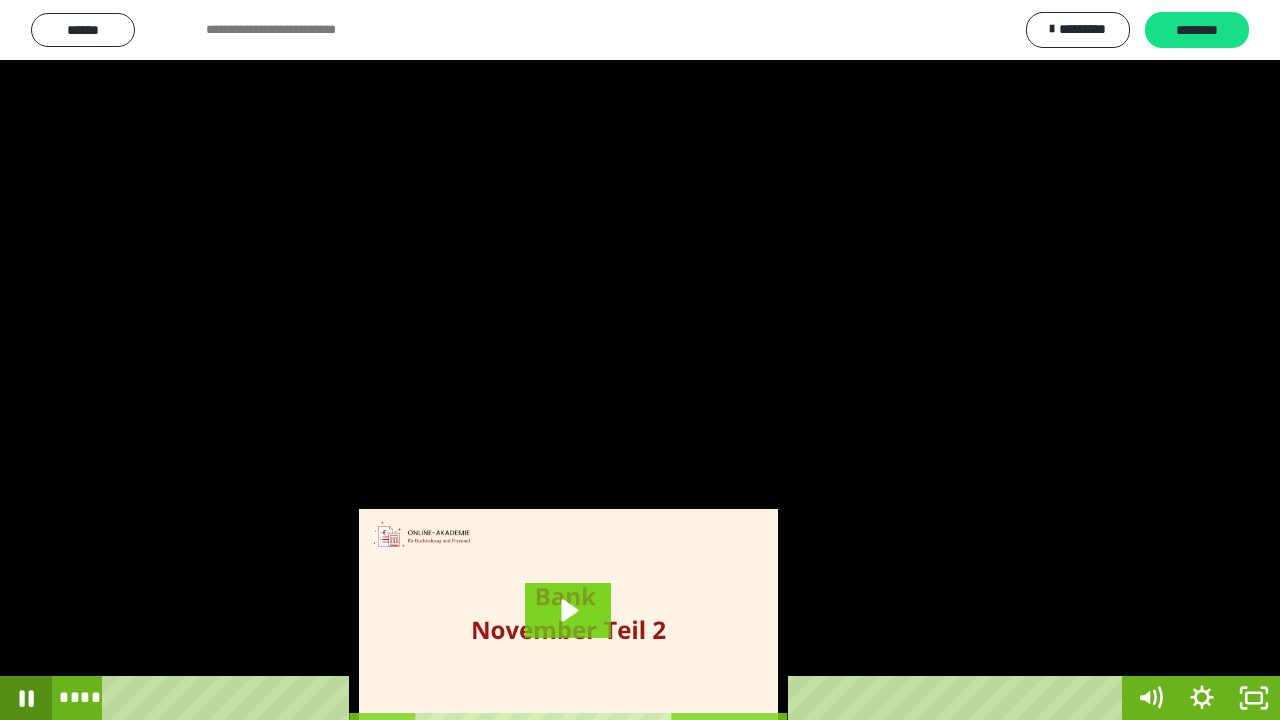 click 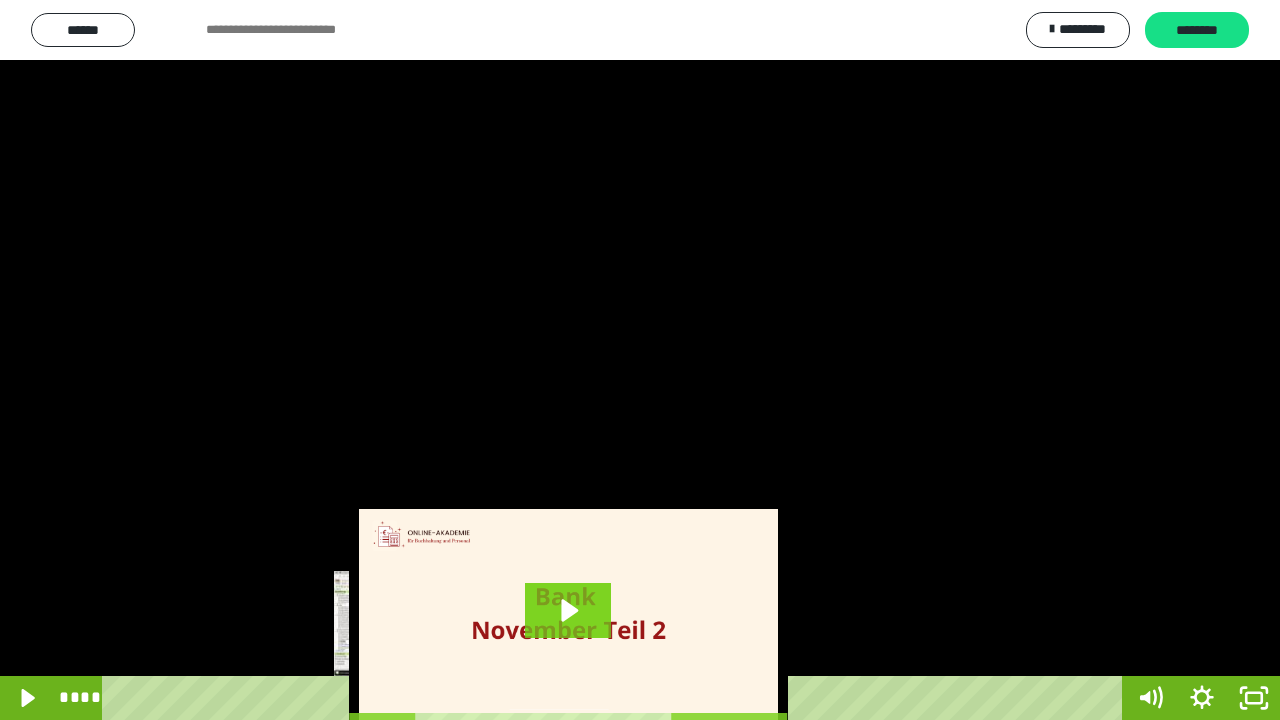 click on "****" at bounding box center [616, 698] 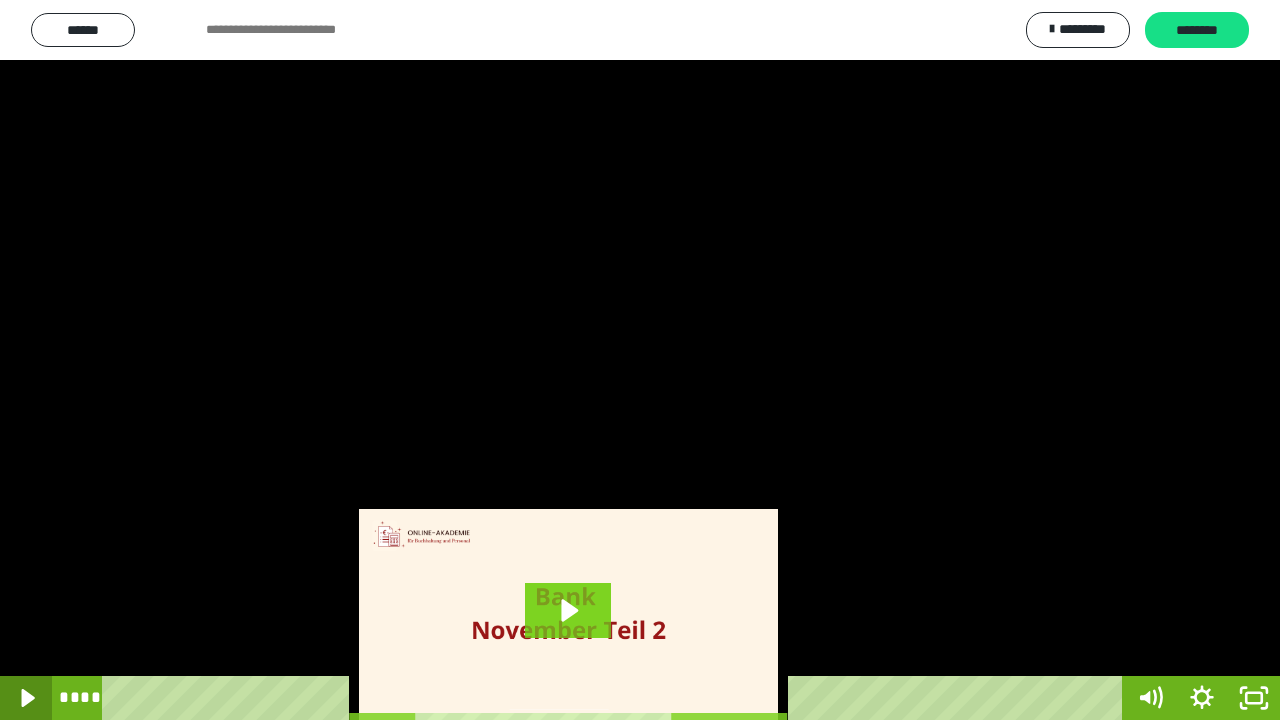 click 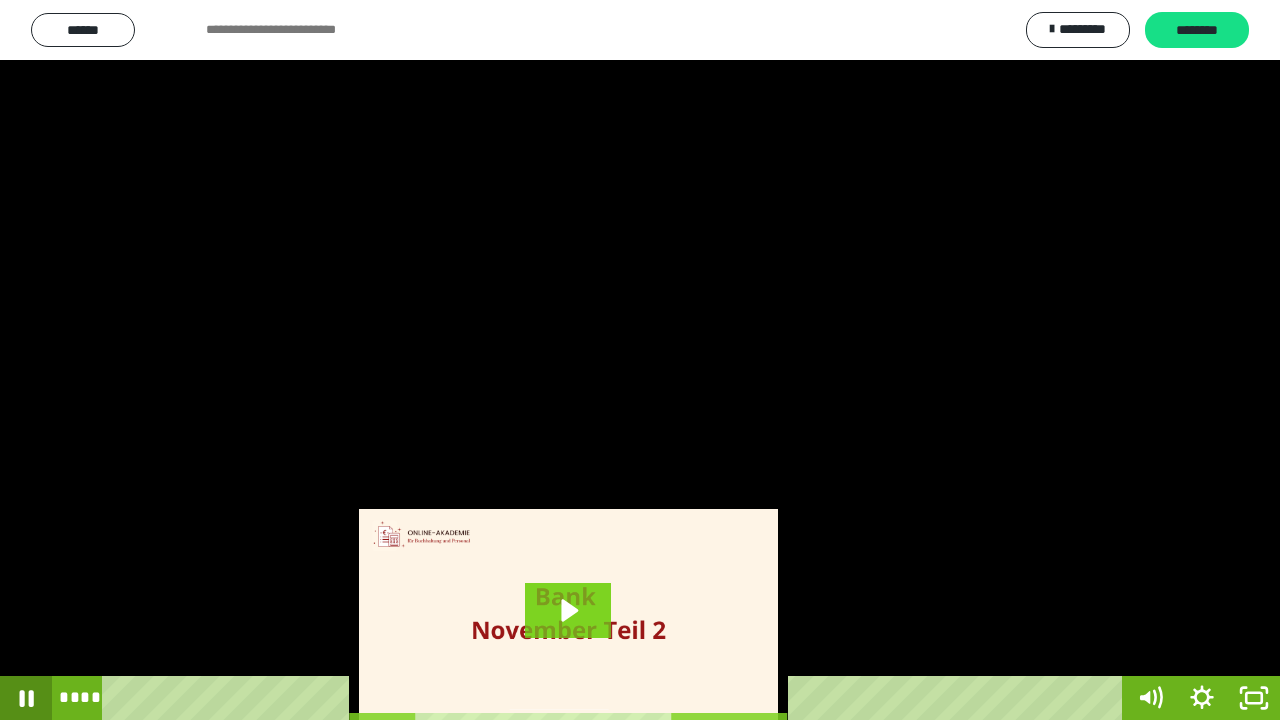 click 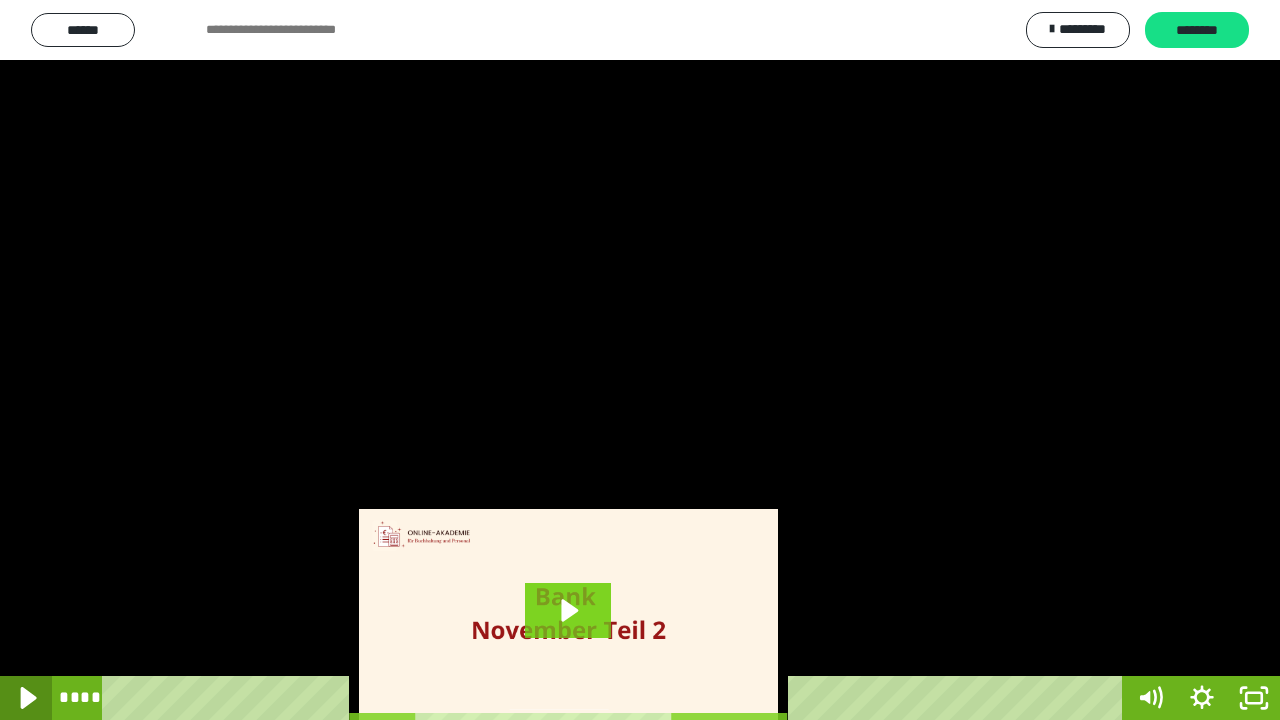 click 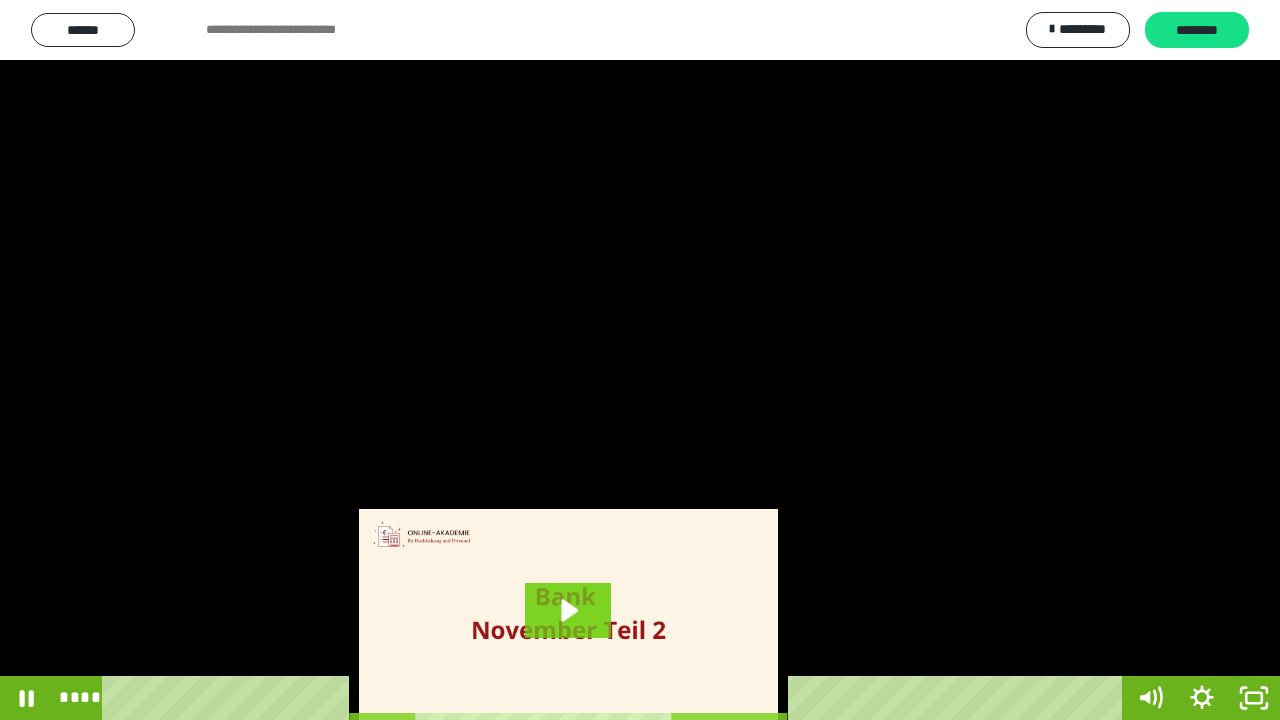 click on "****" at bounding box center [616, 698] 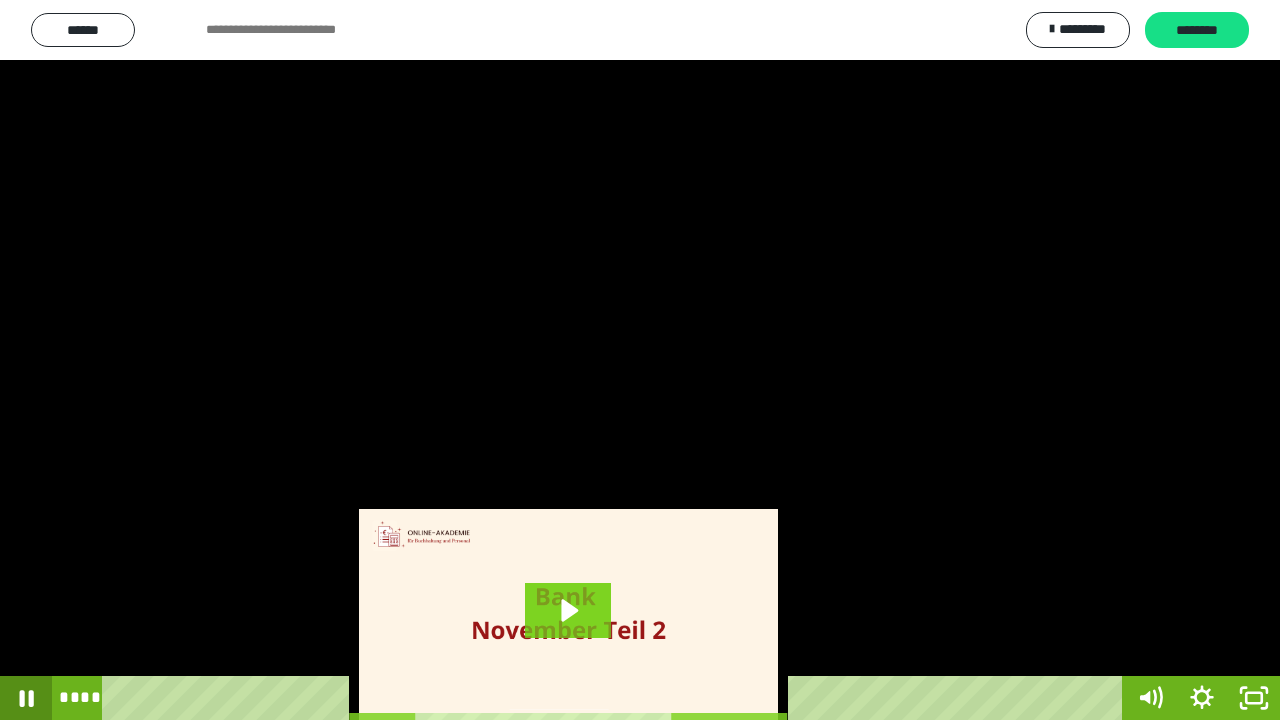 click 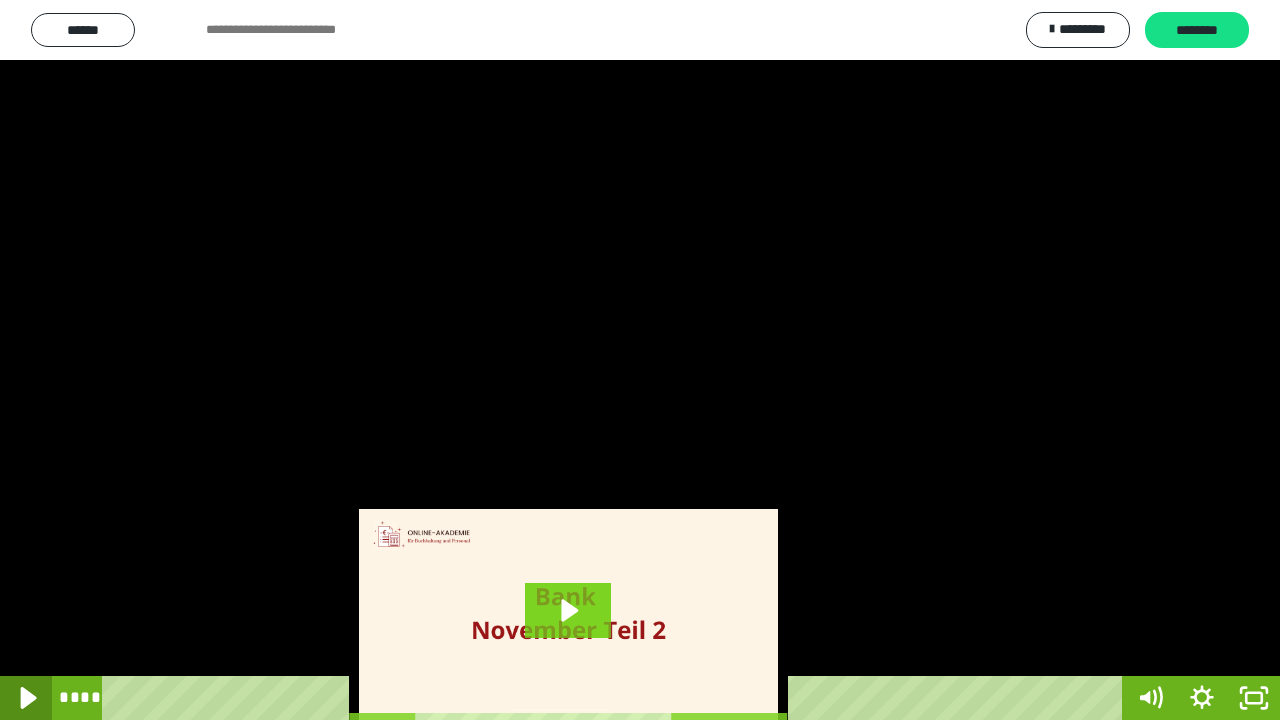 click 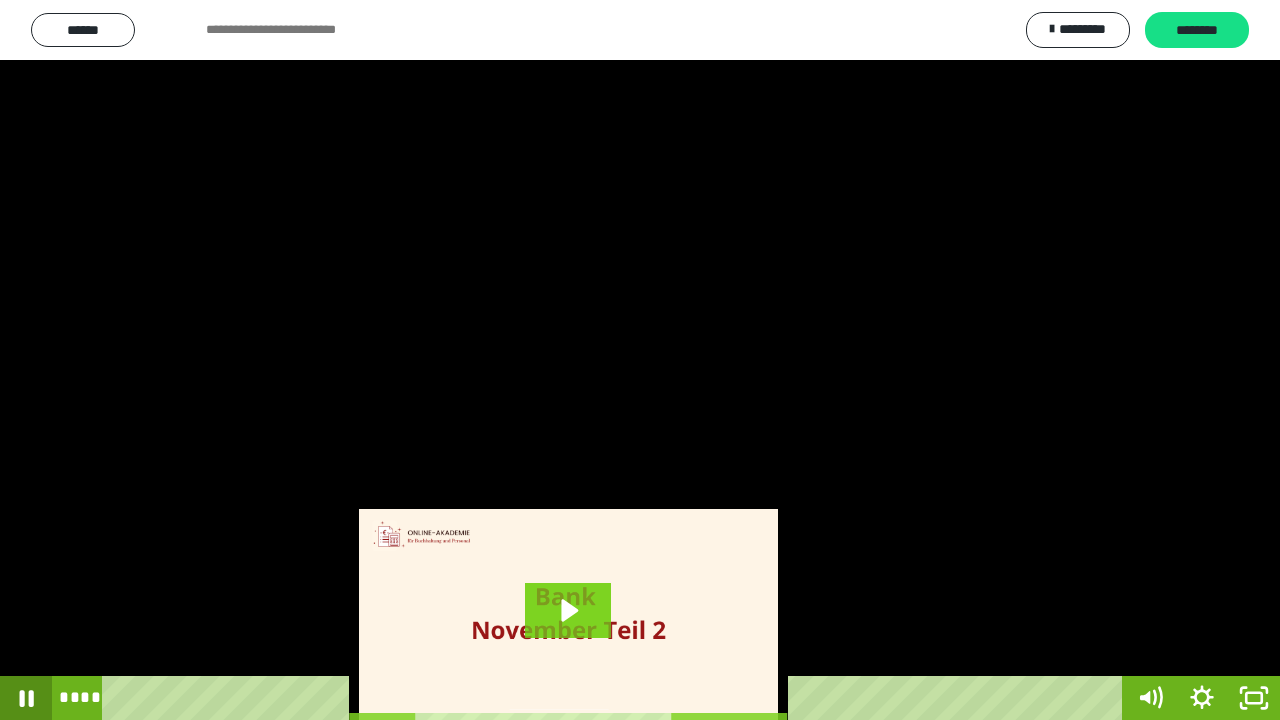 click 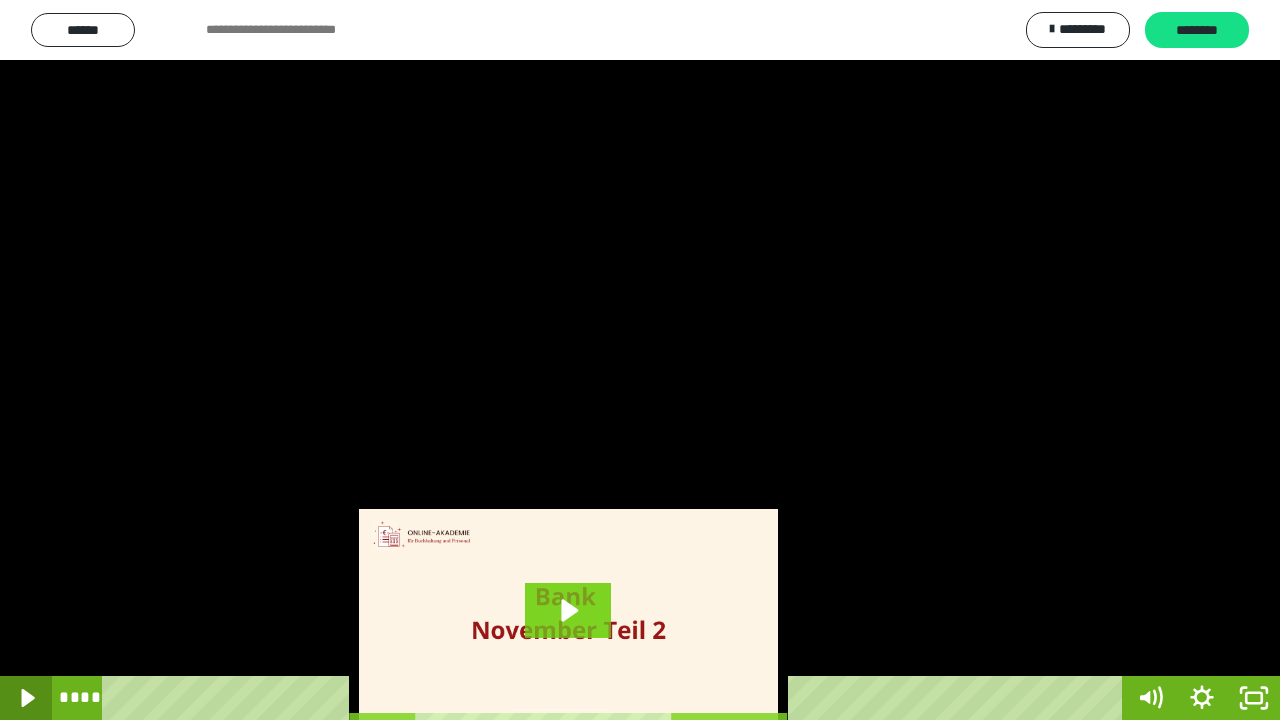 click 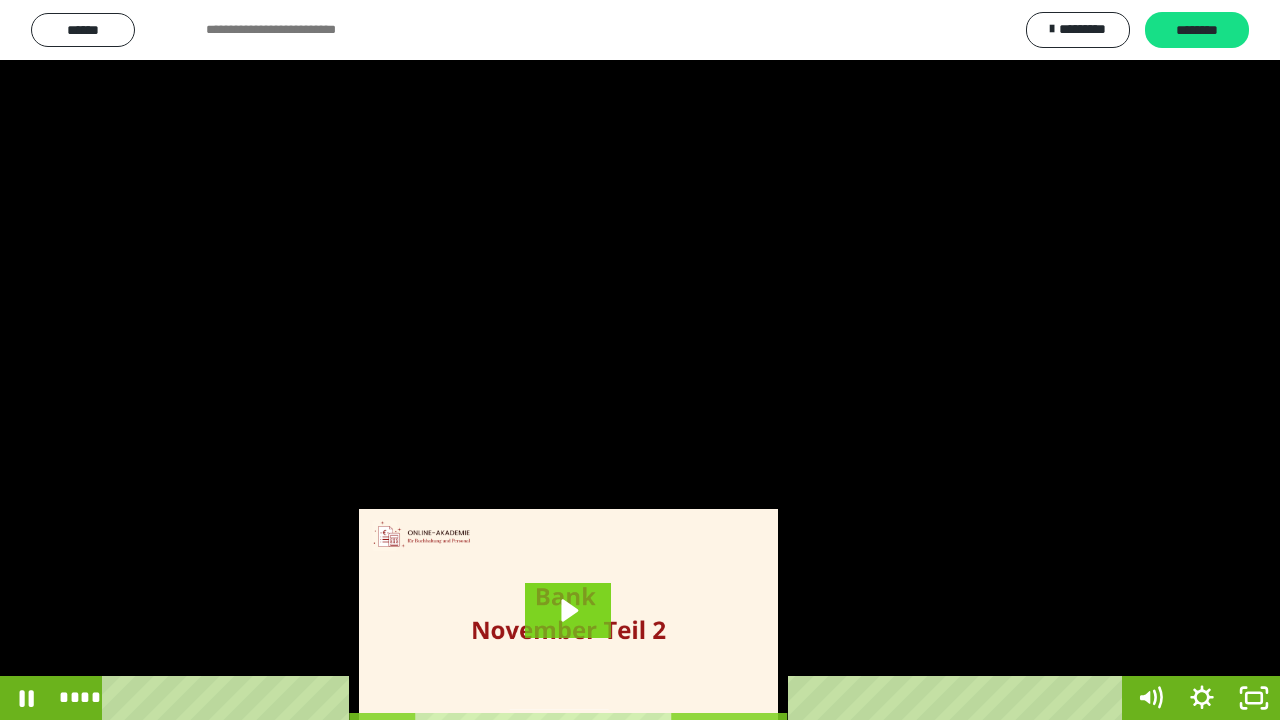 click on "****" at bounding box center [616, 698] 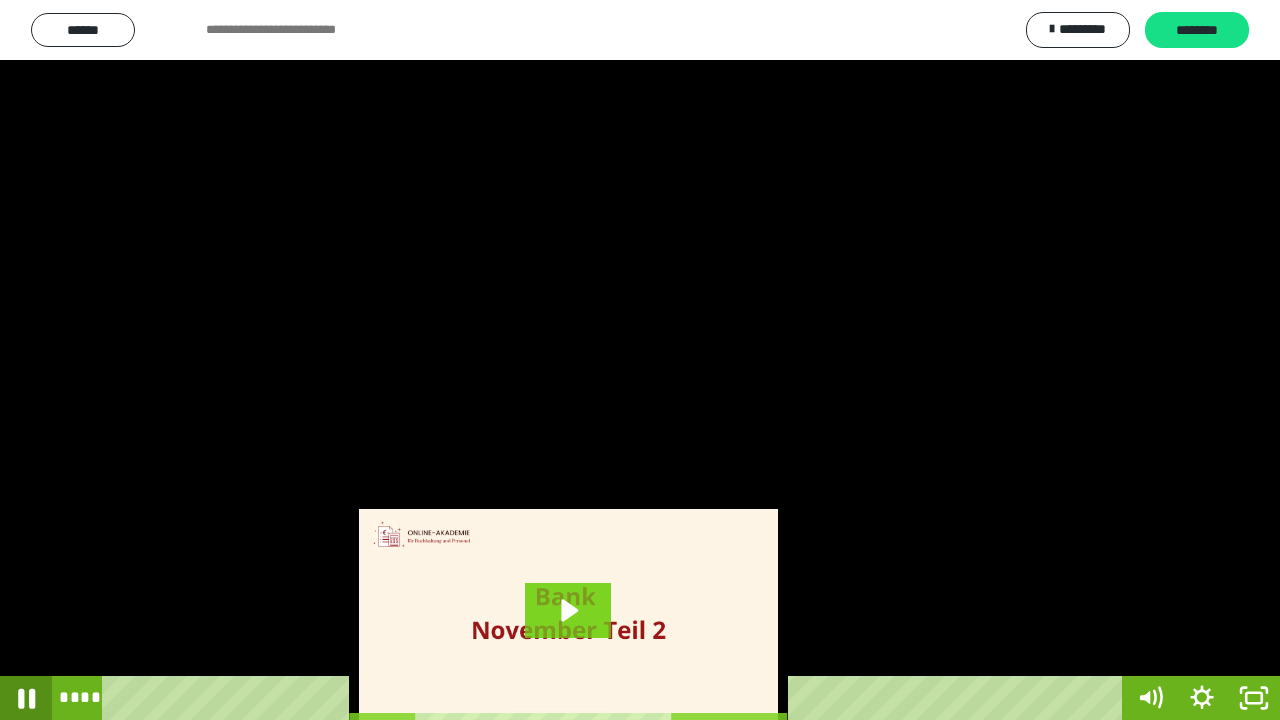 click 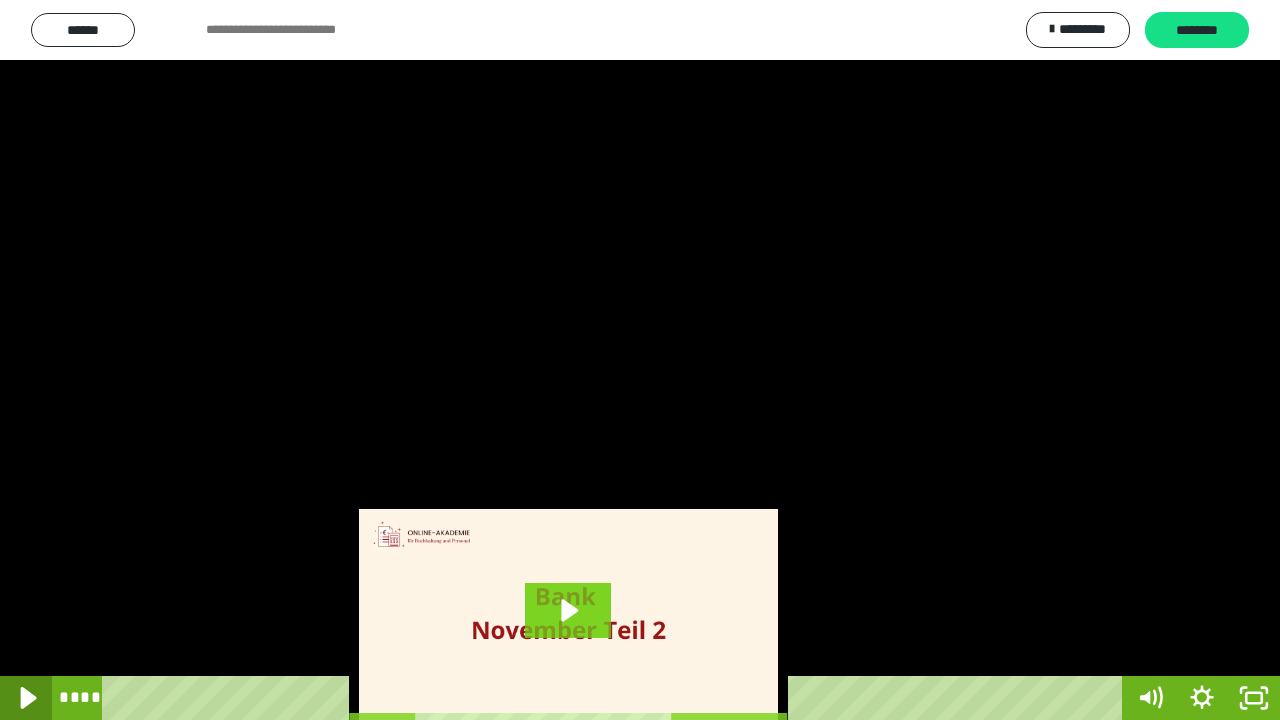 click 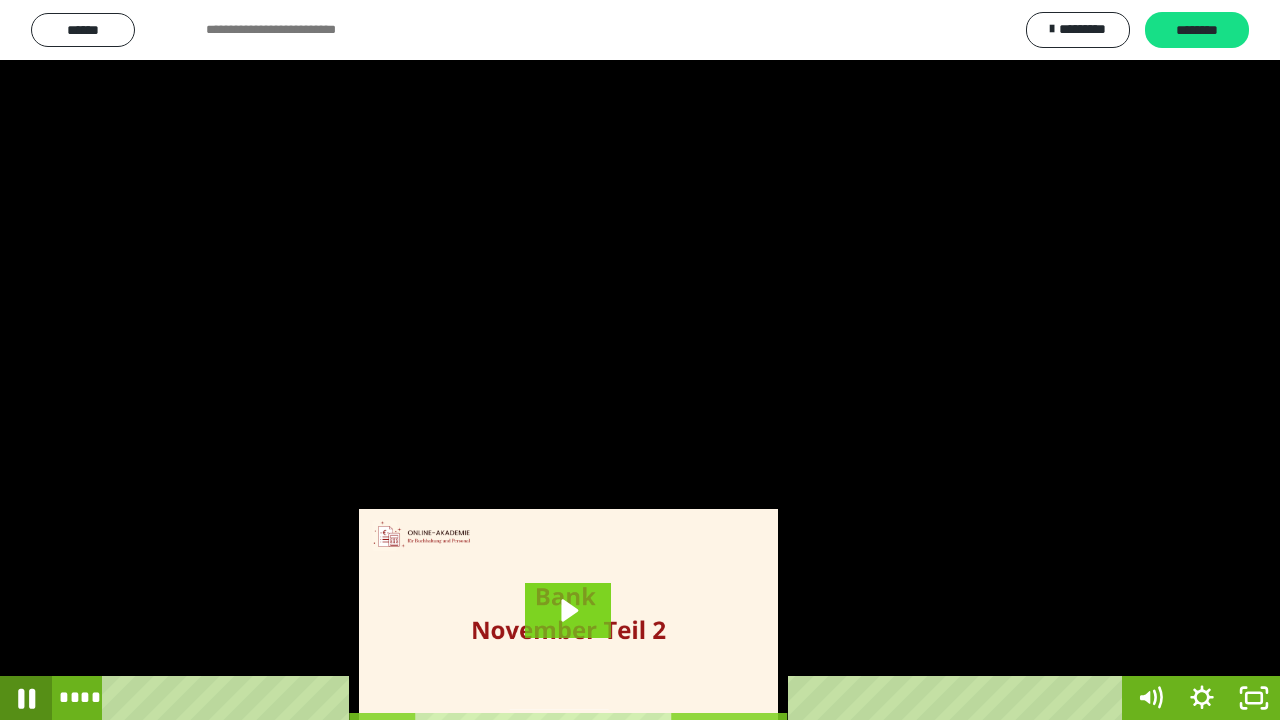 click 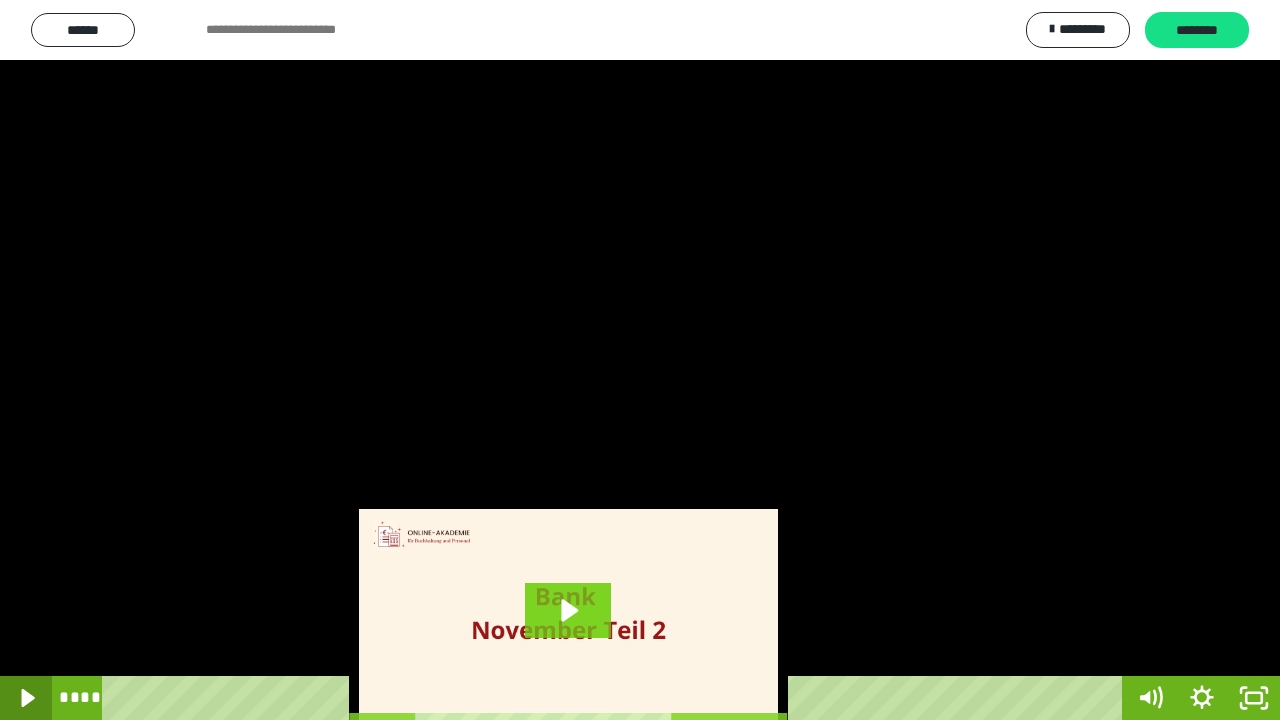click 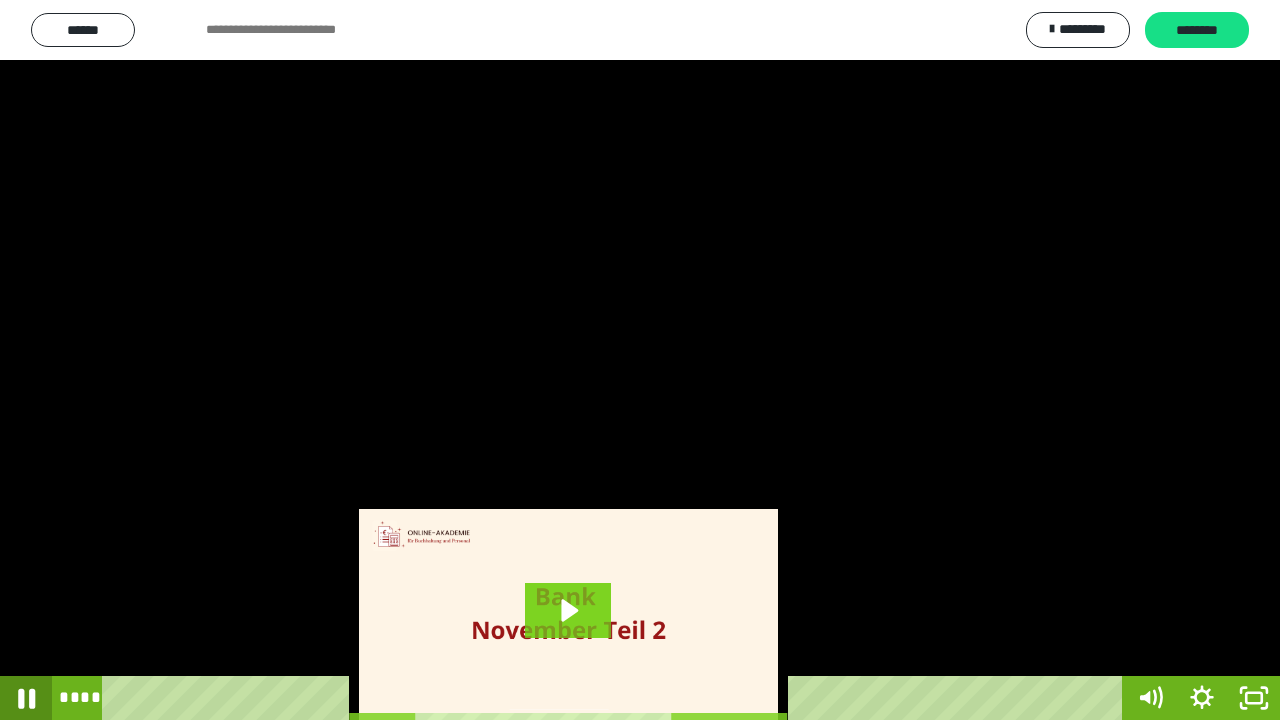 click 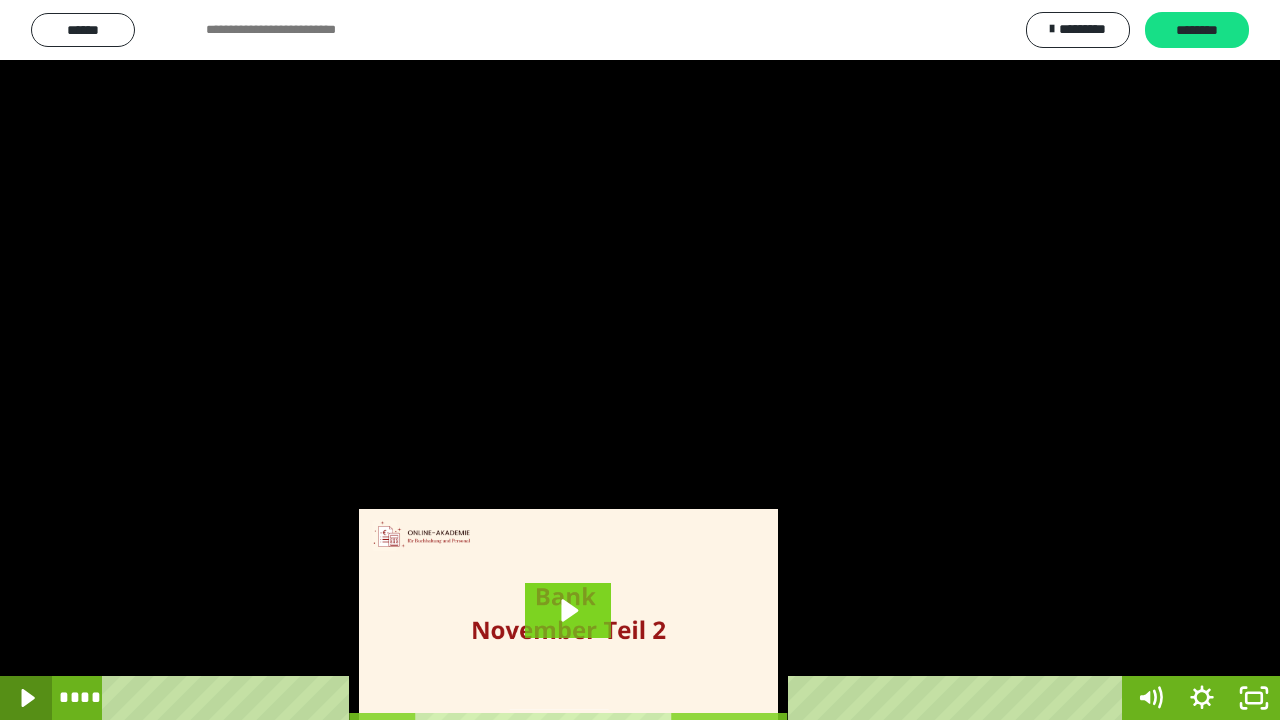click 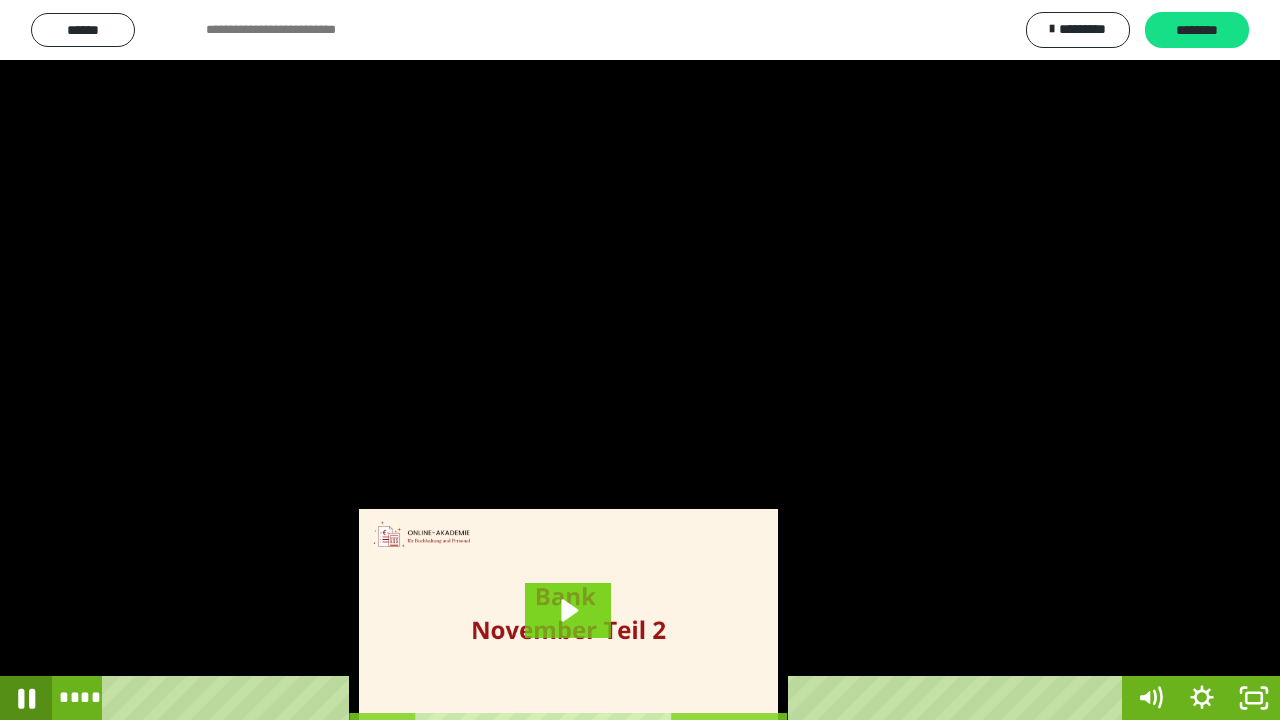 click 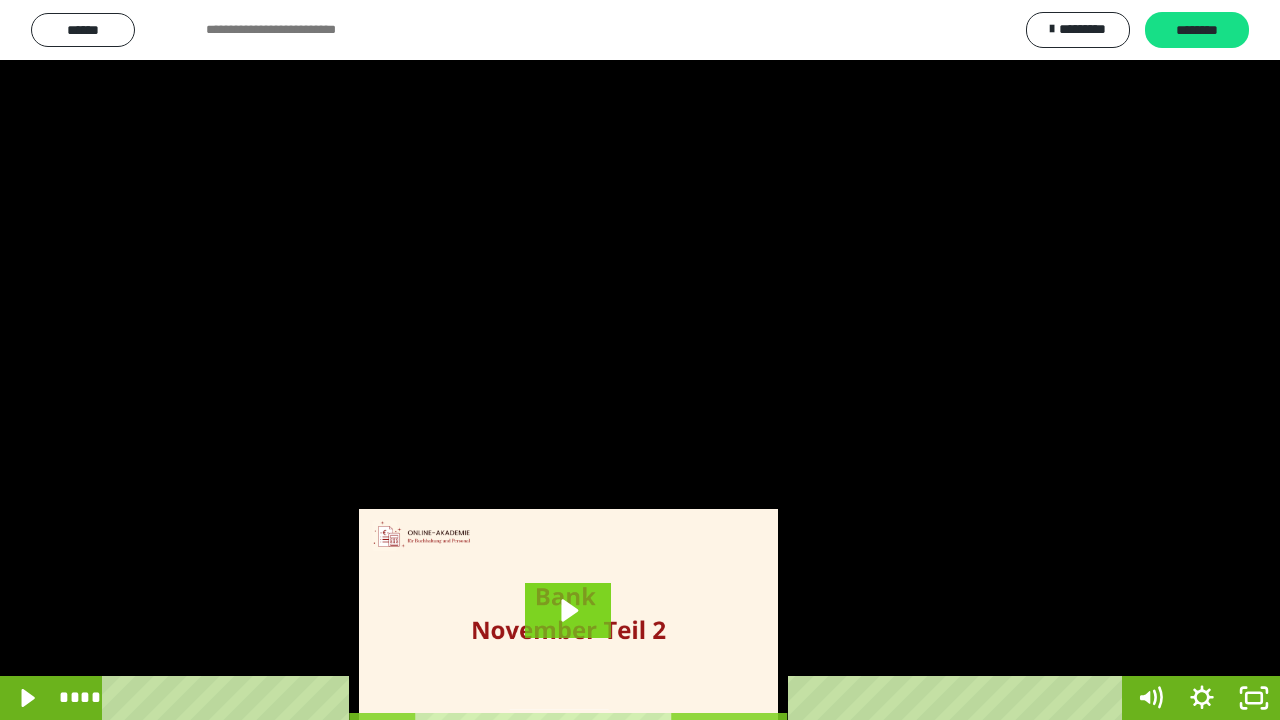 click on "****" at bounding box center [616, 698] 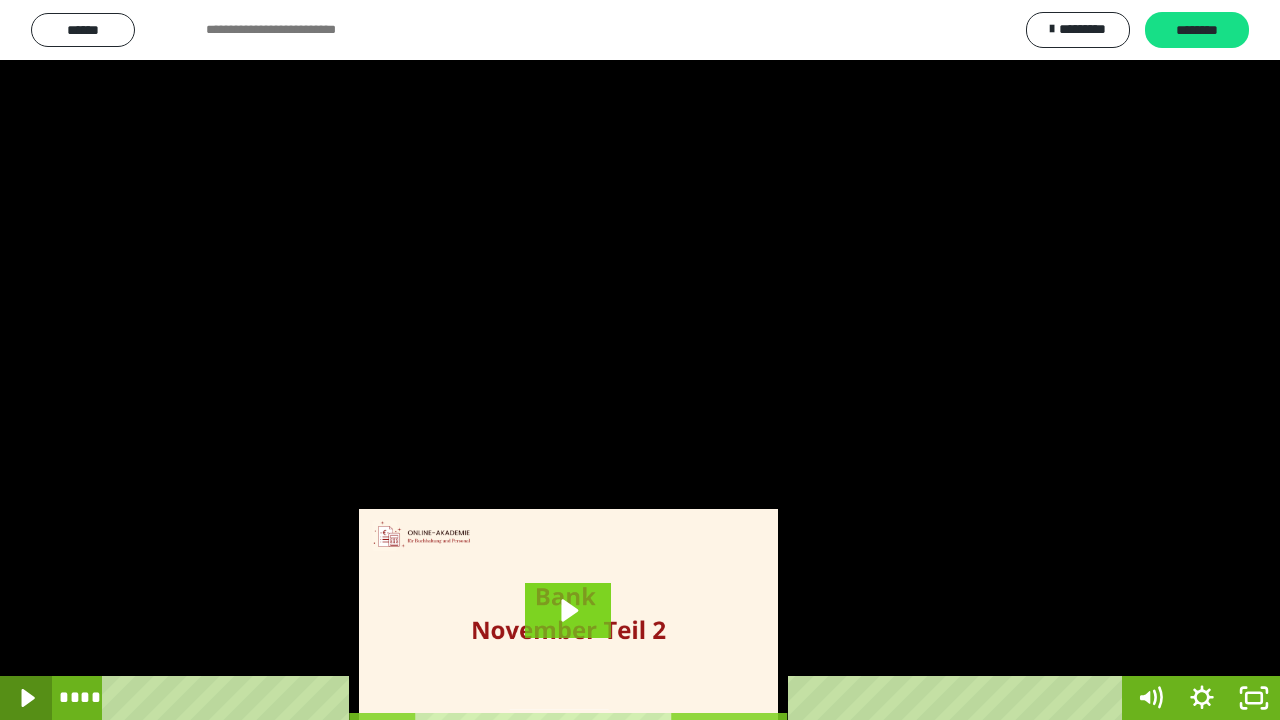 click 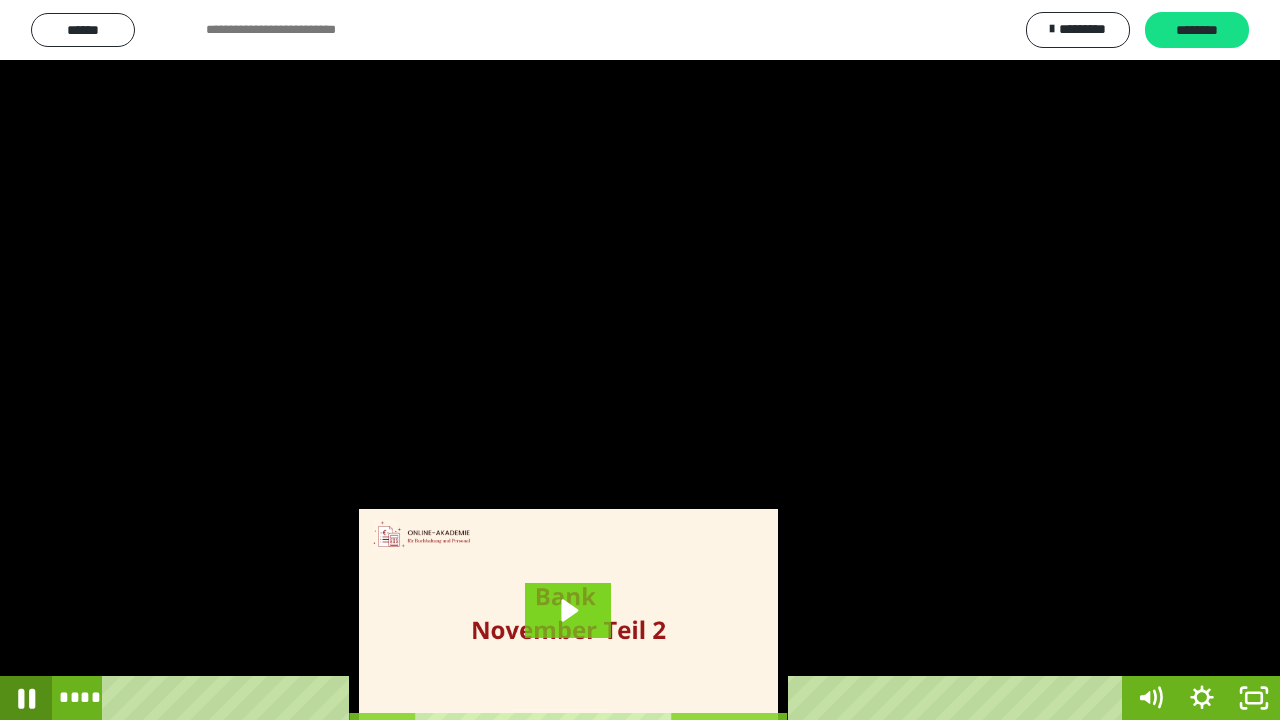 click 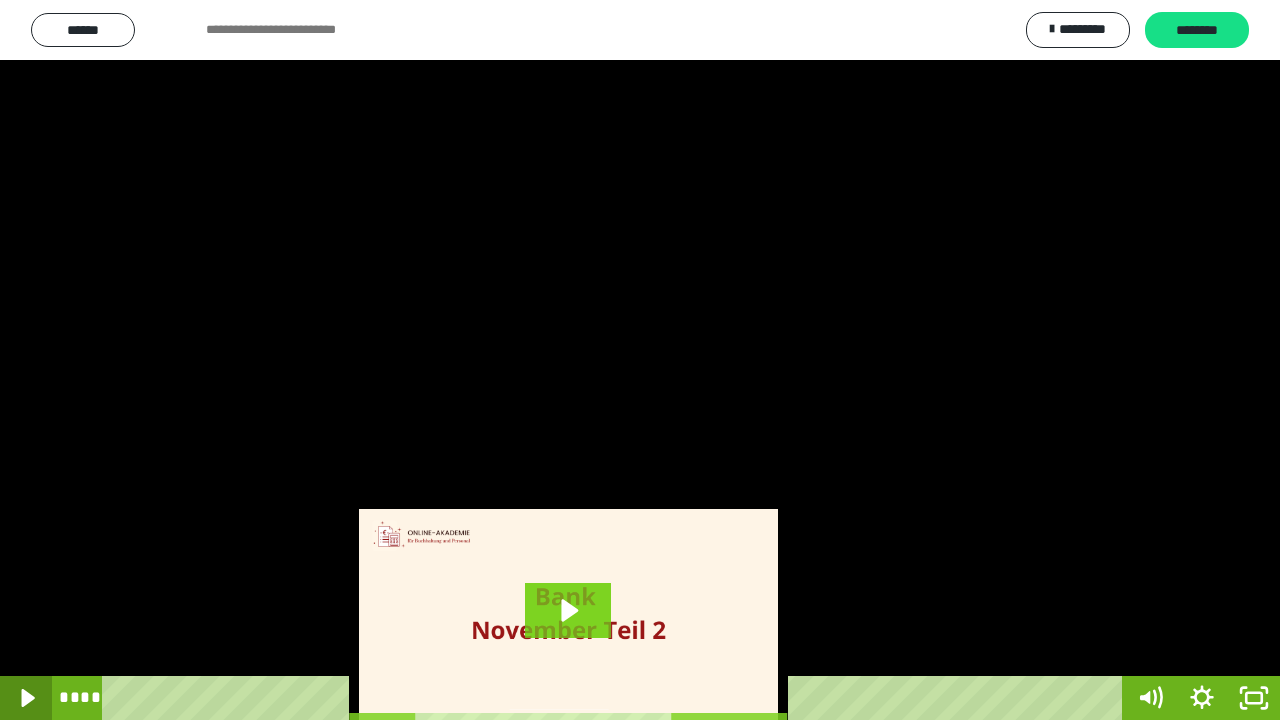 click 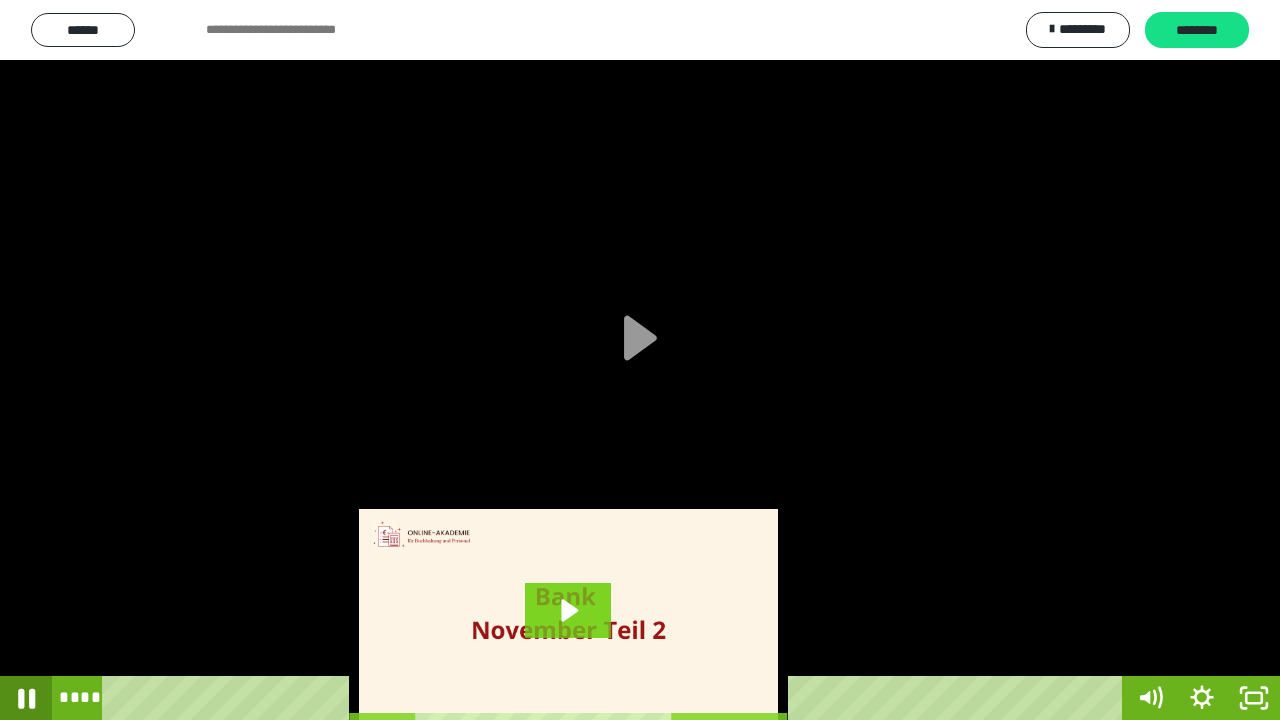 click 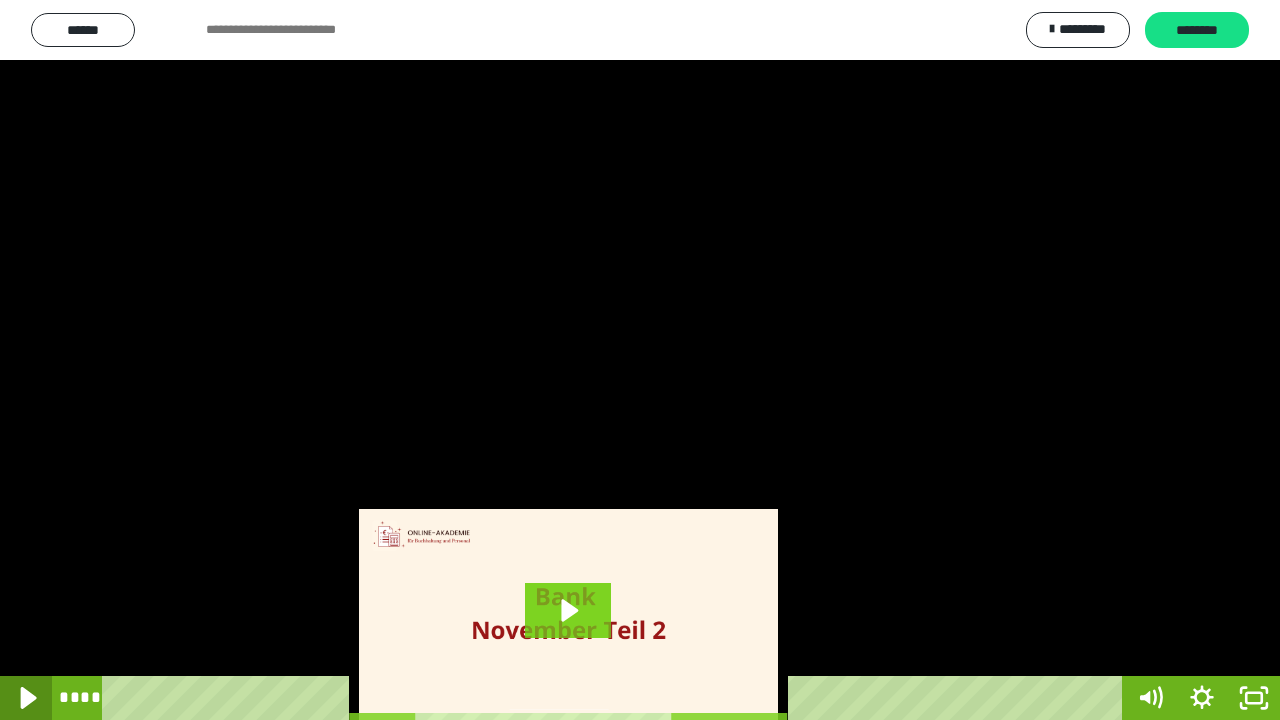 click 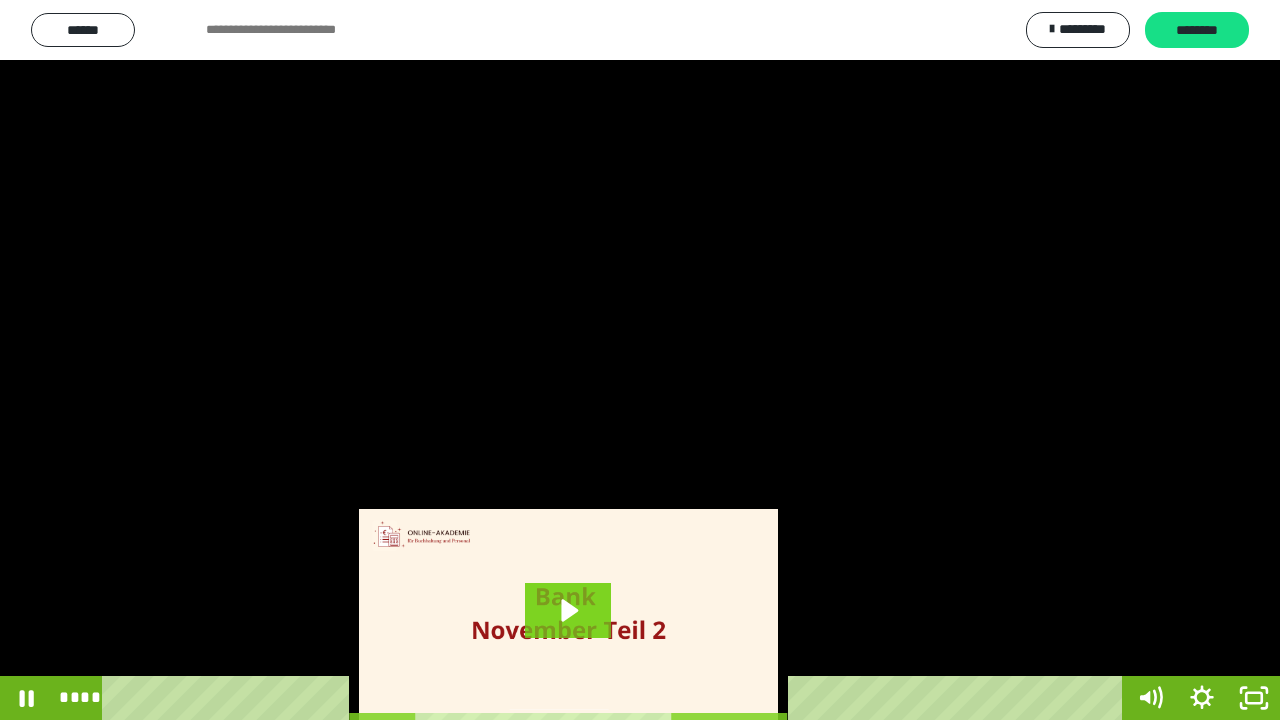 click on "****" at bounding box center [616, 698] 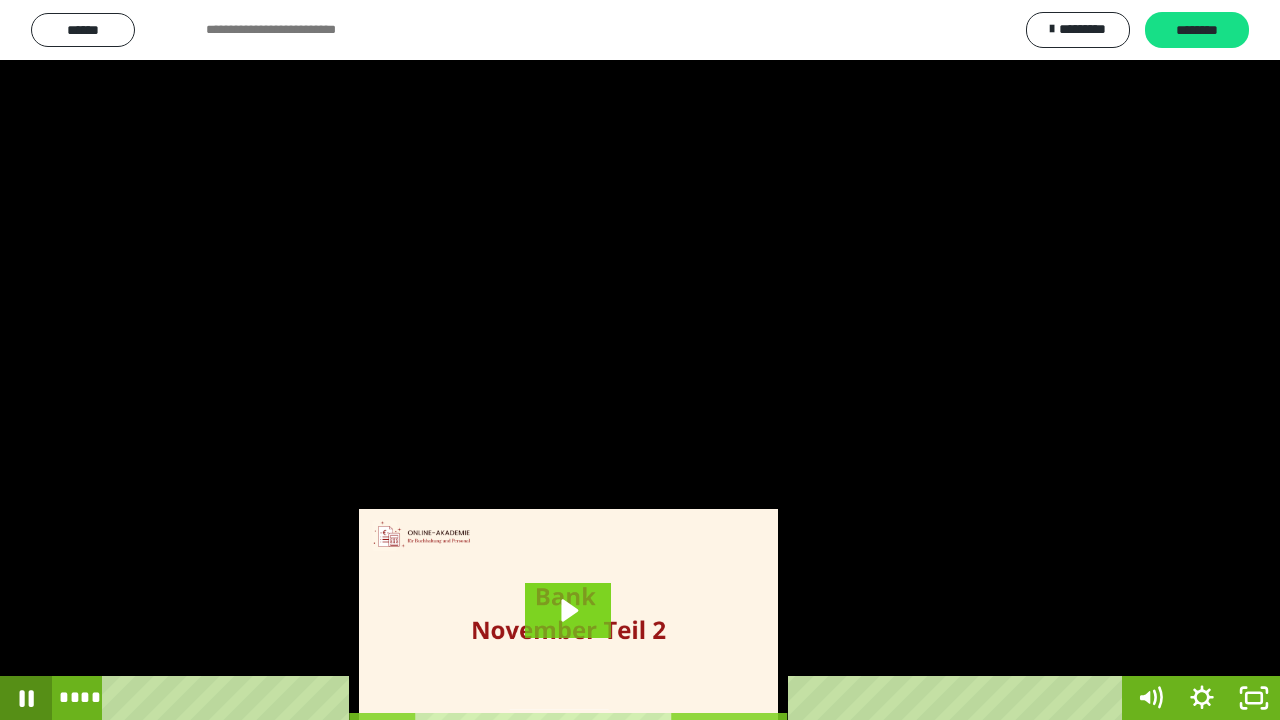 click 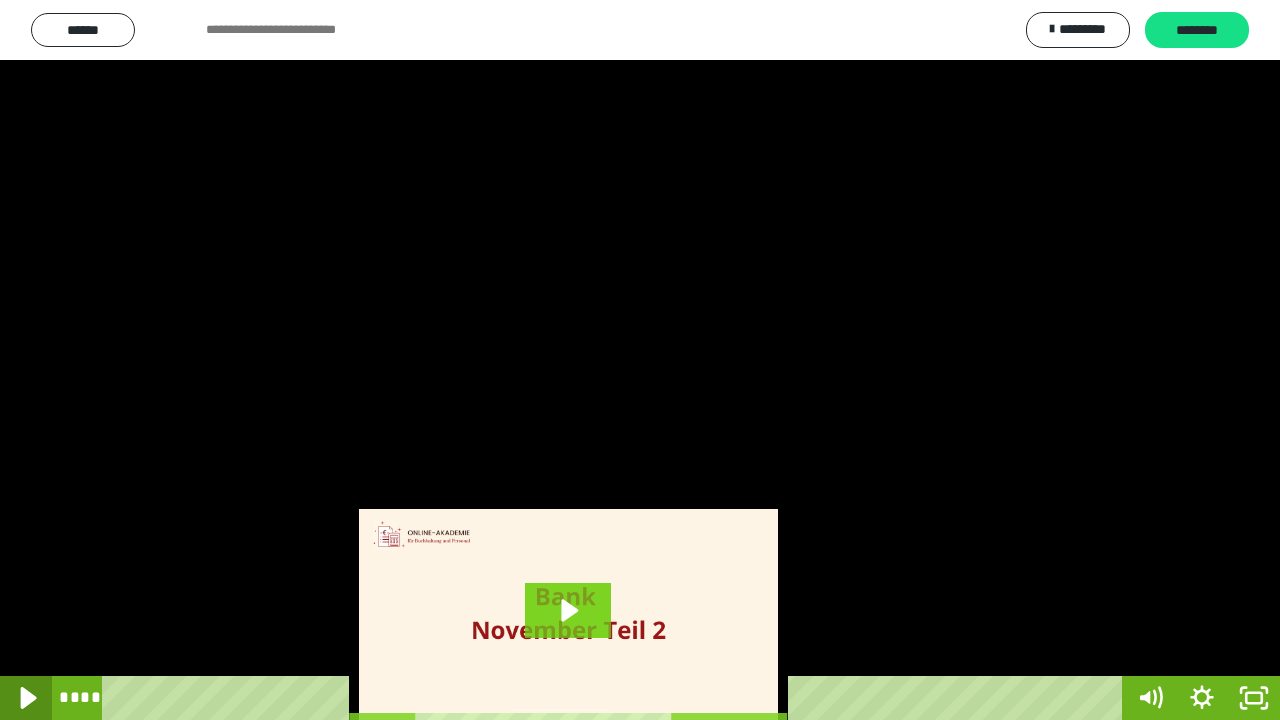 click 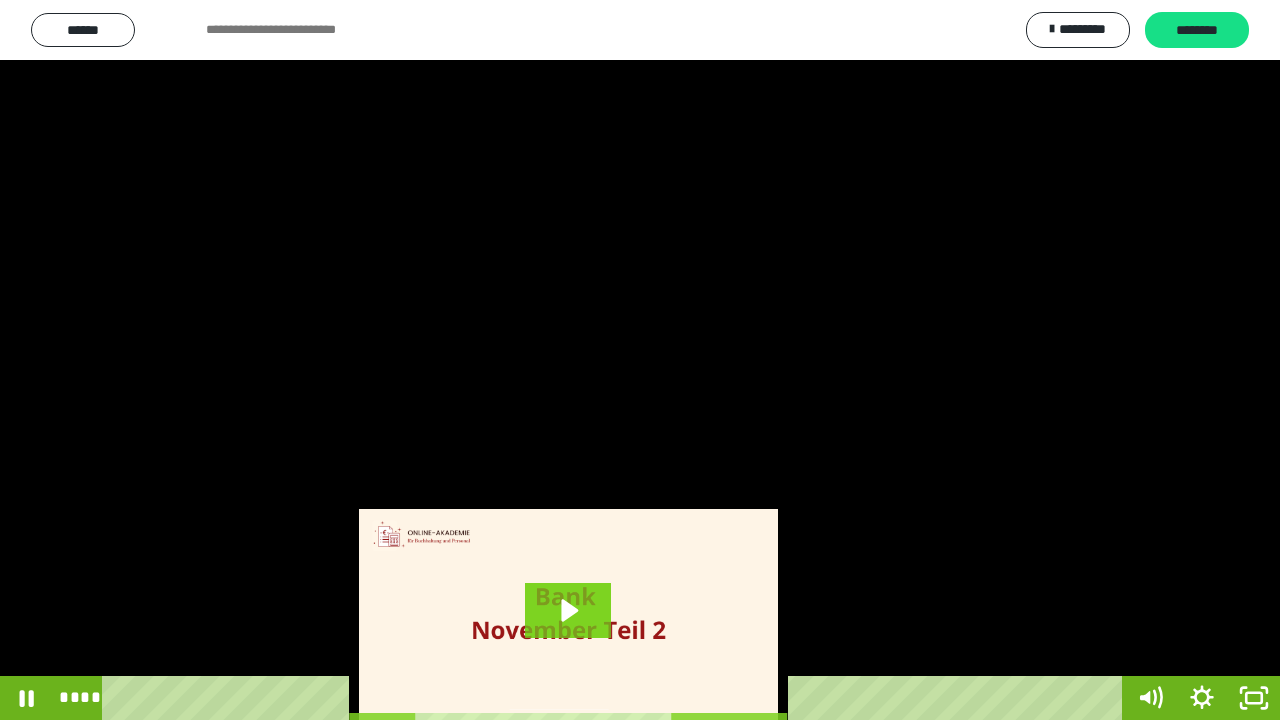 click on "****" at bounding box center (616, 698) 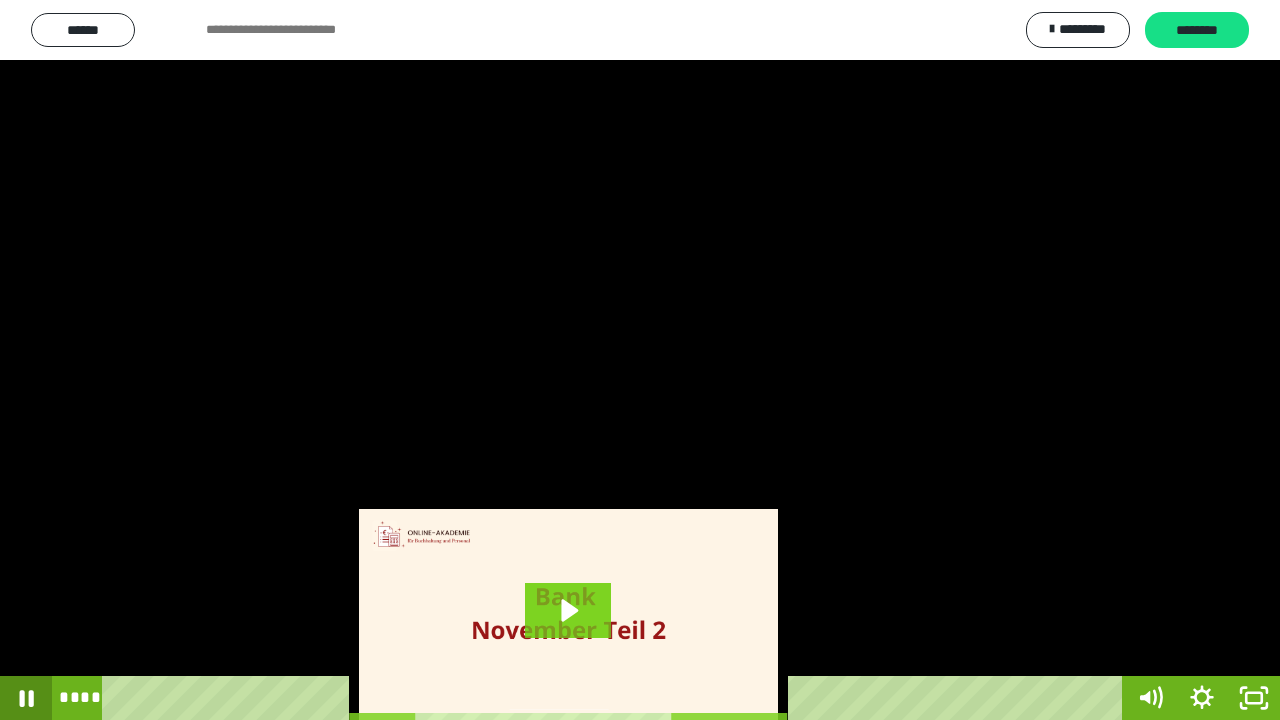 click 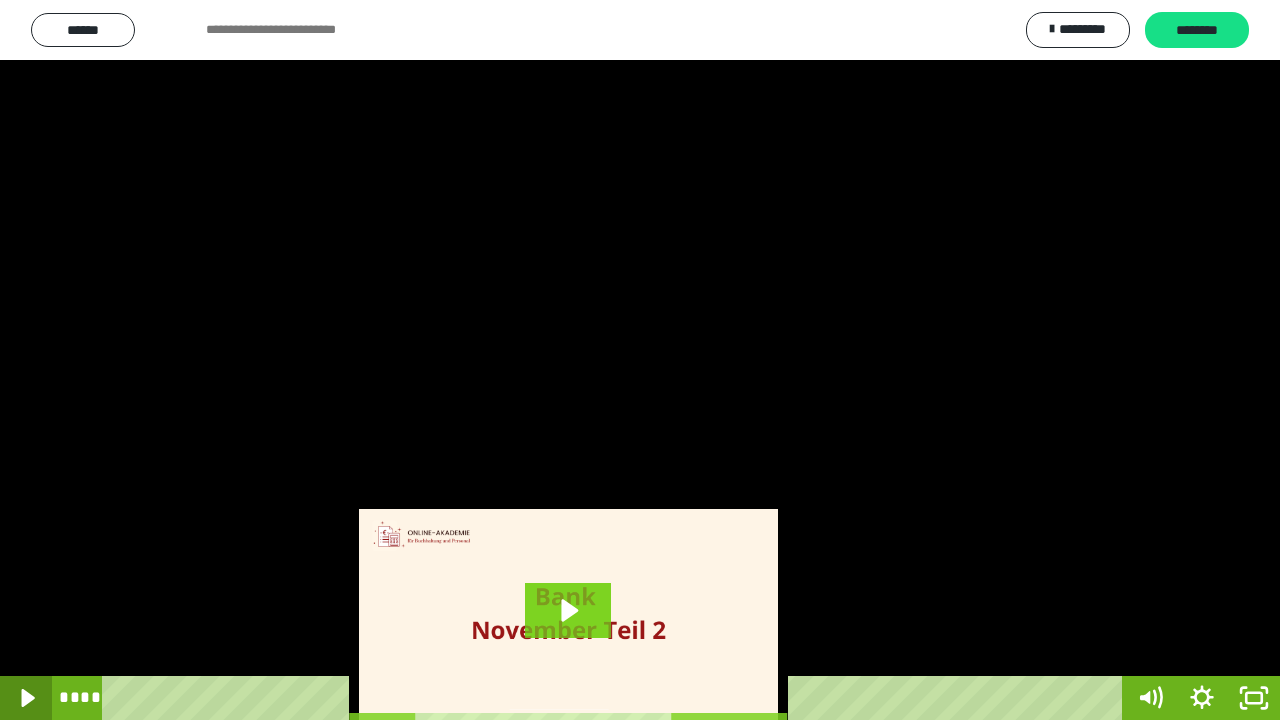 click 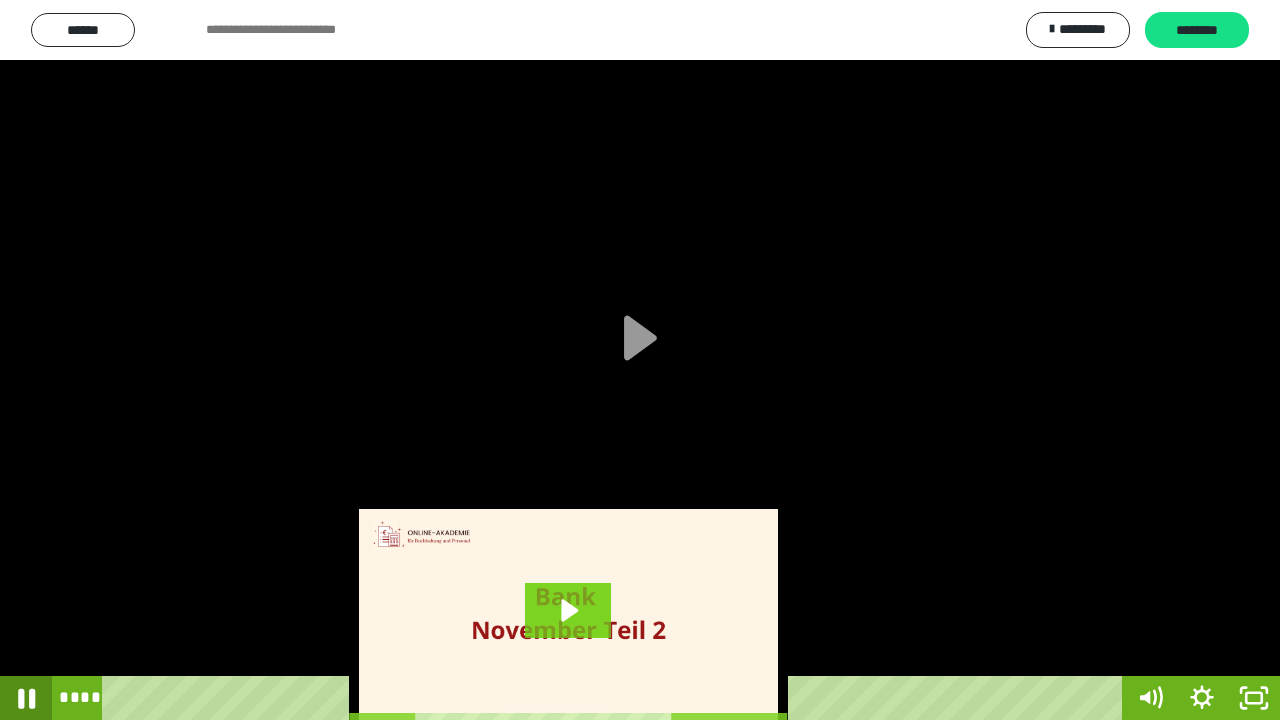 click 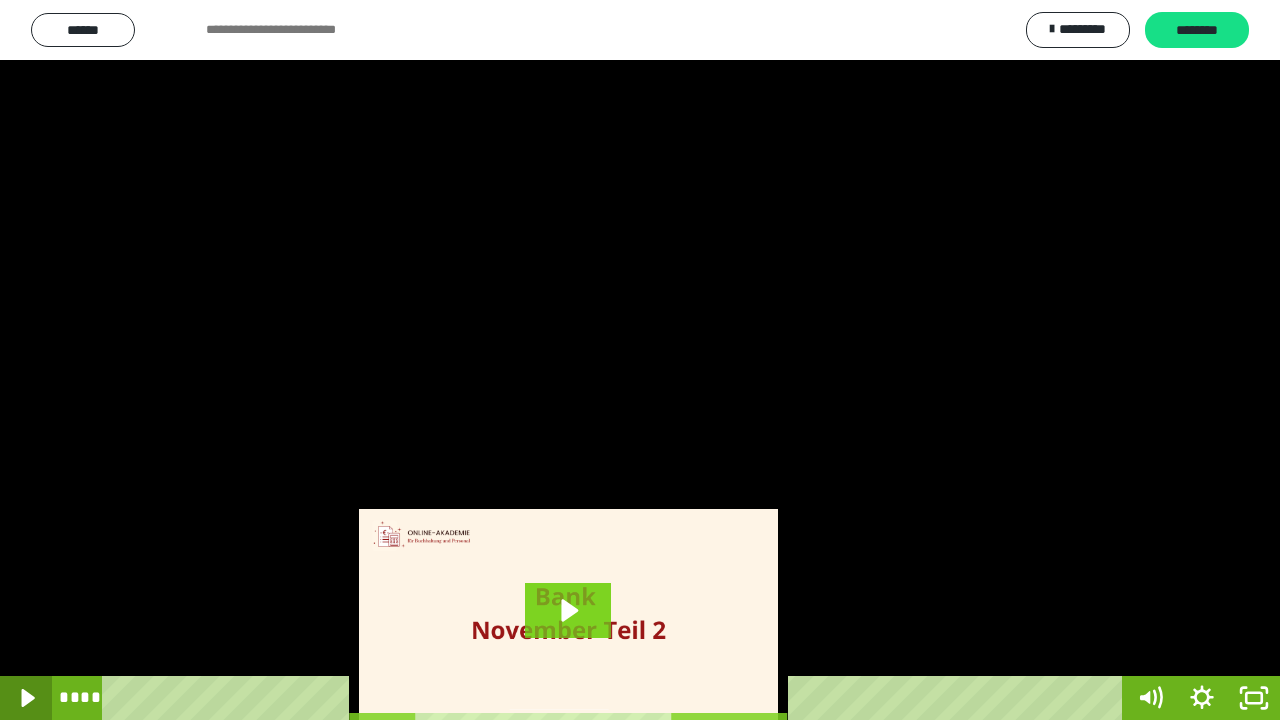 click 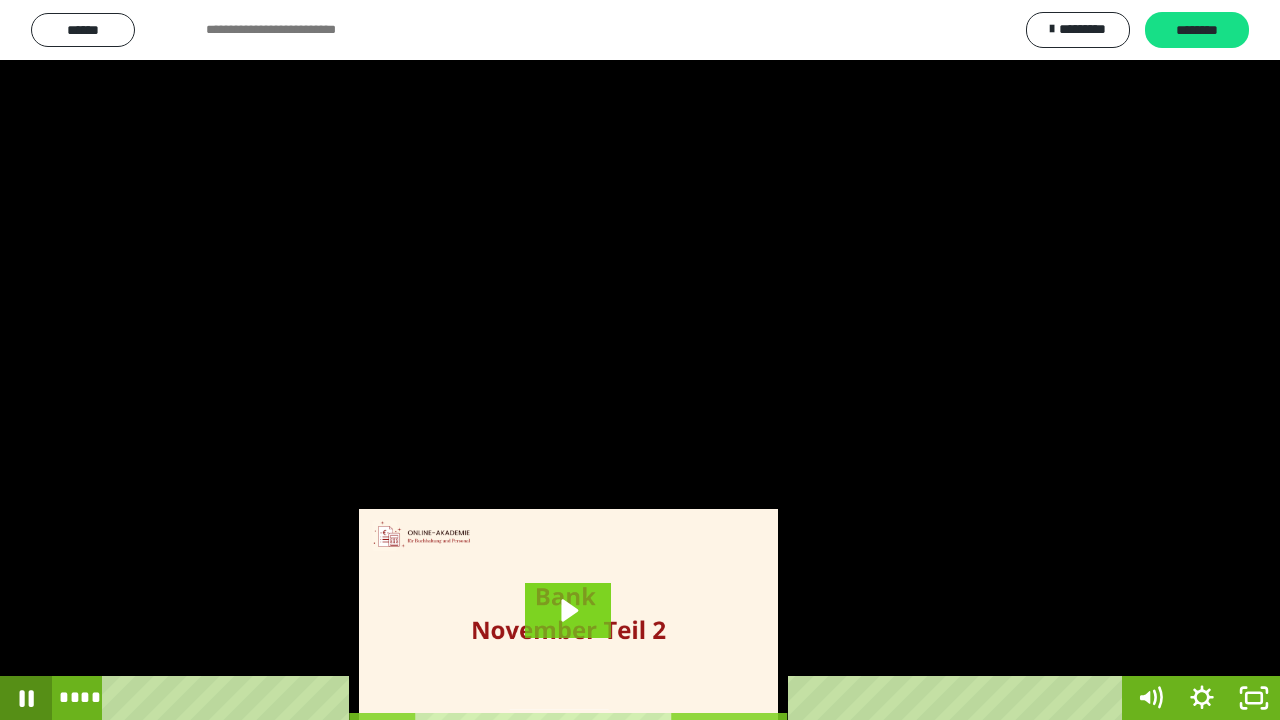 click 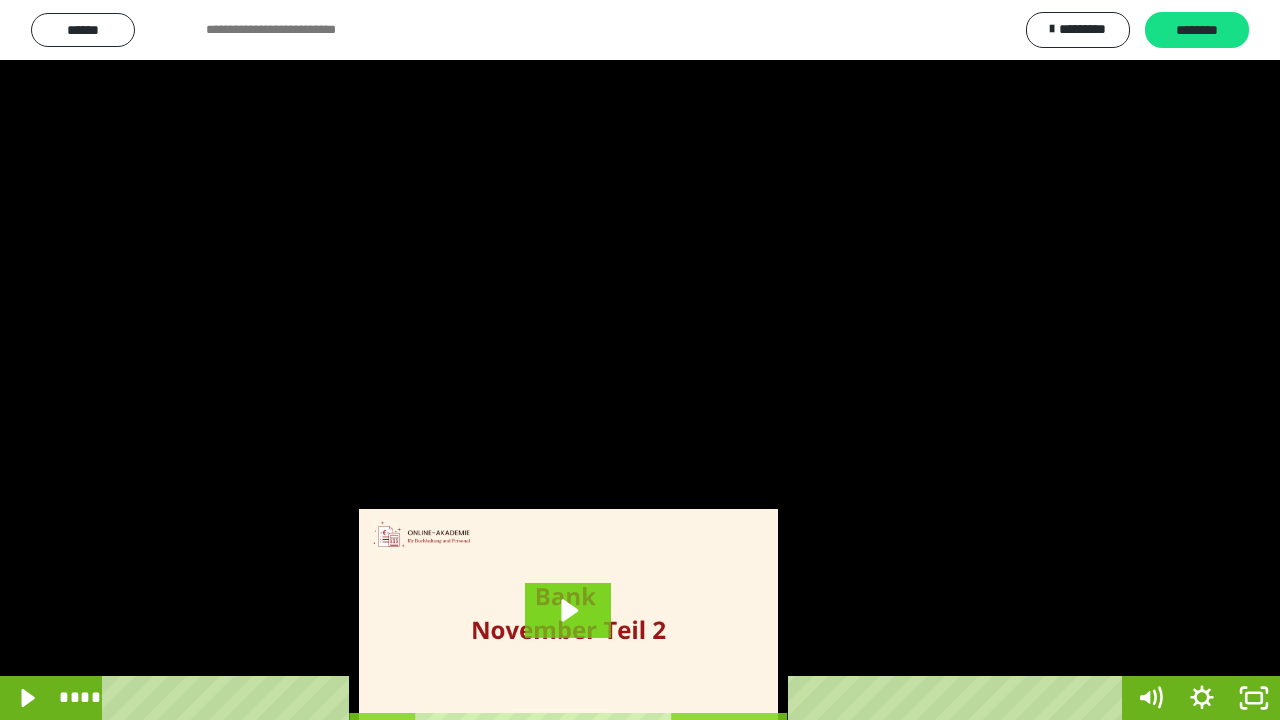 click on "****" at bounding box center [616, 698] 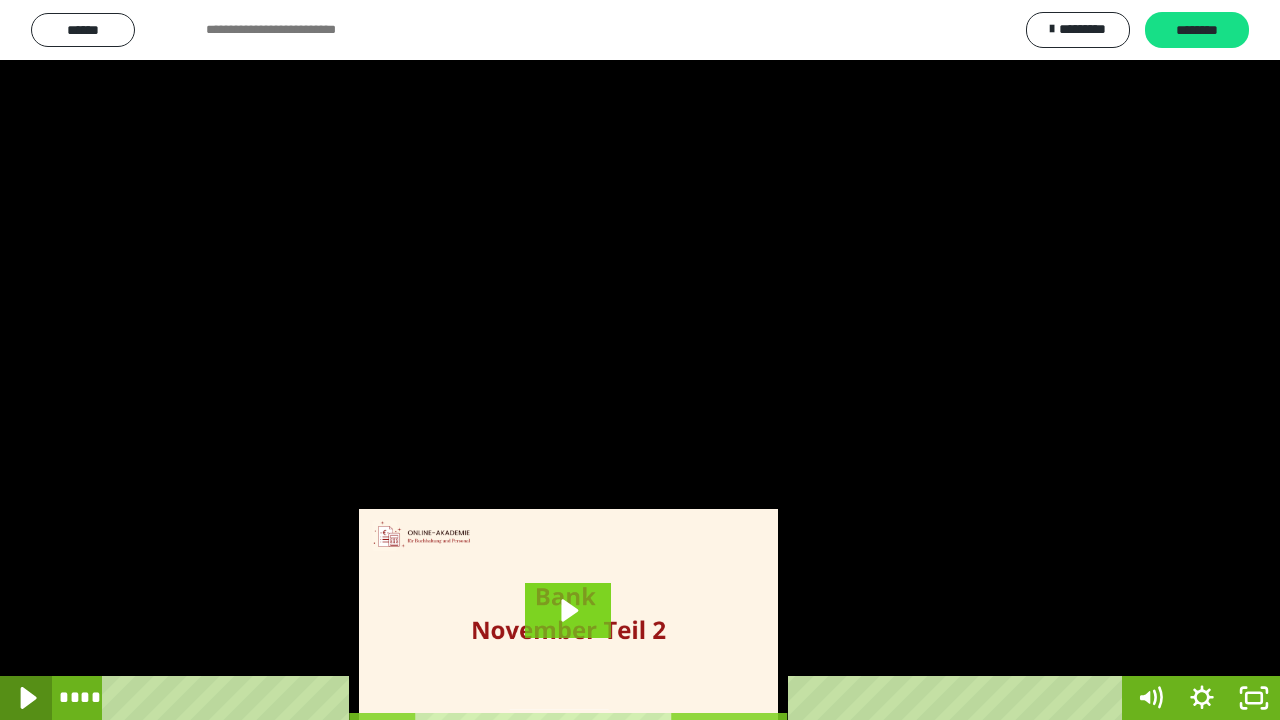 click 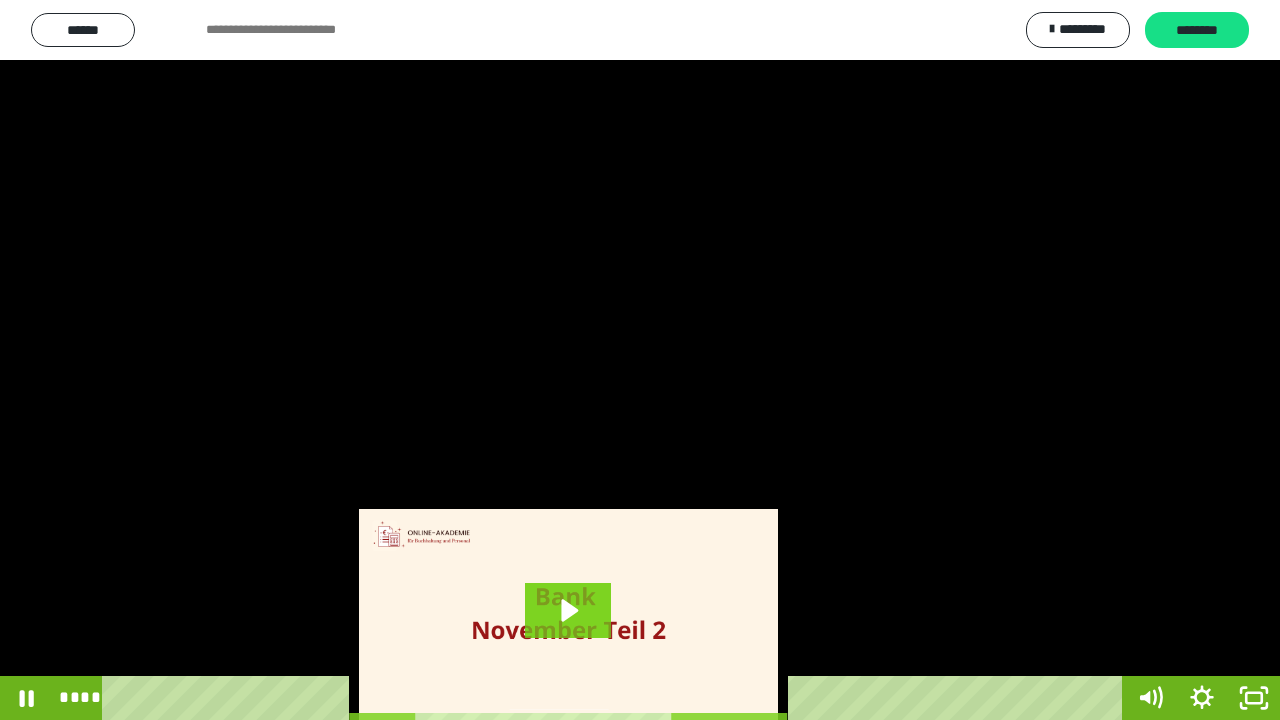 click on "****" at bounding box center [616, 698] 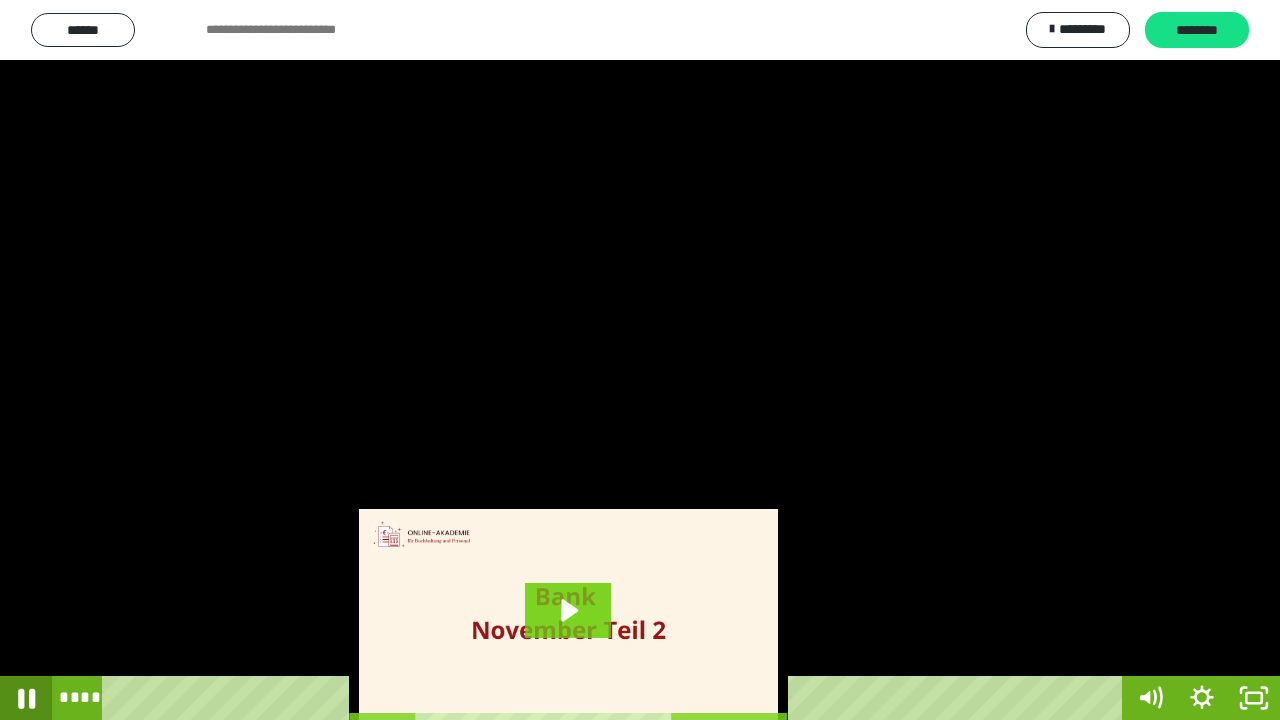 click 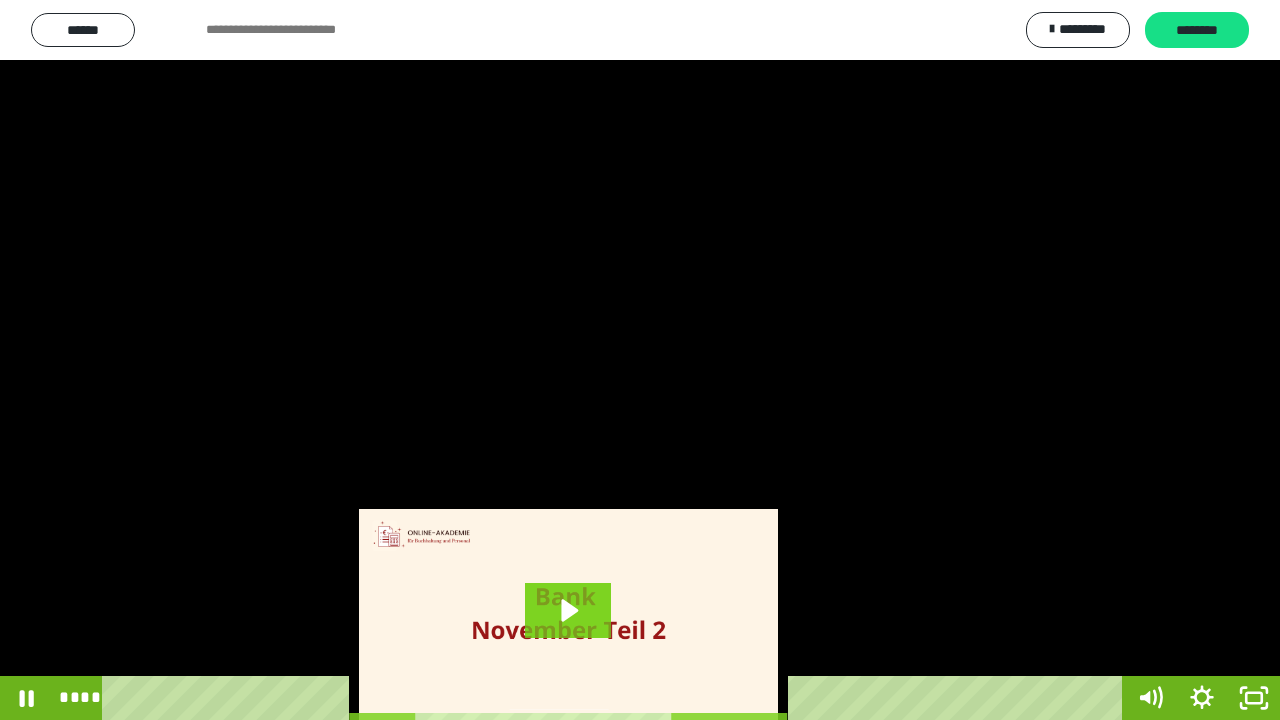 click on "****" at bounding box center [616, 698] 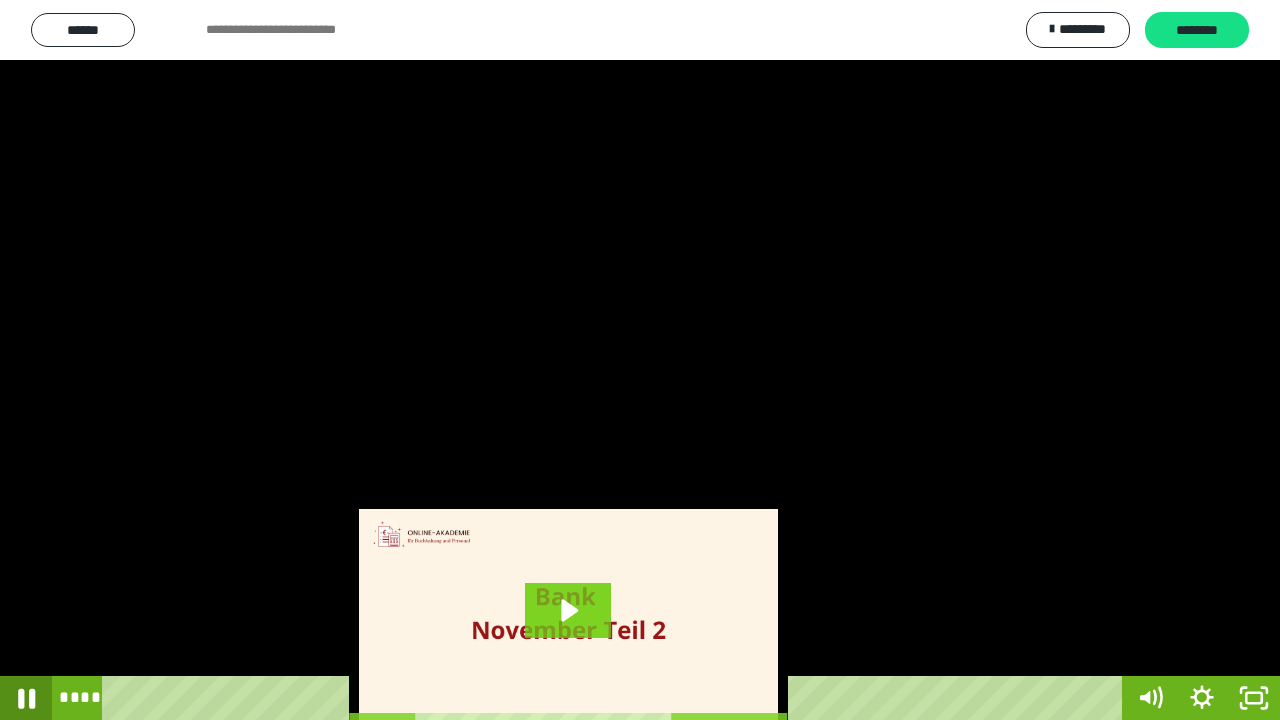 click 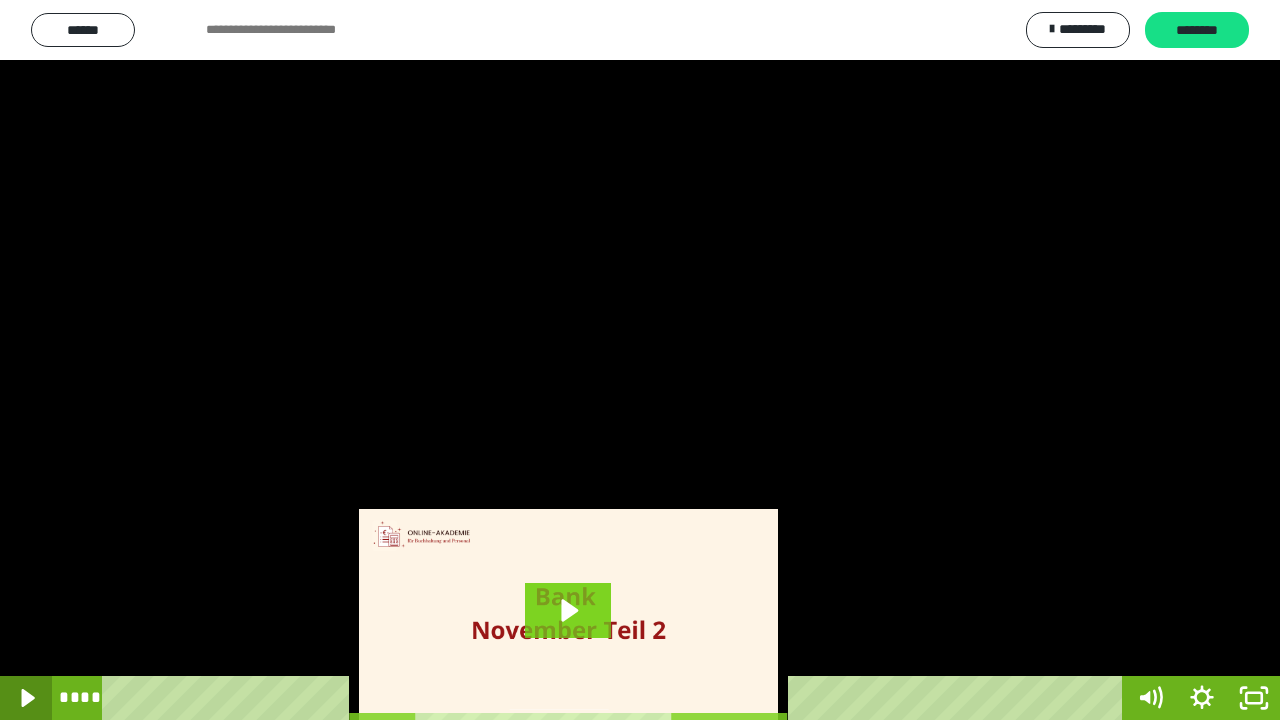 click 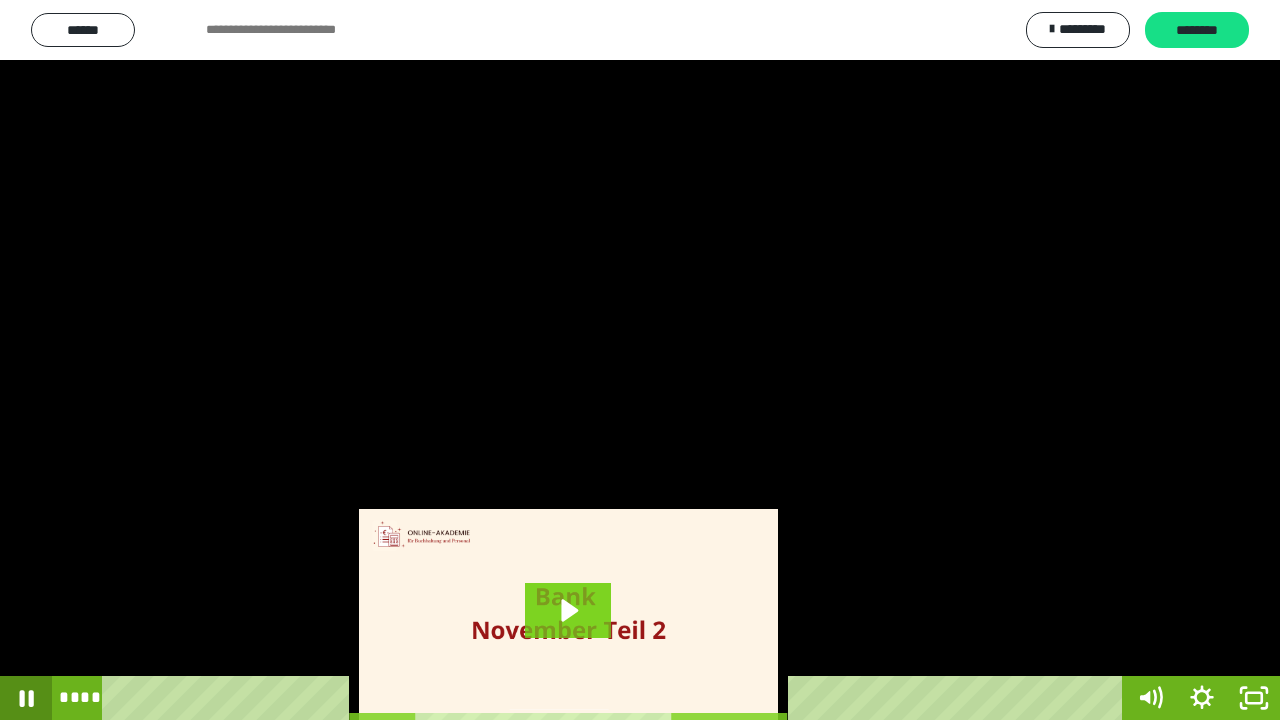 click 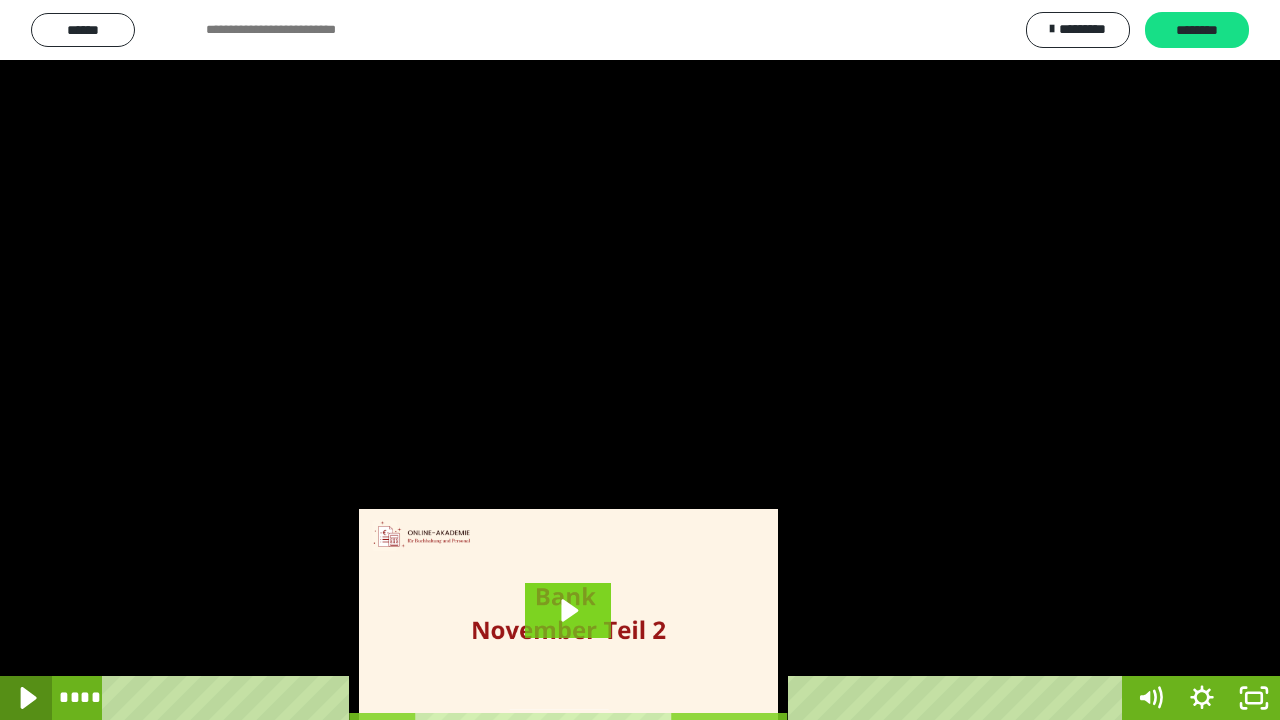 click 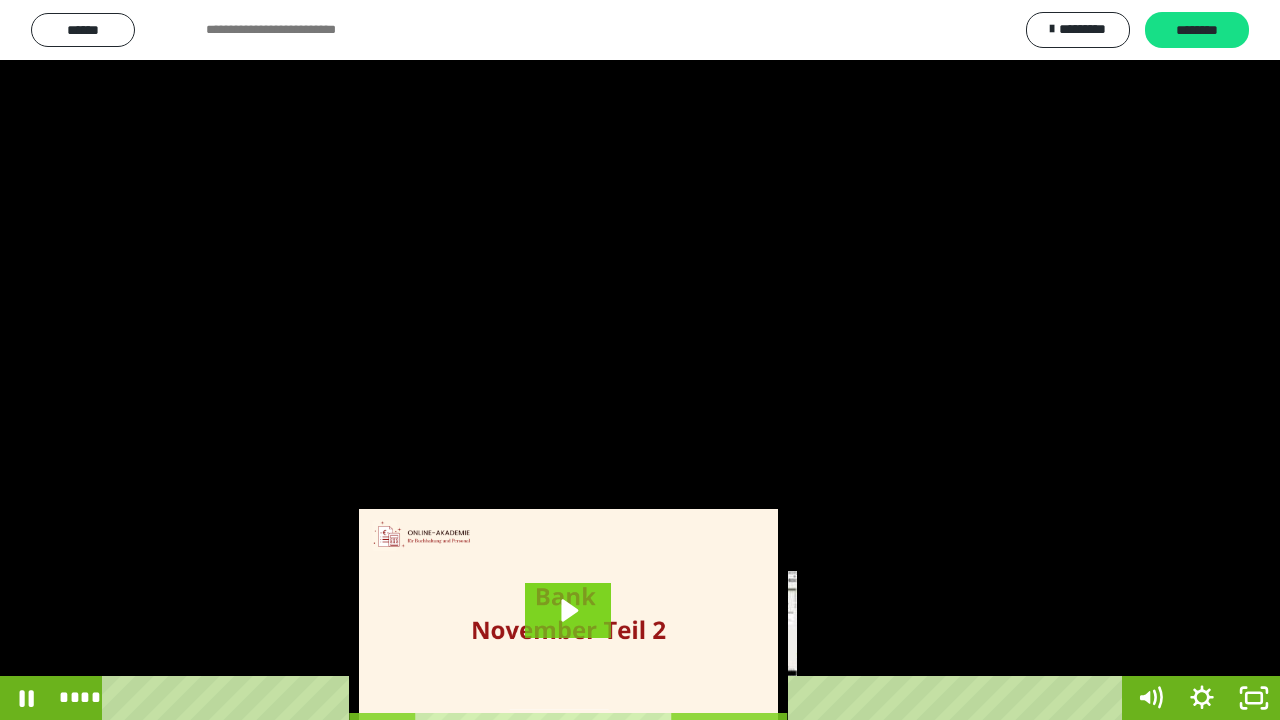 click on "****" at bounding box center (616, 698) 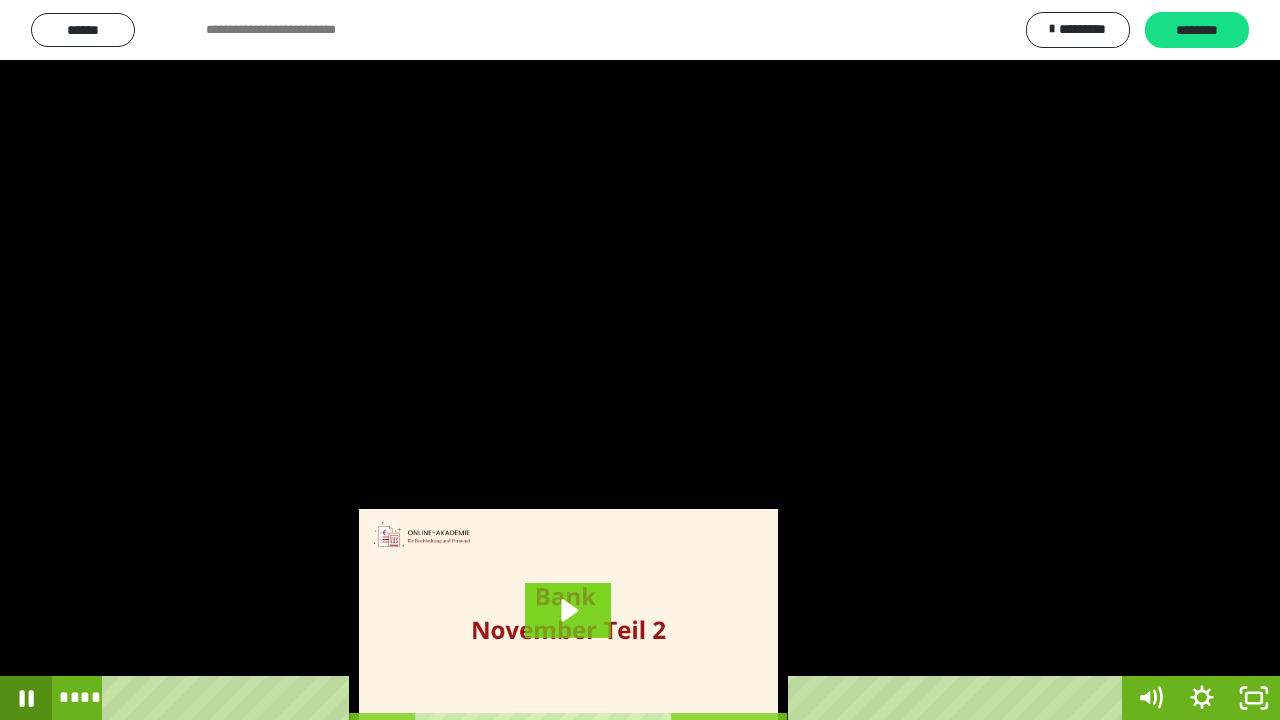 click 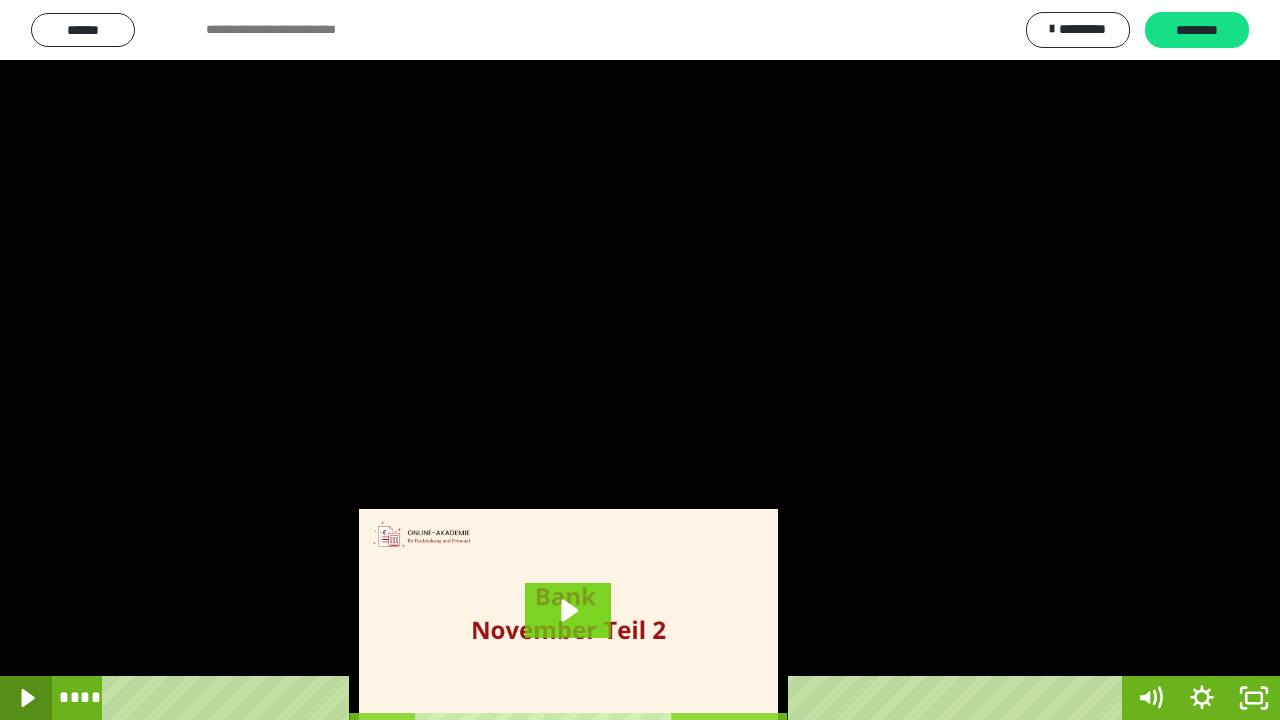 click 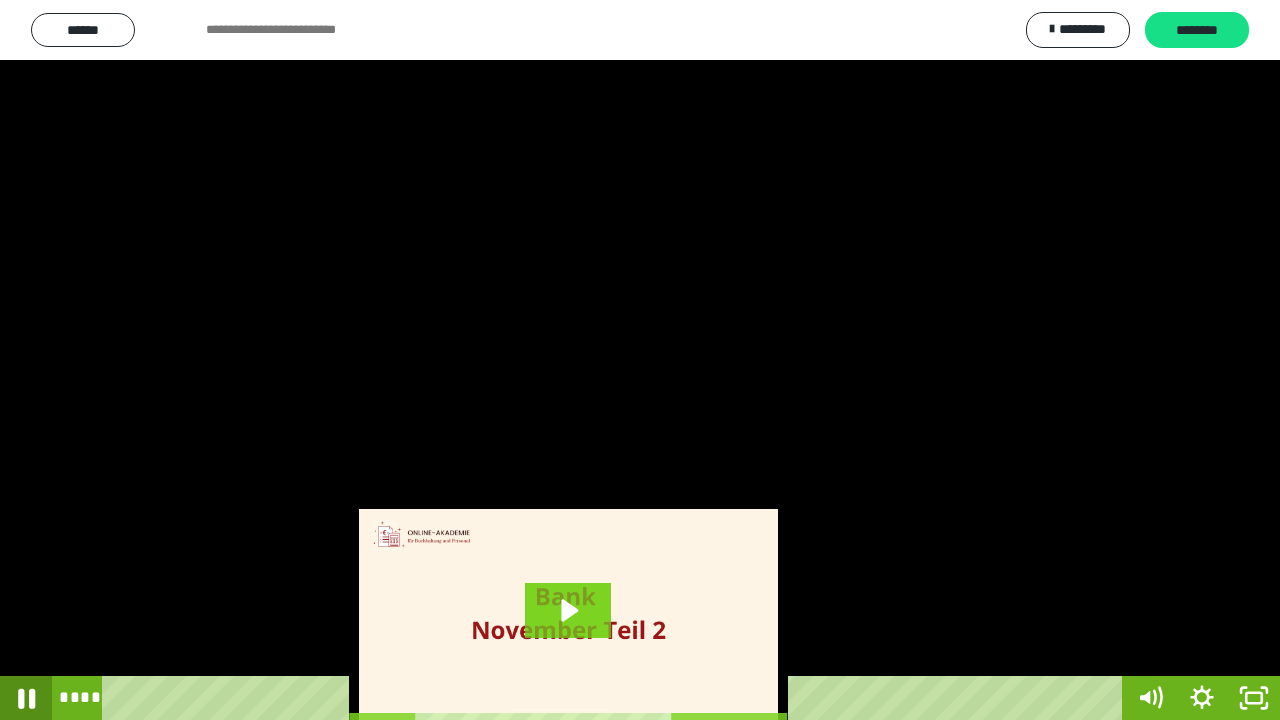 click 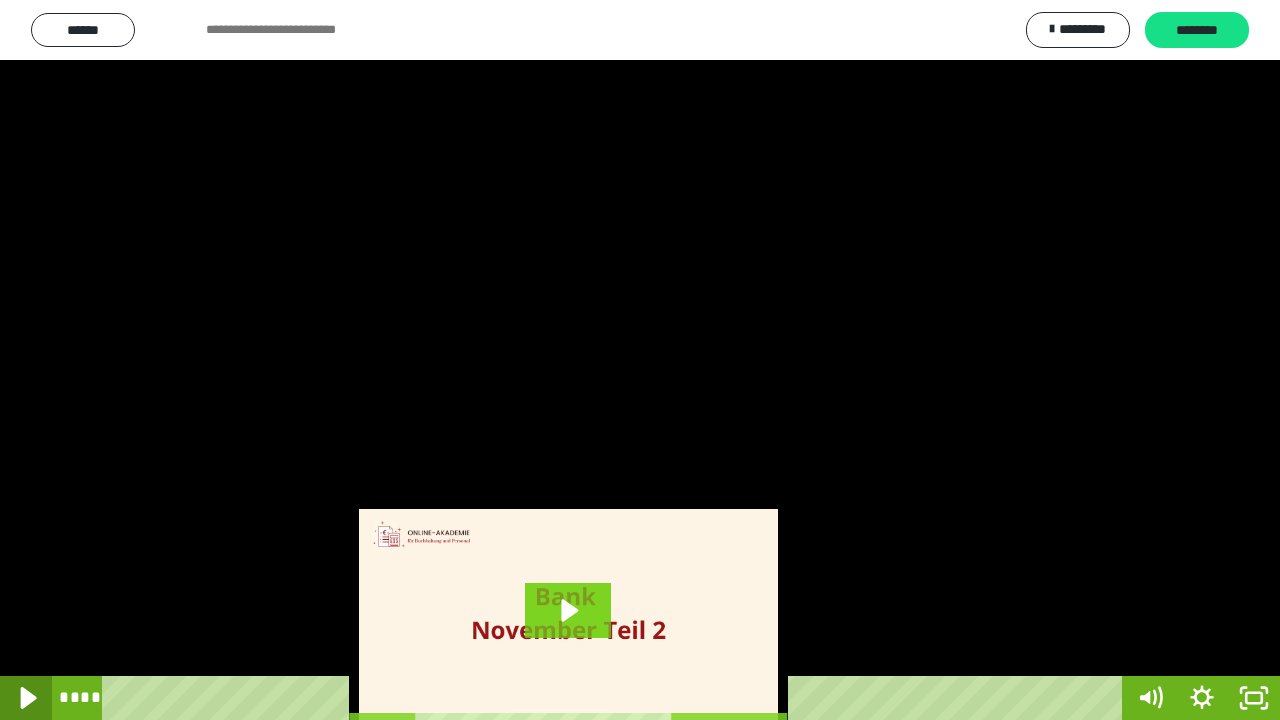 click 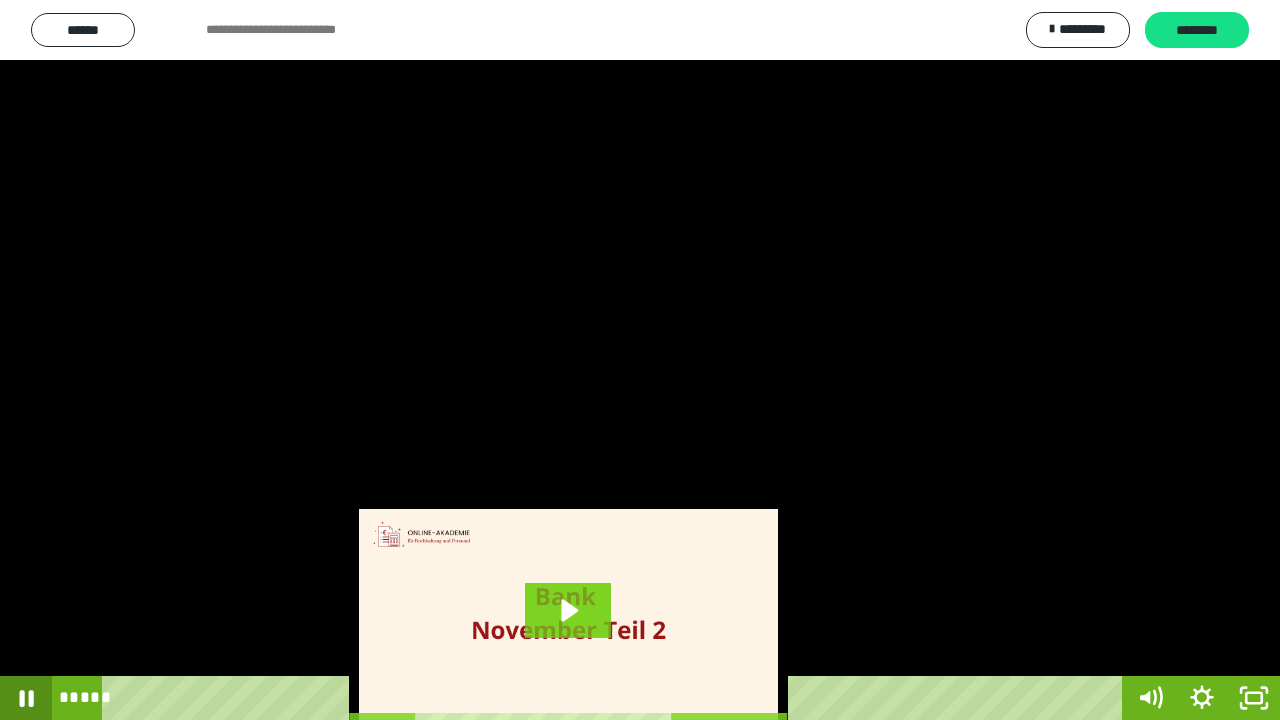 click 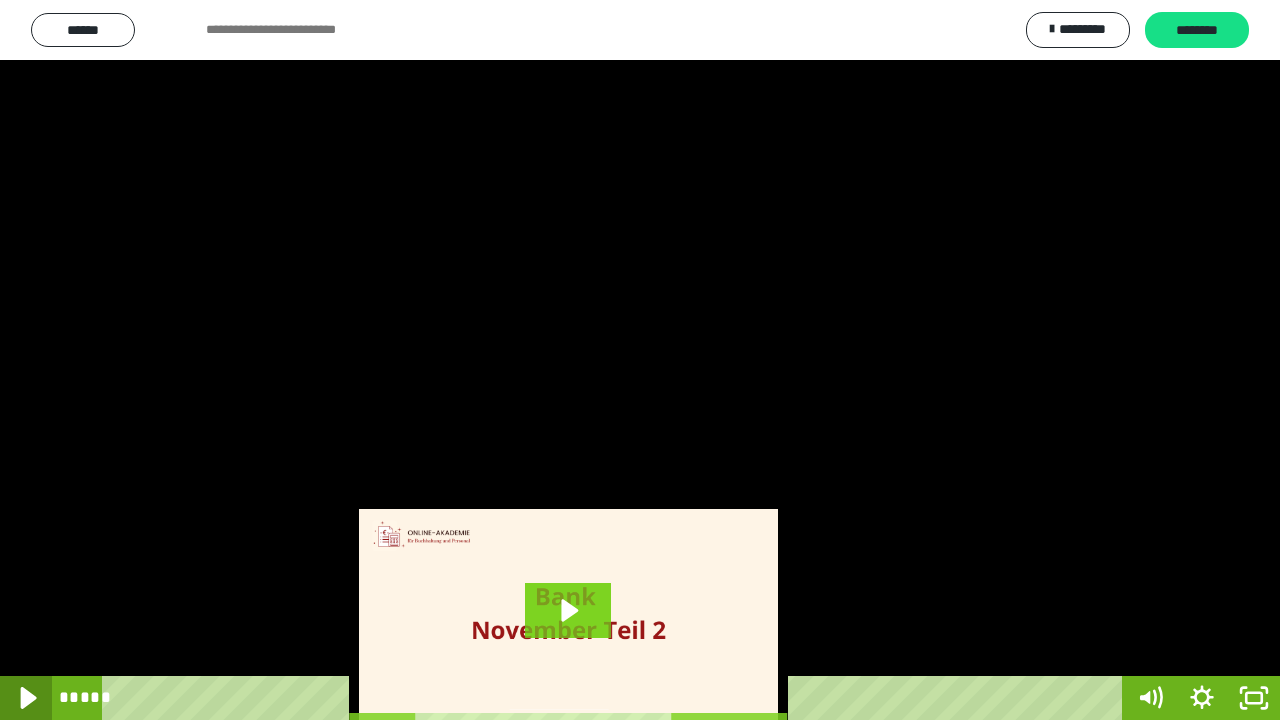 click 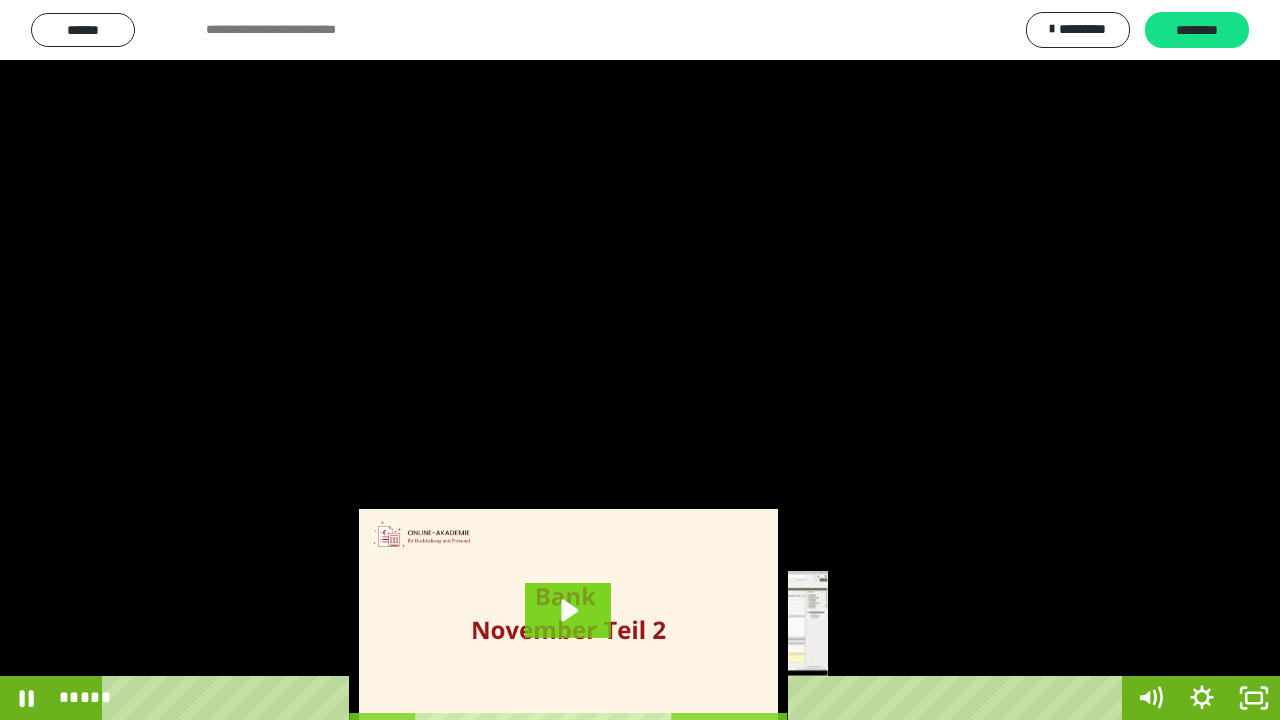 click on "*****" at bounding box center [616, 698] 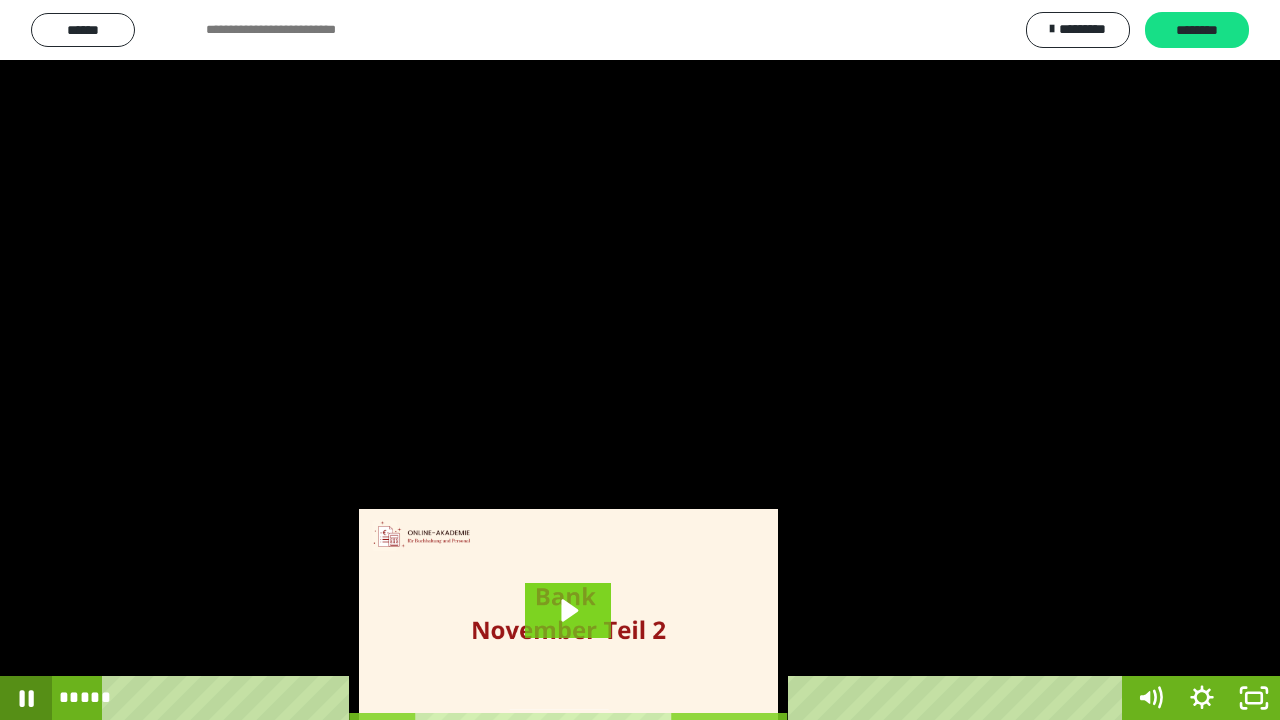 click 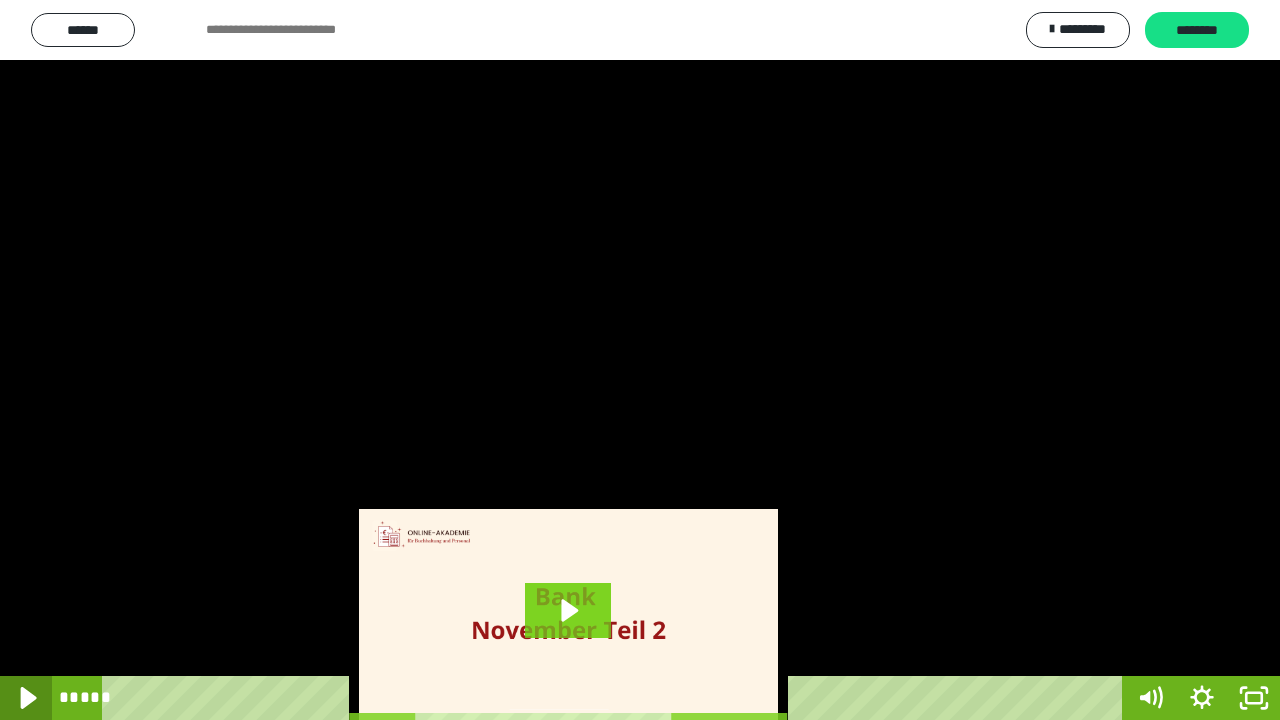 click 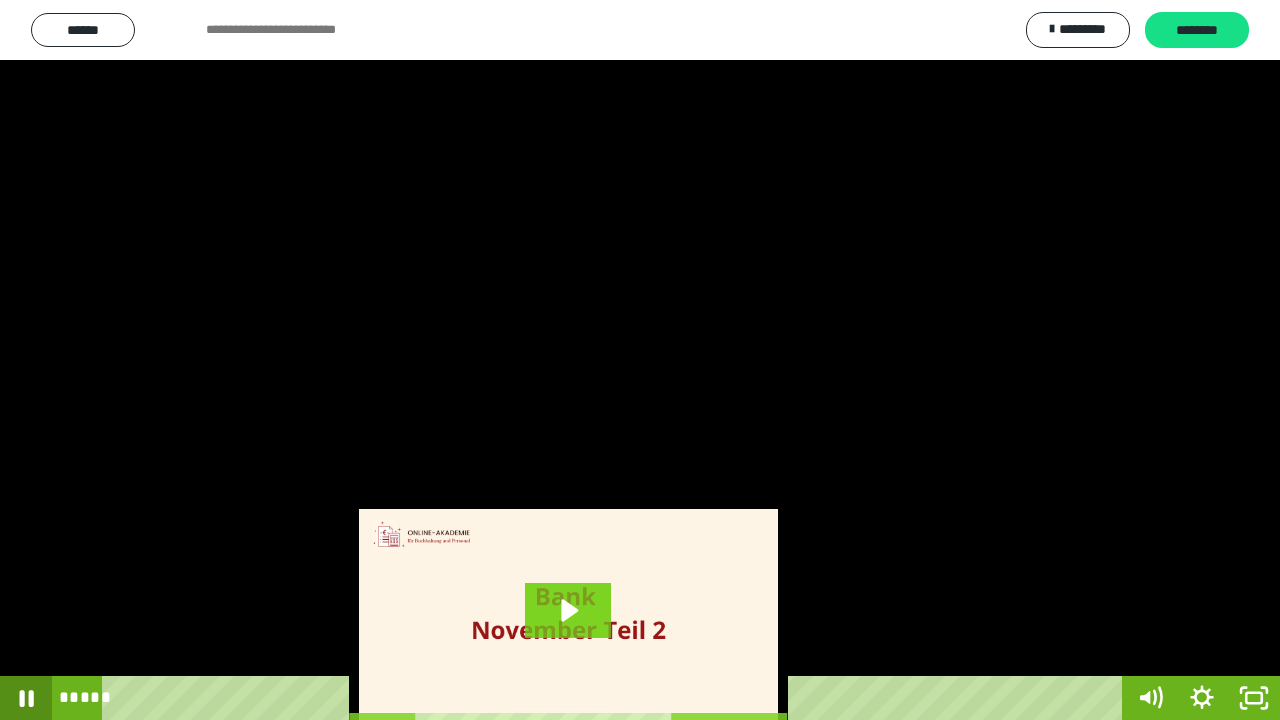 click 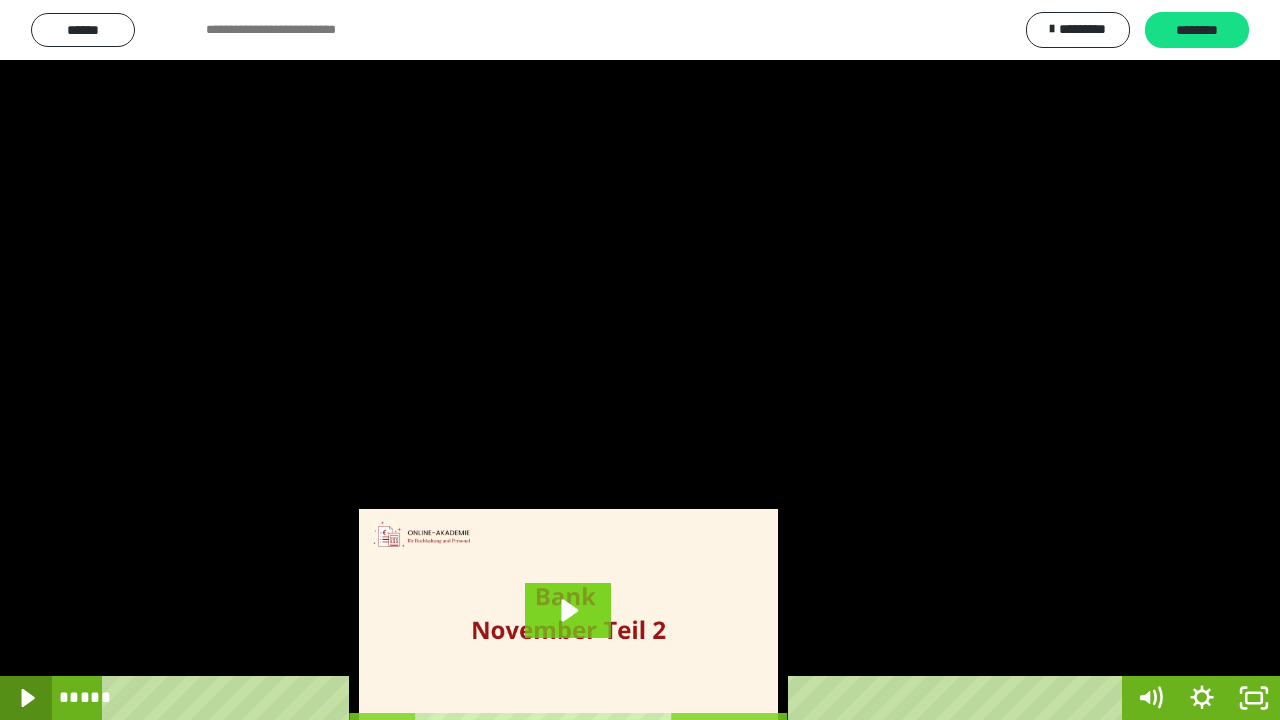 click 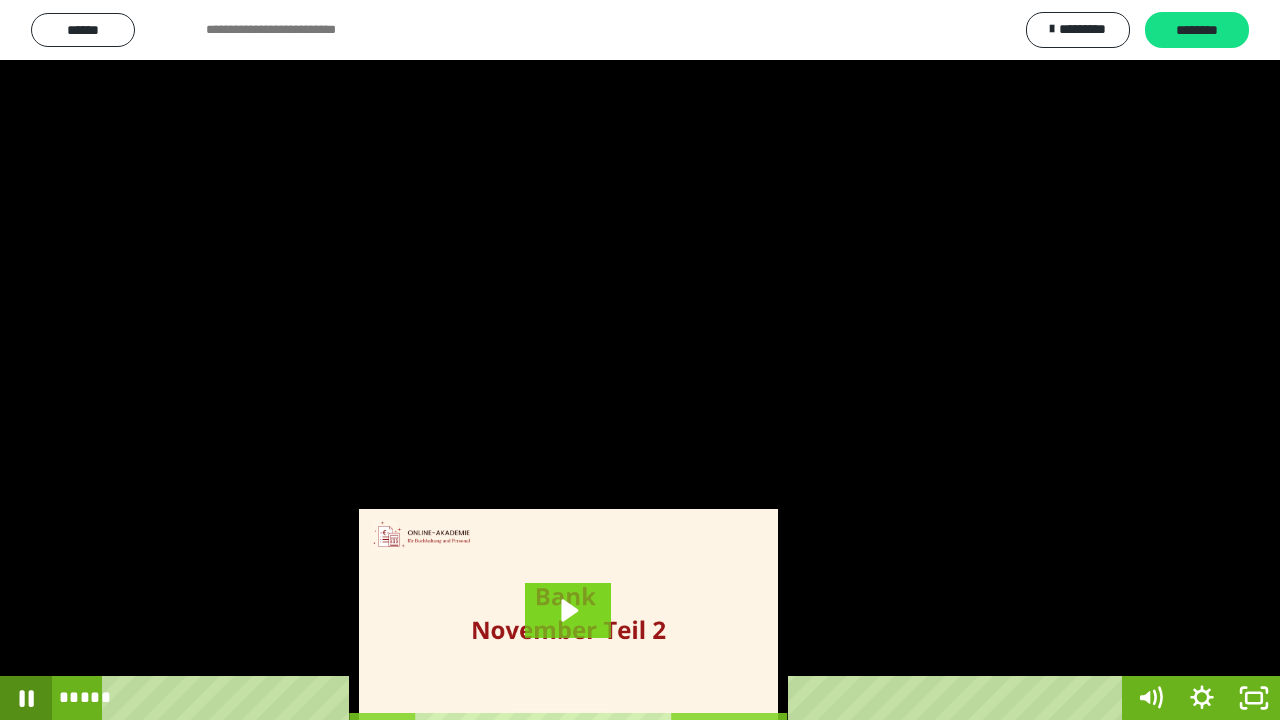 click 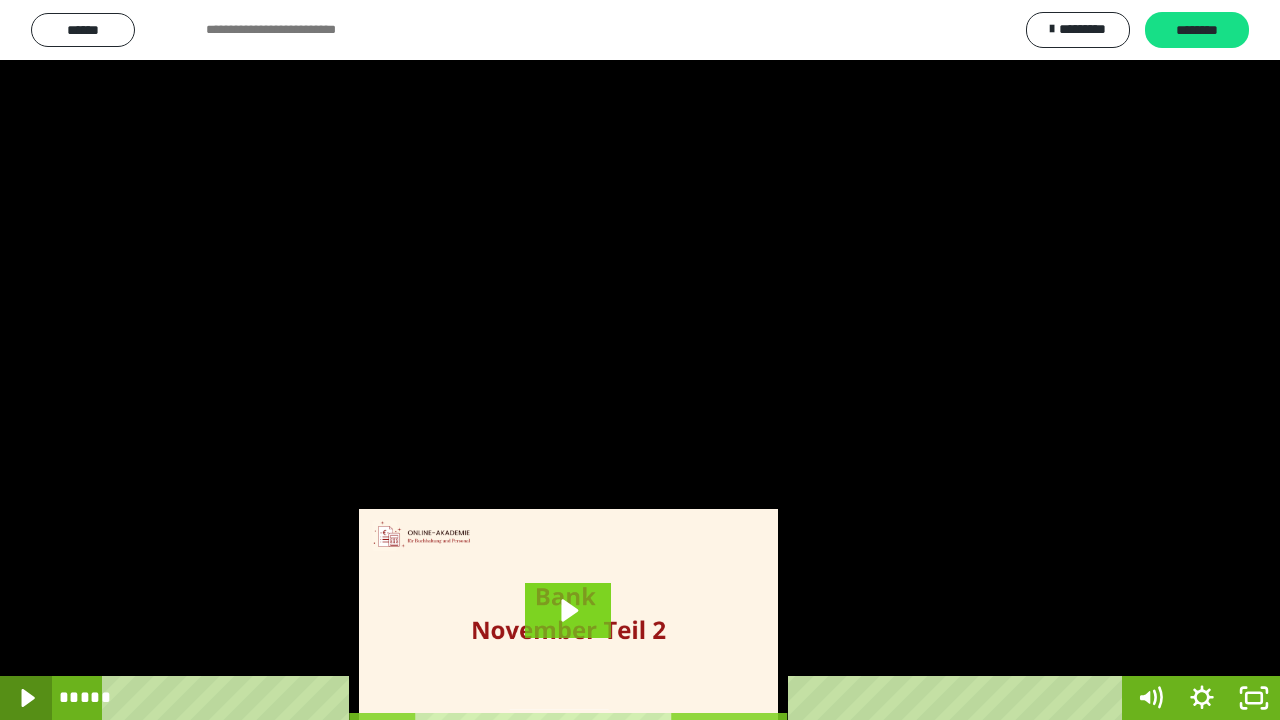 click 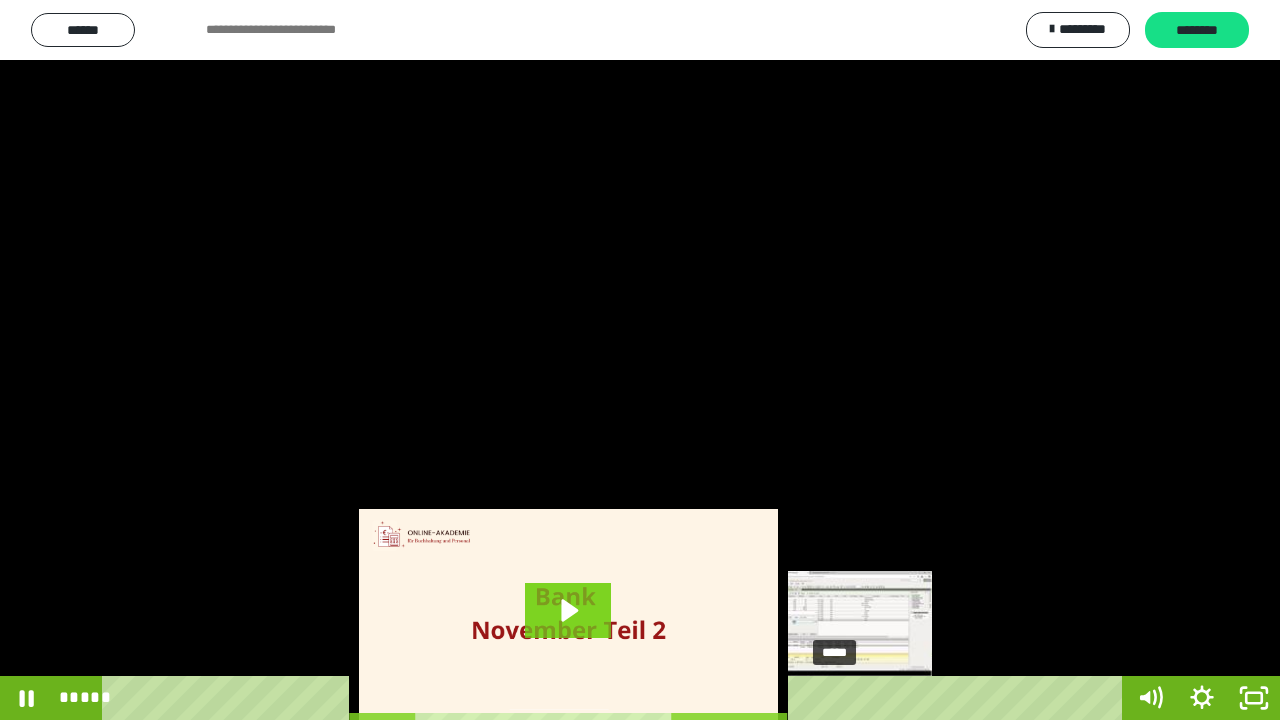 click on "*****" at bounding box center (616, 698) 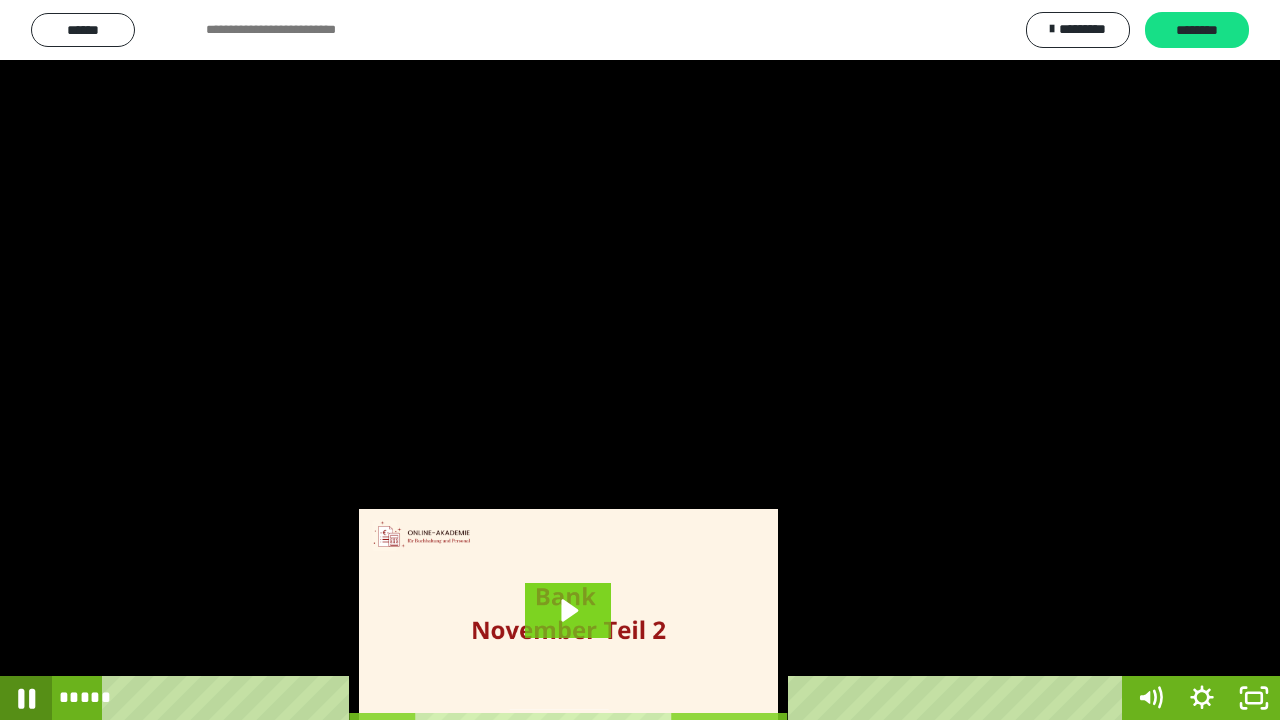 click 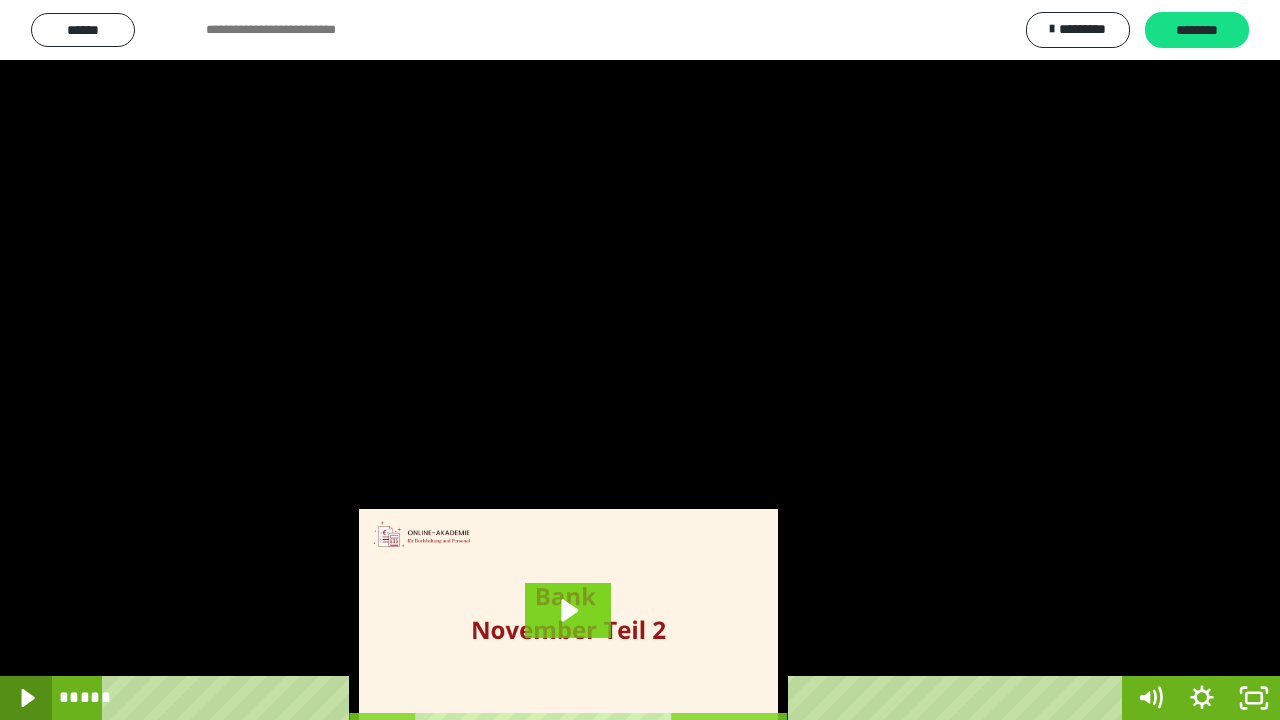 click 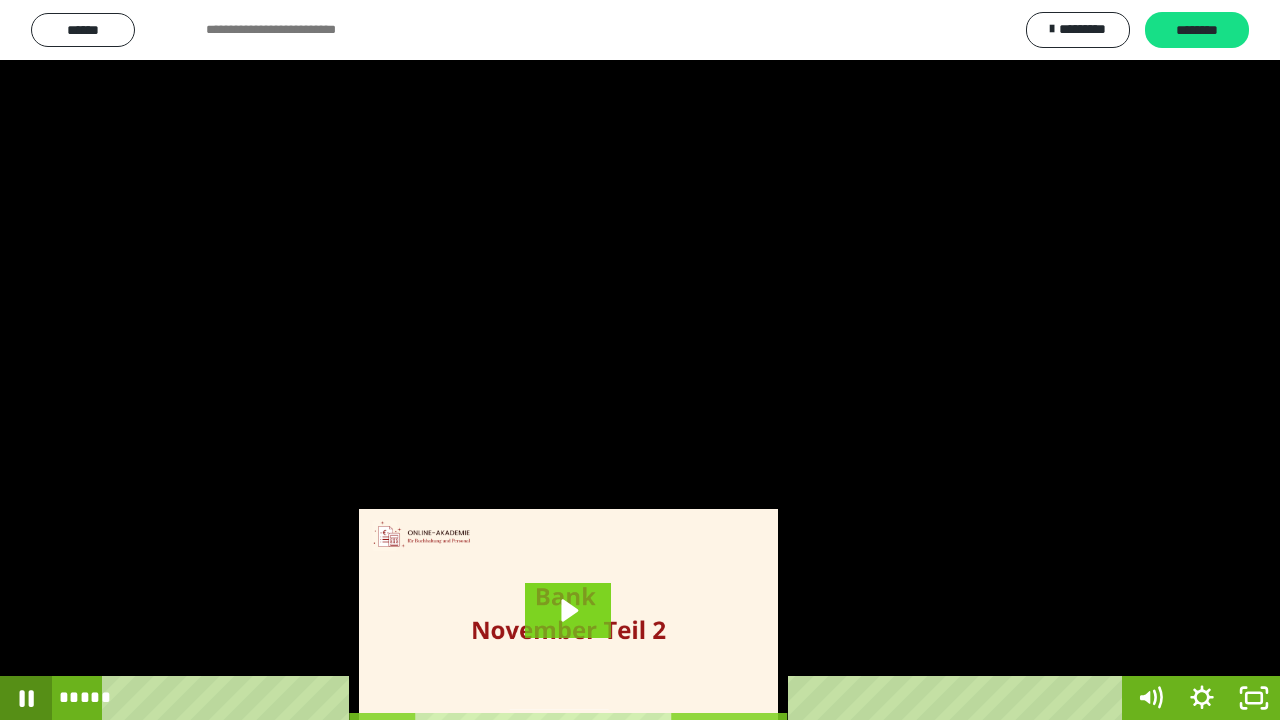 click 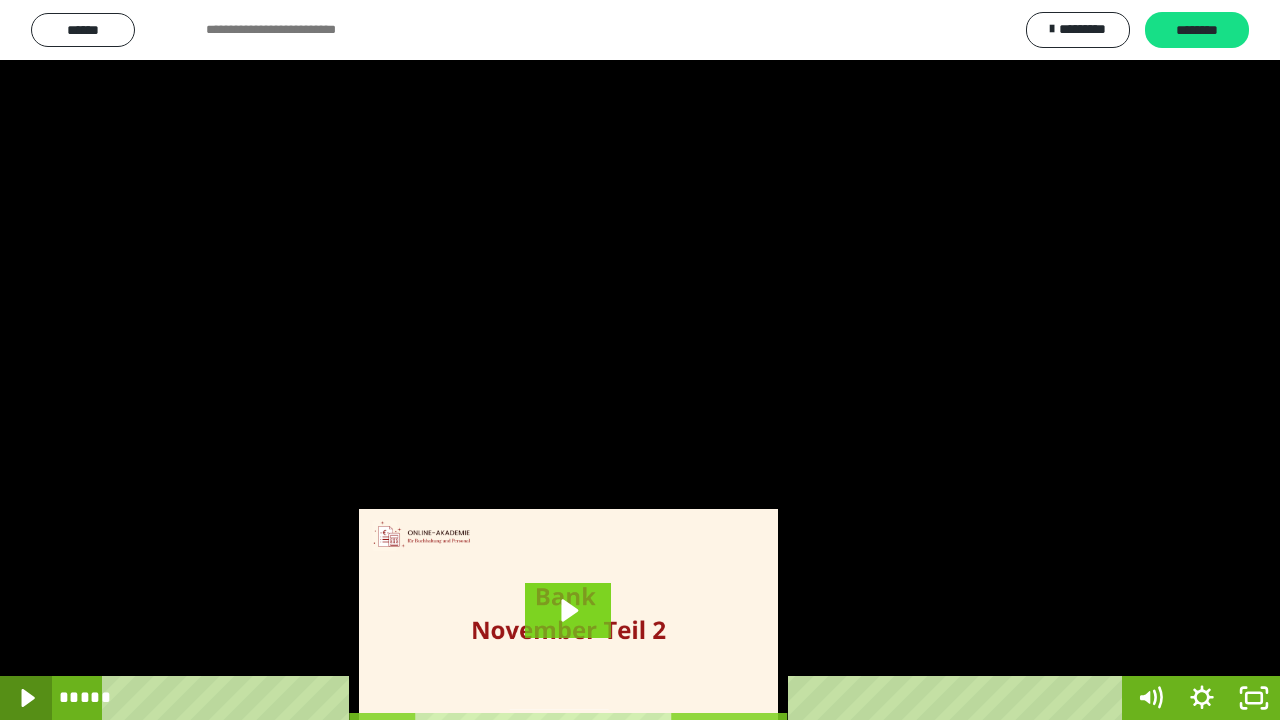 click 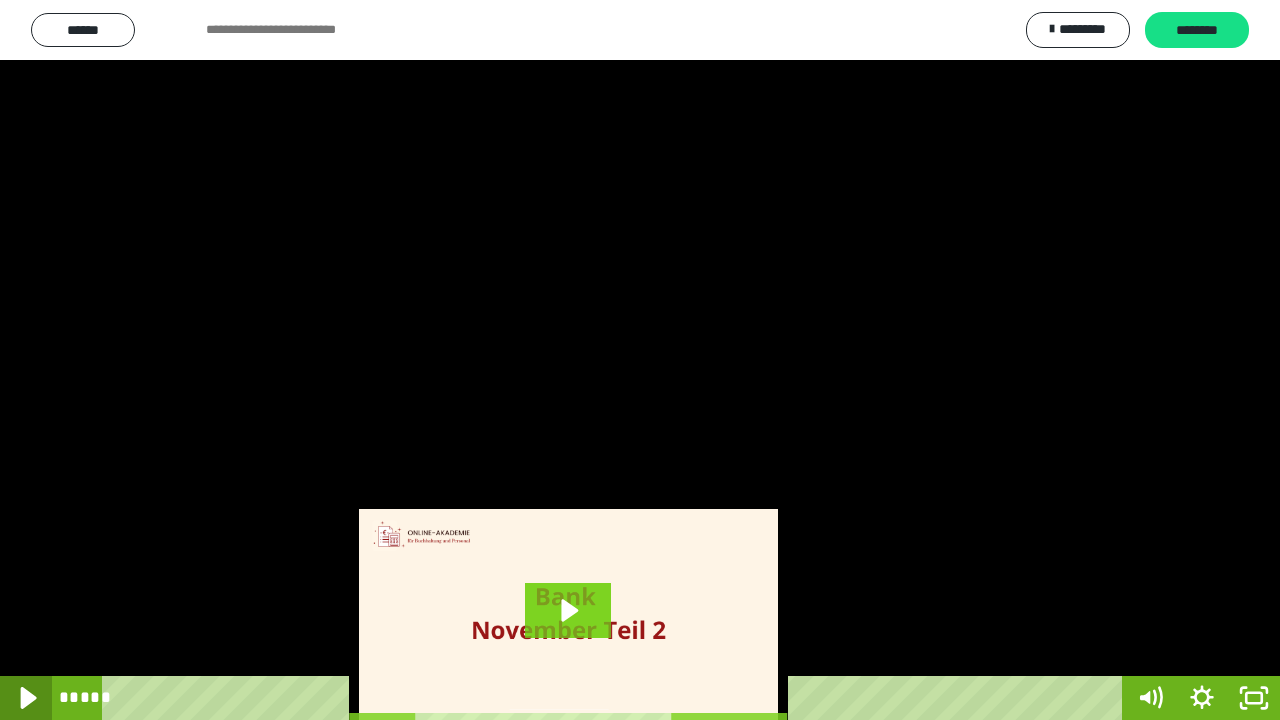click 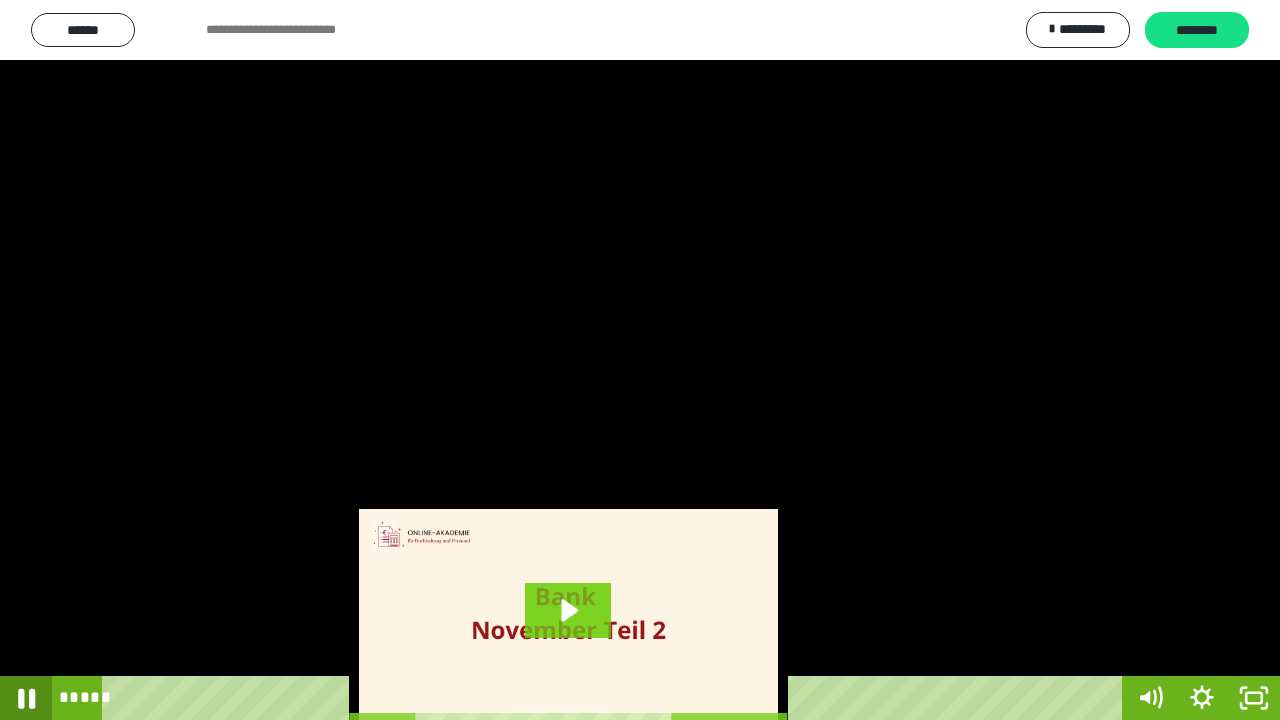 click 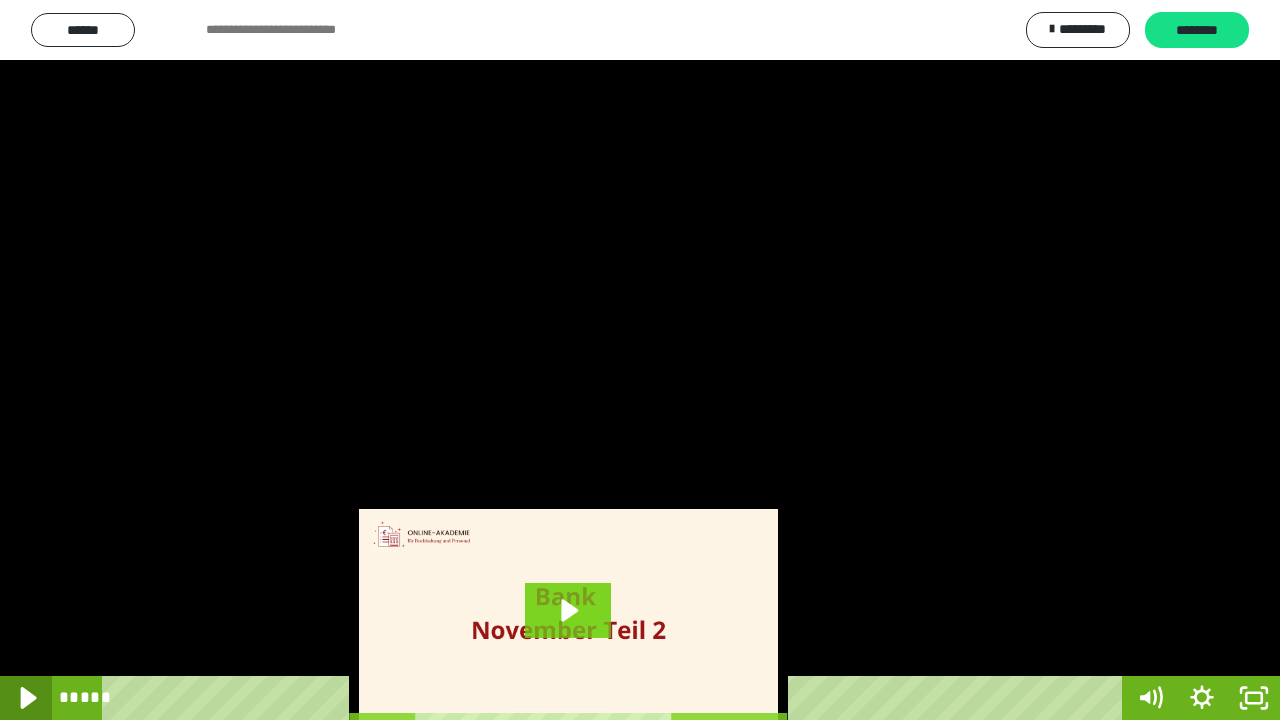 click 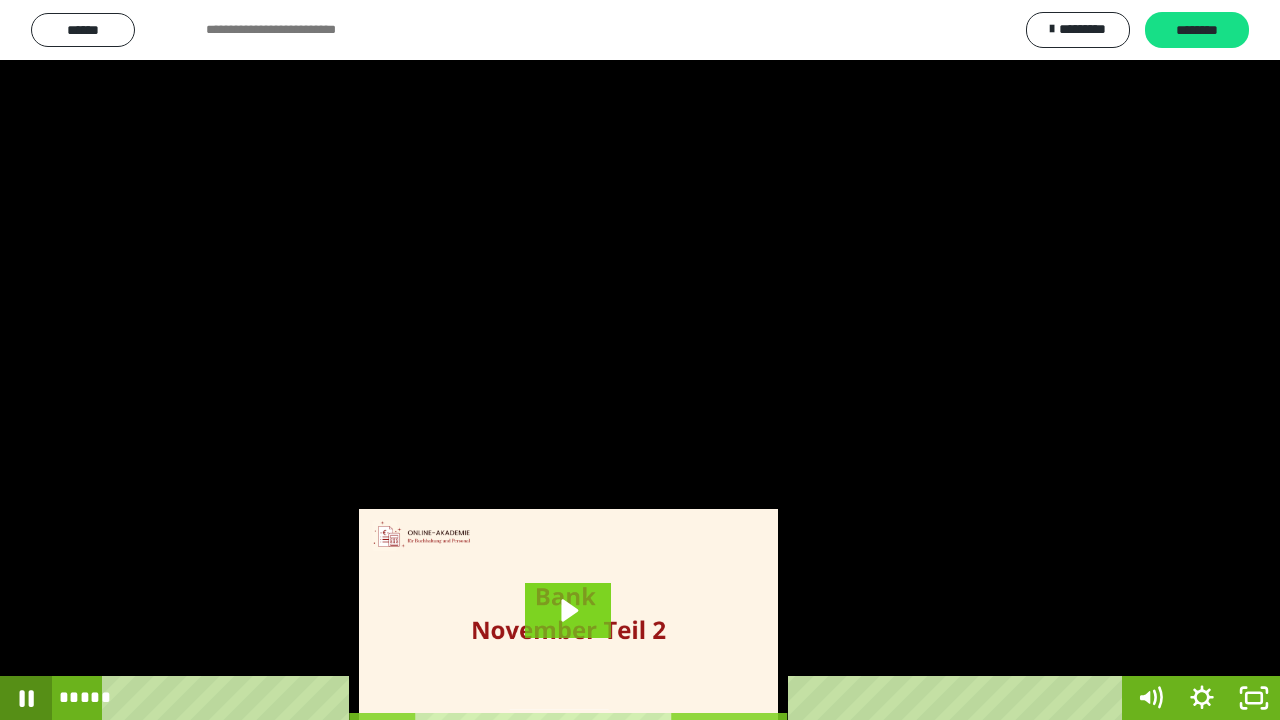 click 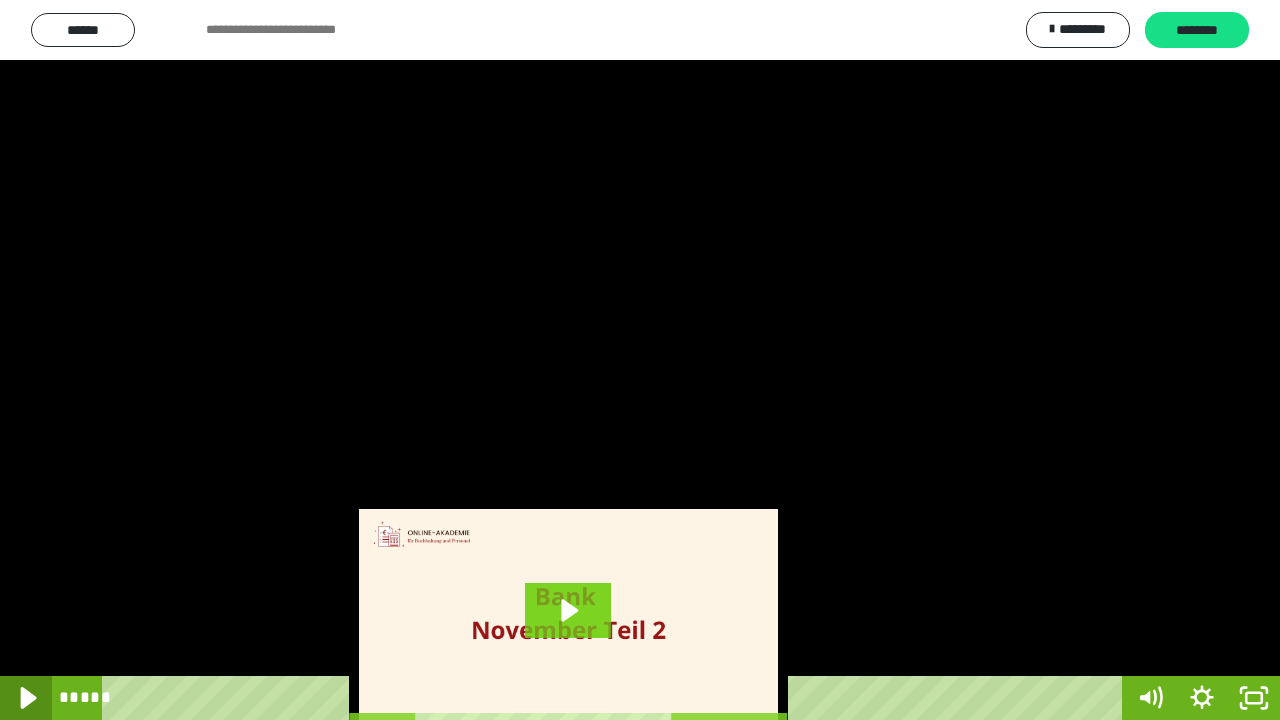 click 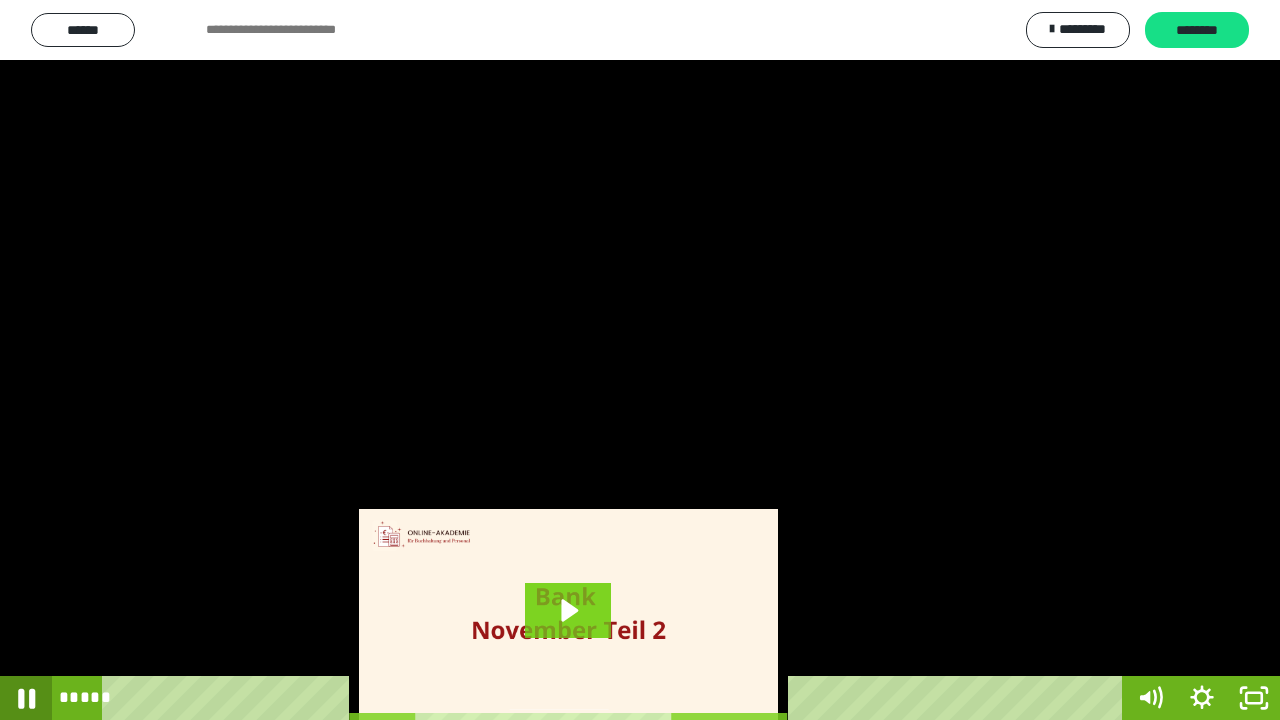 click 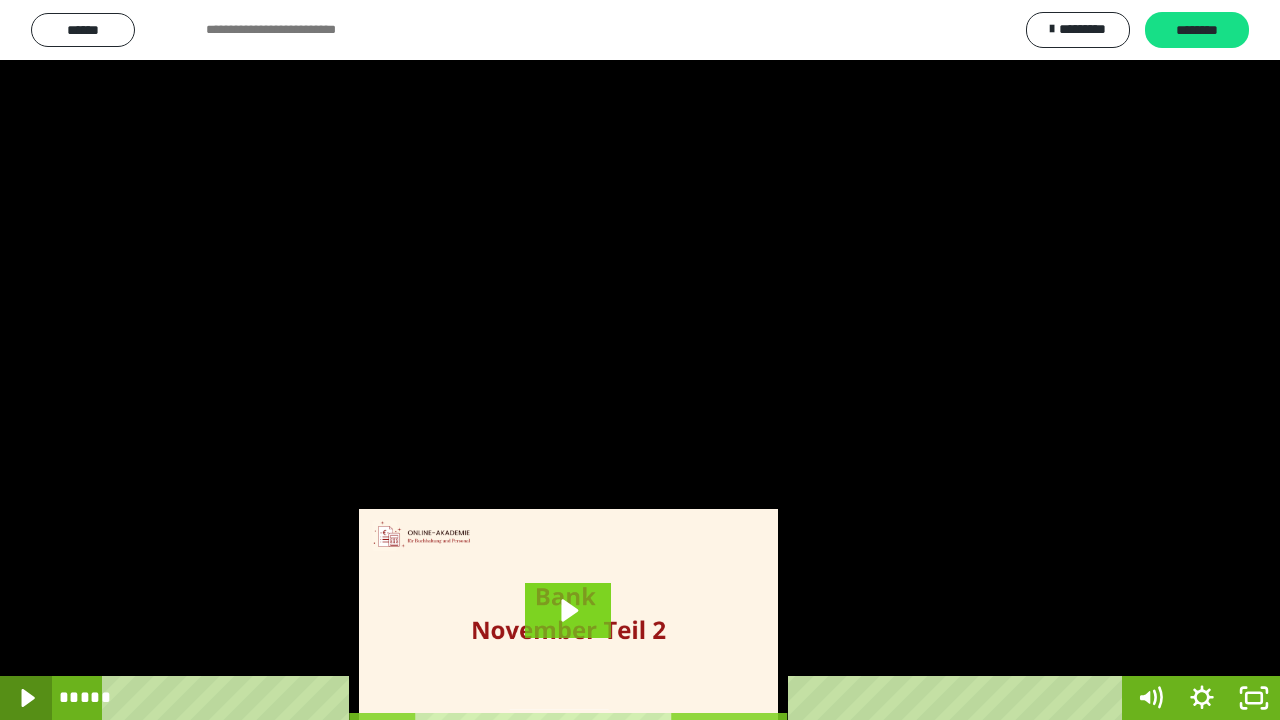 click 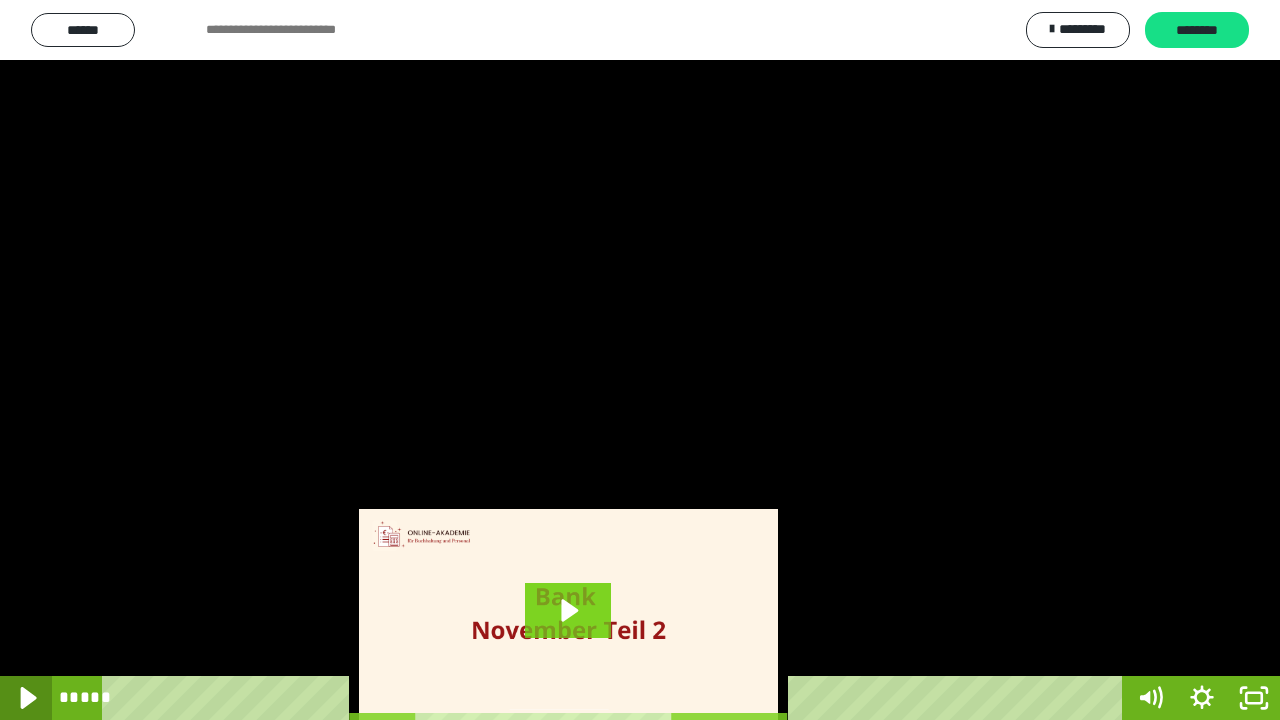 click 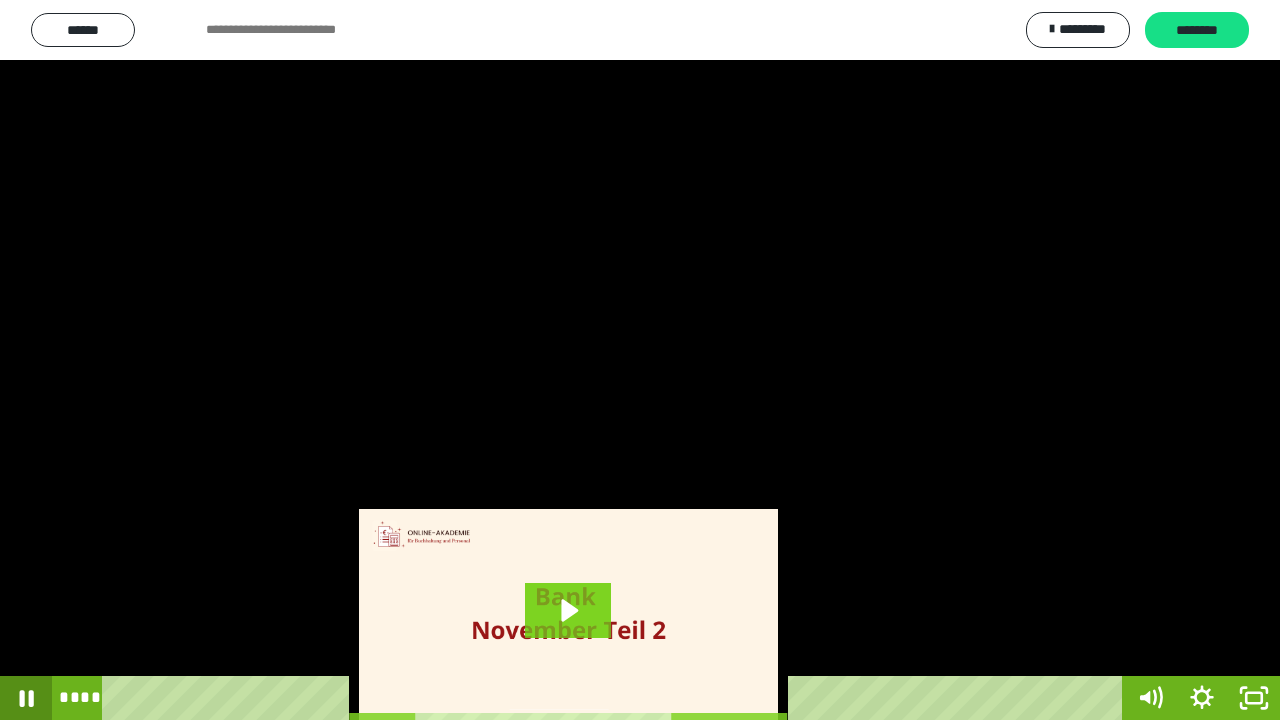 click 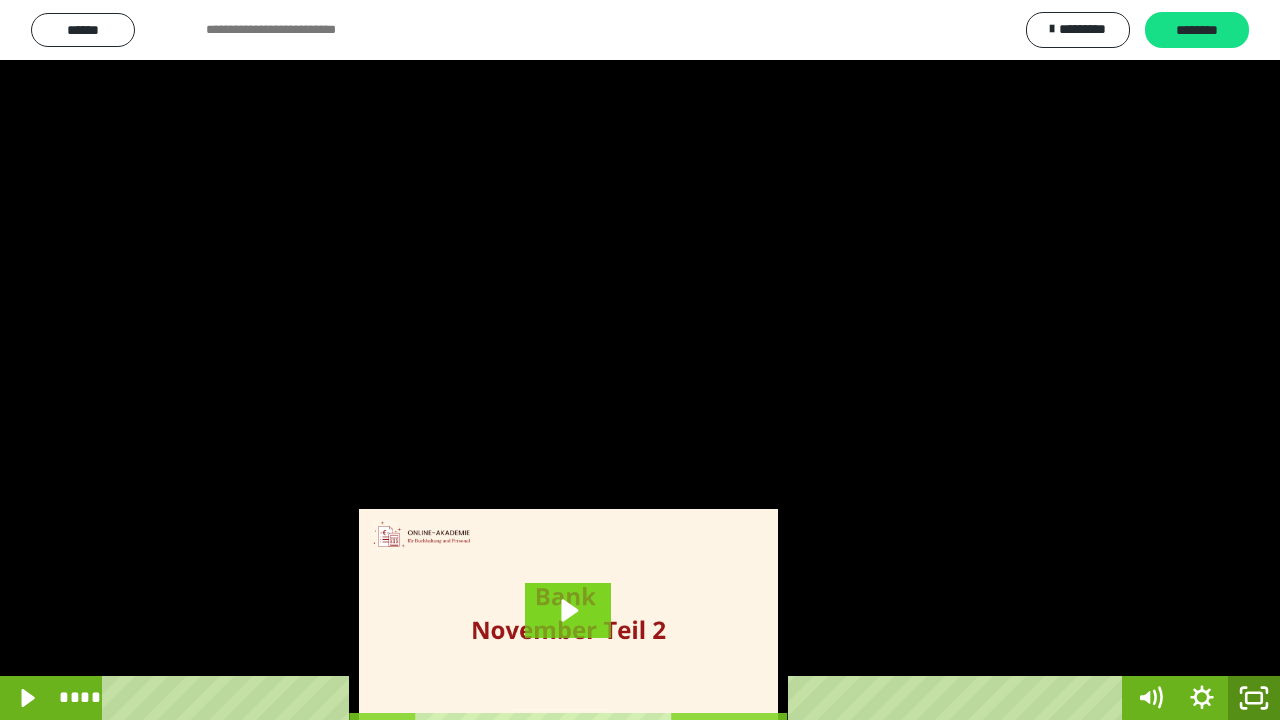 click 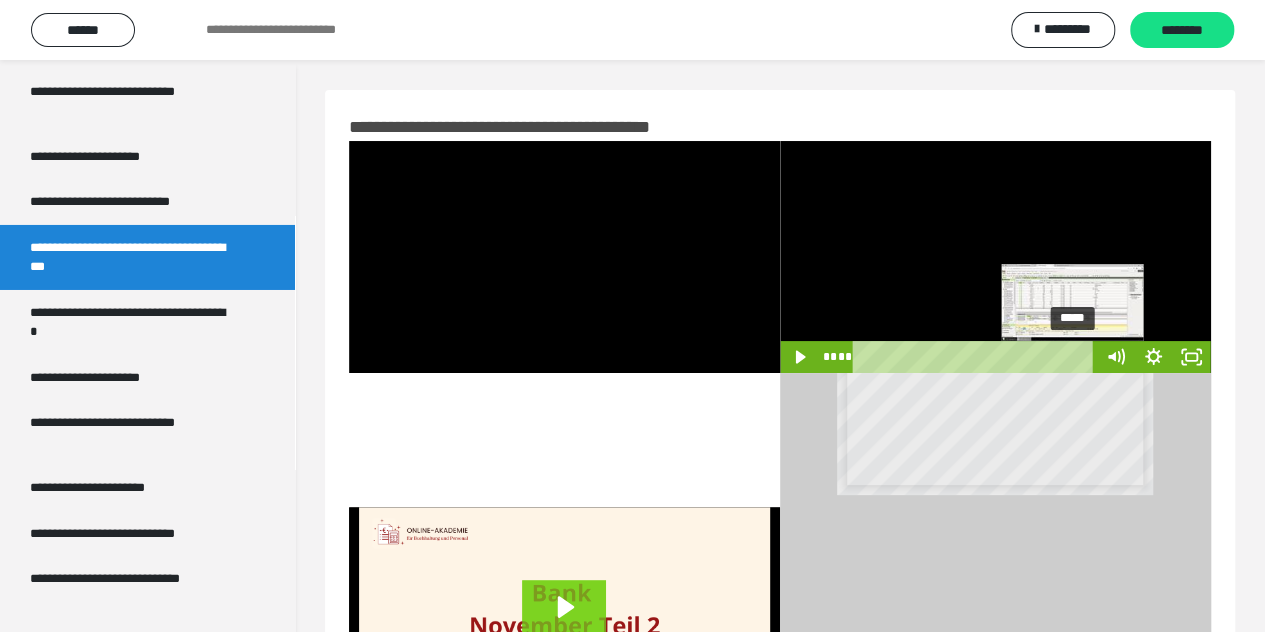 click on "*****" at bounding box center (976, 357) 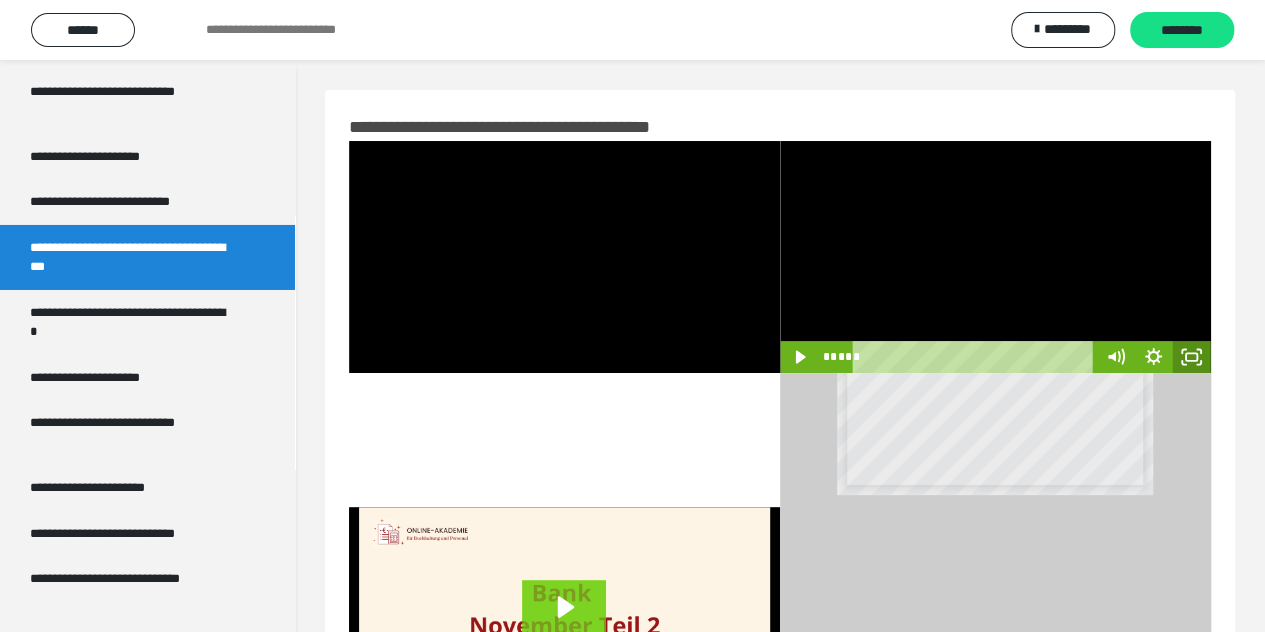 click 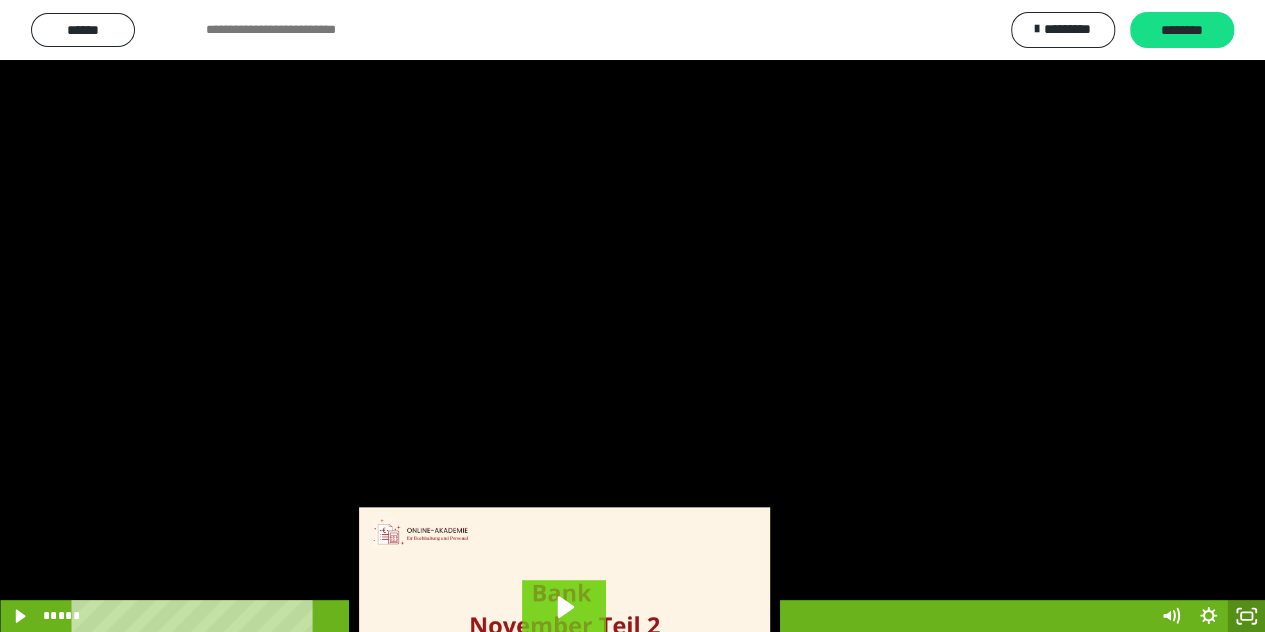 click at bounding box center [632, 316] 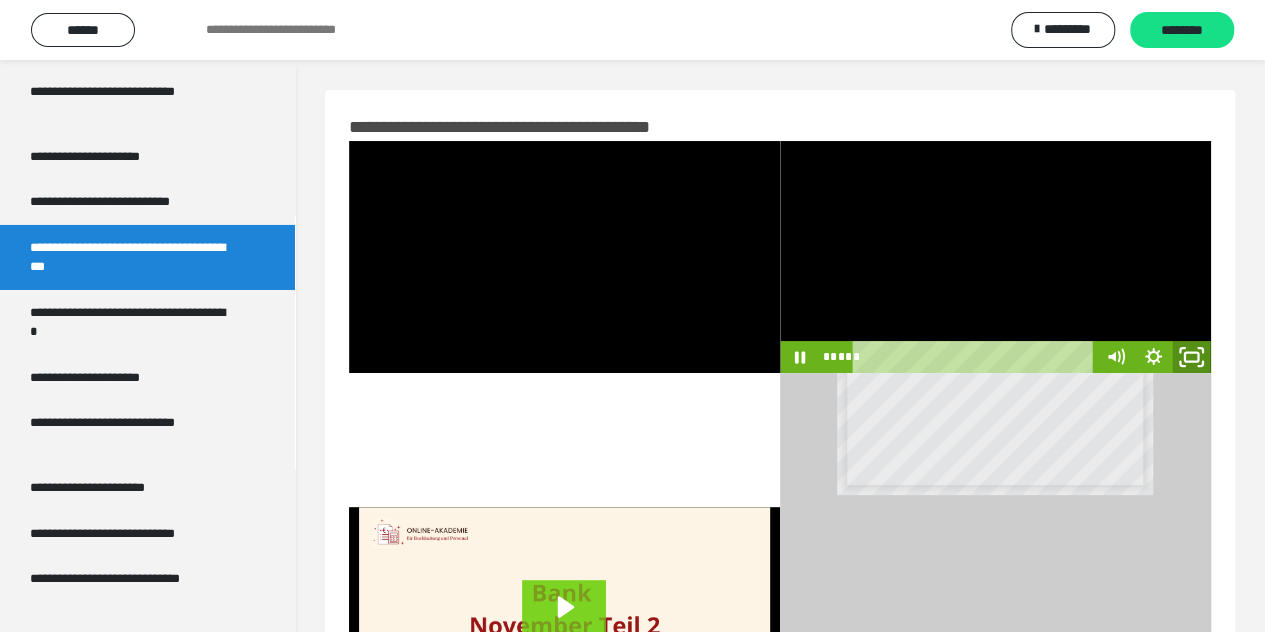 click 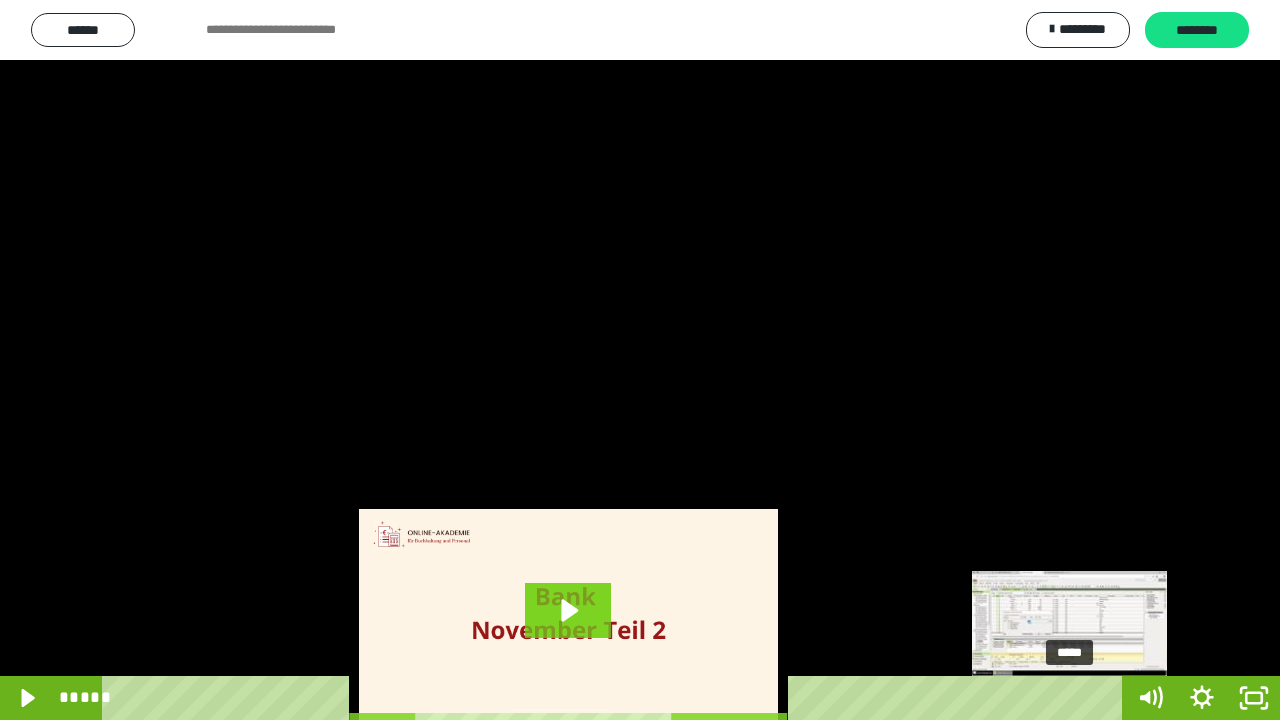 click on "*****" at bounding box center (616, 698) 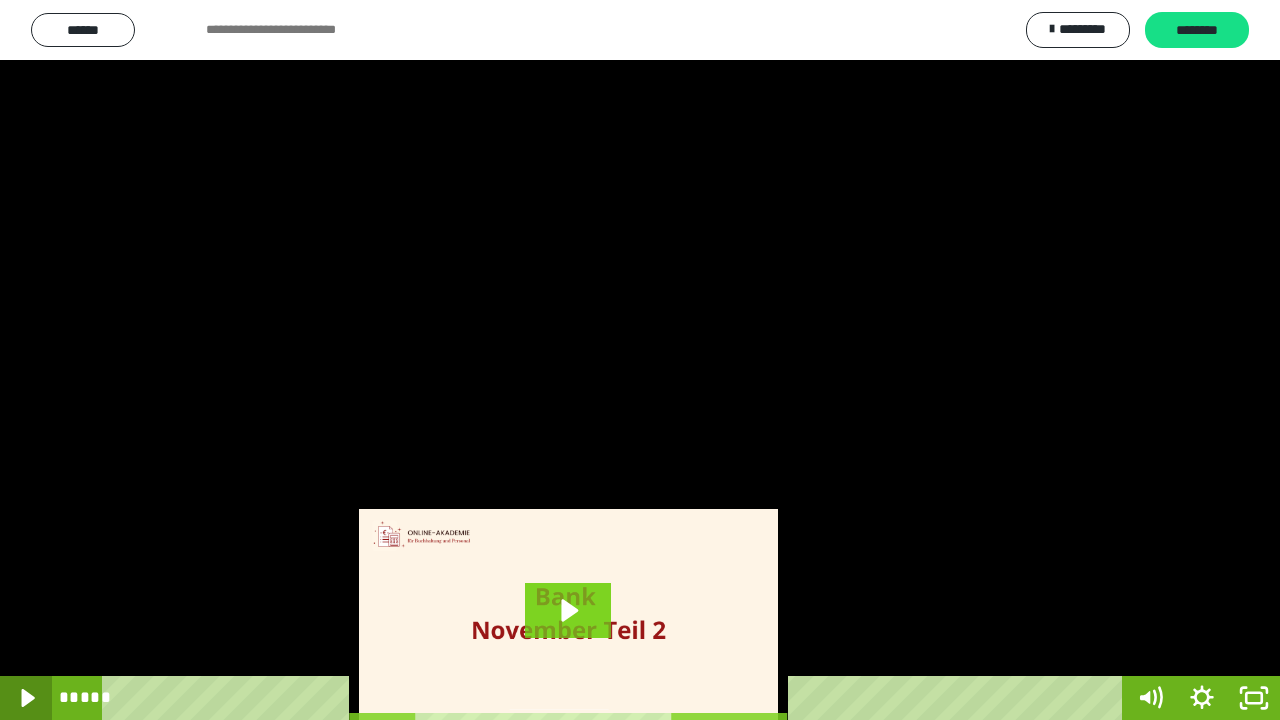click 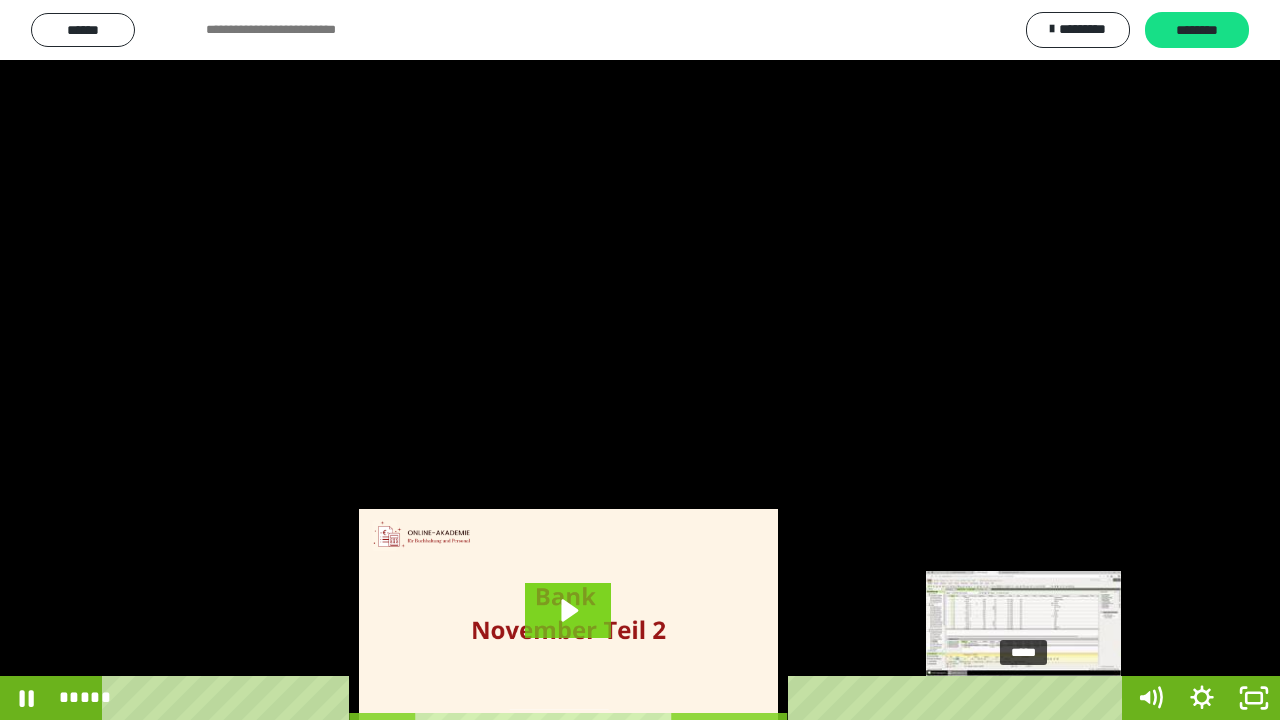 click on "*****" at bounding box center (616, 698) 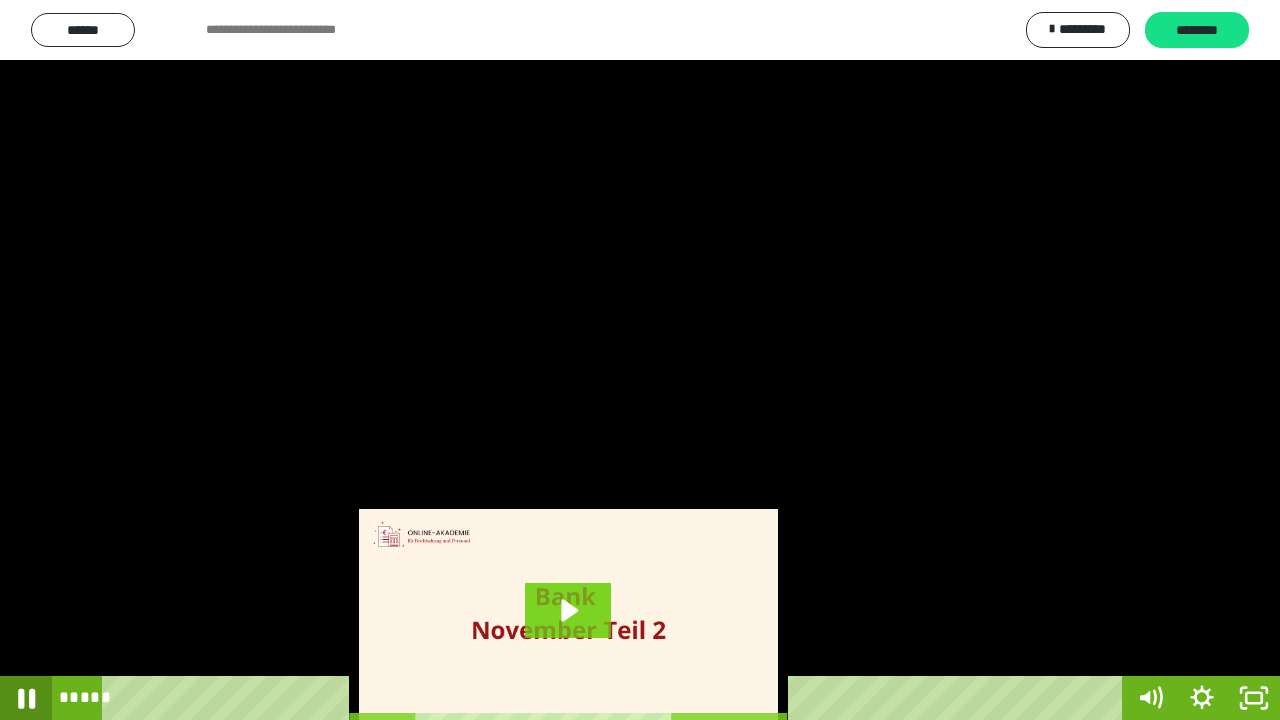 click 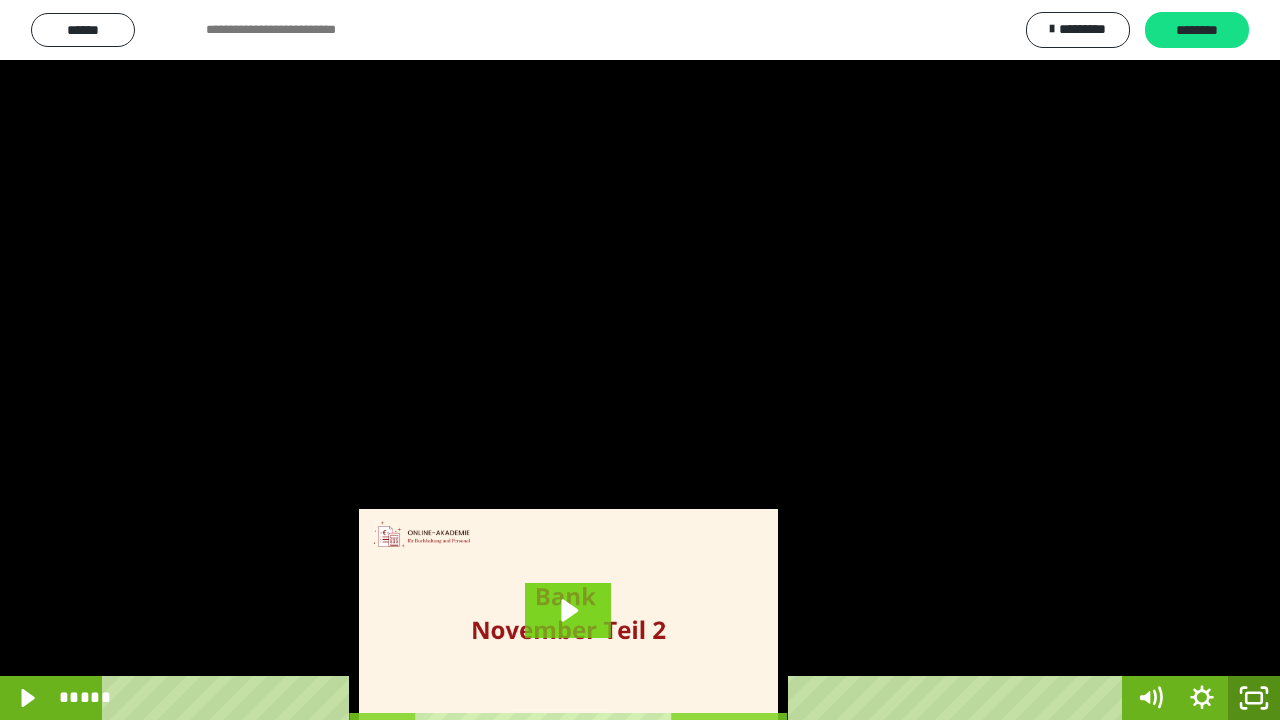click 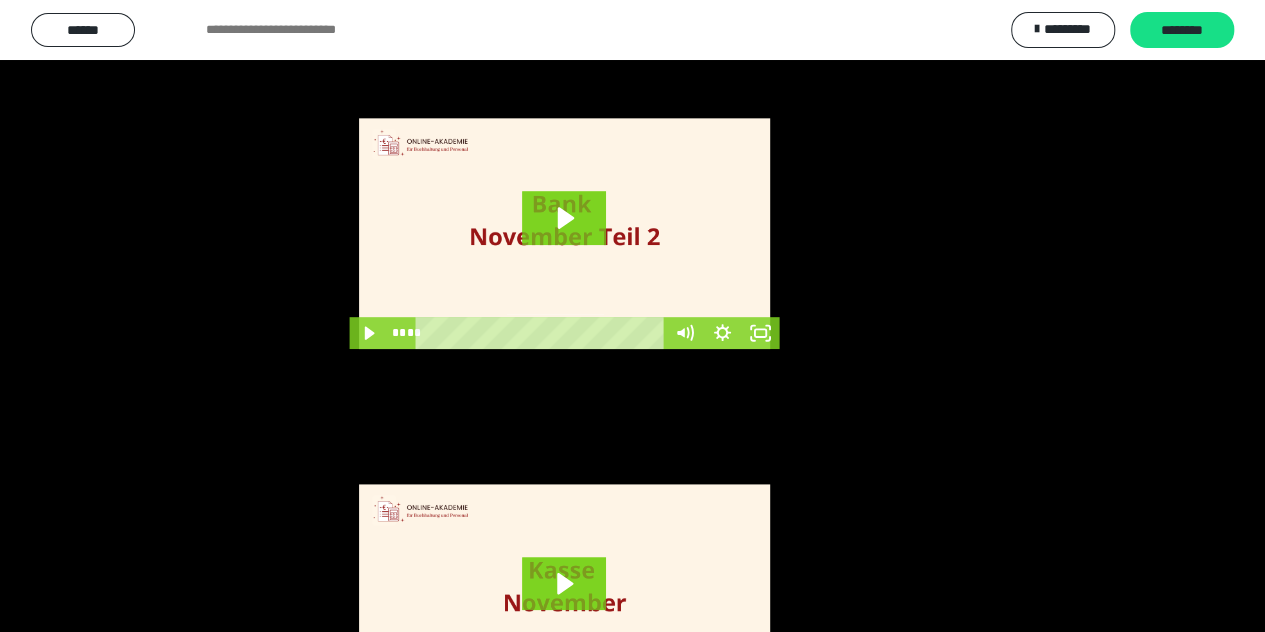 scroll, scrollTop: 326, scrollLeft: 0, axis: vertical 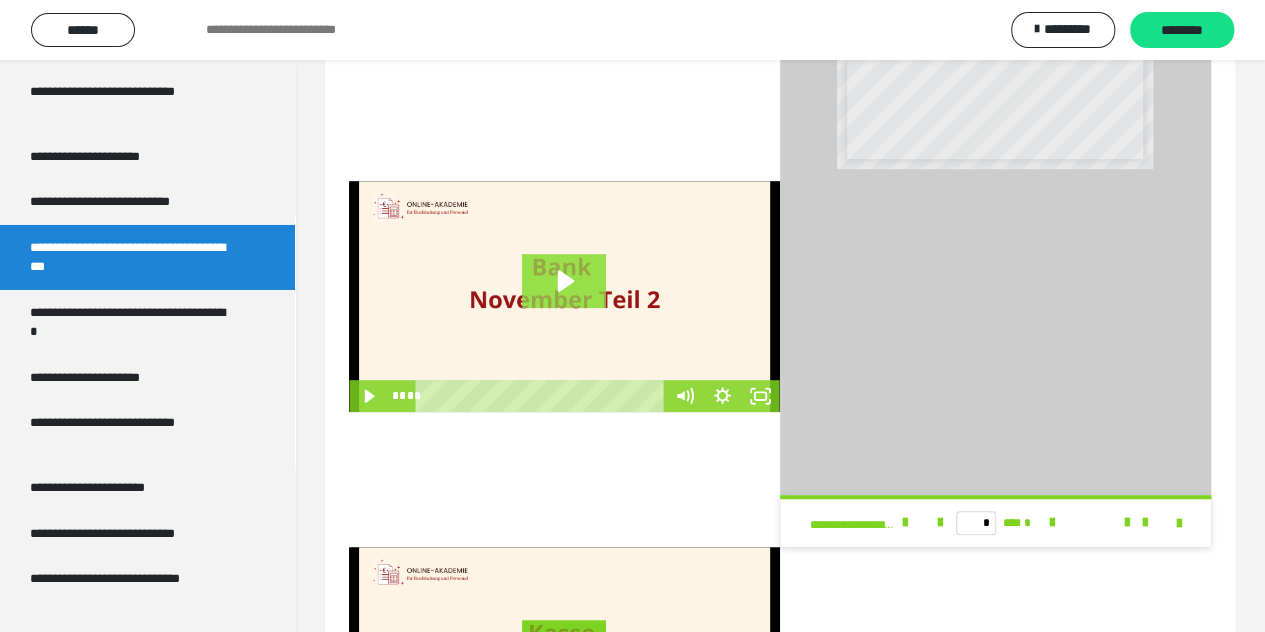 click 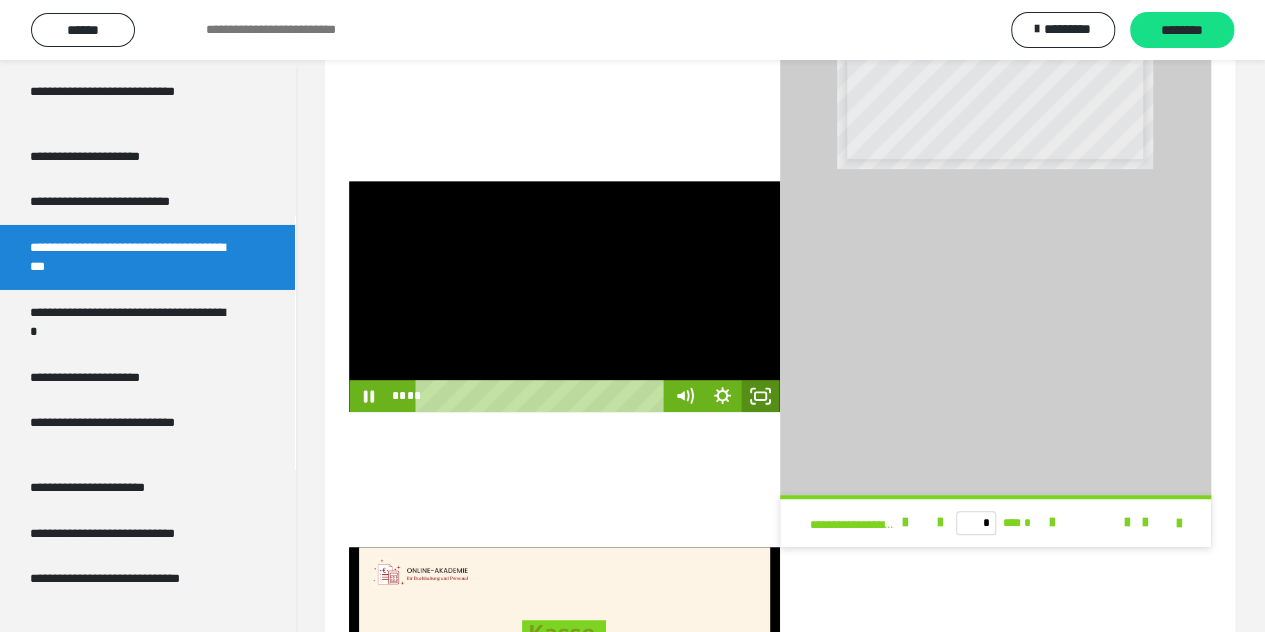 click 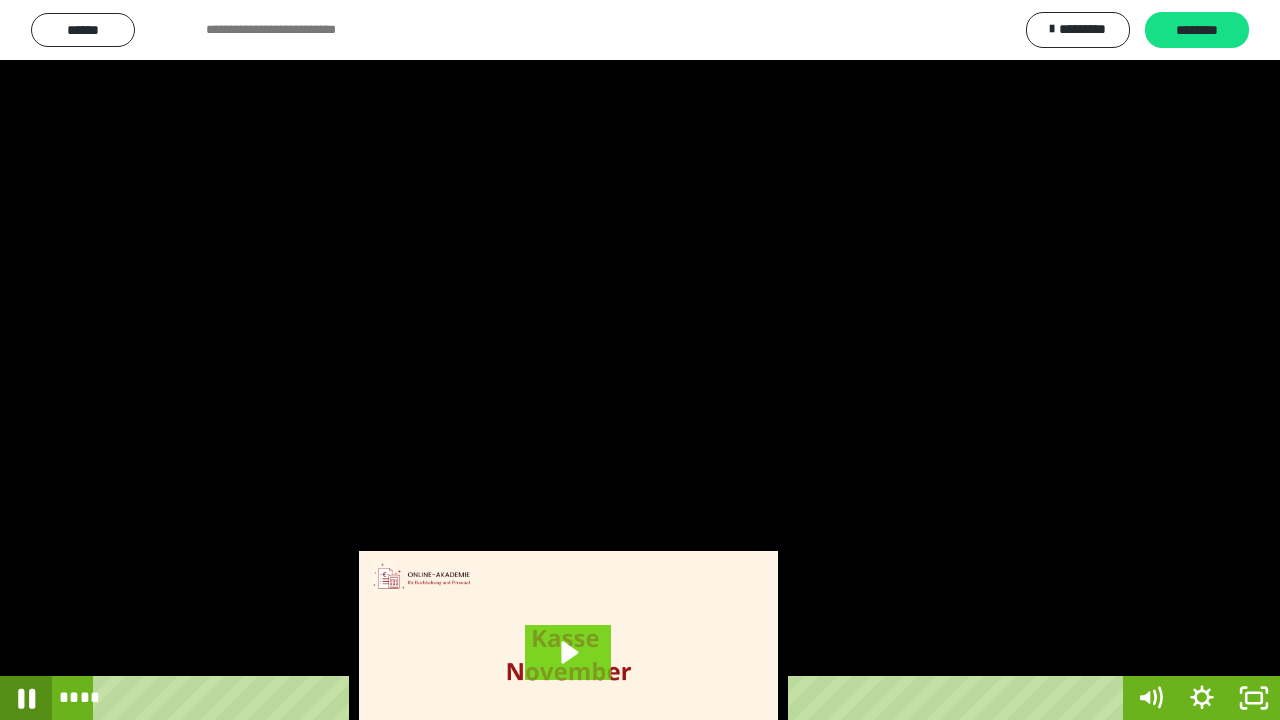 click 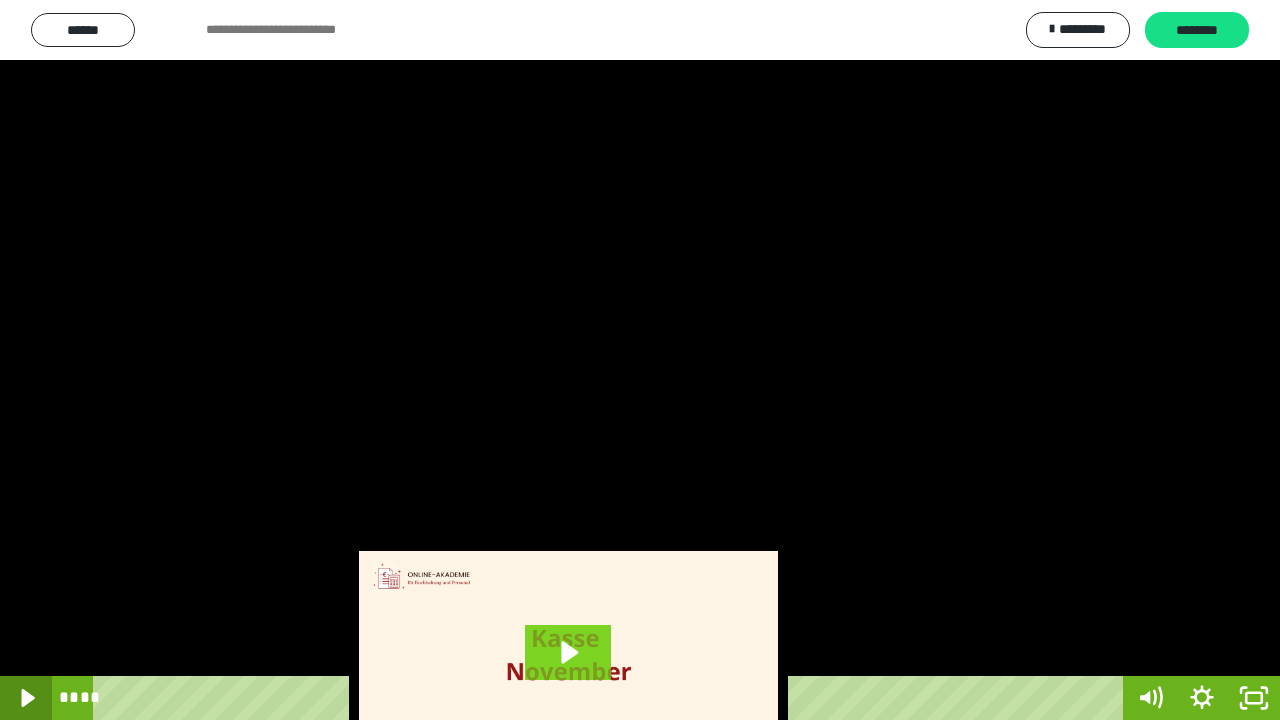 click 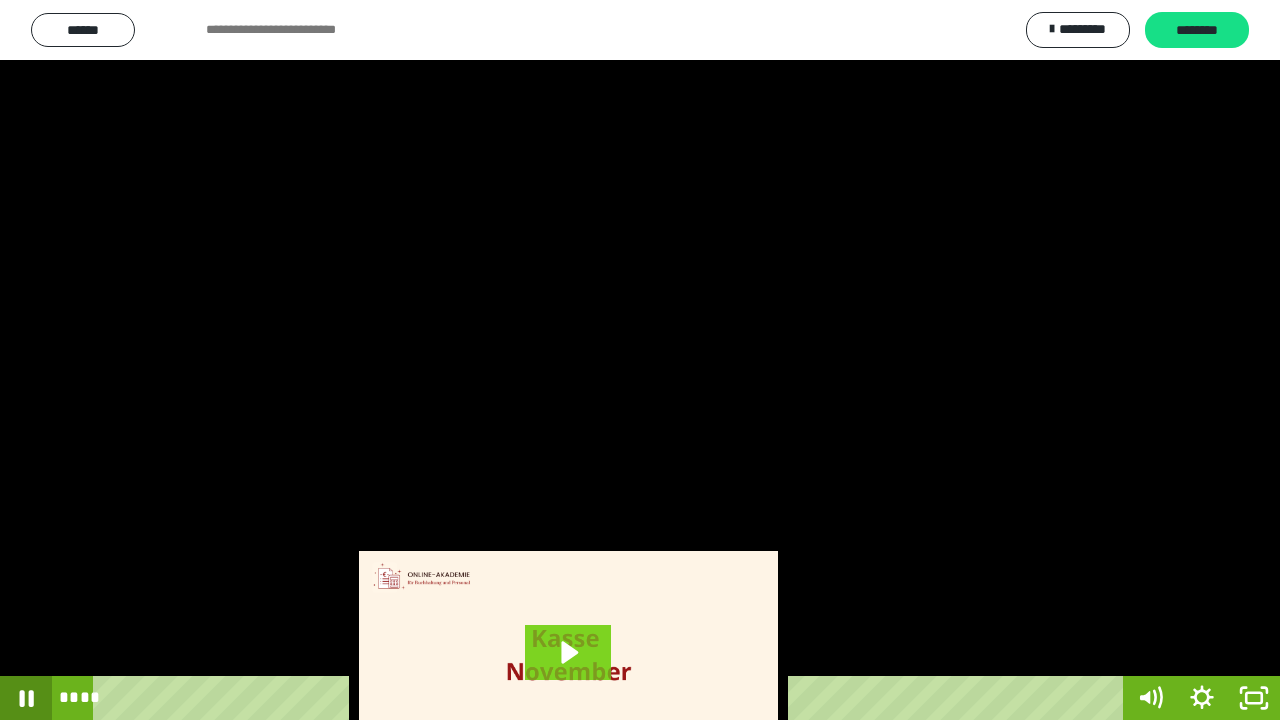 click 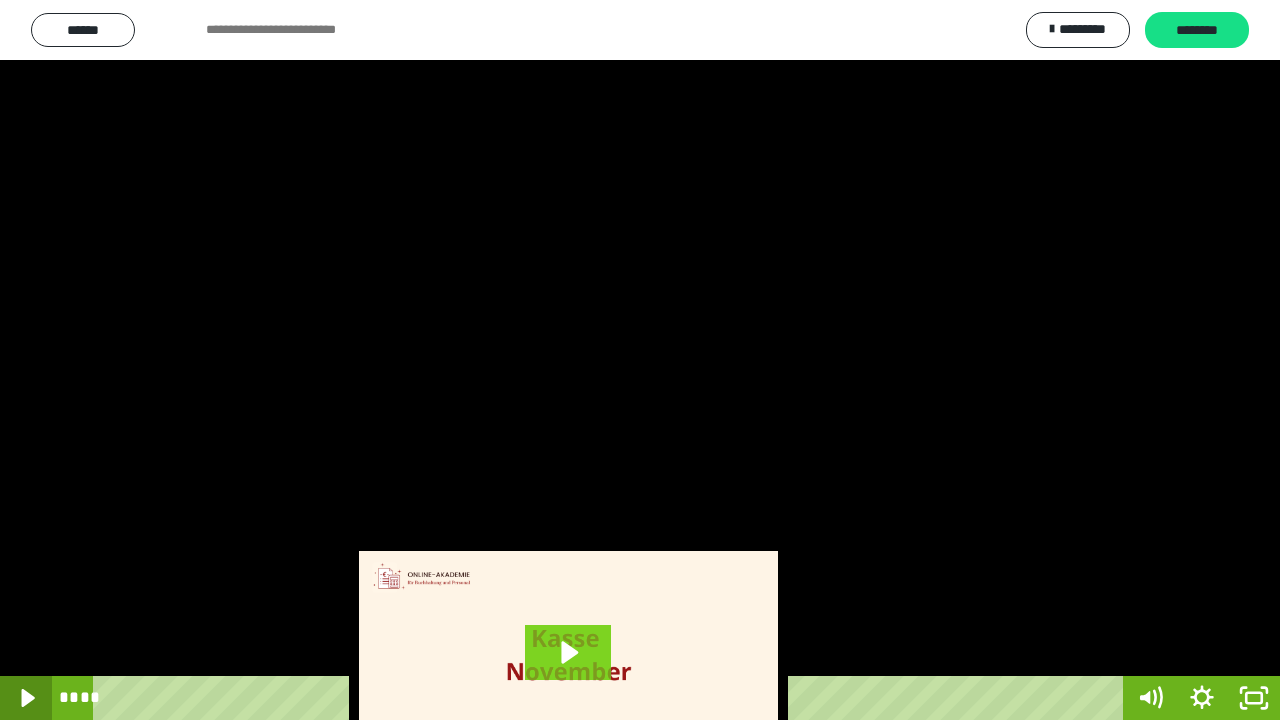 click 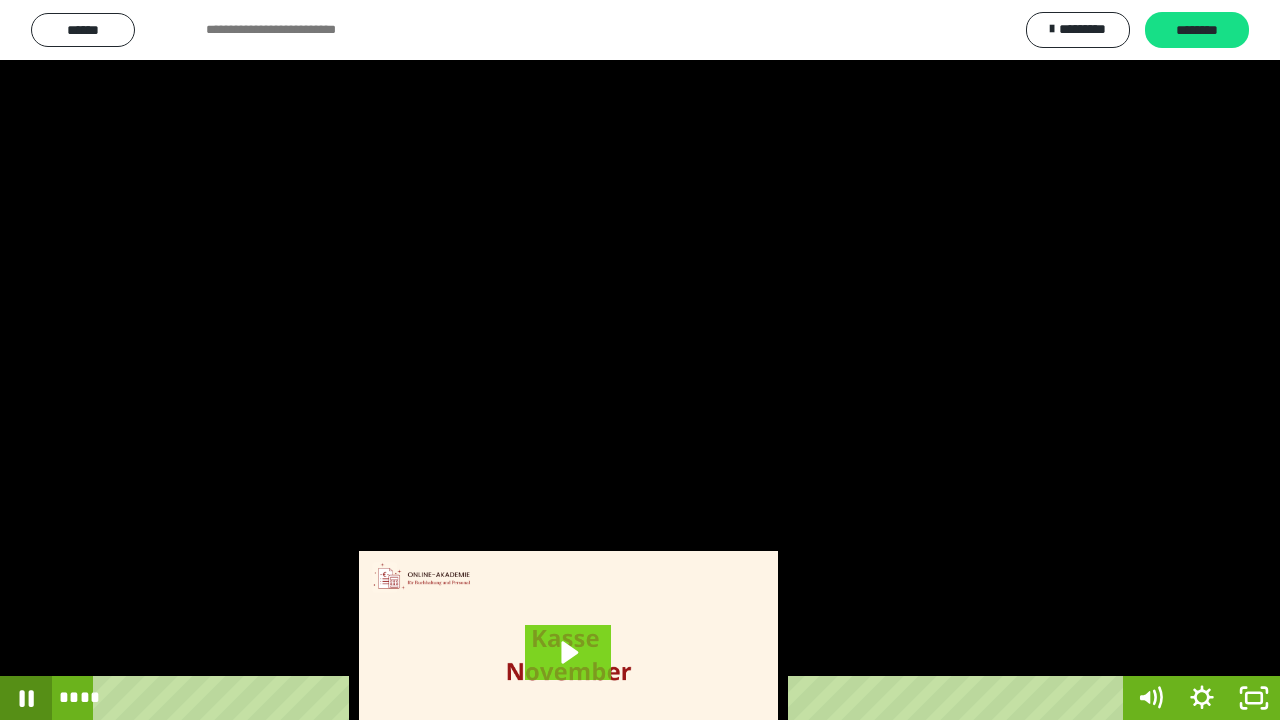 click 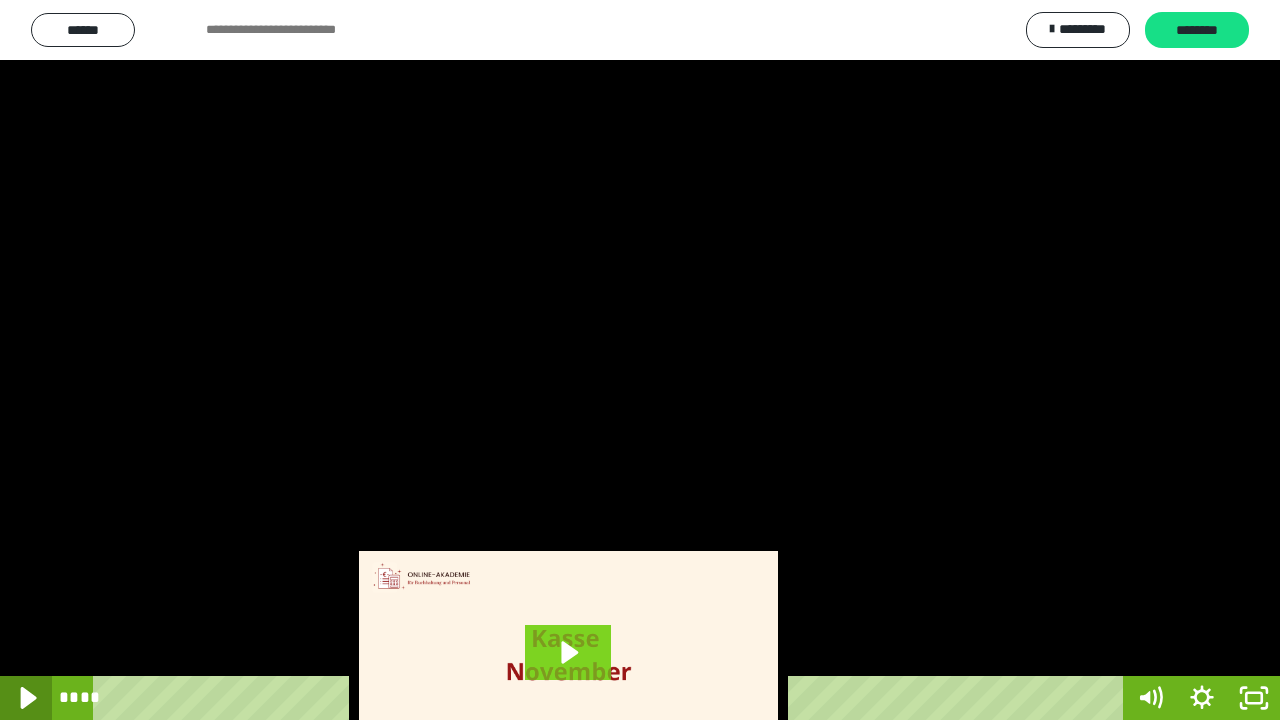 click 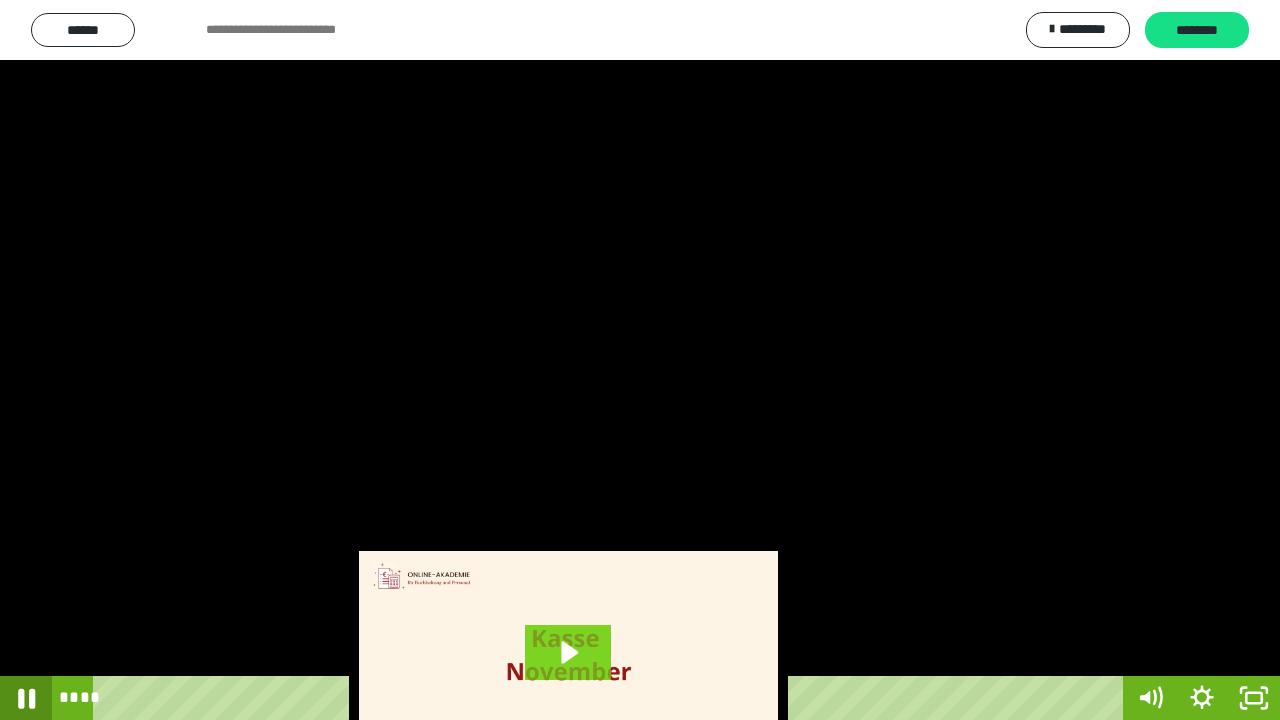 click 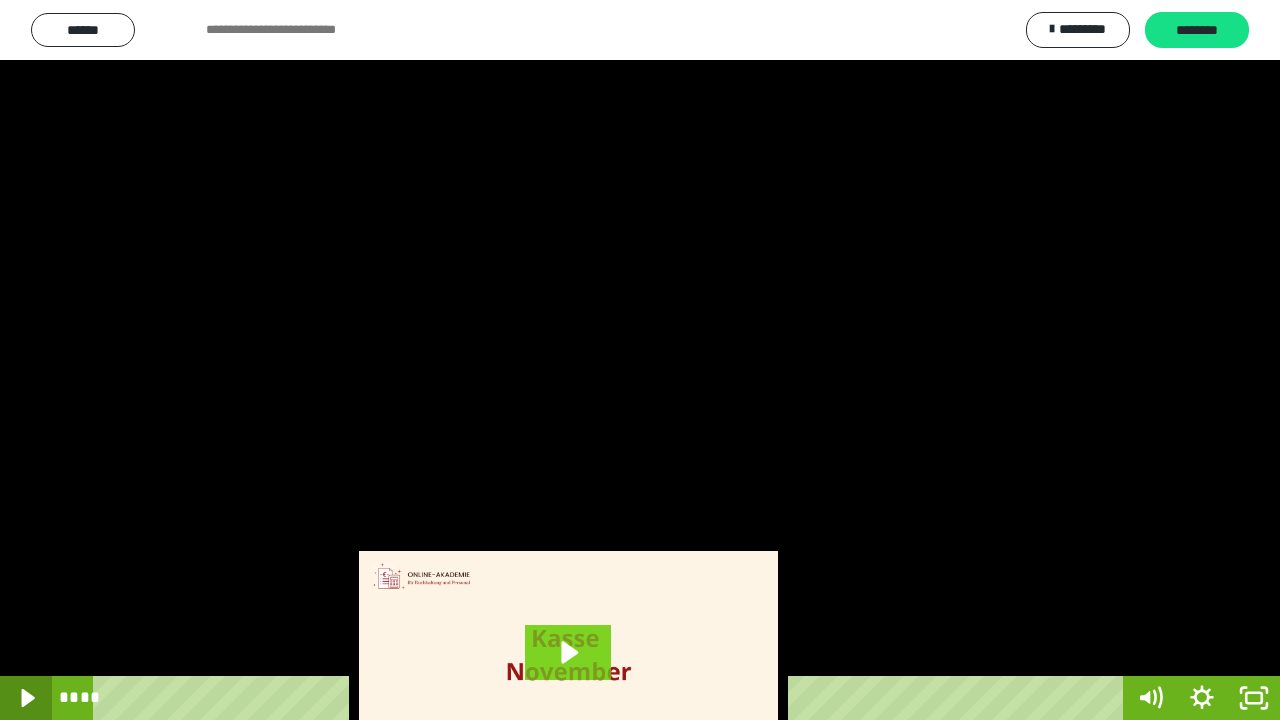 click 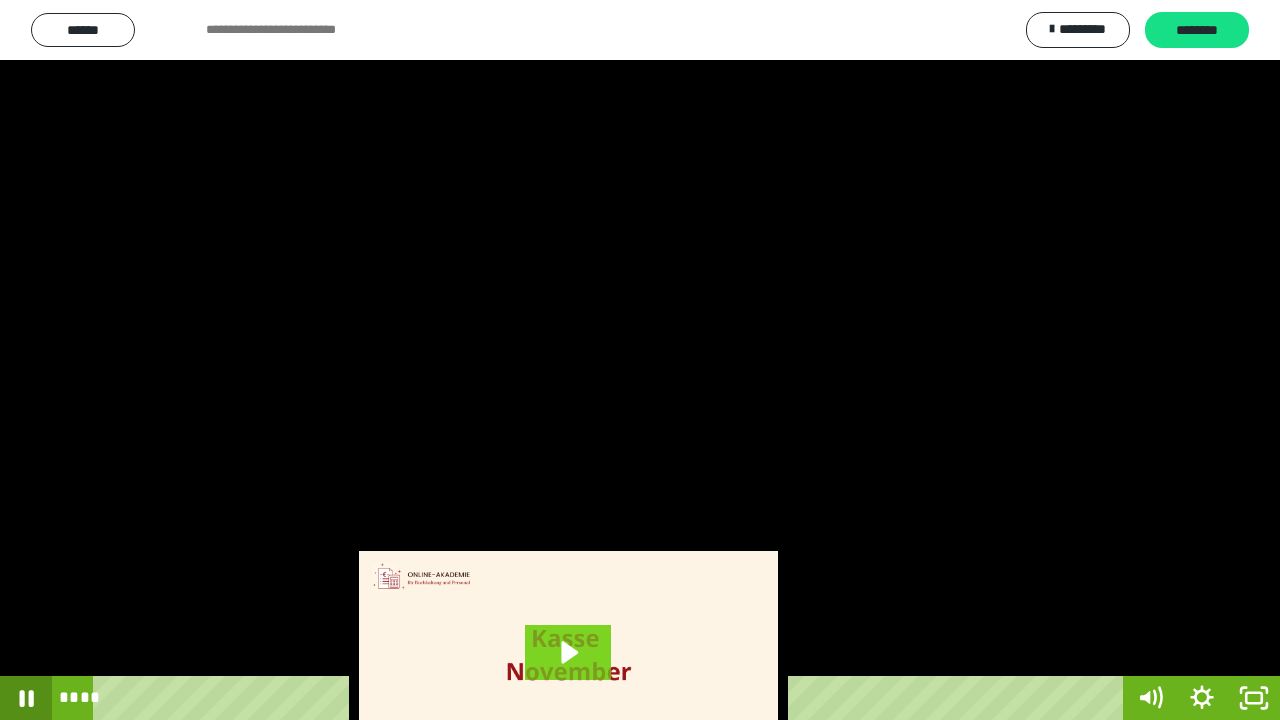 click 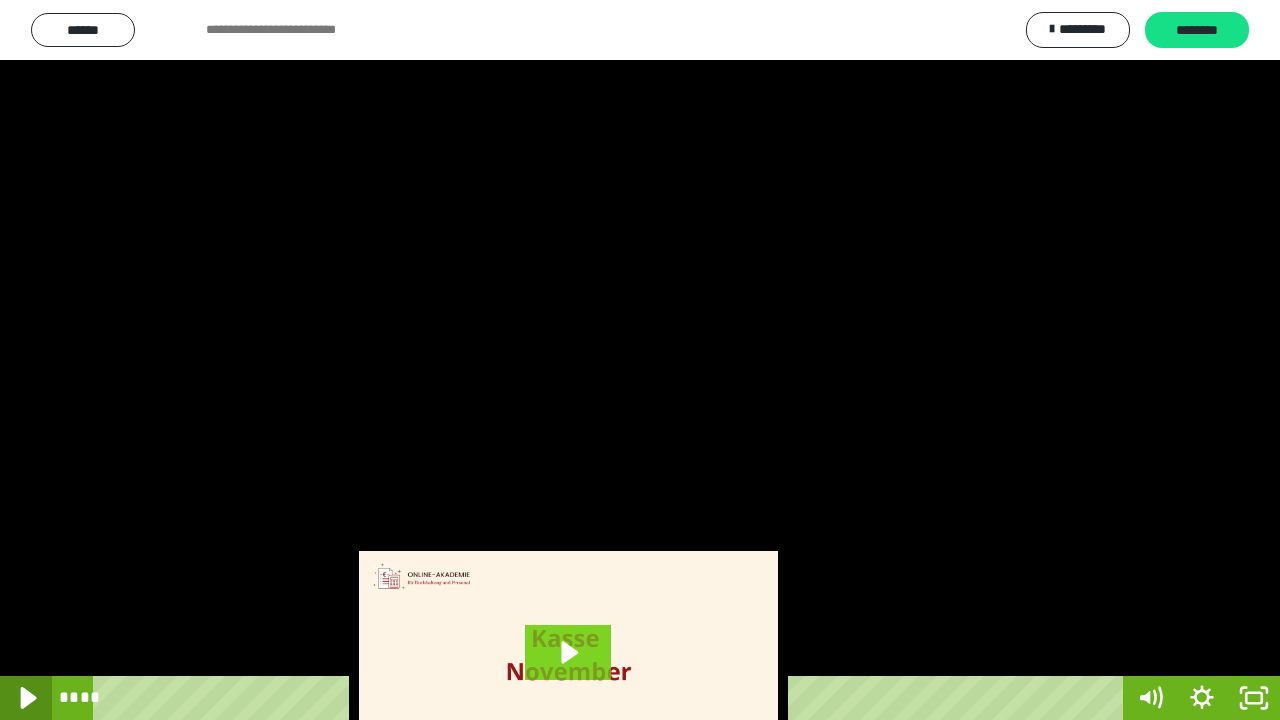 click 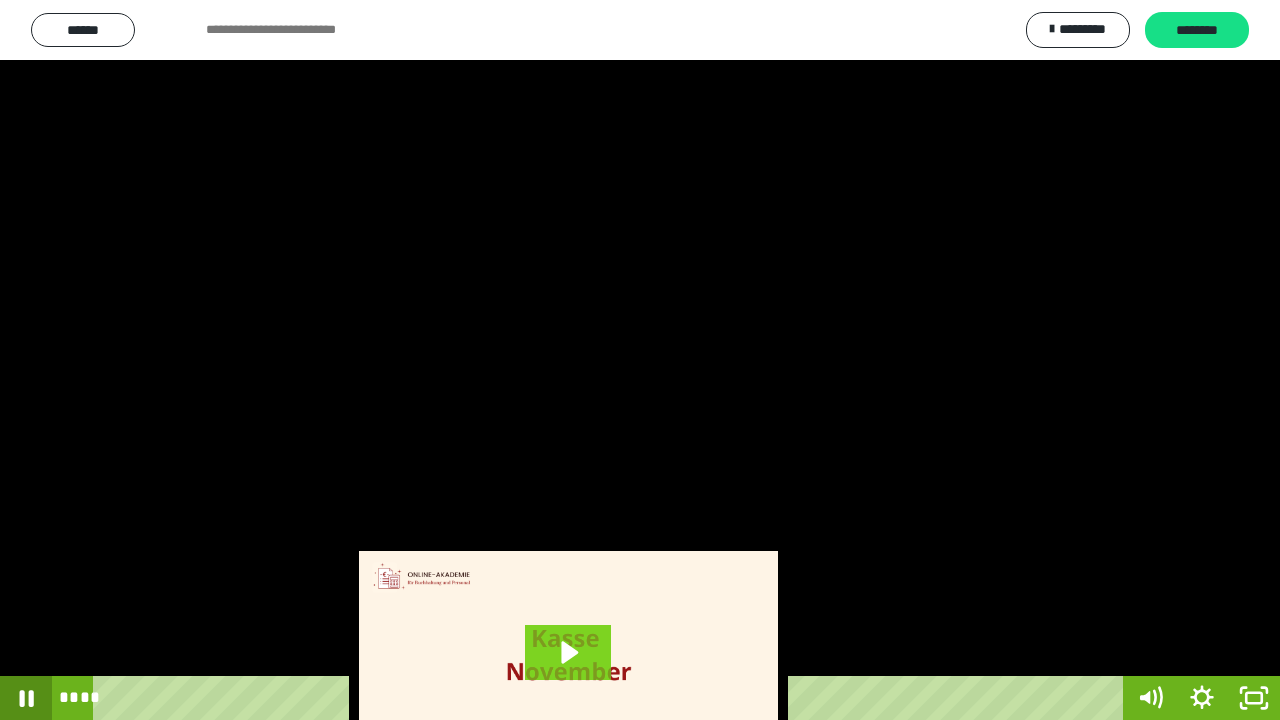 click 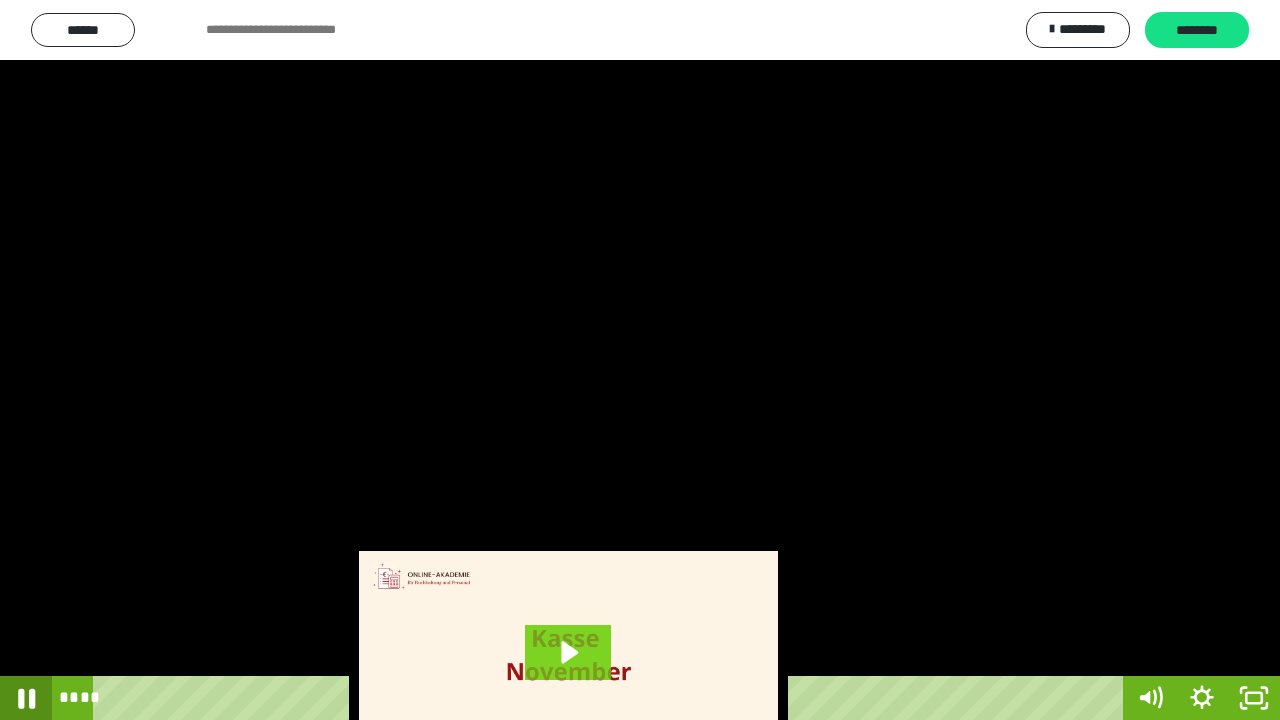 click 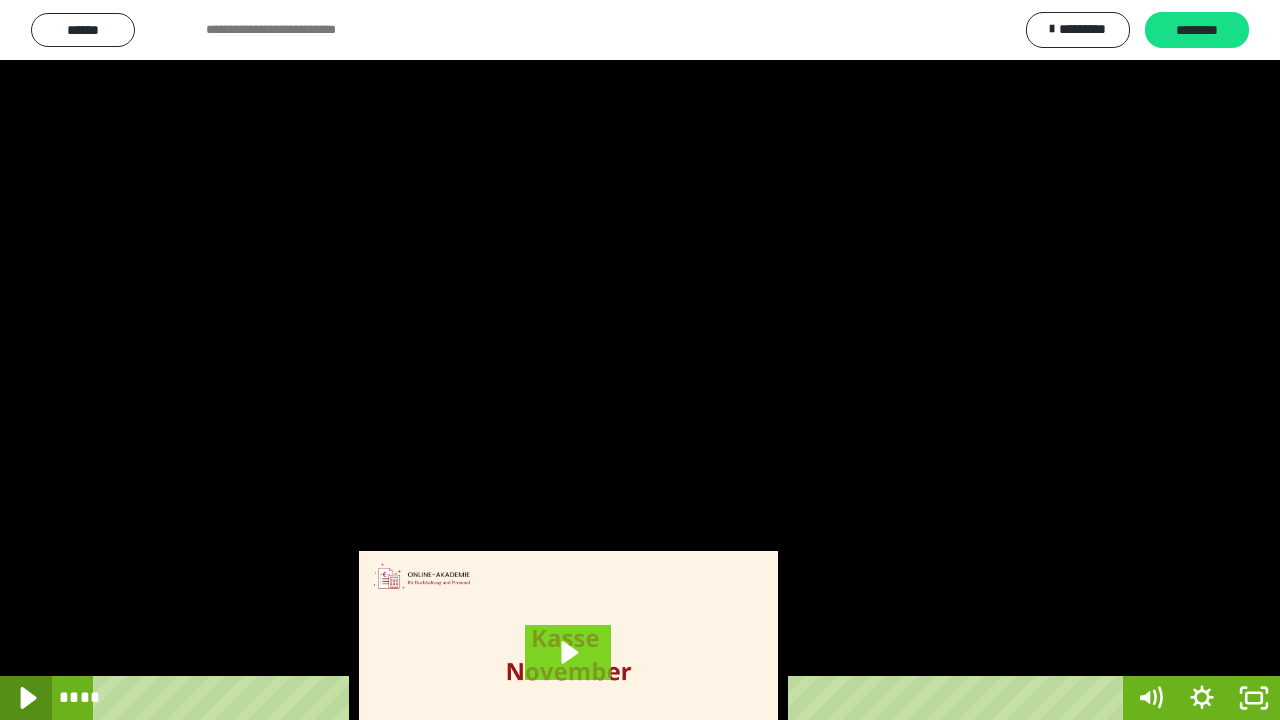 click 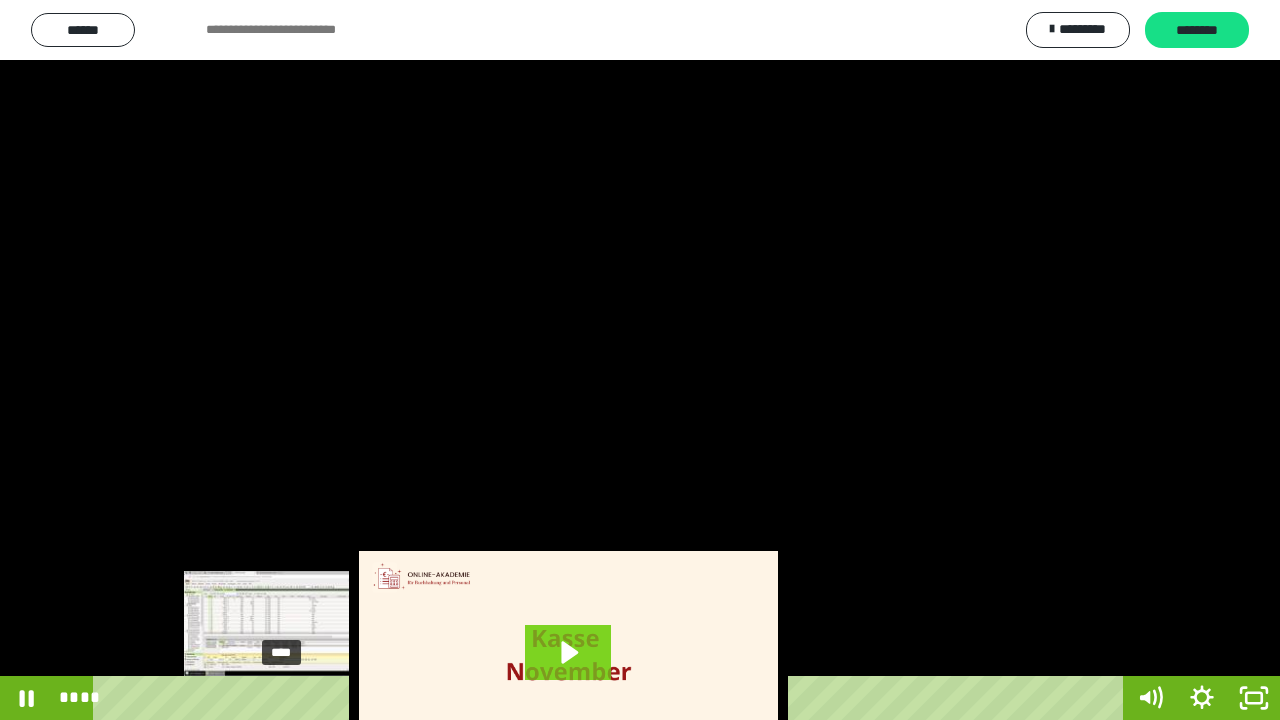 click on "****" at bounding box center (612, 698) 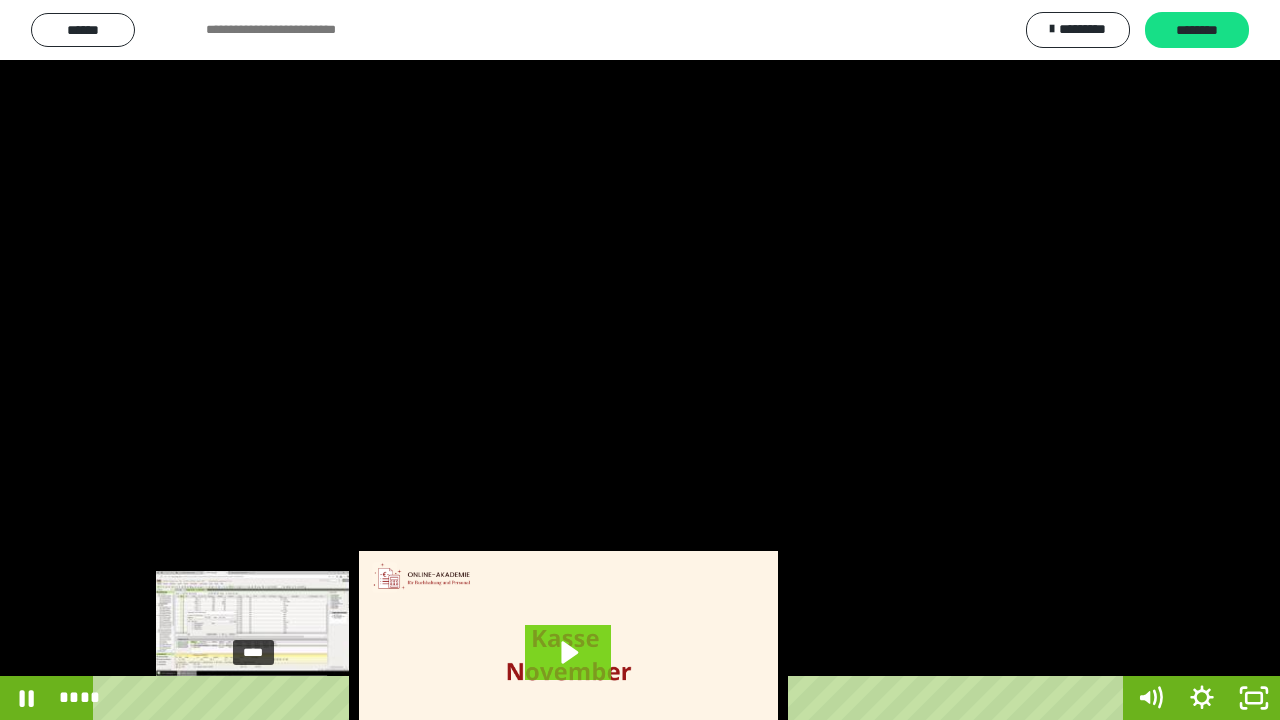 click on "****" at bounding box center (612, 698) 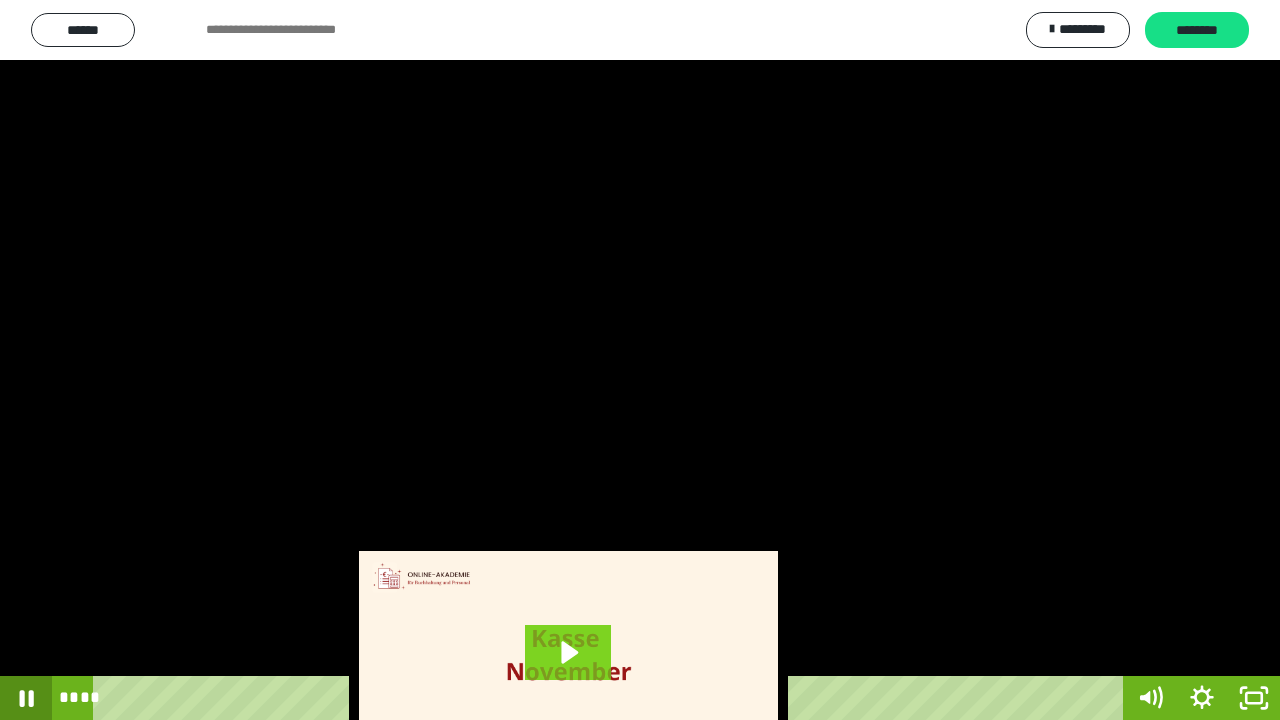 click 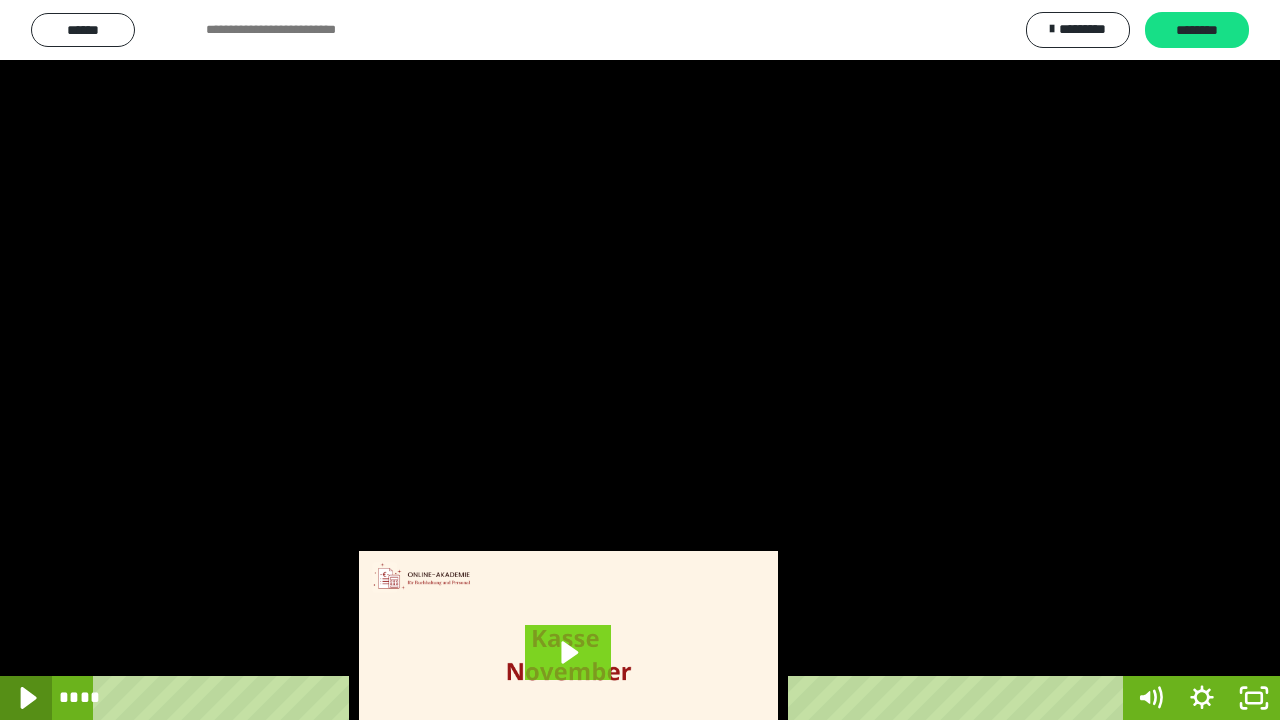 click 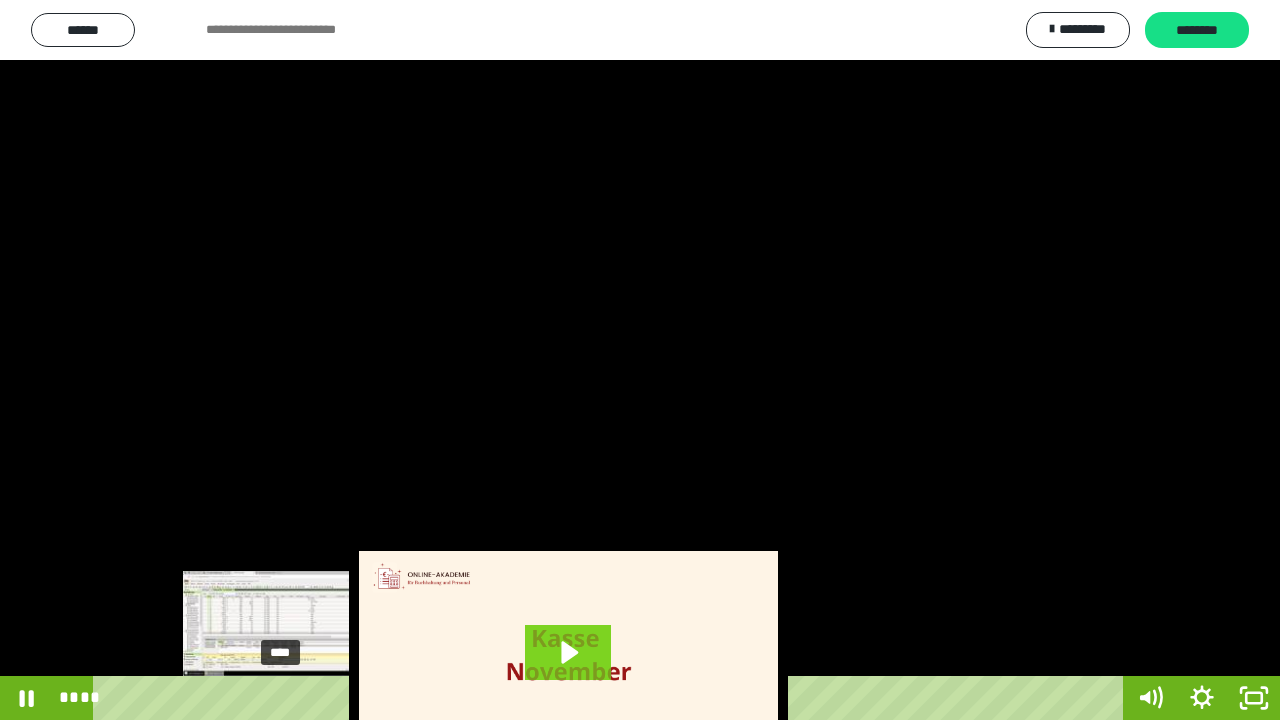 click on "****" at bounding box center [612, 698] 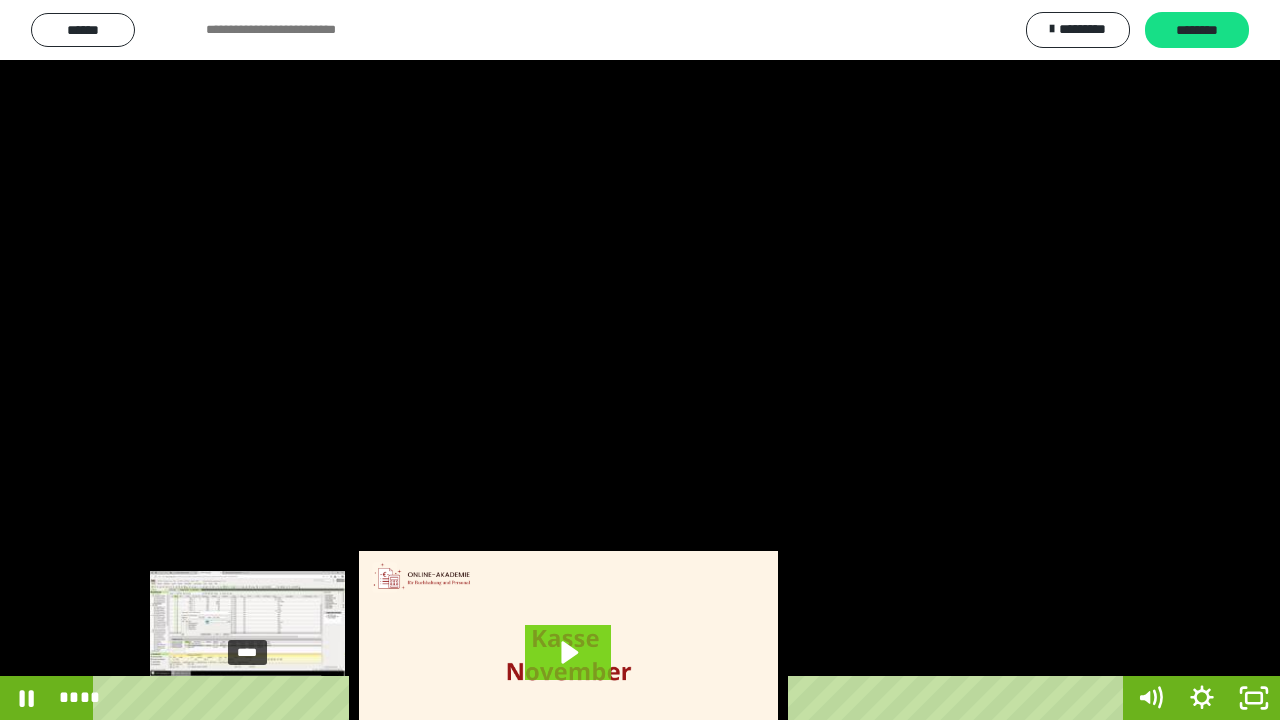 click on "****" at bounding box center (612, 698) 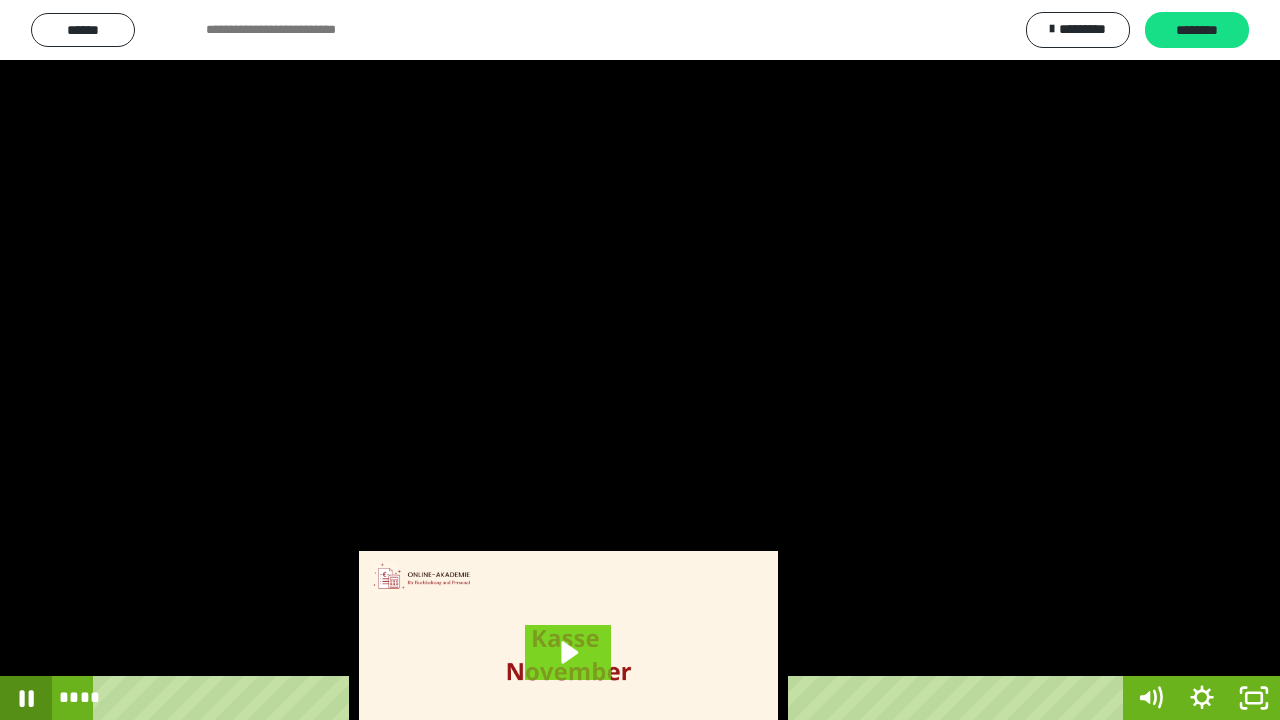 click 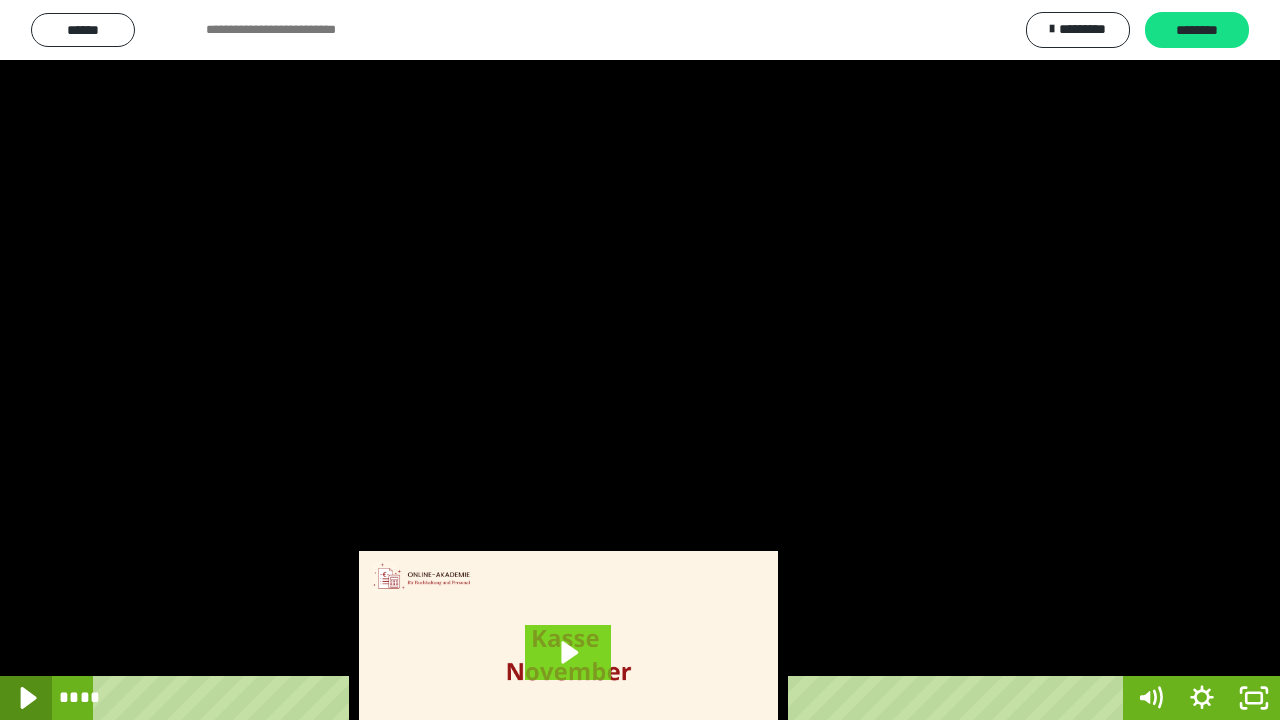 click 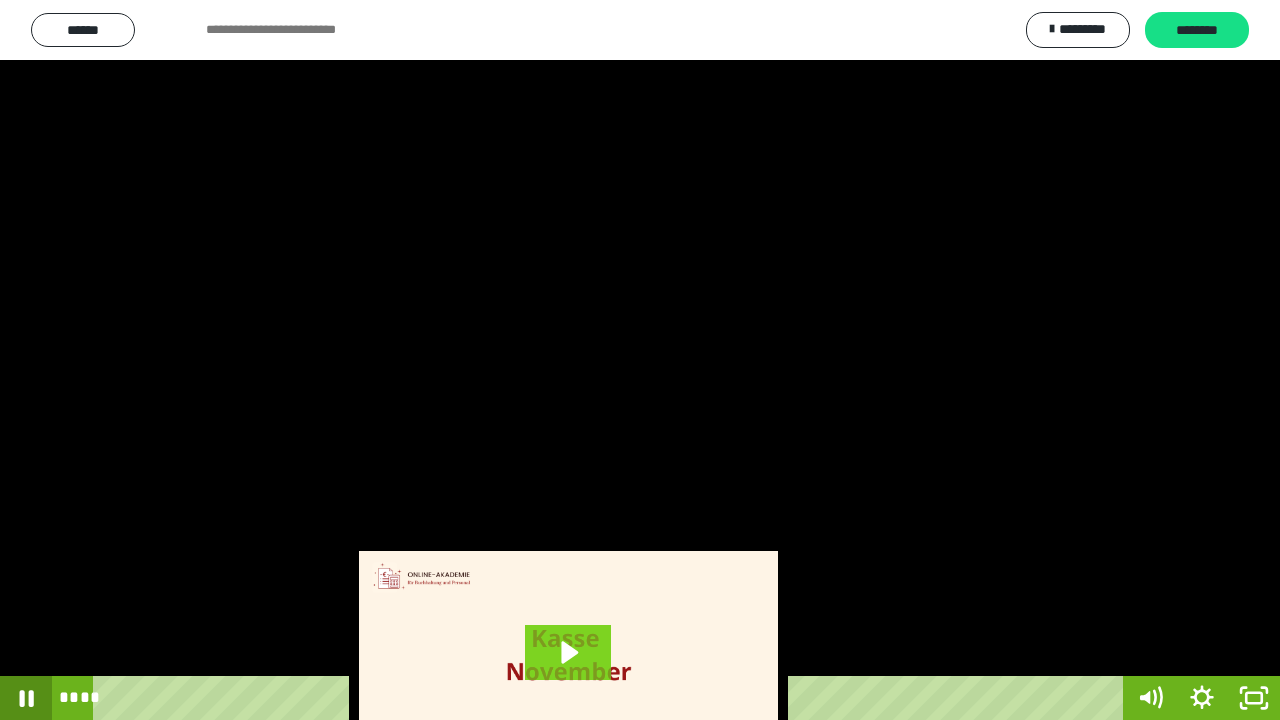 click 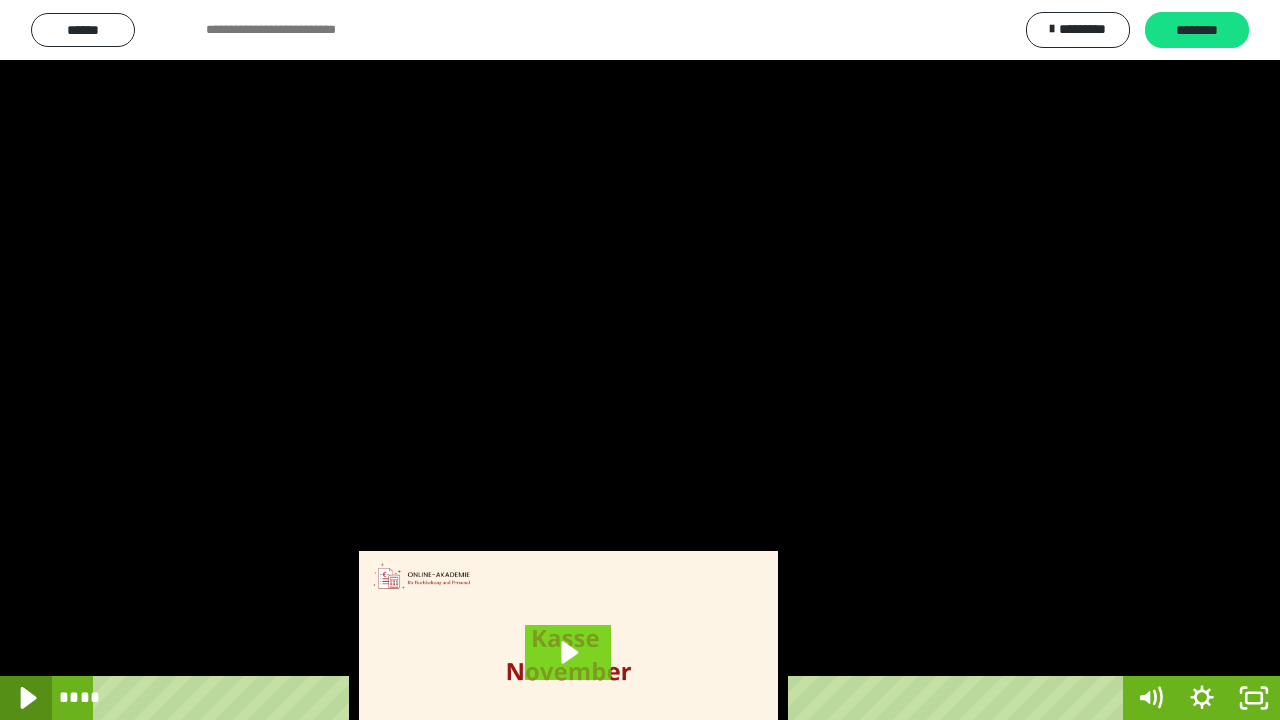 click 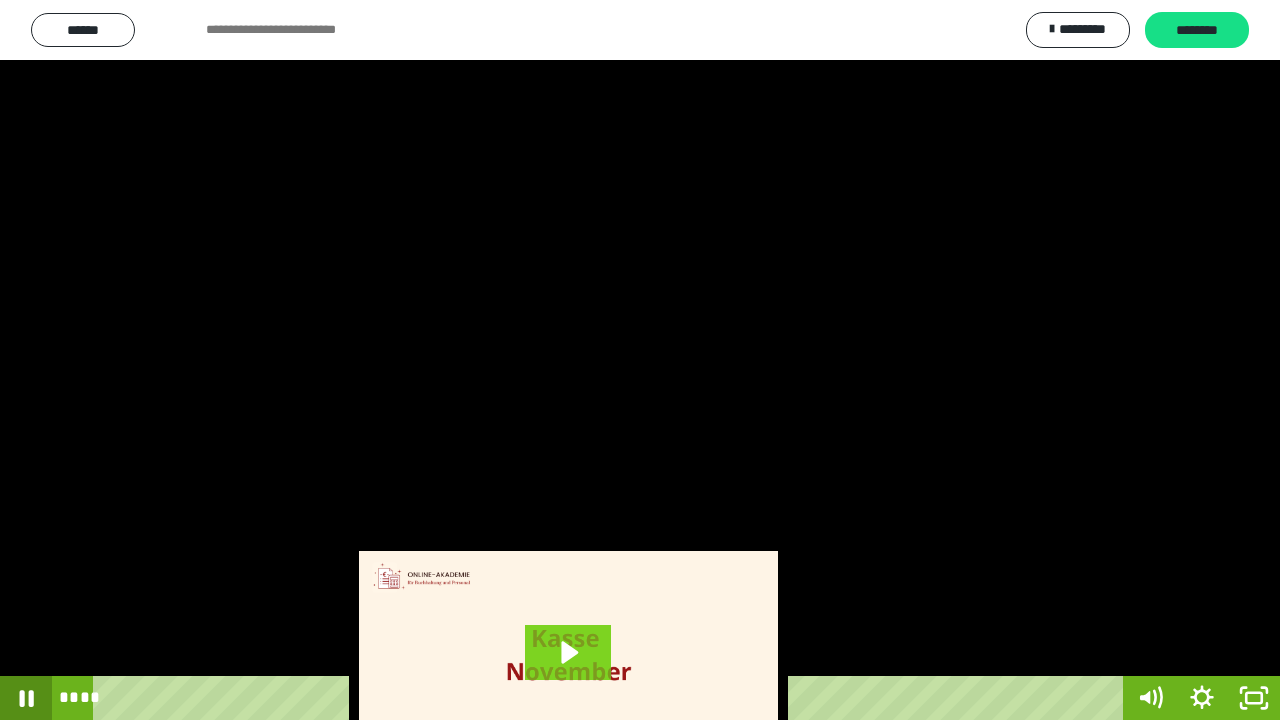 click 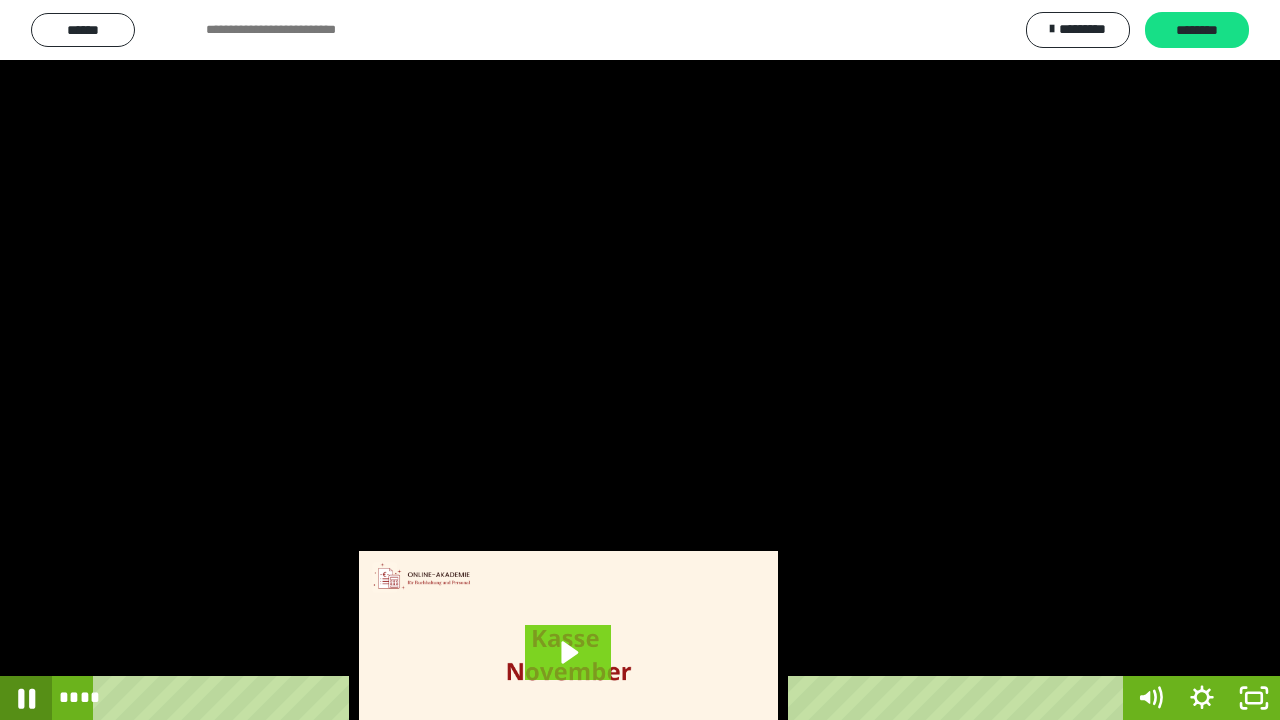 click 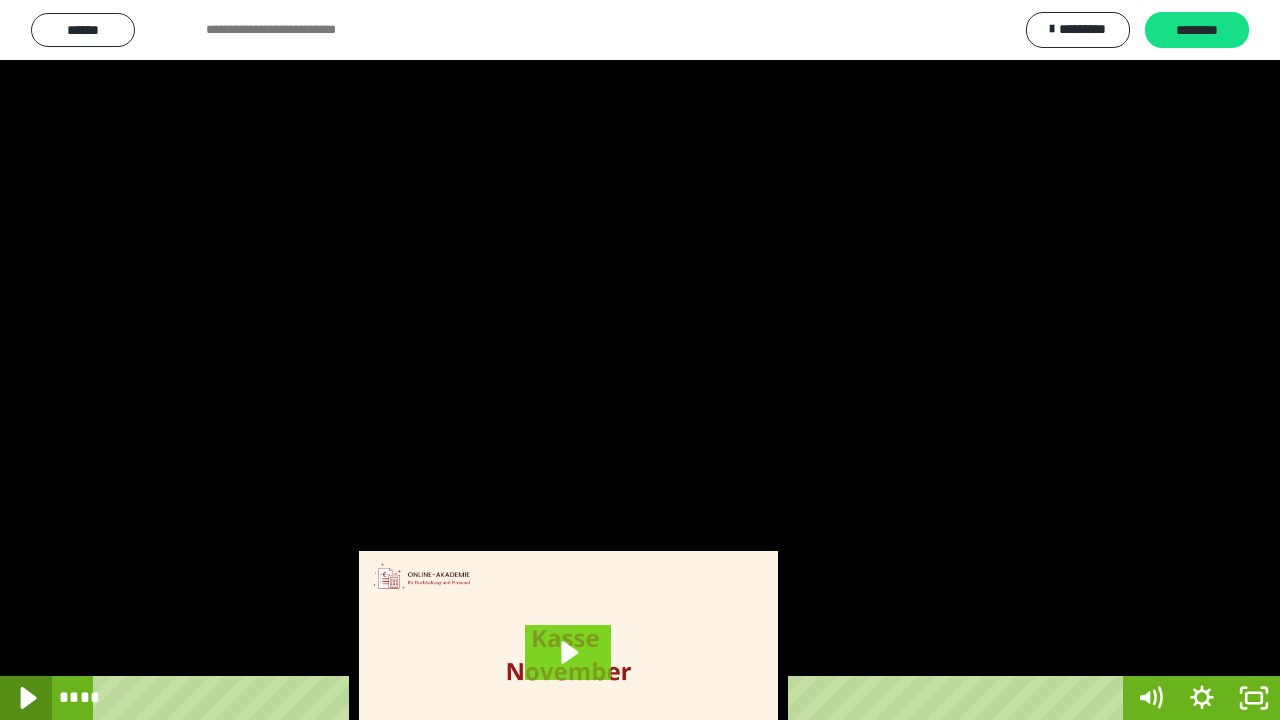 click 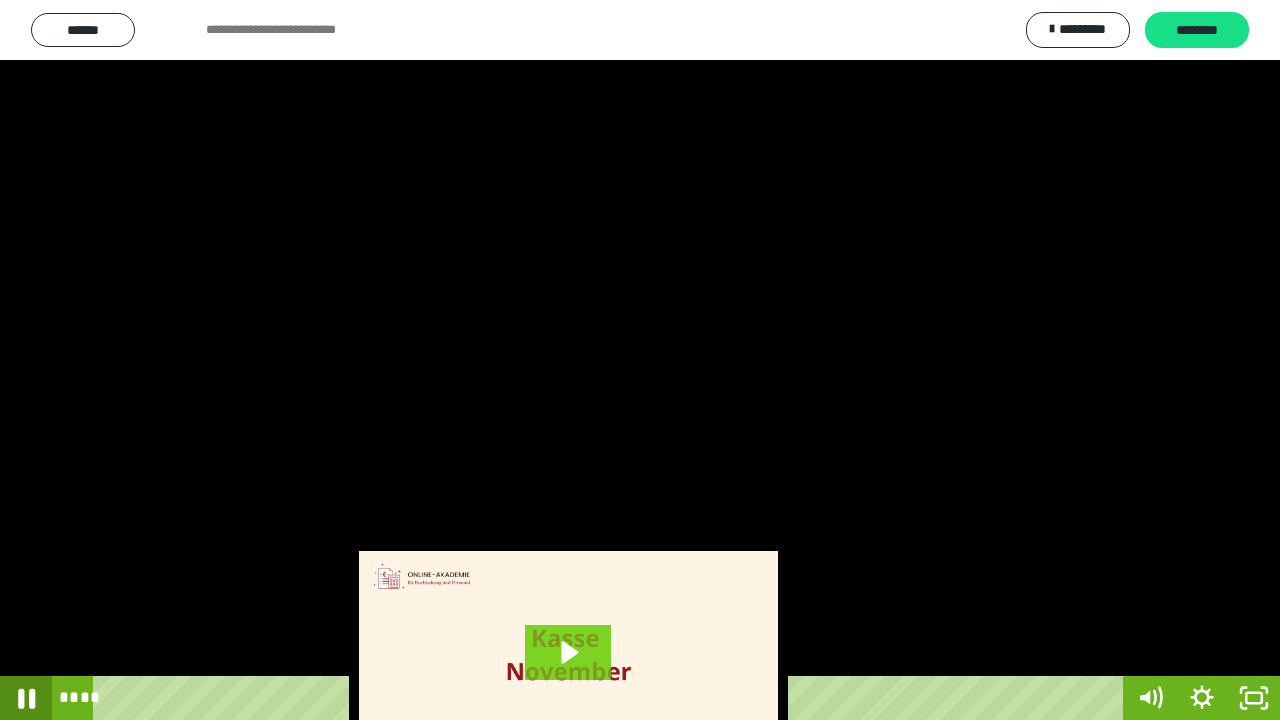 click 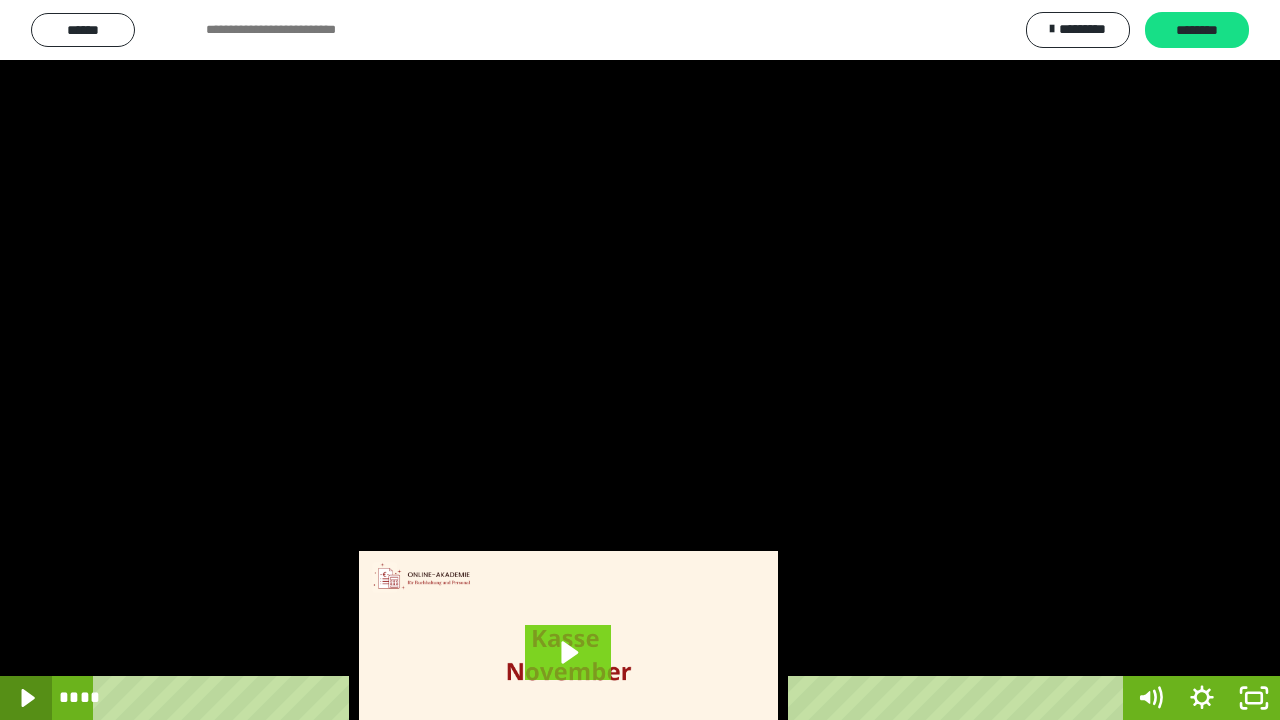 click 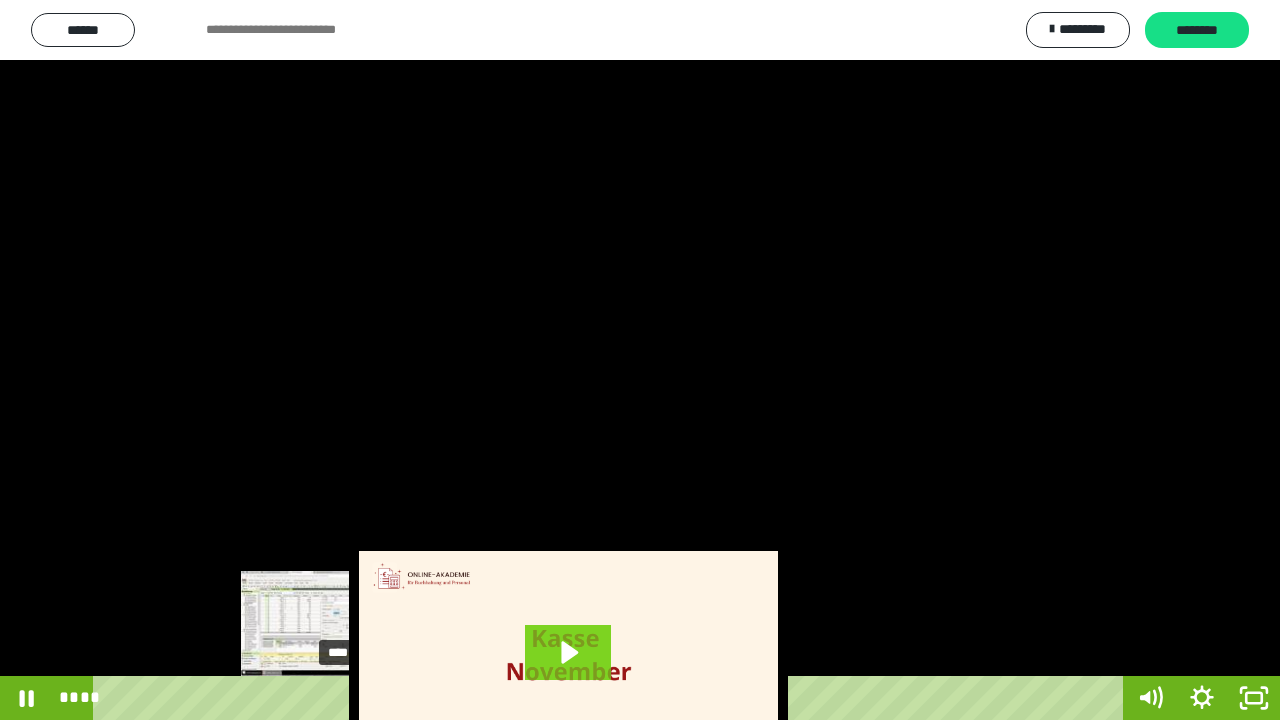 click on "****" at bounding box center (612, 698) 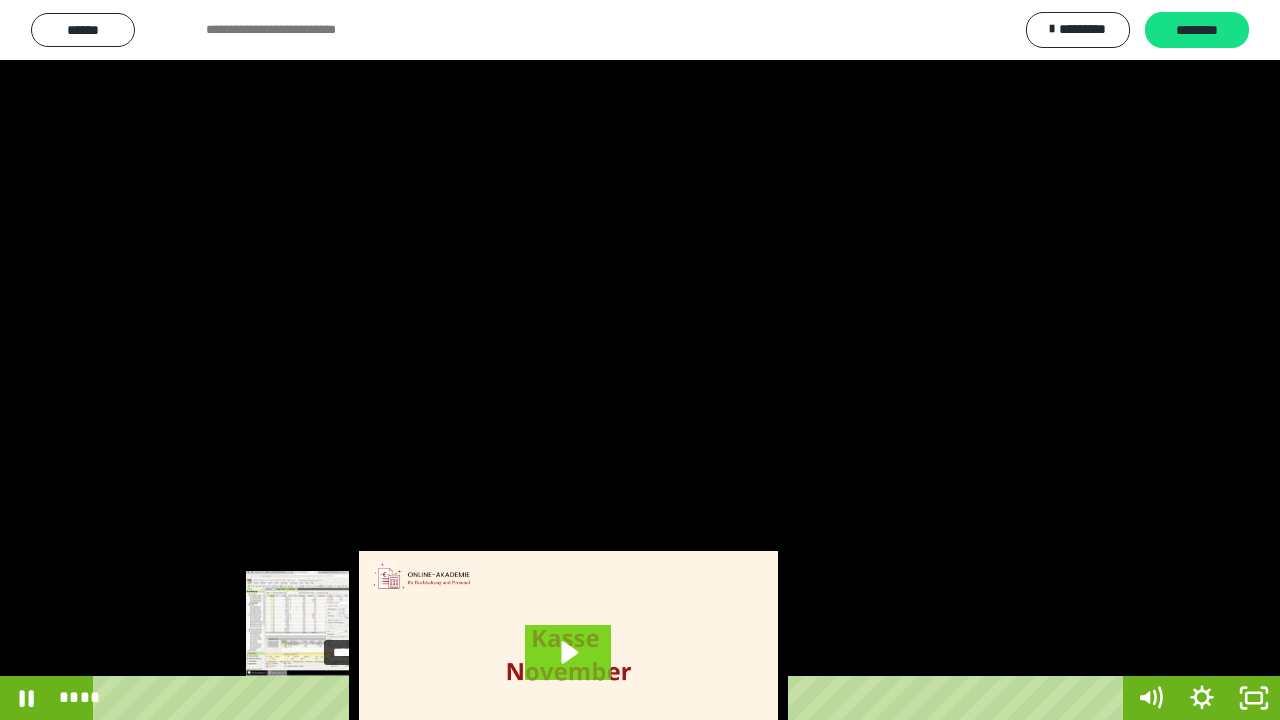 click on "****" at bounding box center (612, 698) 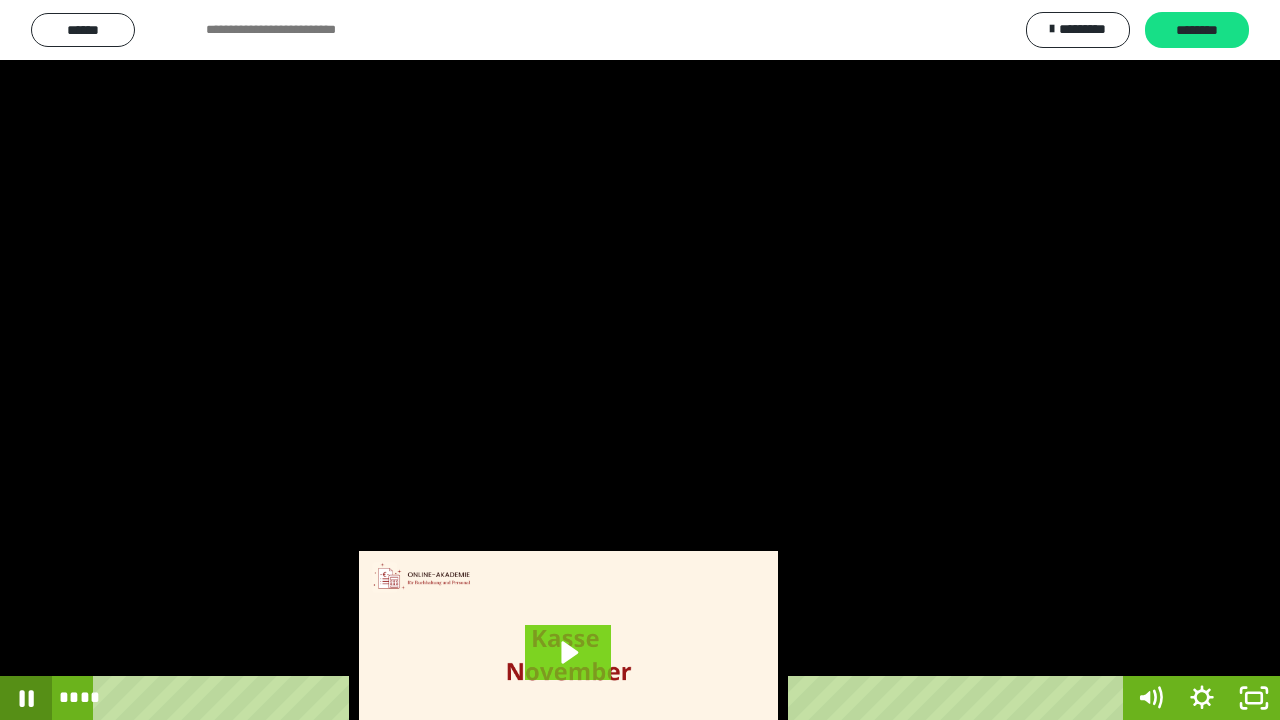 click 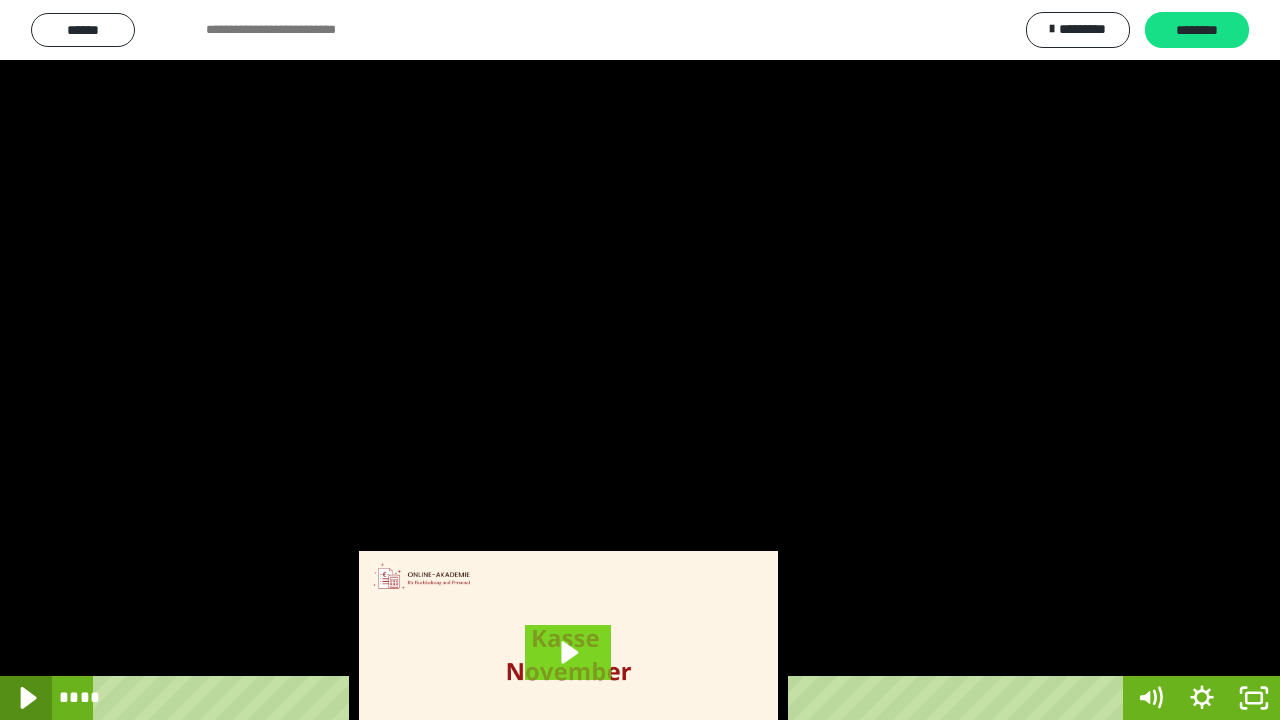 click 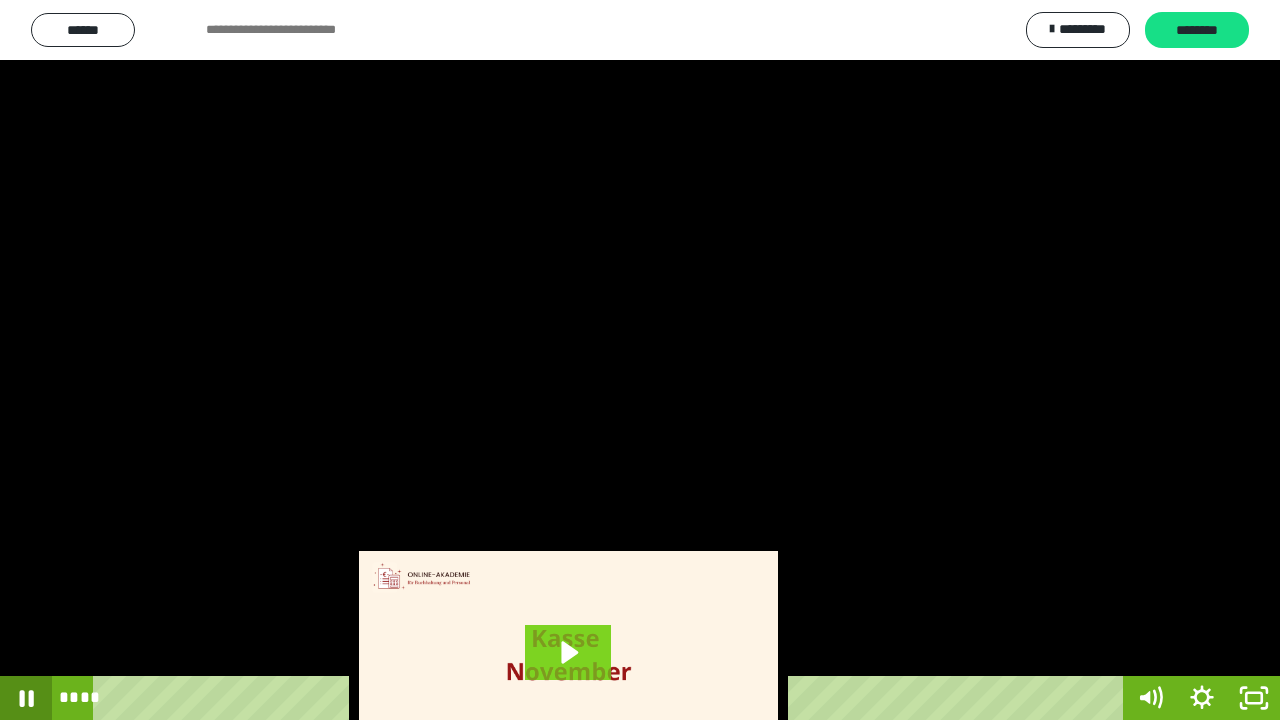 click 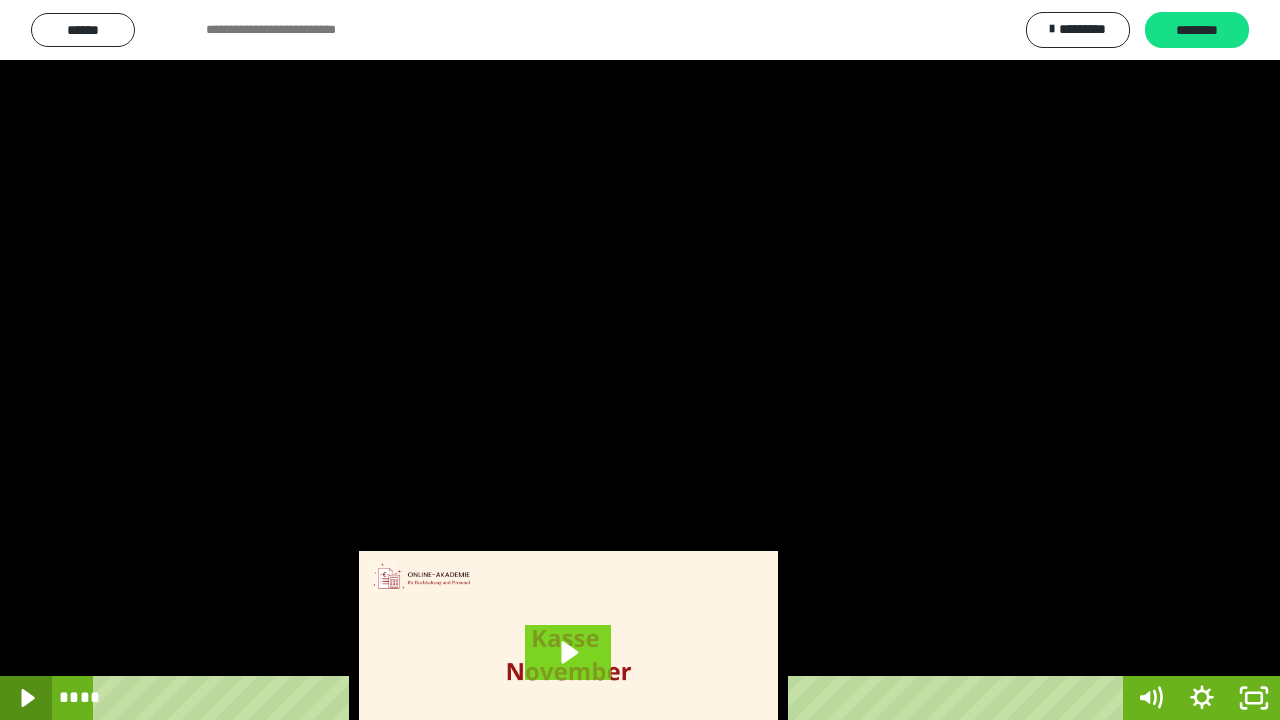click 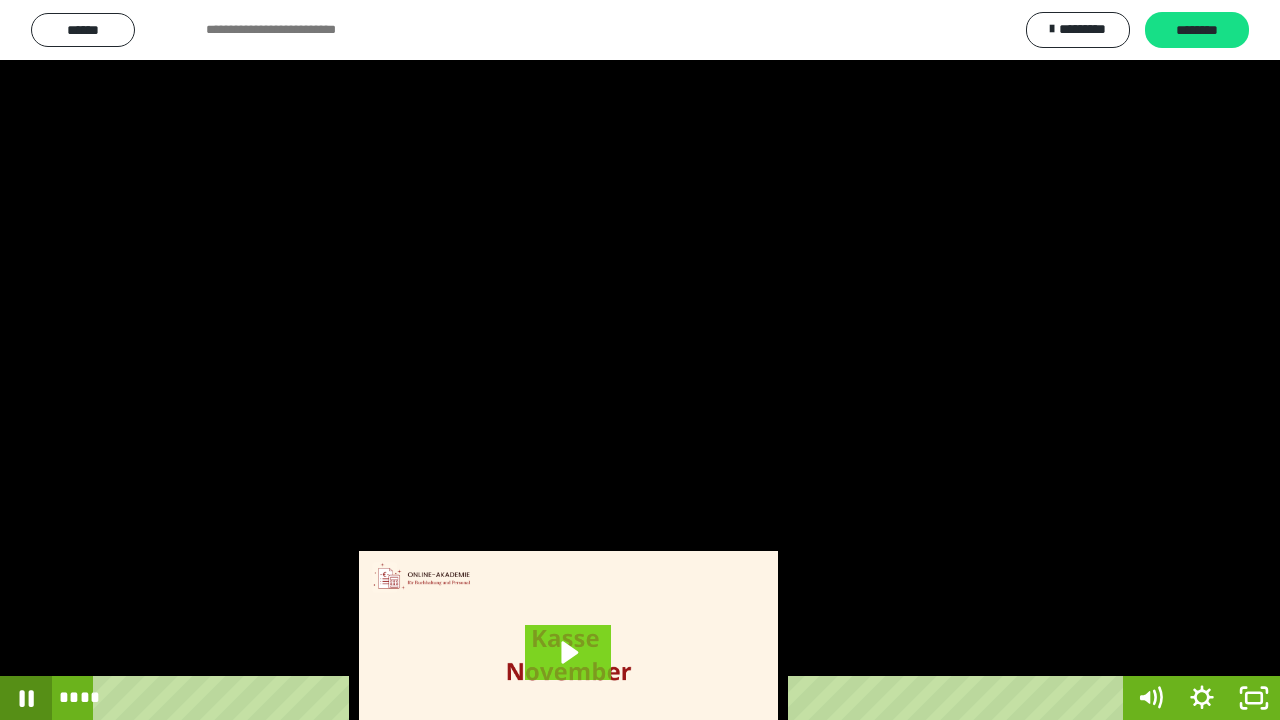 click 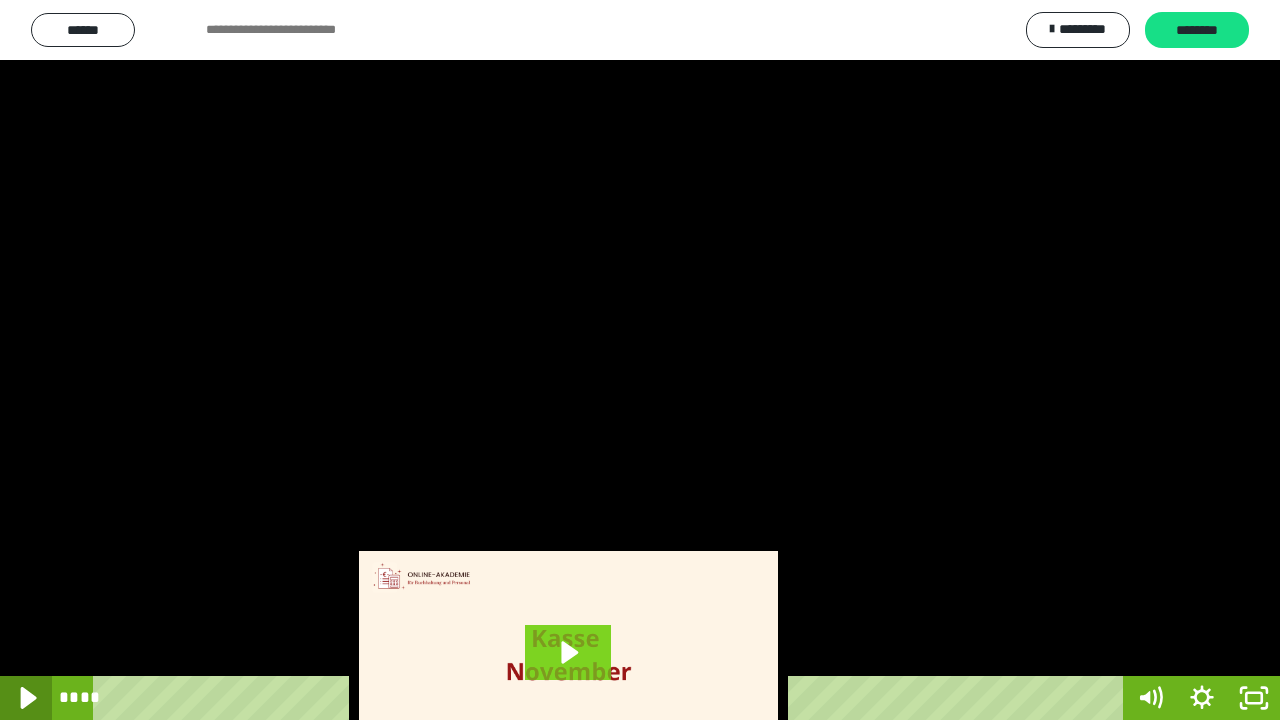 click 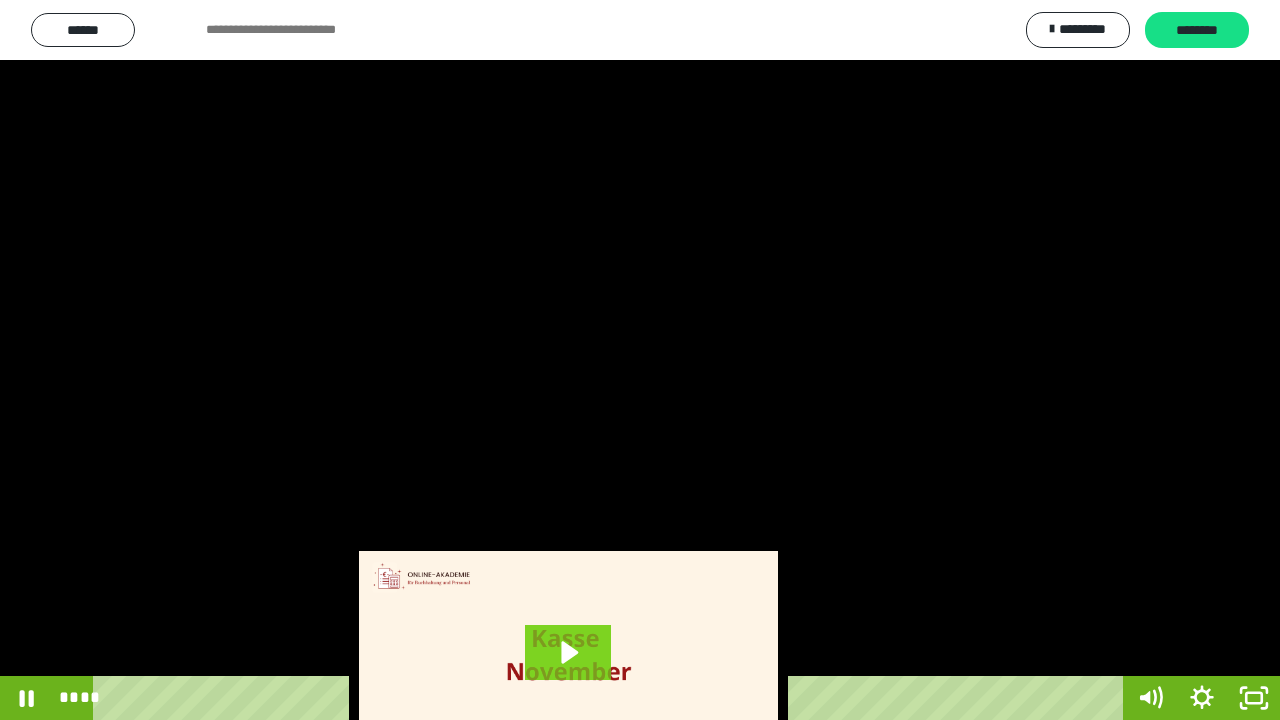 click on "****" at bounding box center (612, 698) 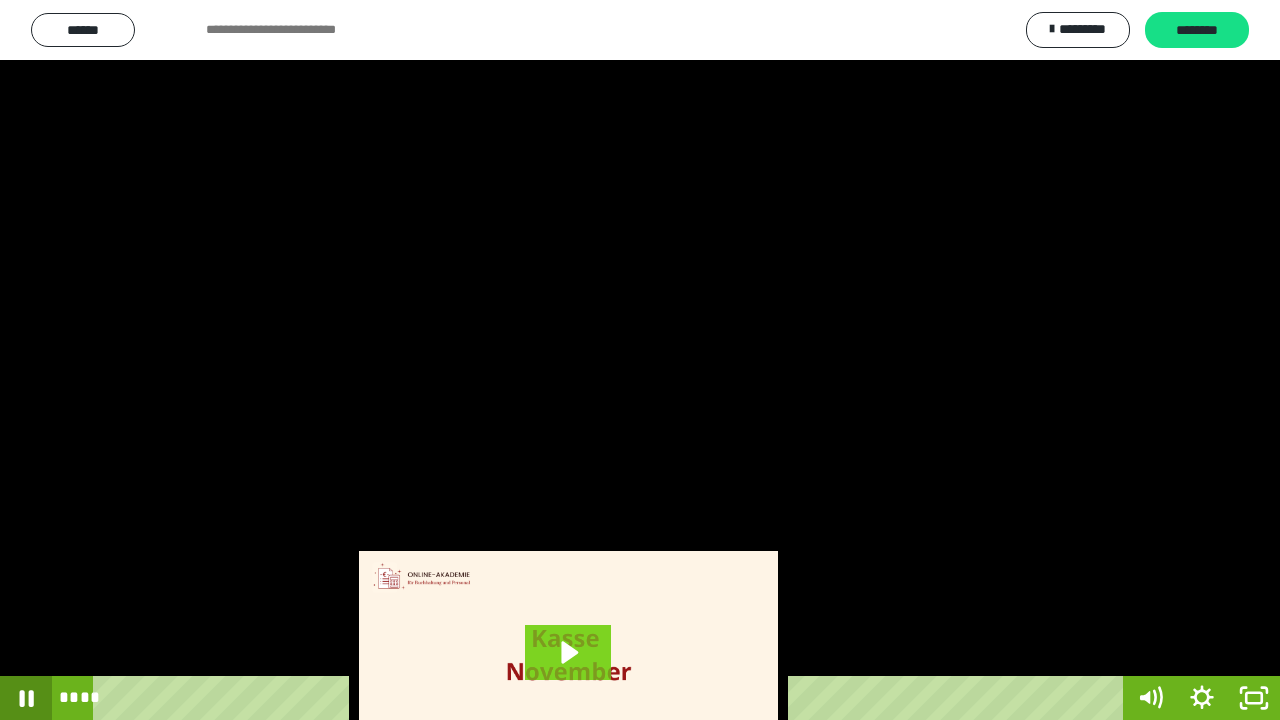 click 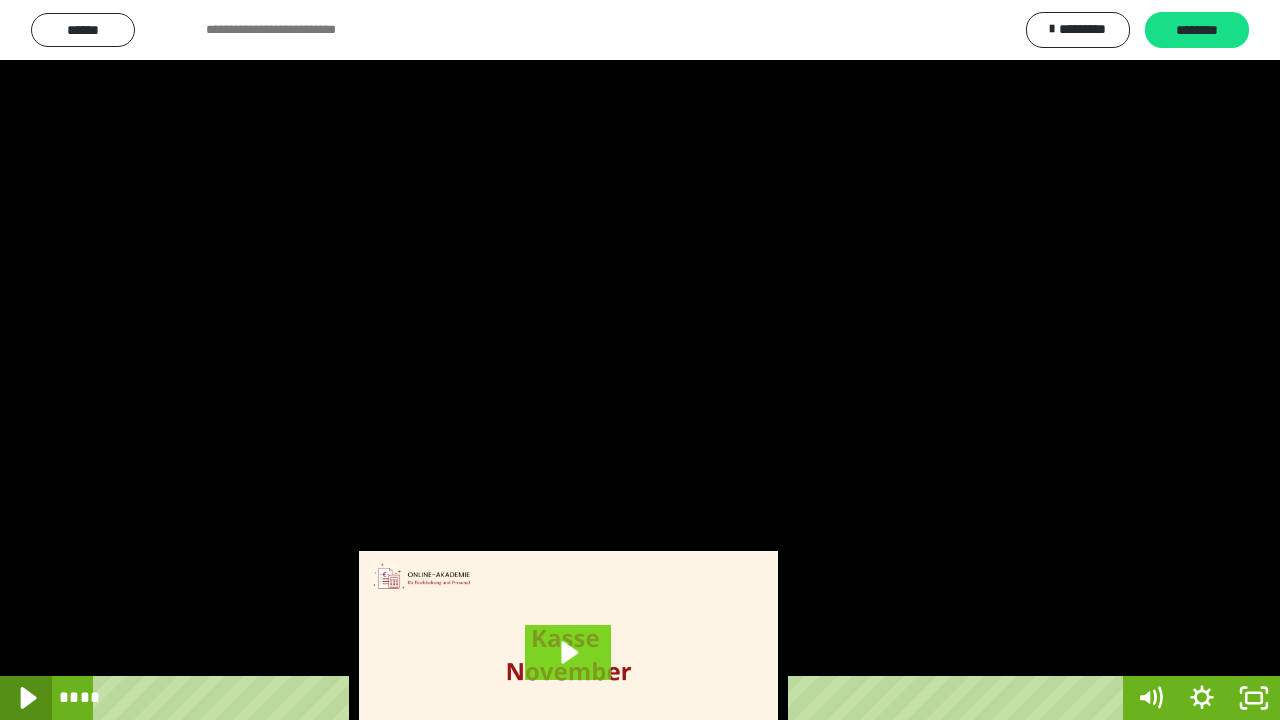 click 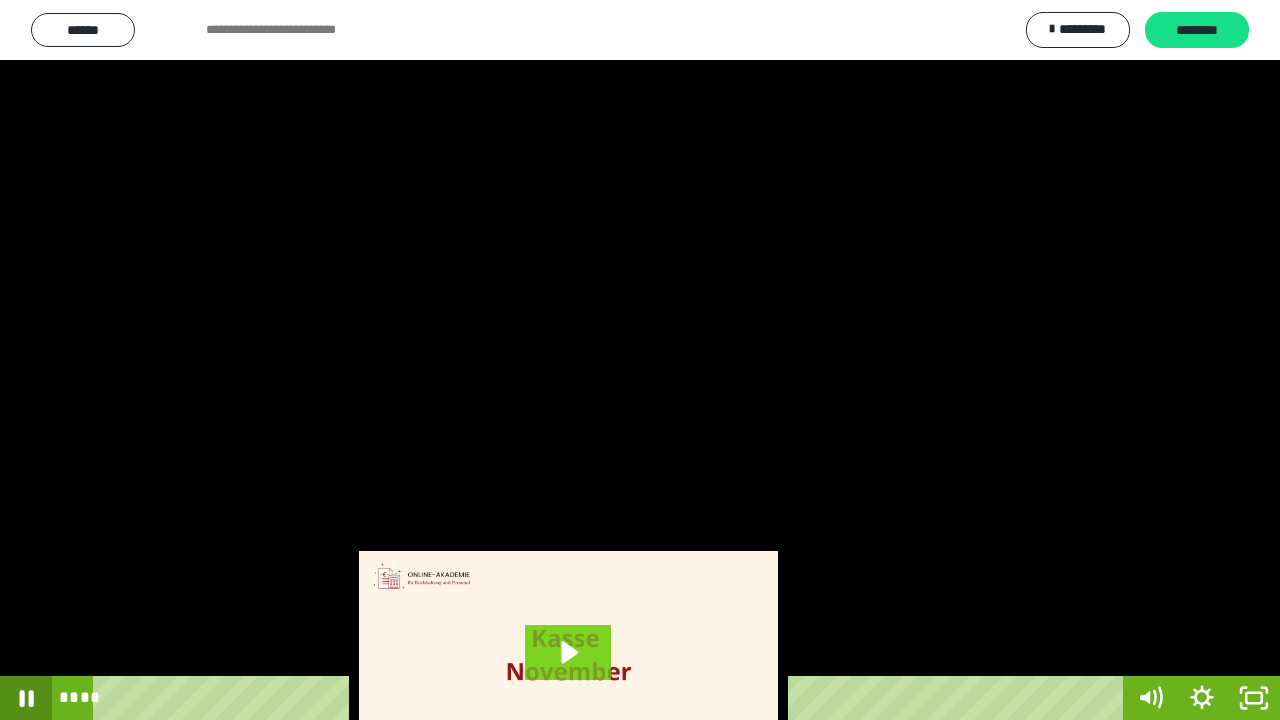 click 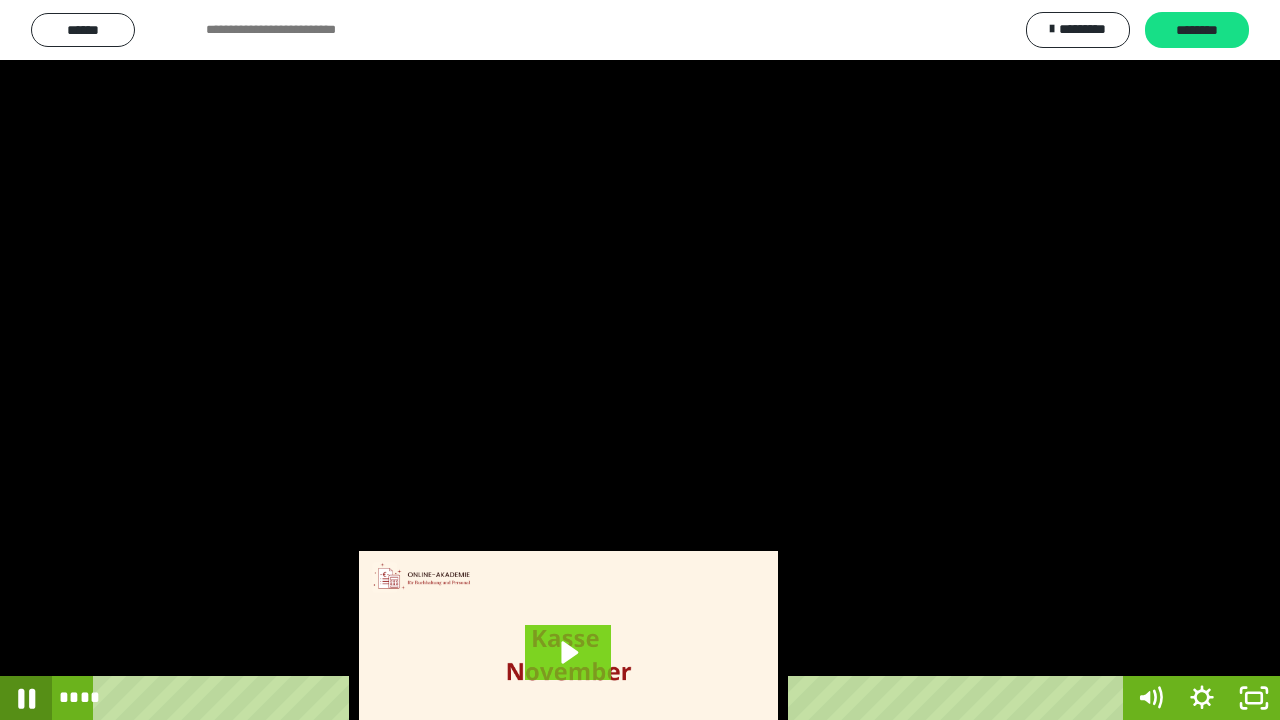 click 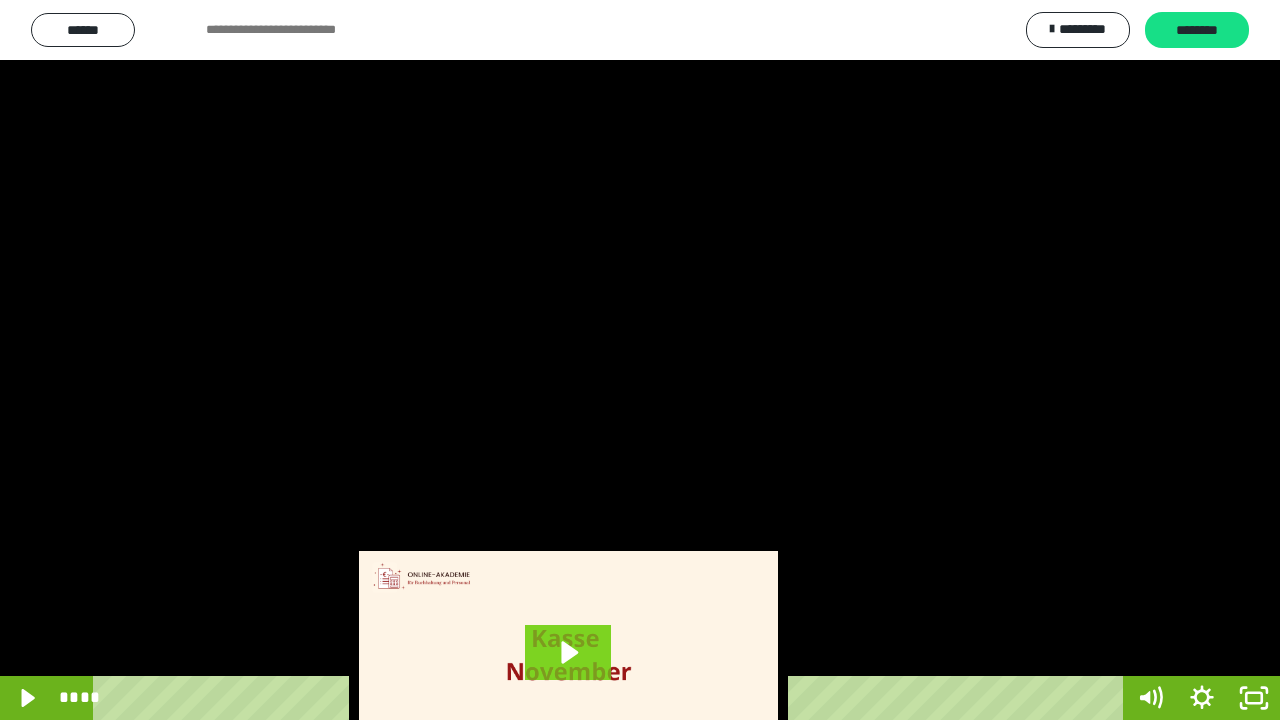 click at bounding box center (617, 698) 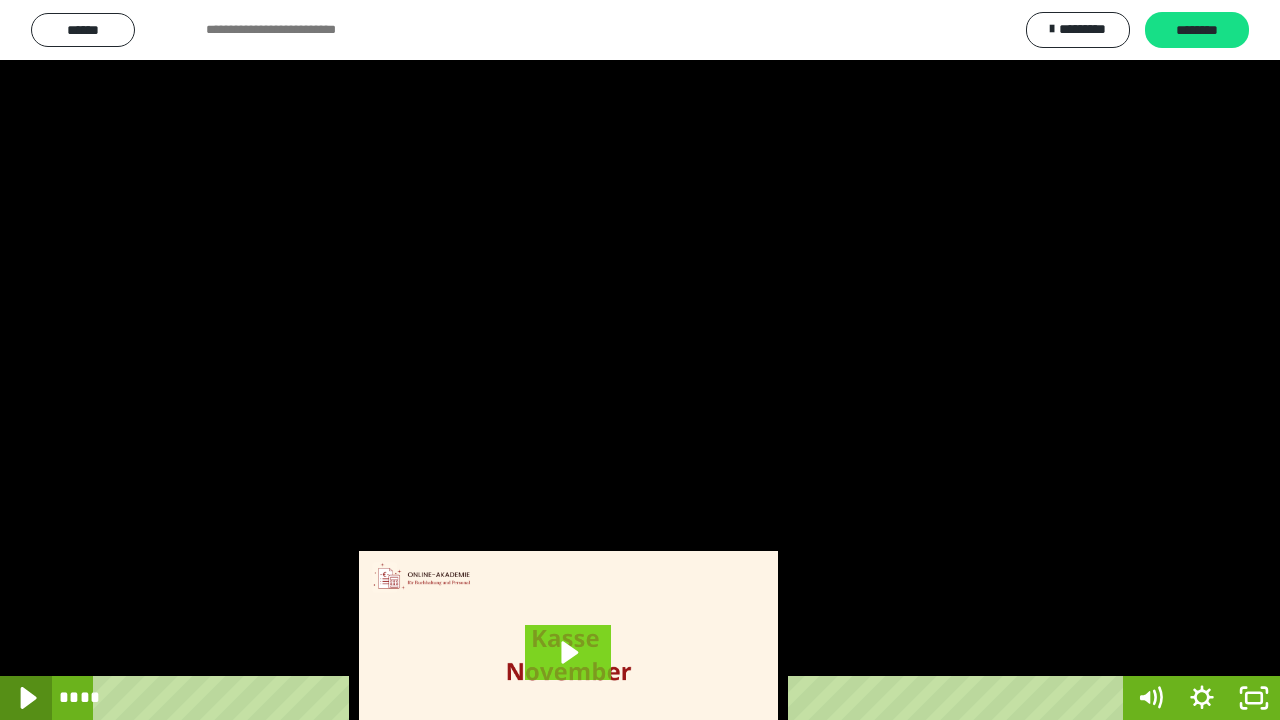 click 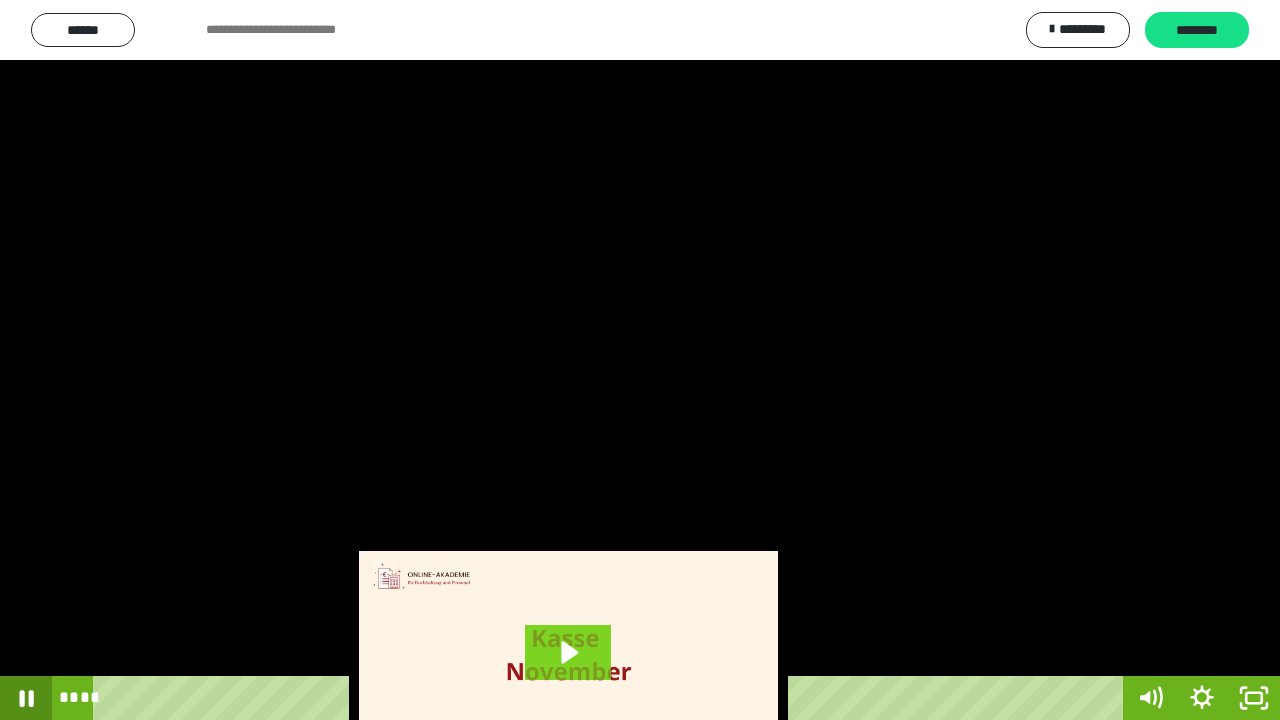 click 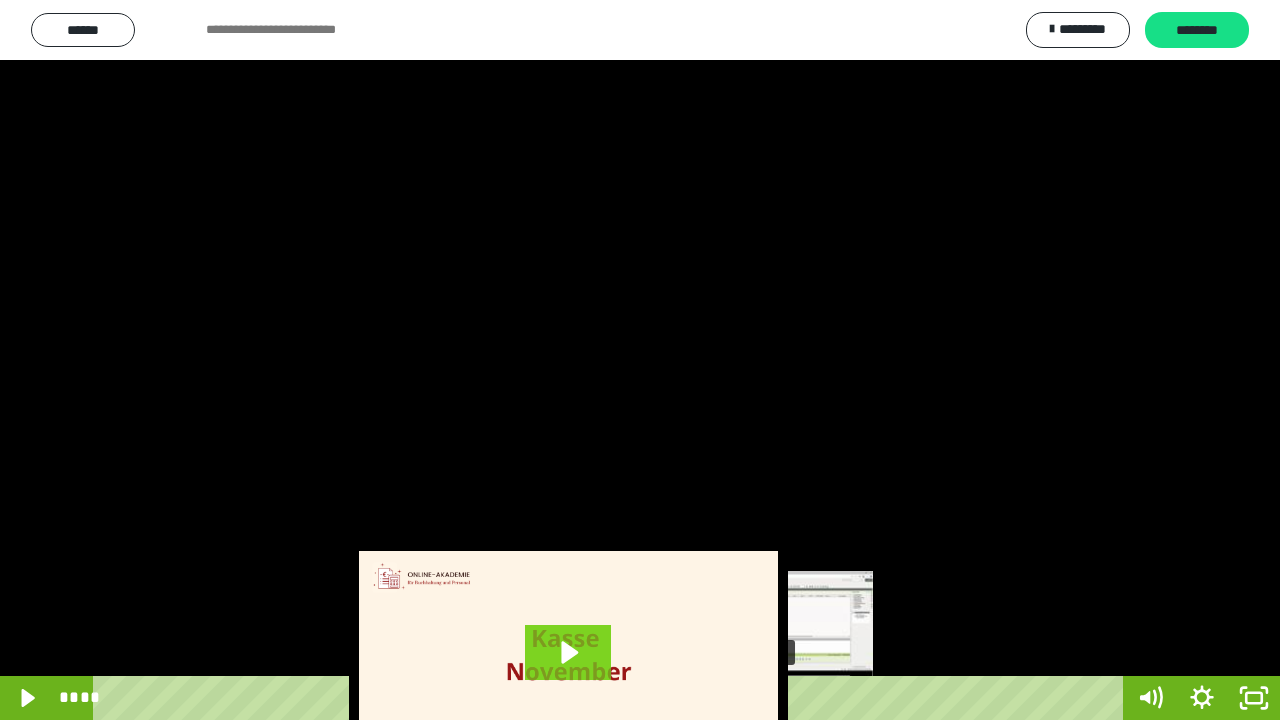 click on "****" at bounding box center (612, 698) 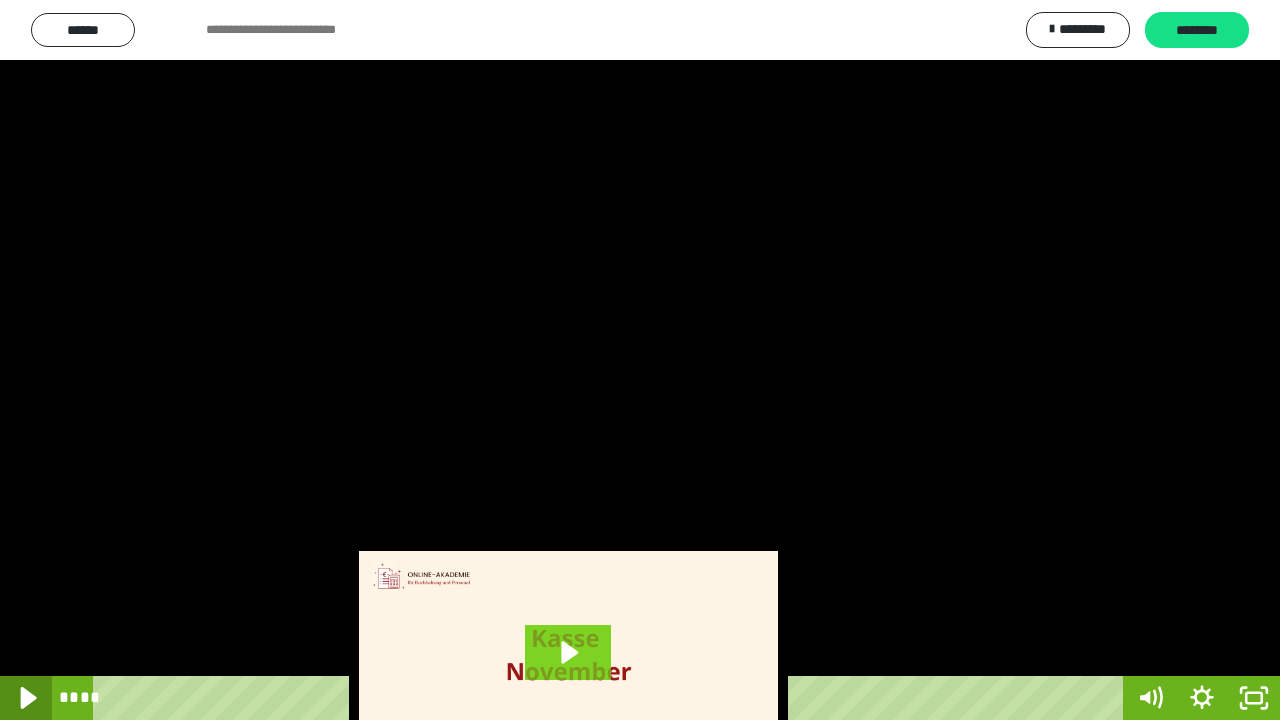 click 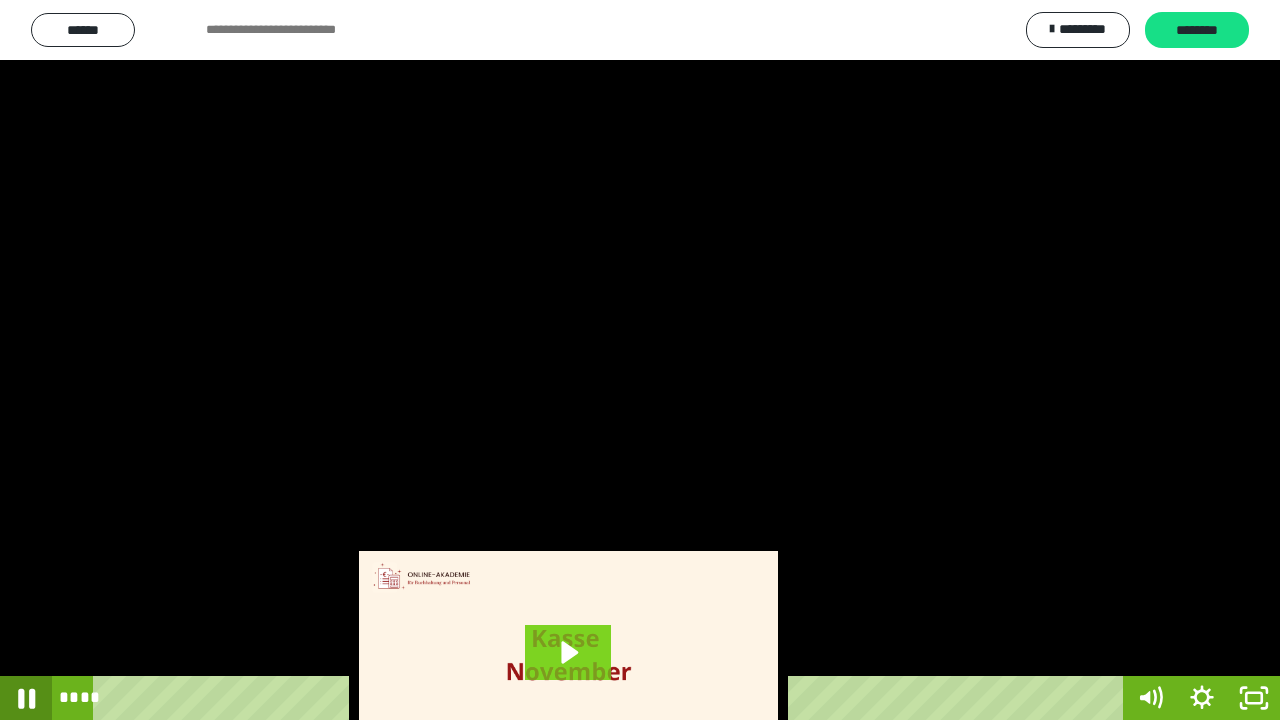 click 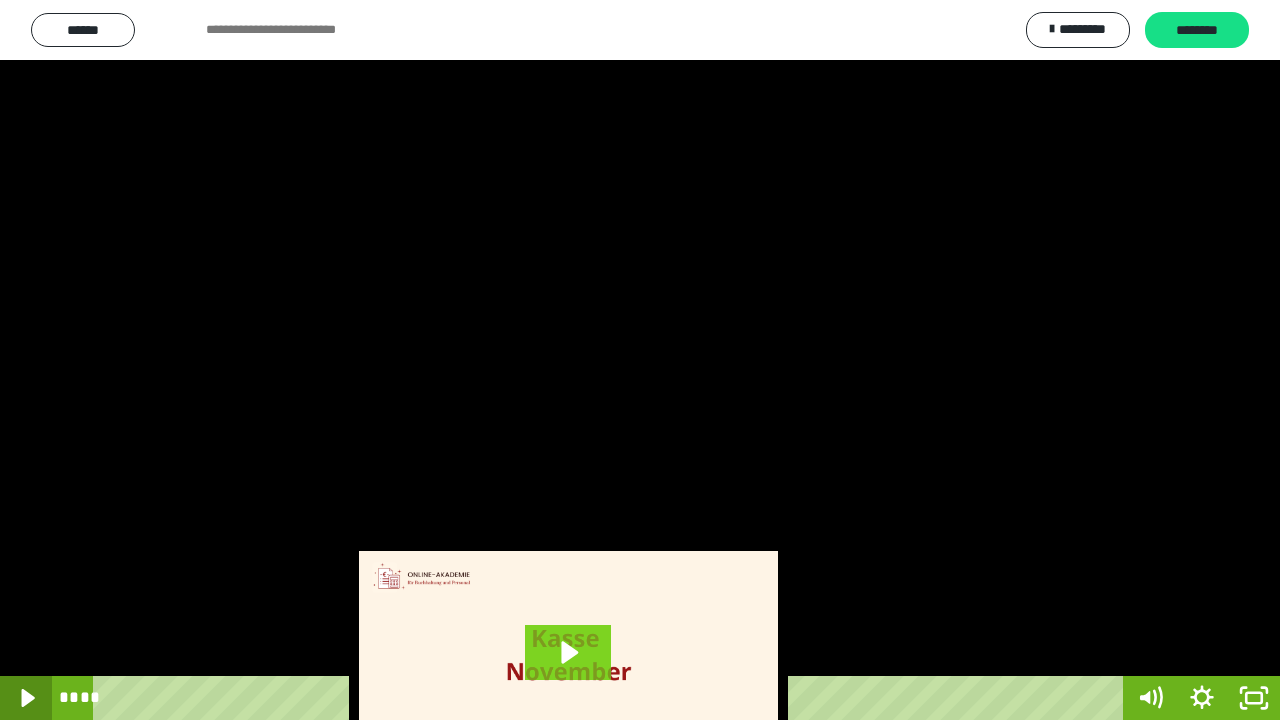 click 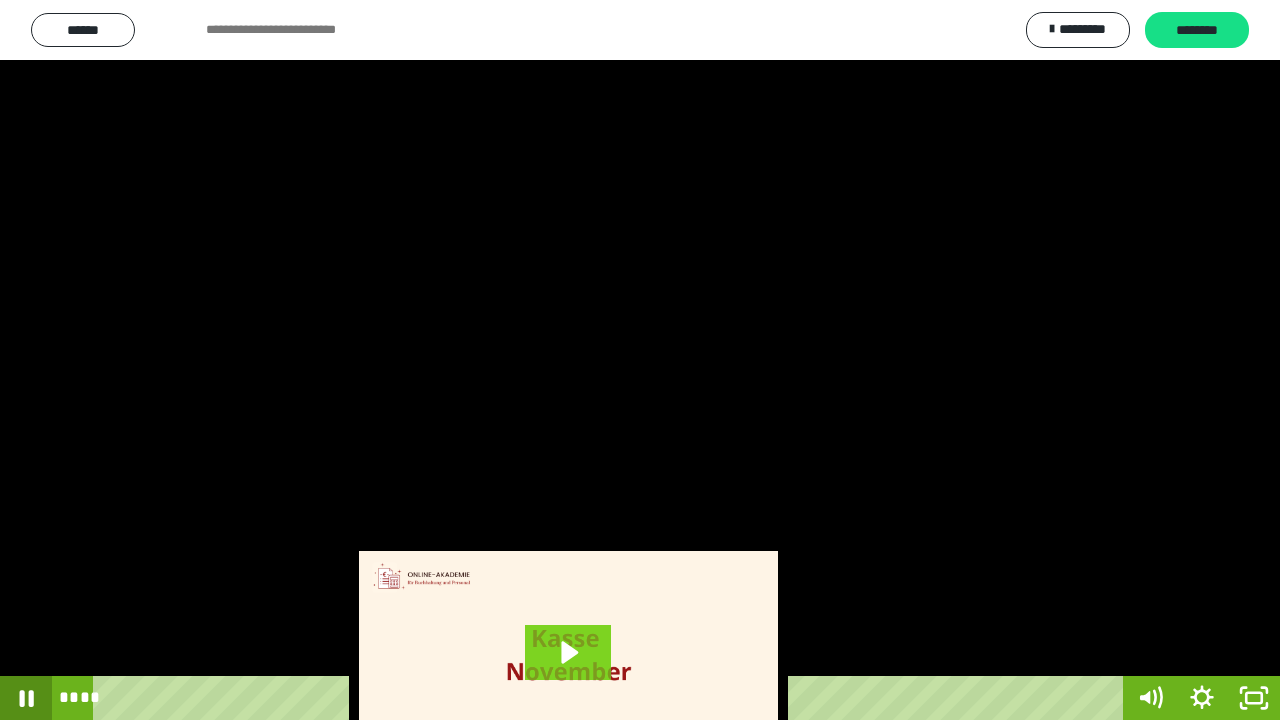 click 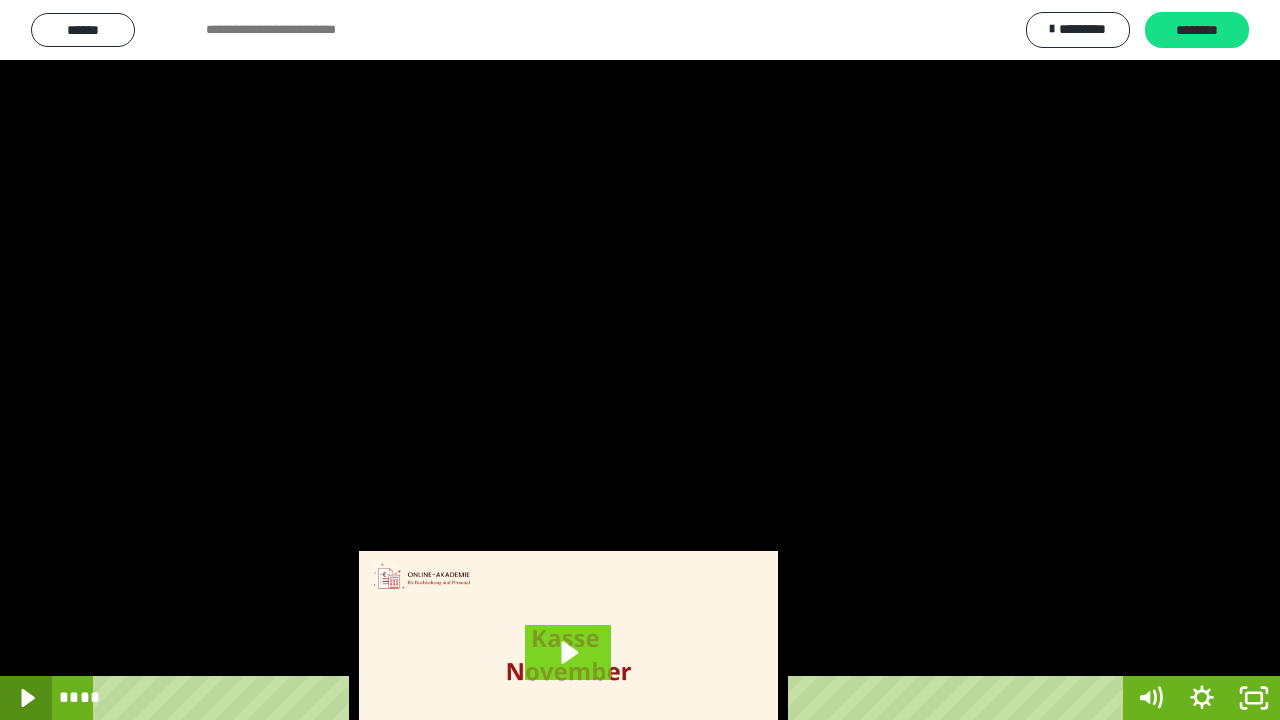 click 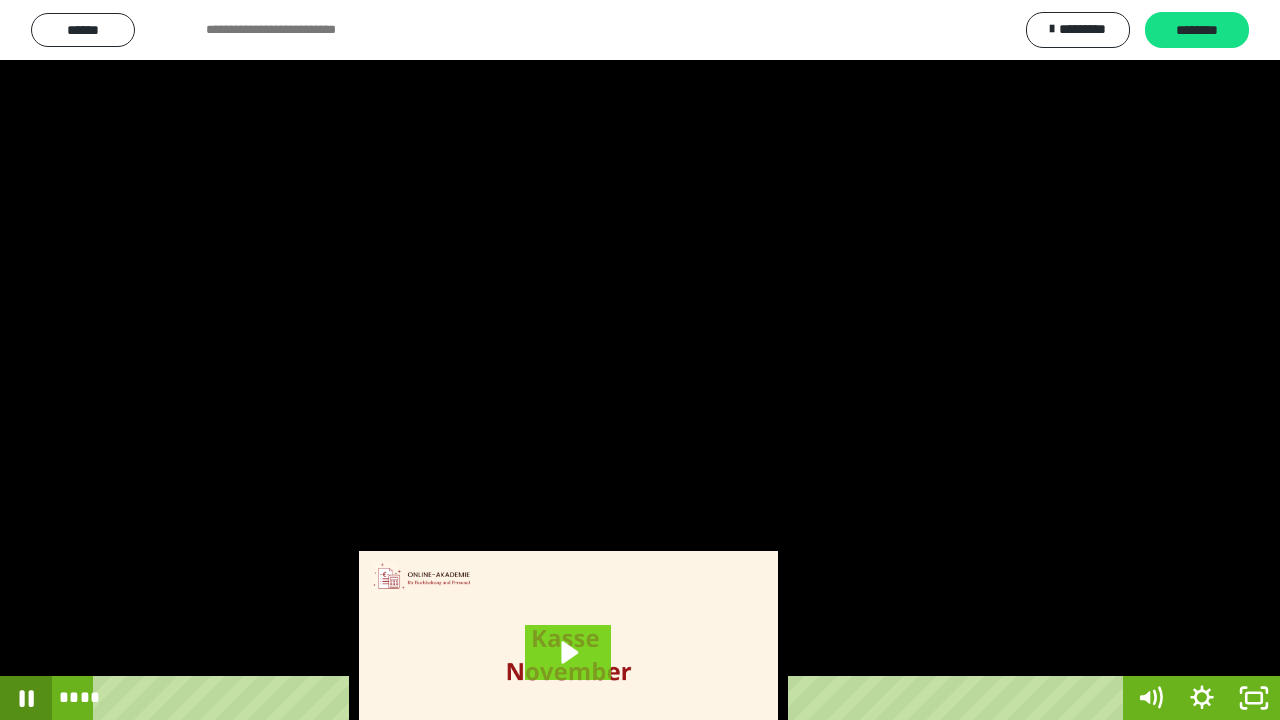 click 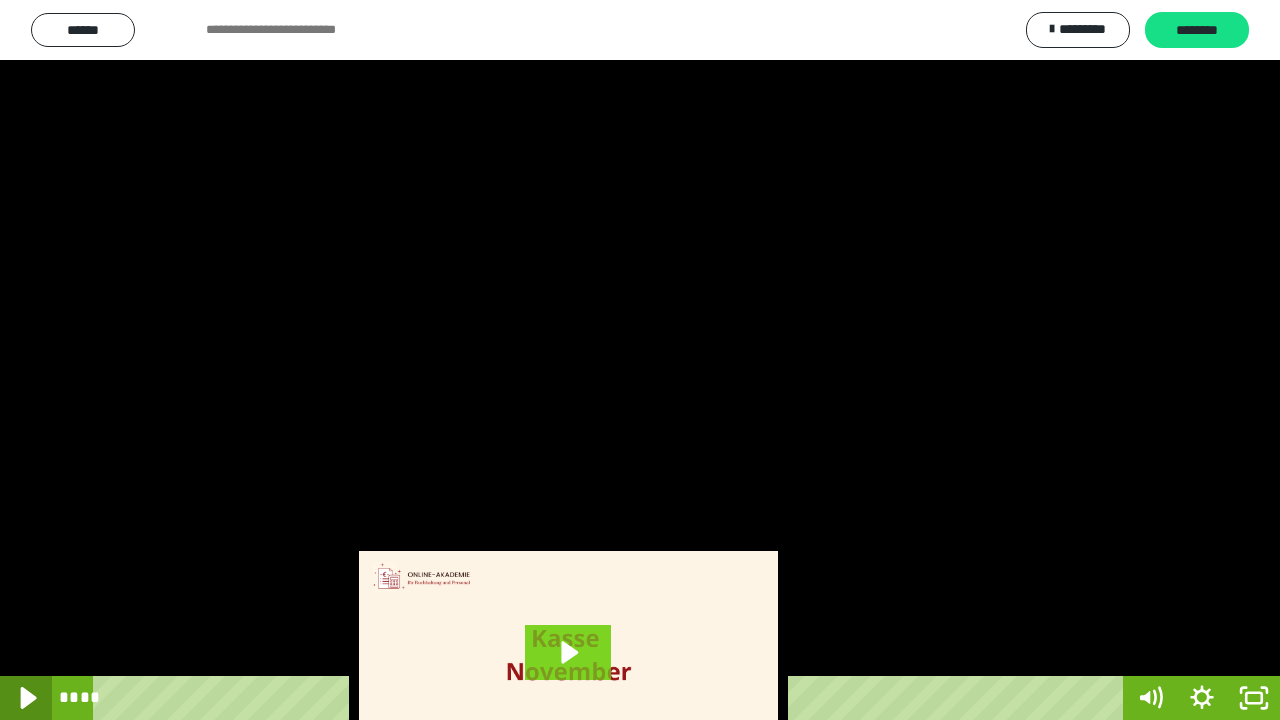 click 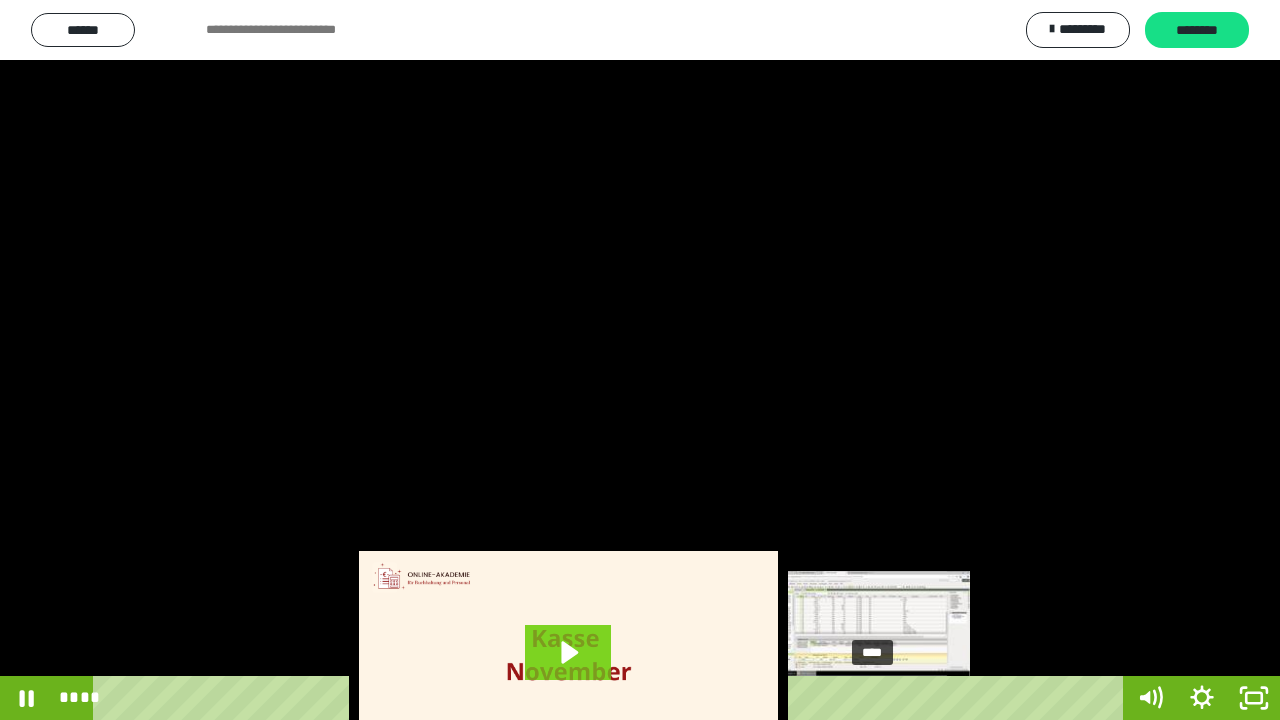 click on "****" at bounding box center [612, 698] 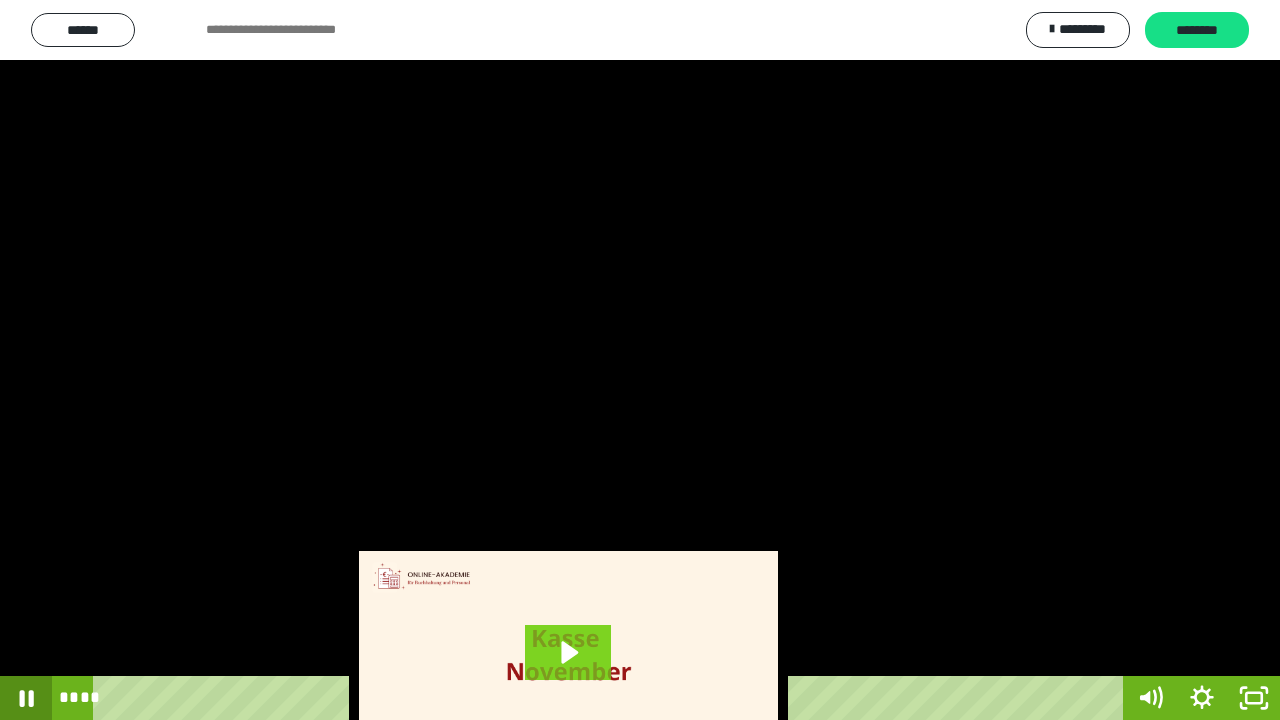 click 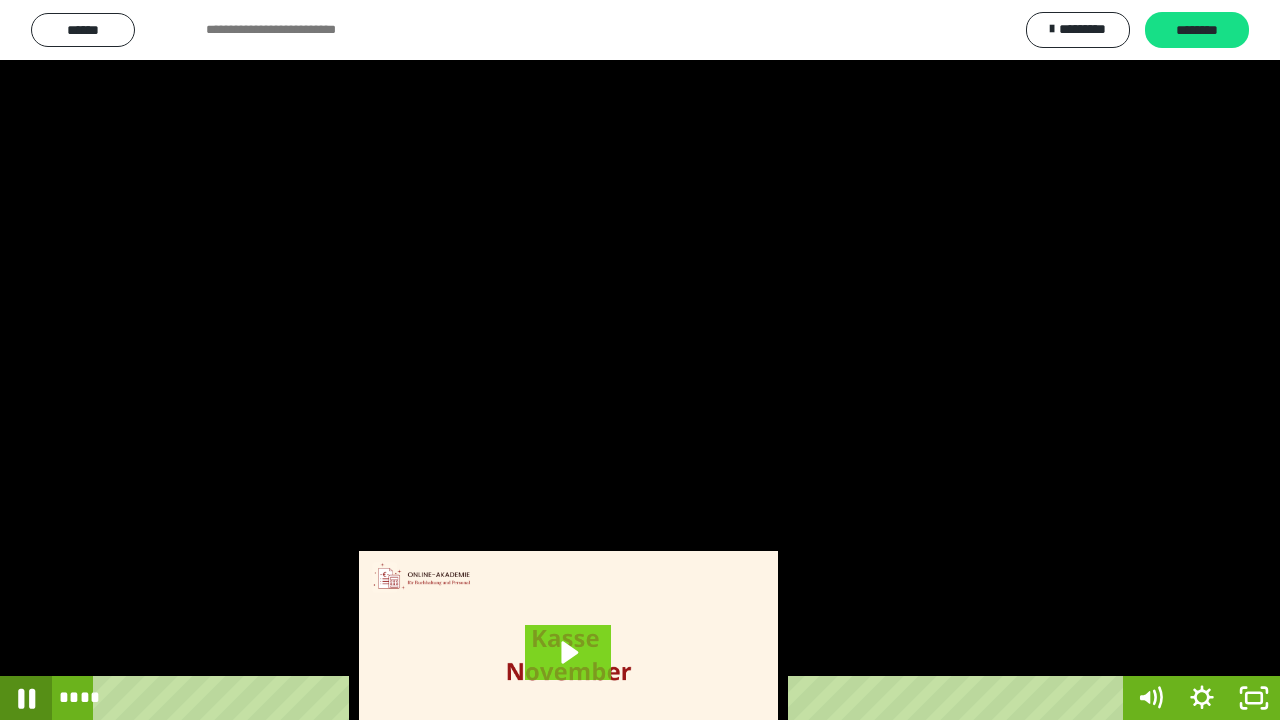 click 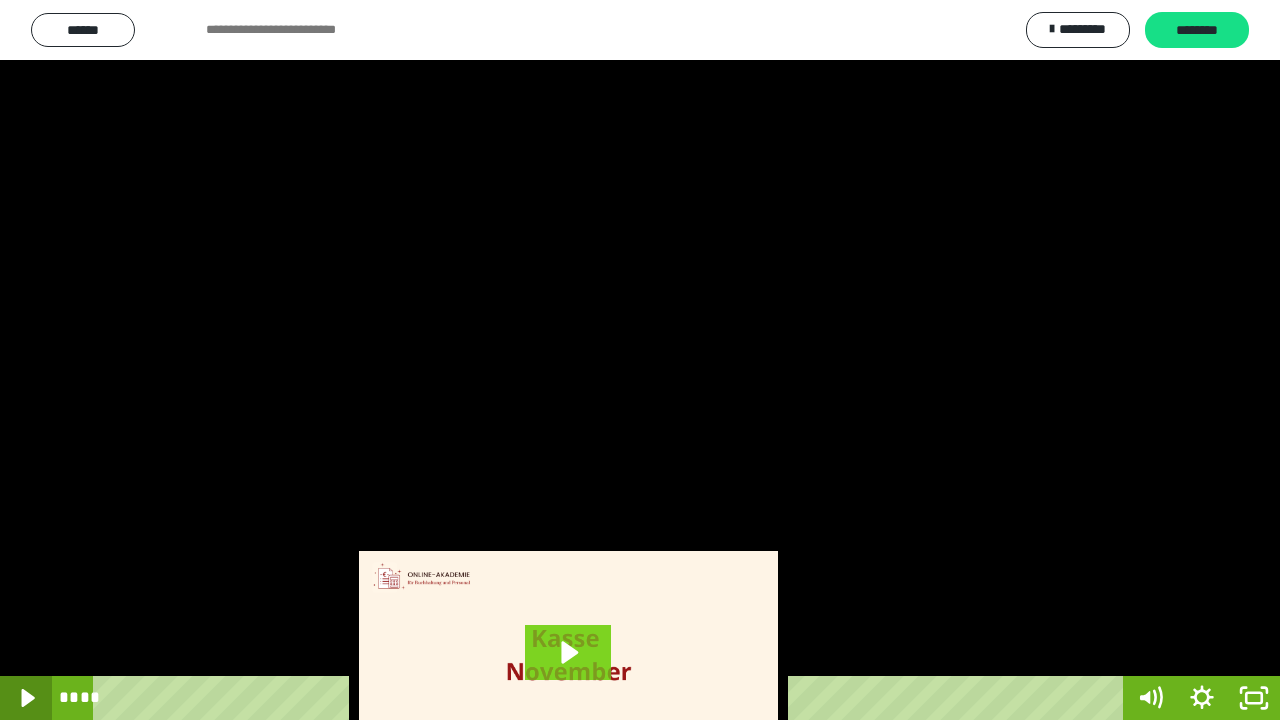click 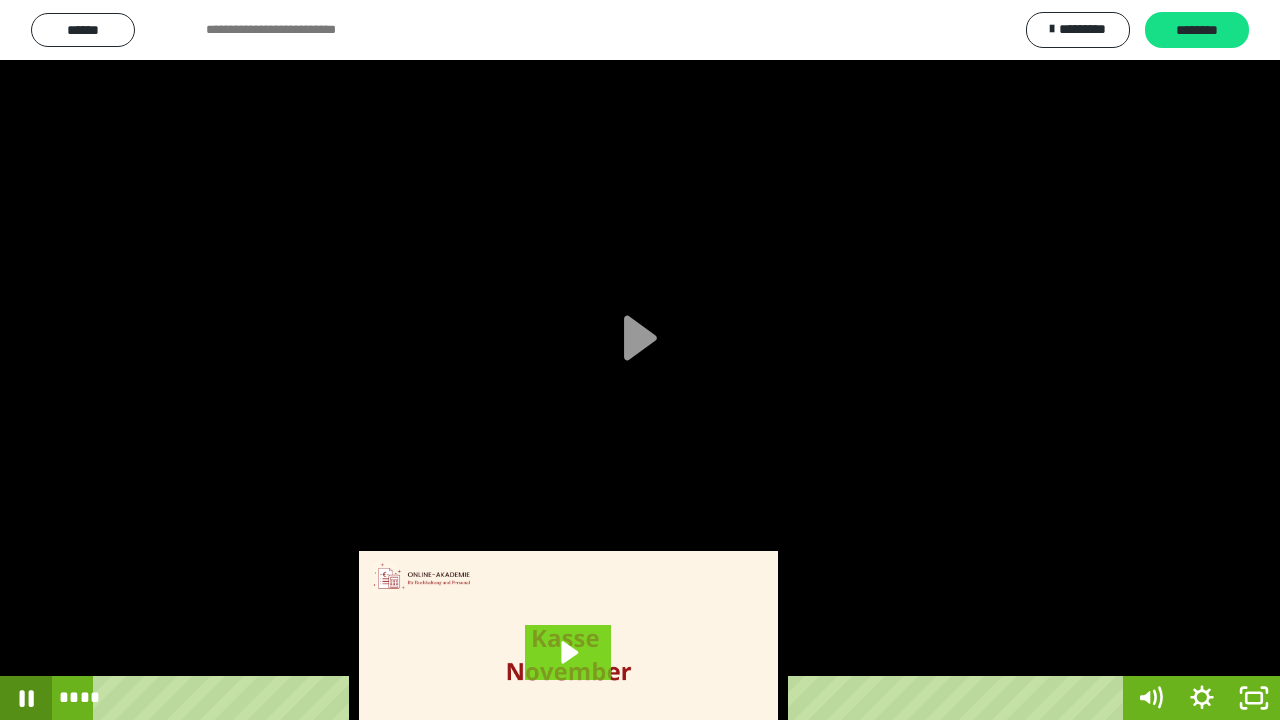 click 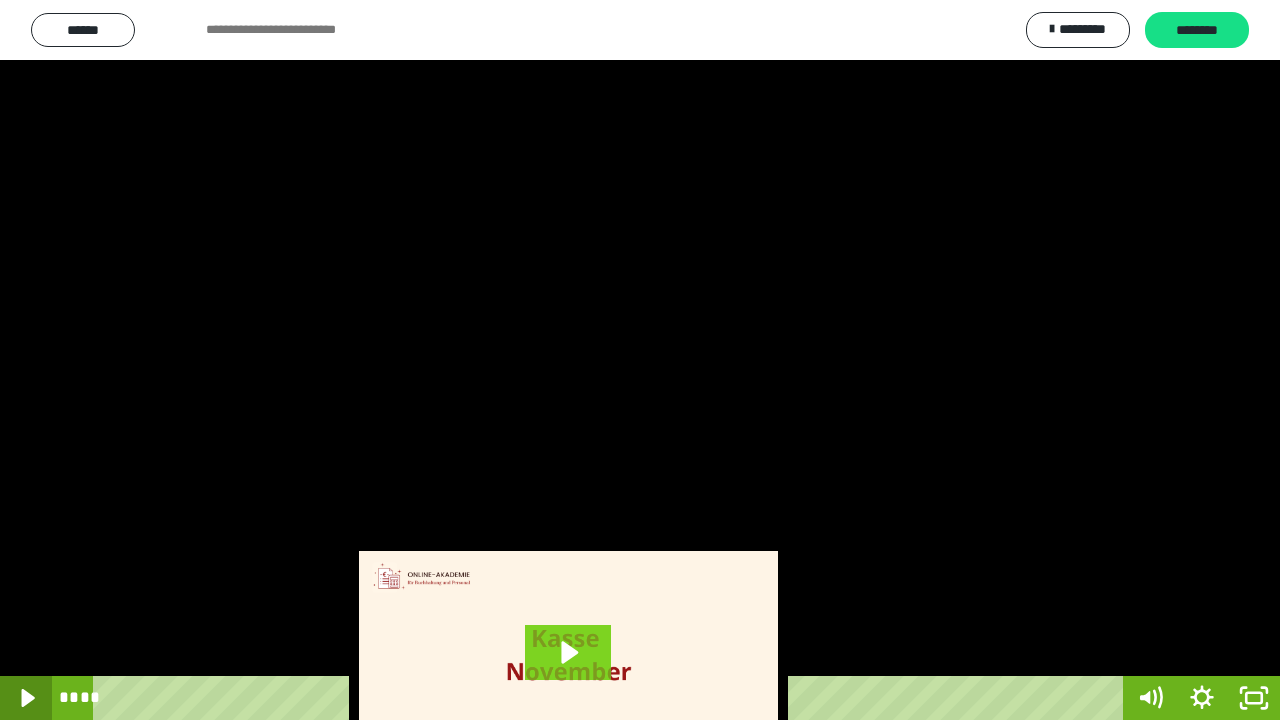 click 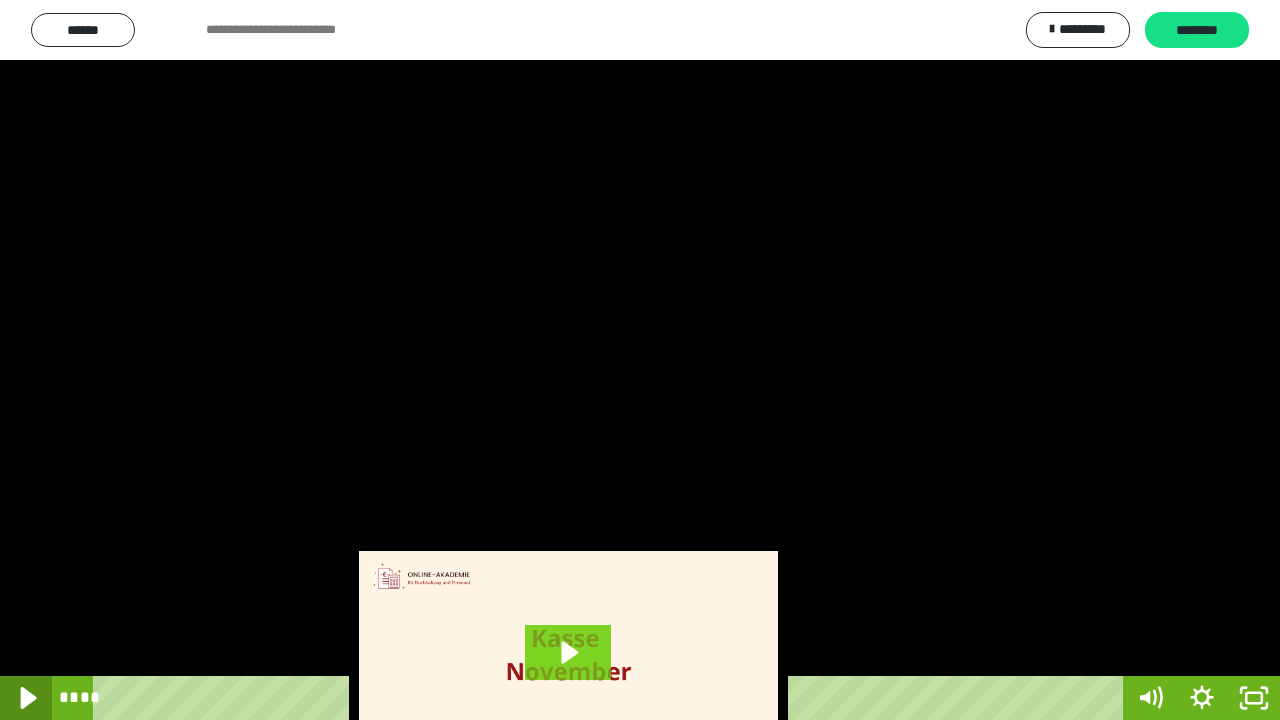 click 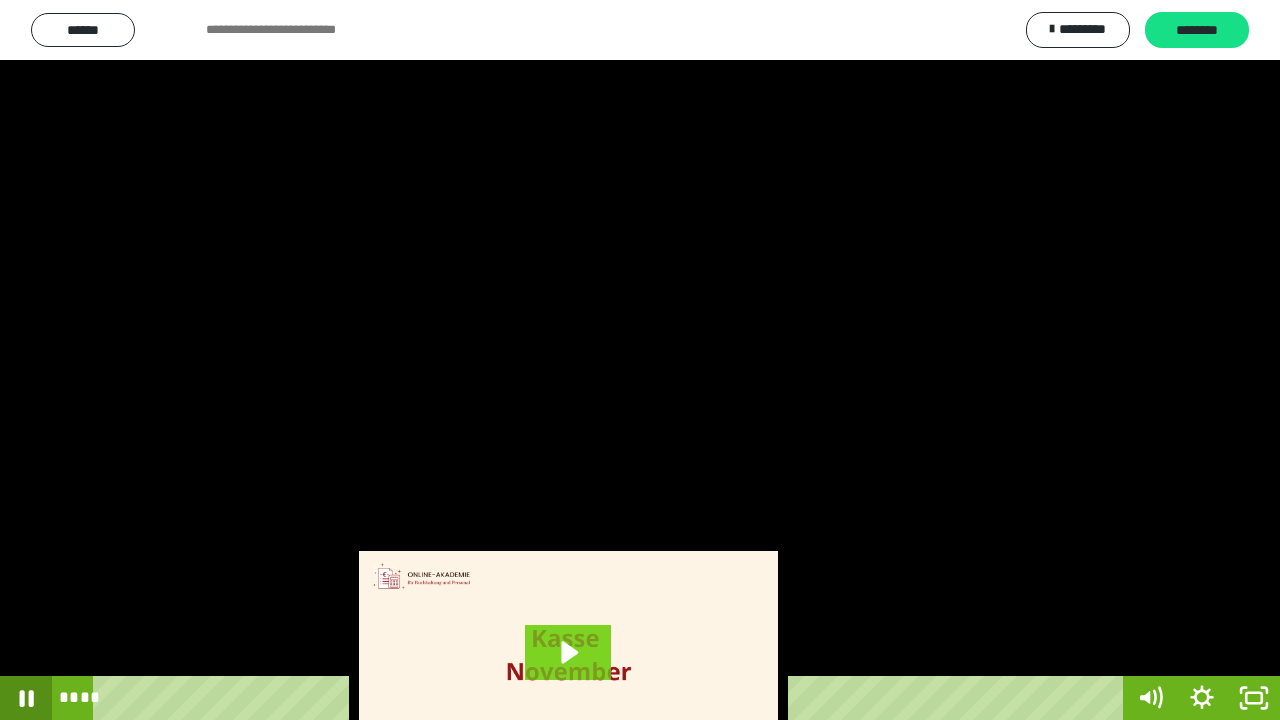 click 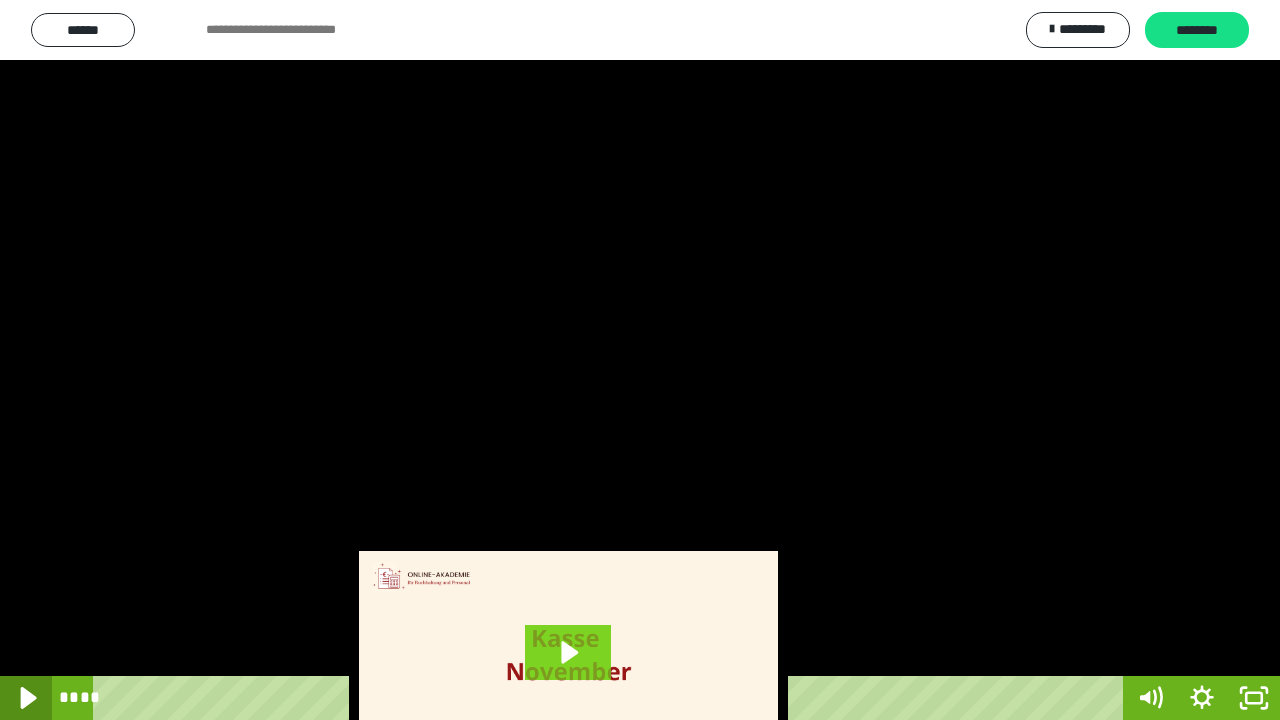 click 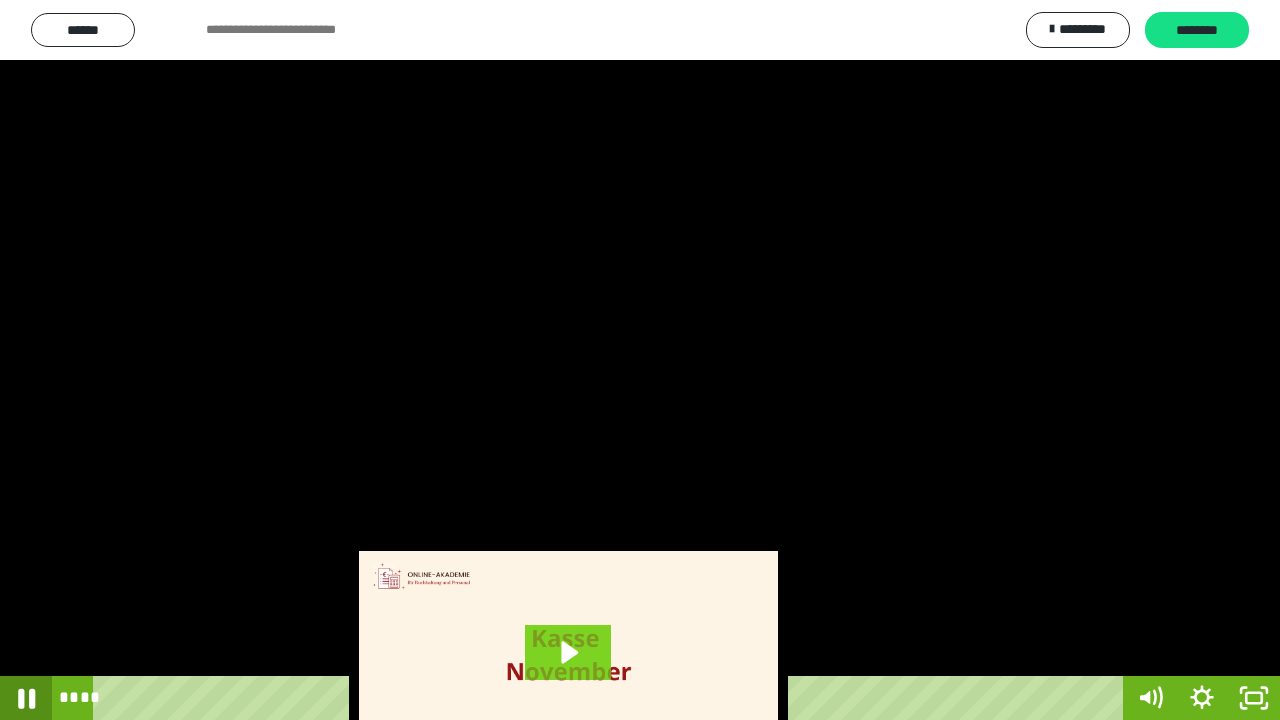 click 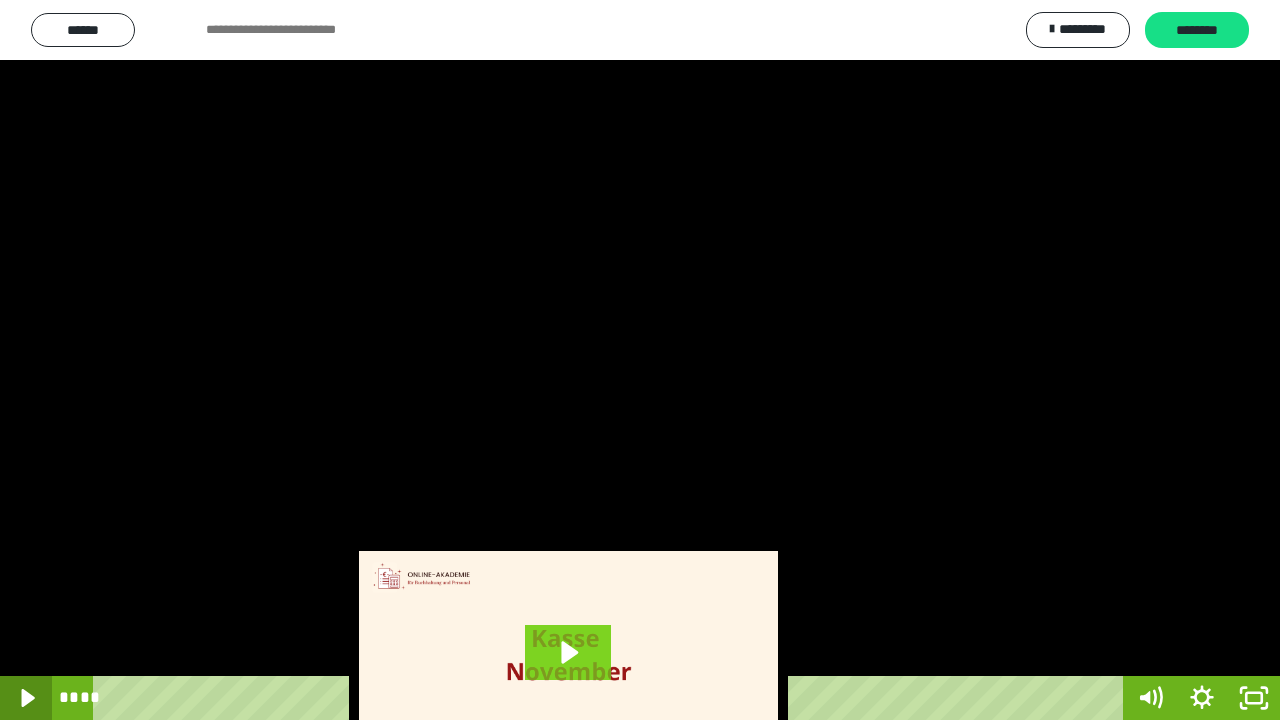 click 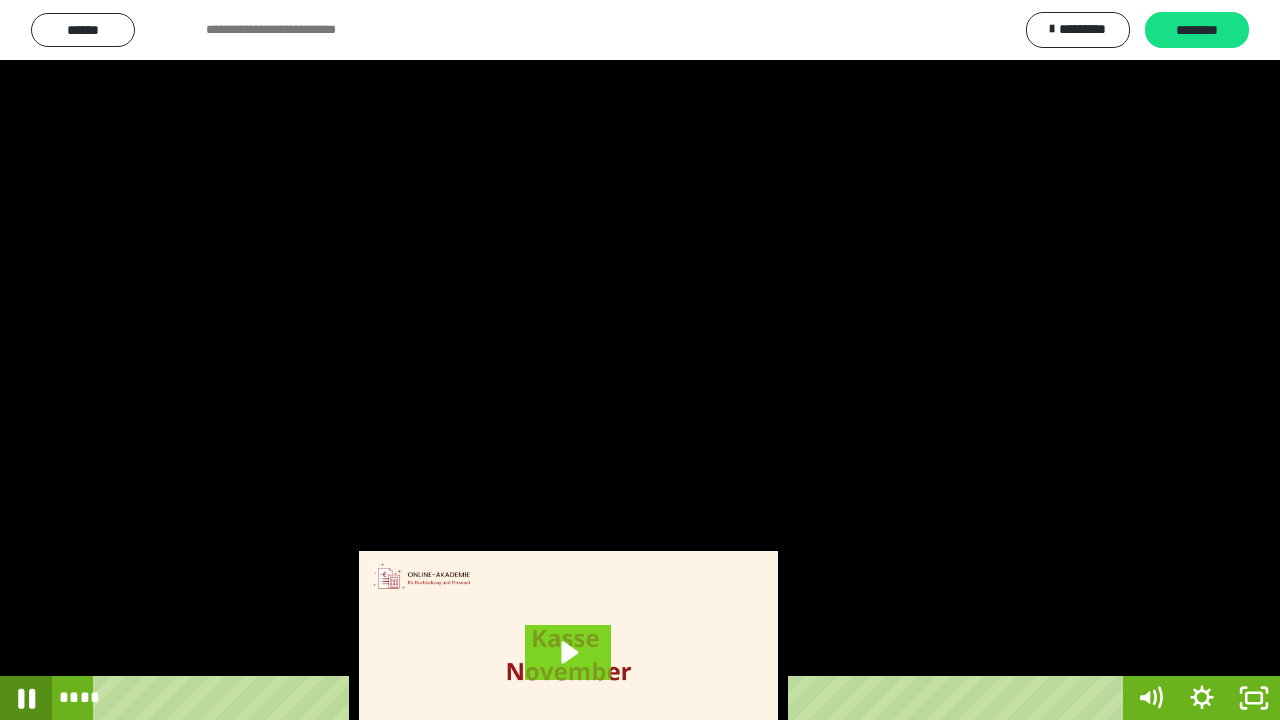 click 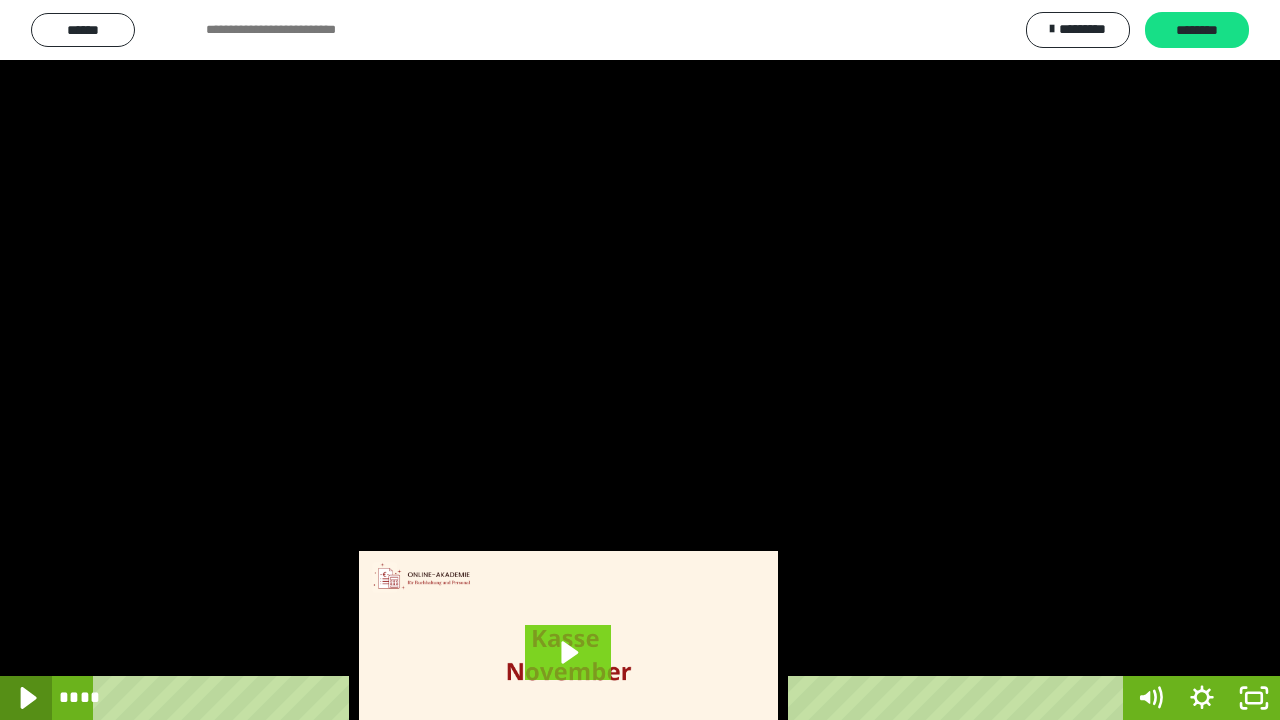 click 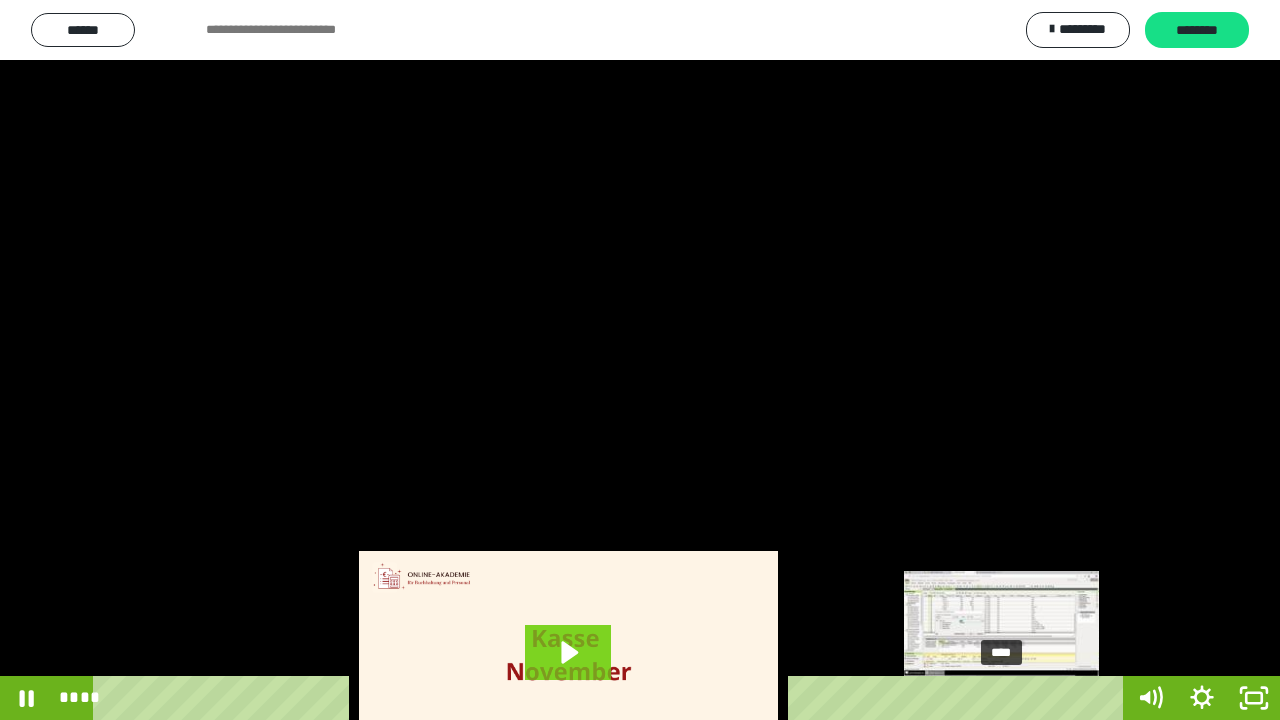 click on "****" at bounding box center (612, 698) 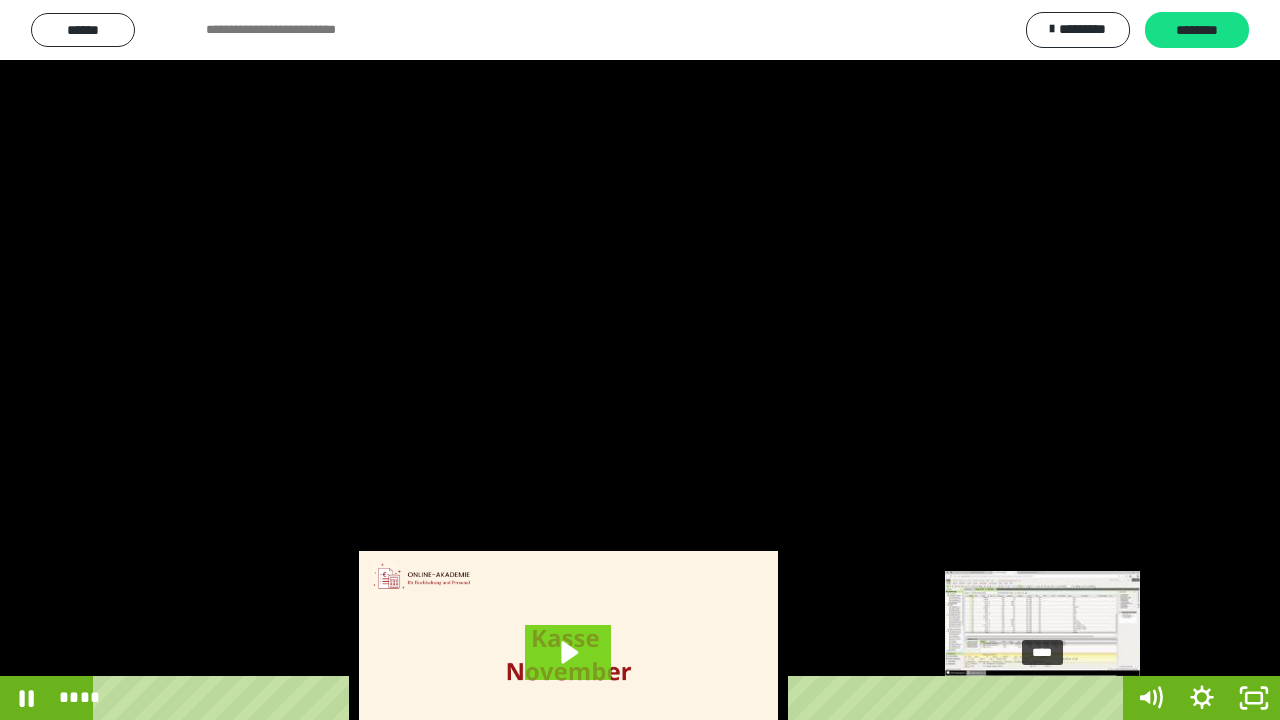 click on "****" at bounding box center [612, 698] 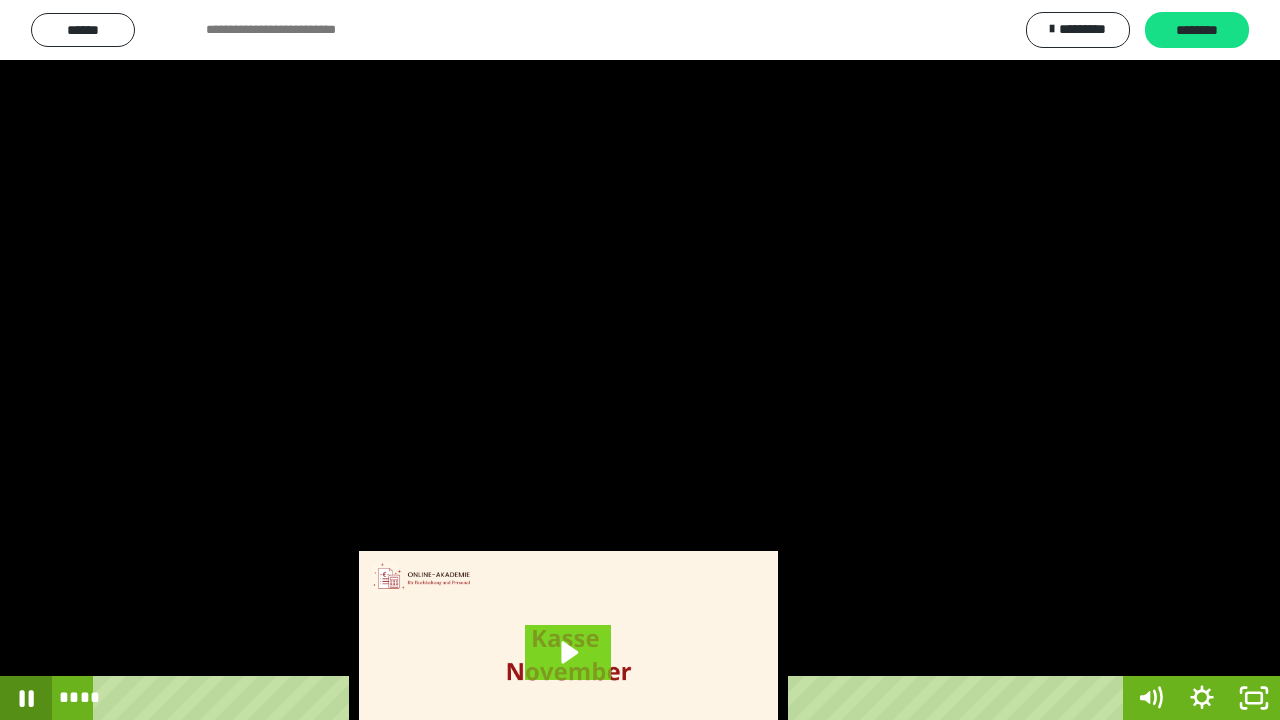 click 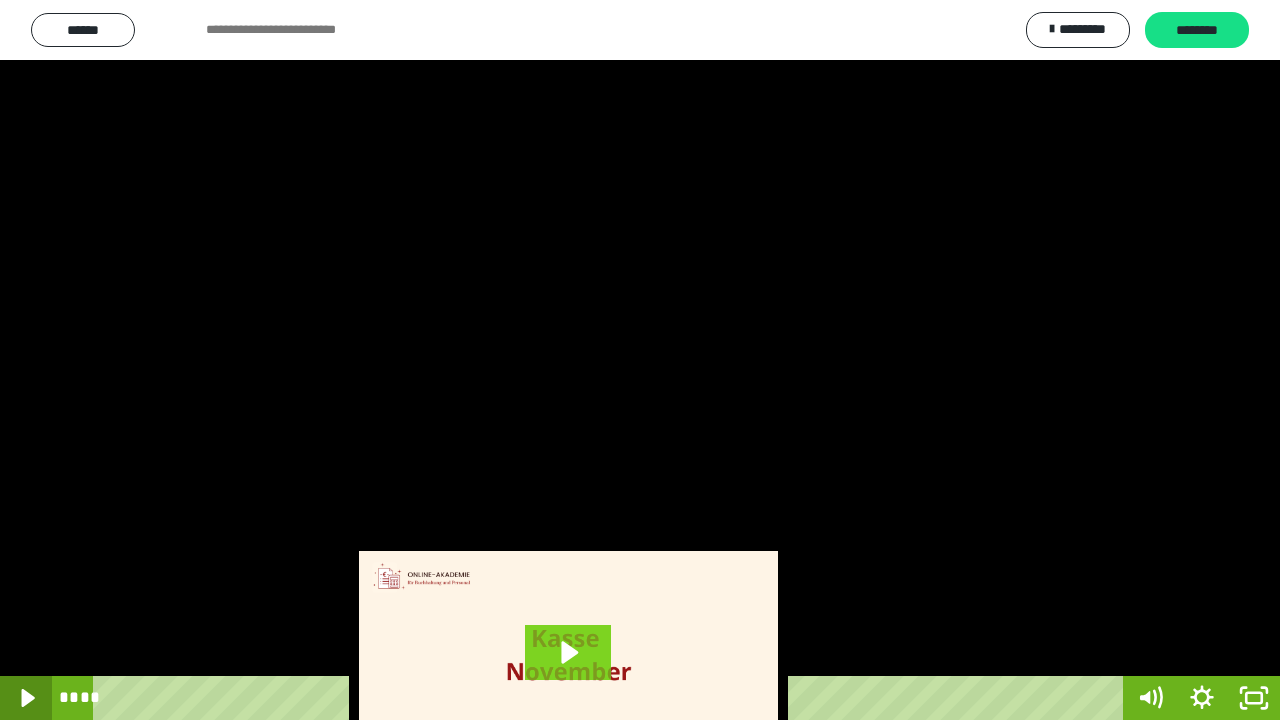 click 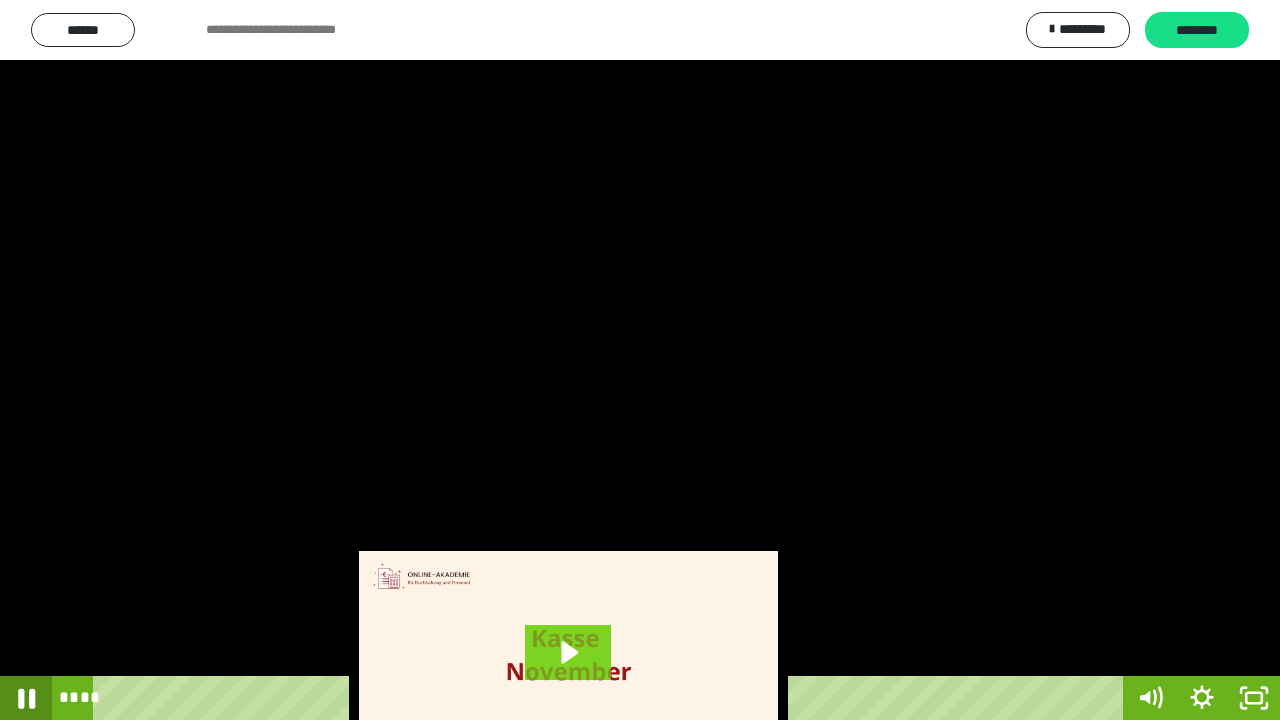 click 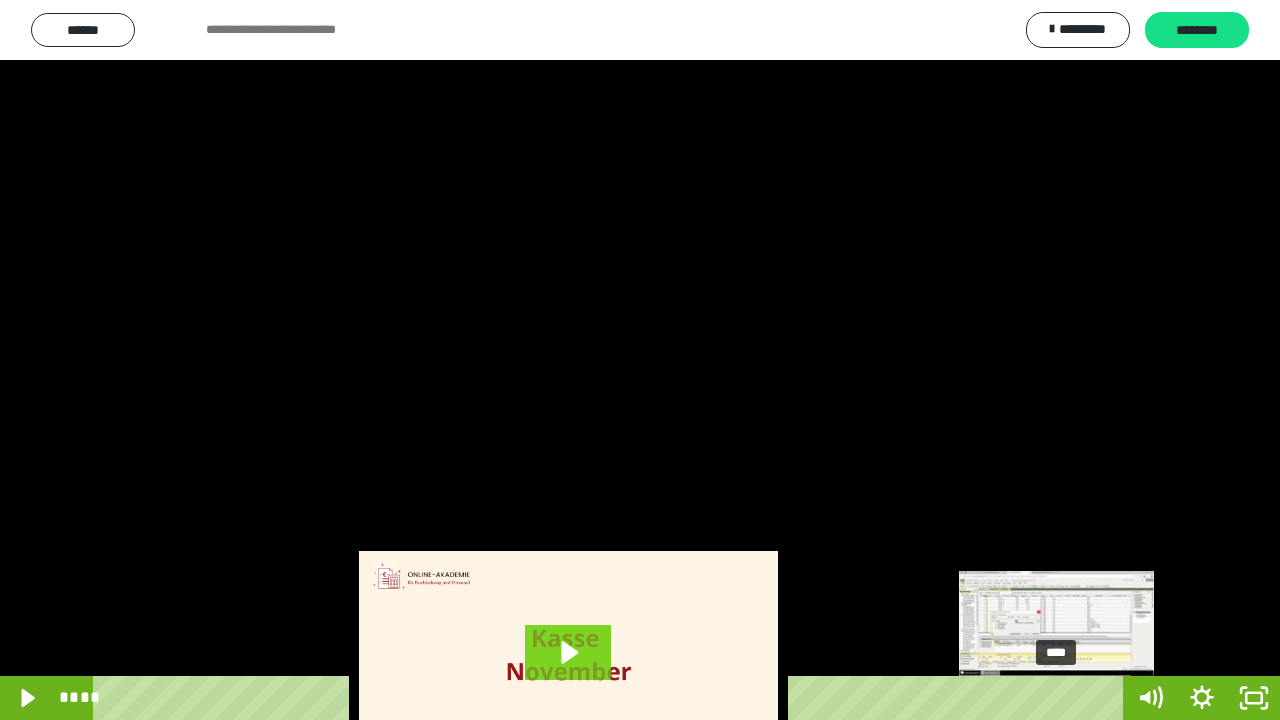 click on "****" at bounding box center (612, 698) 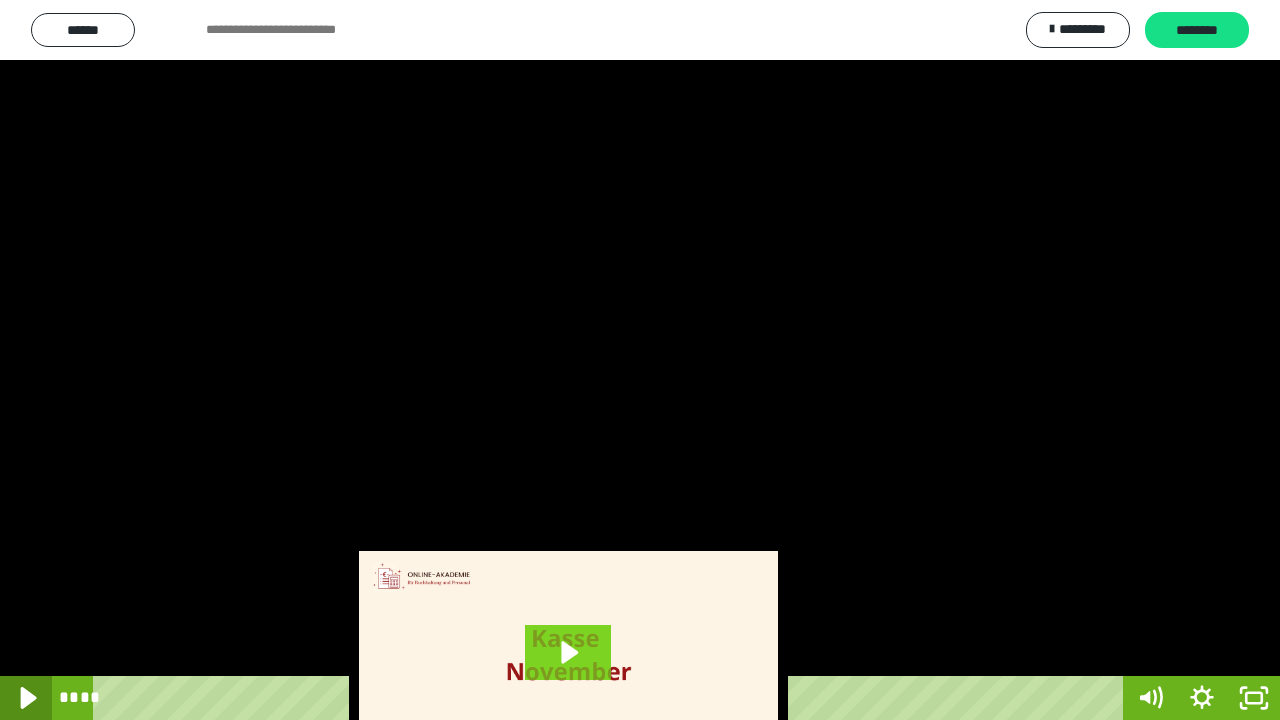 click 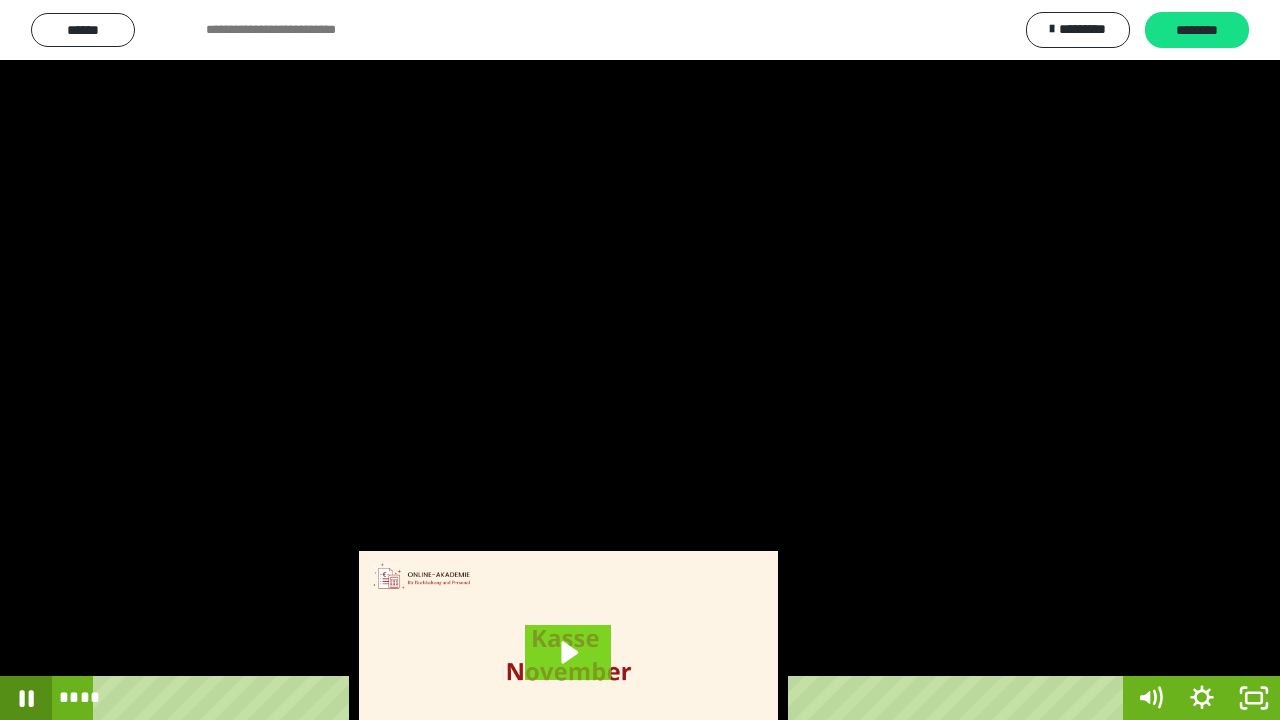 click 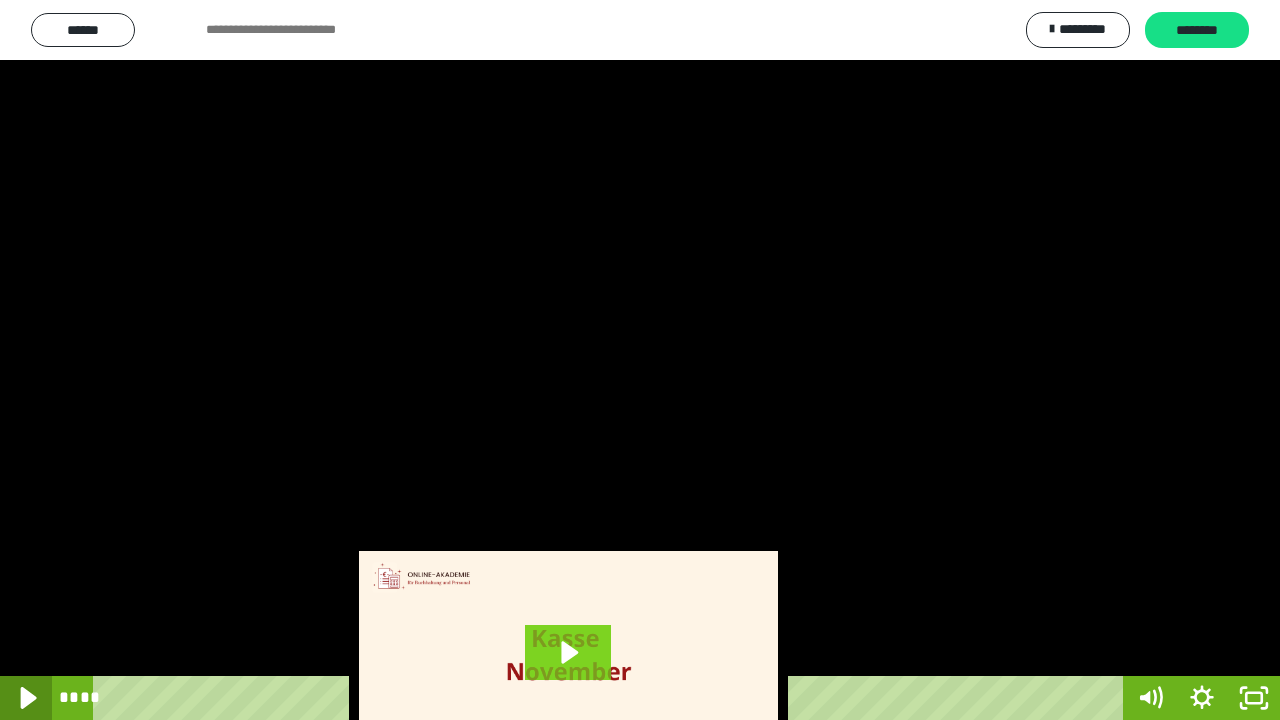 click 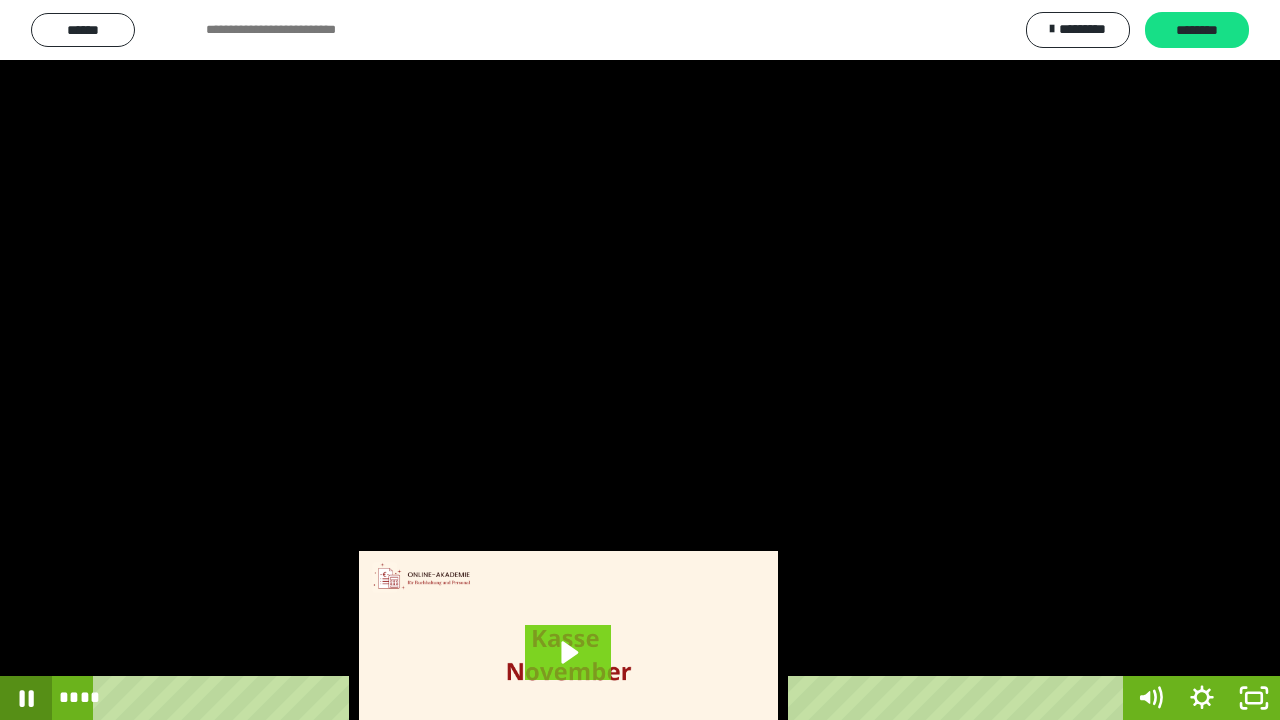 click 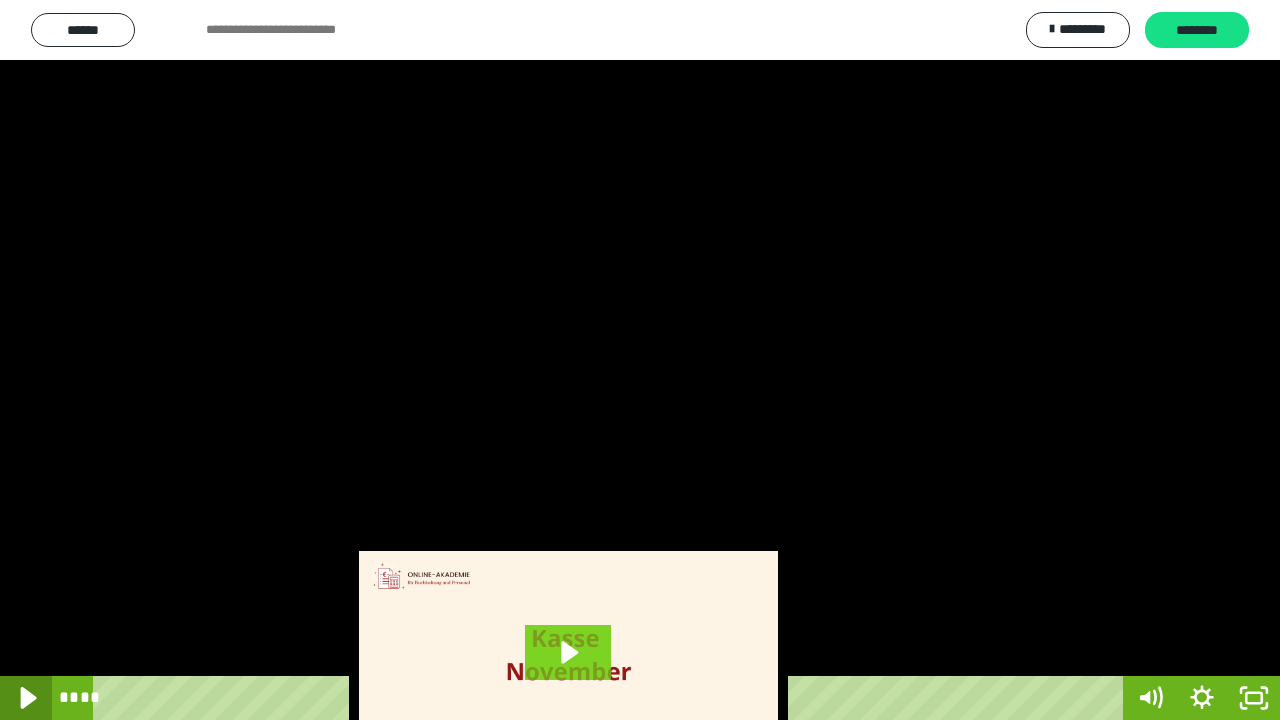 click 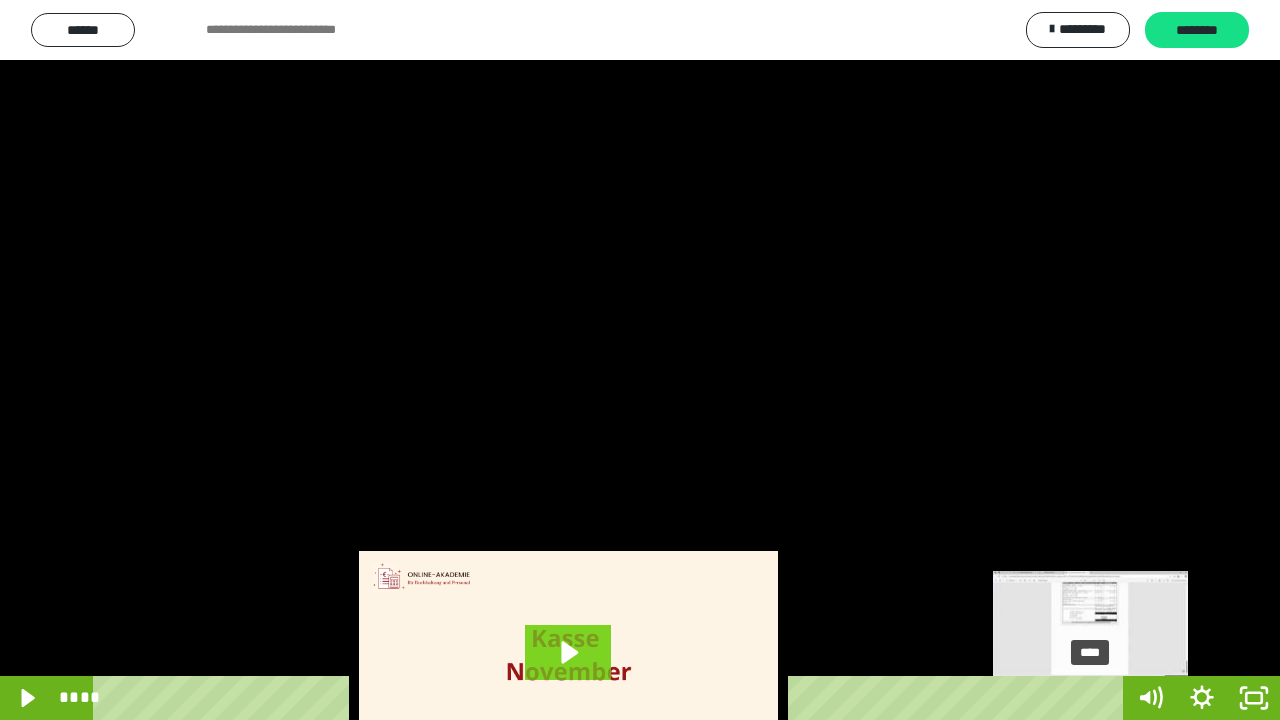 click on "****" at bounding box center (612, 698) 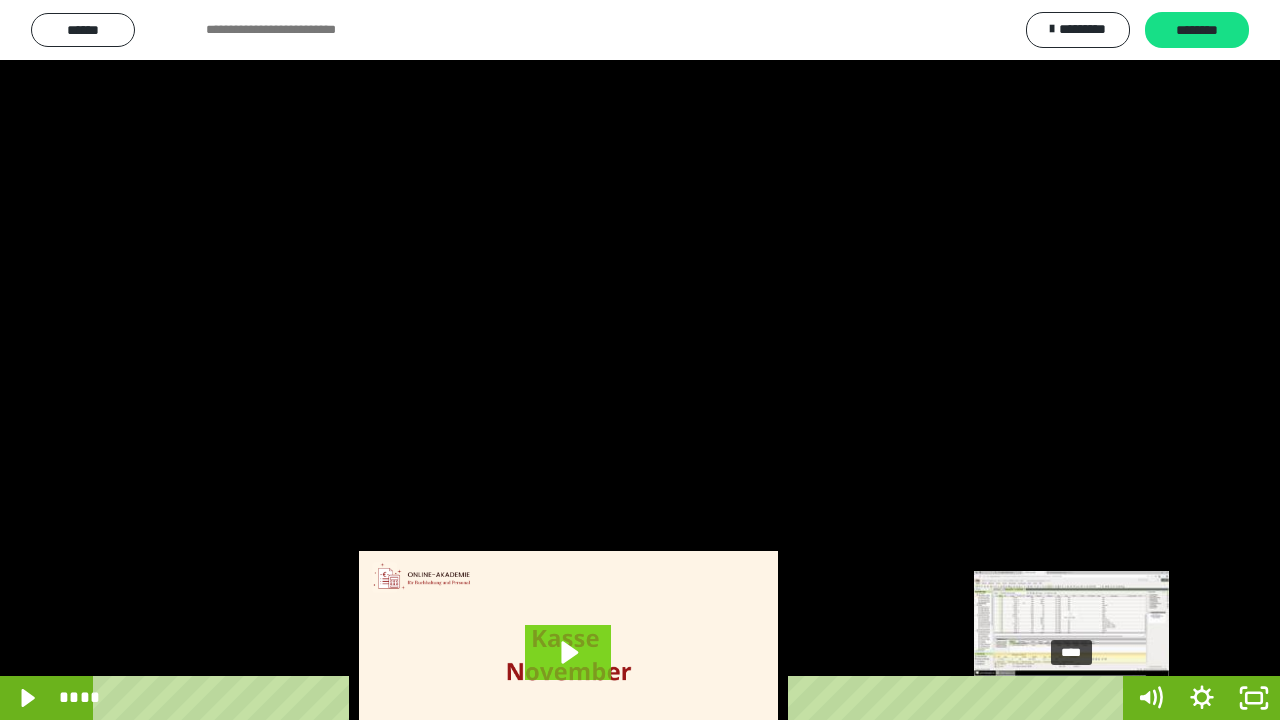 click on "****" at bounding box center [612, 698] 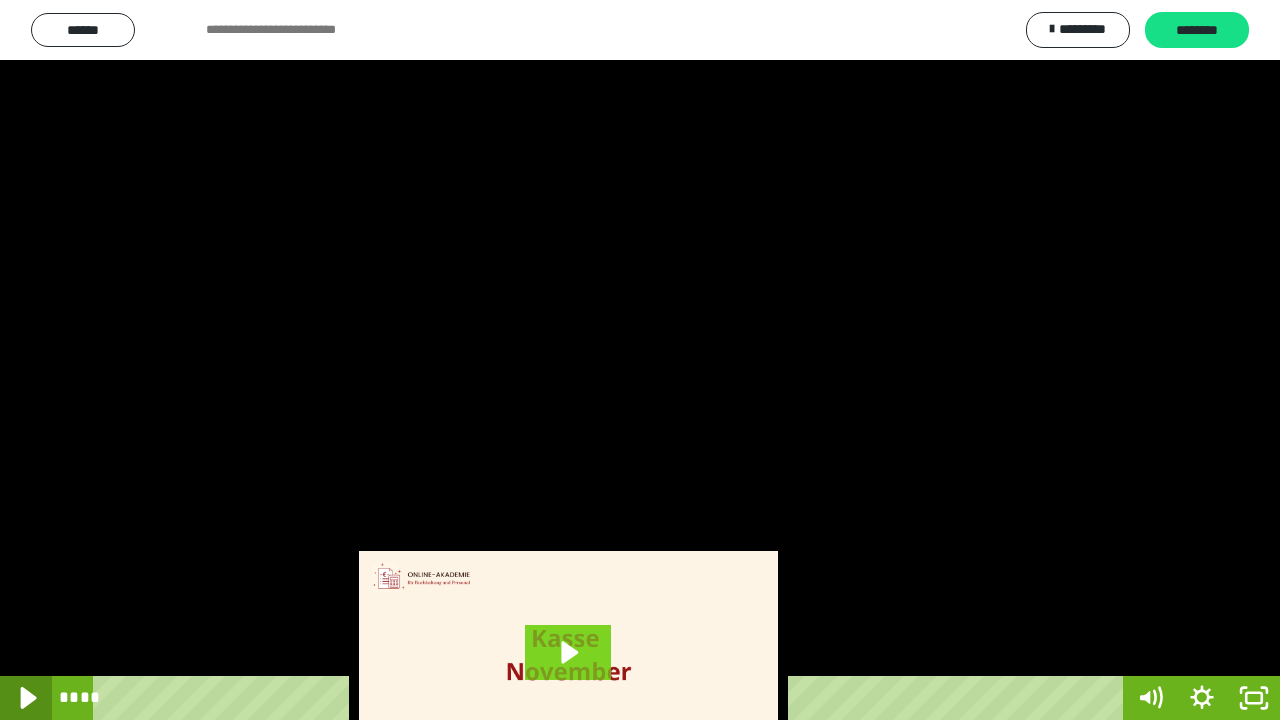 click 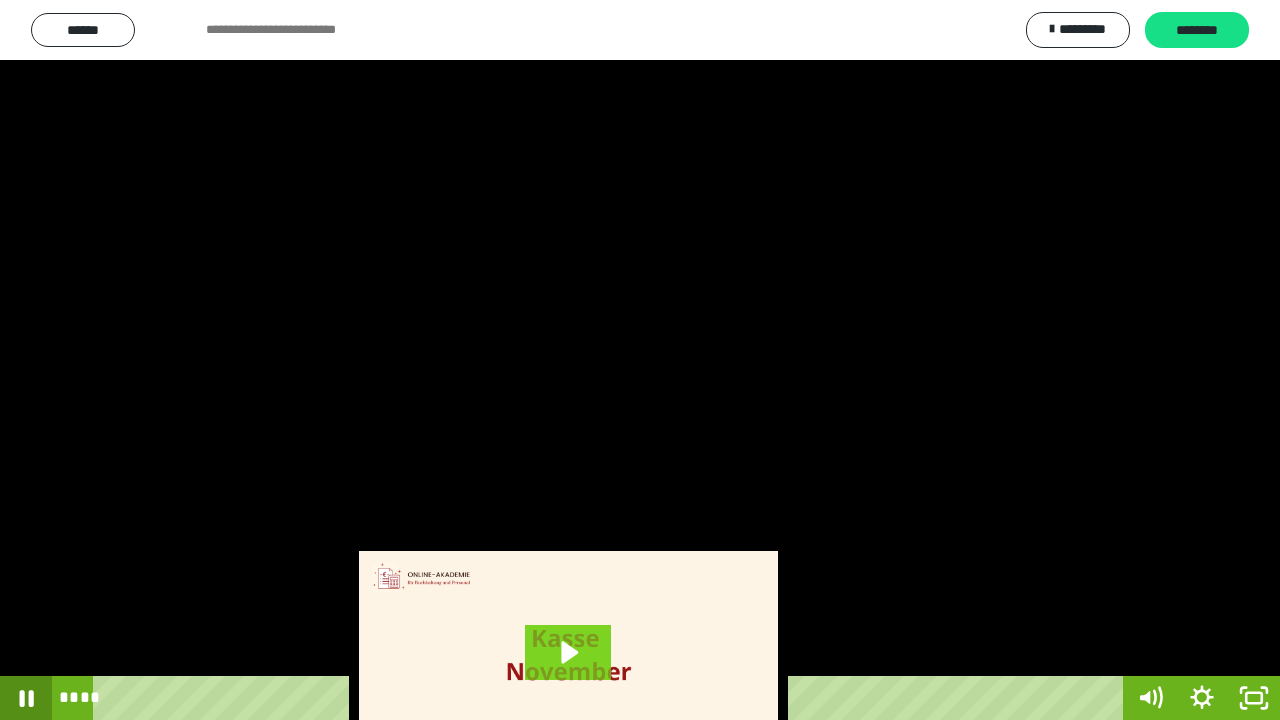 click 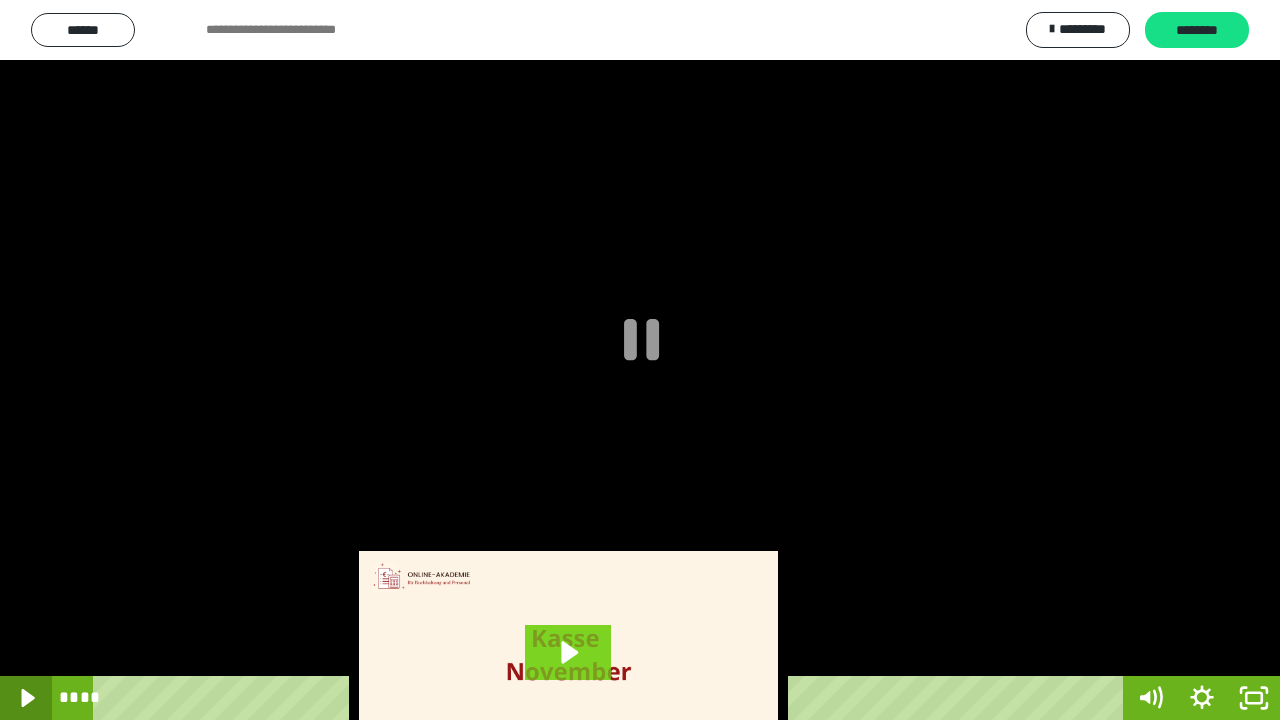 click 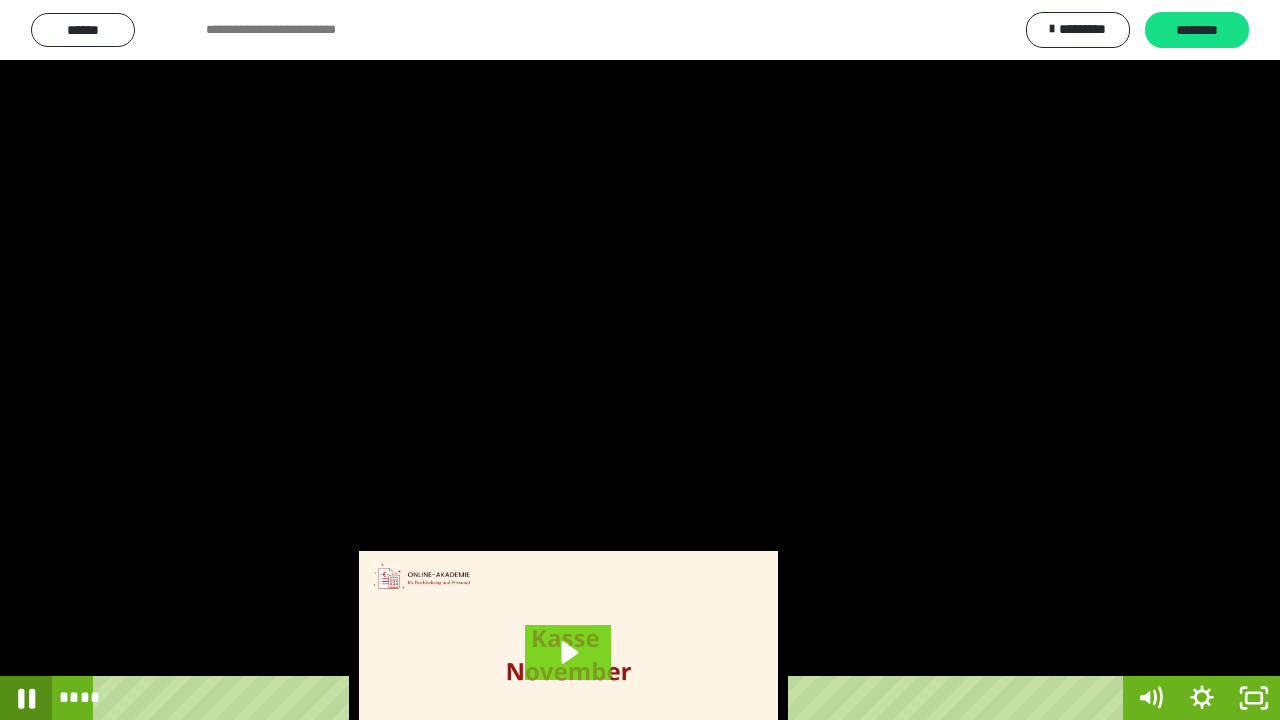 click 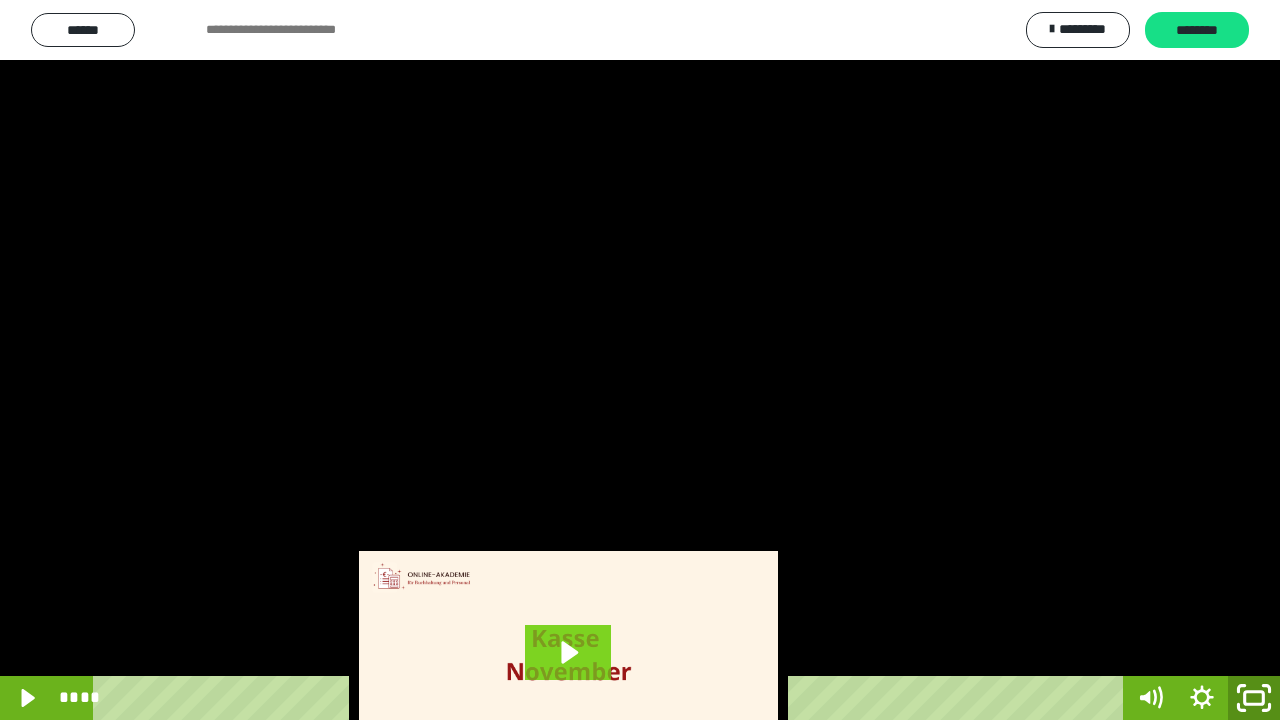 click 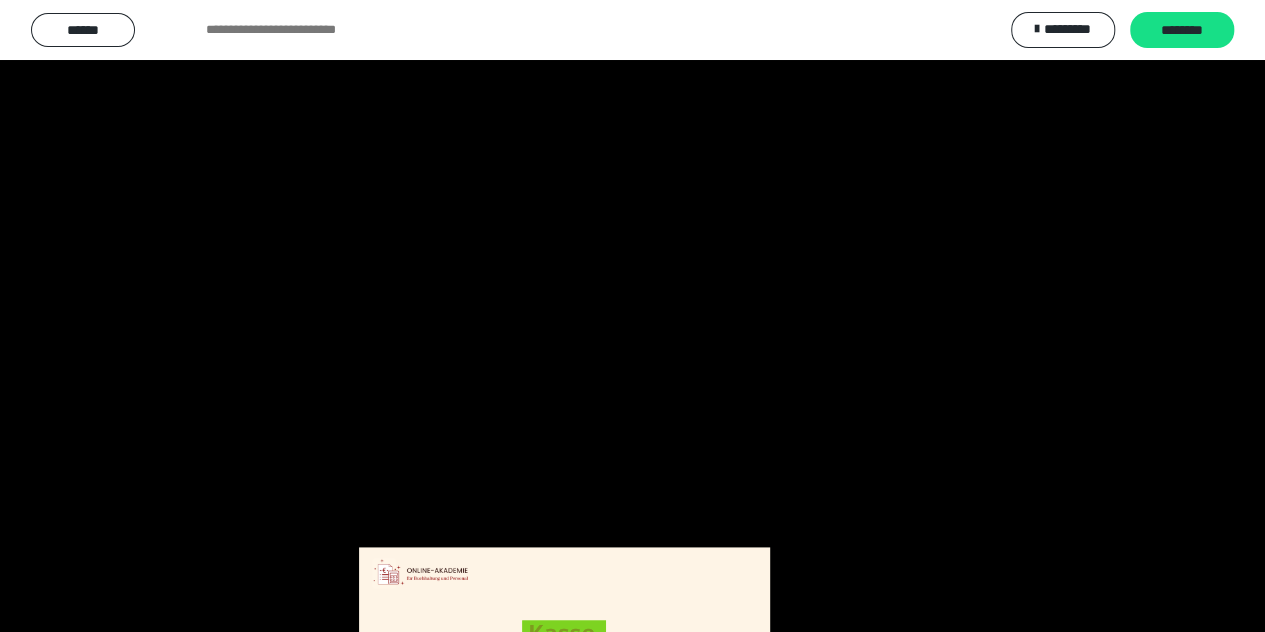 scroll, scrollTop: 587, scrollLeft: 0, axis: vertical 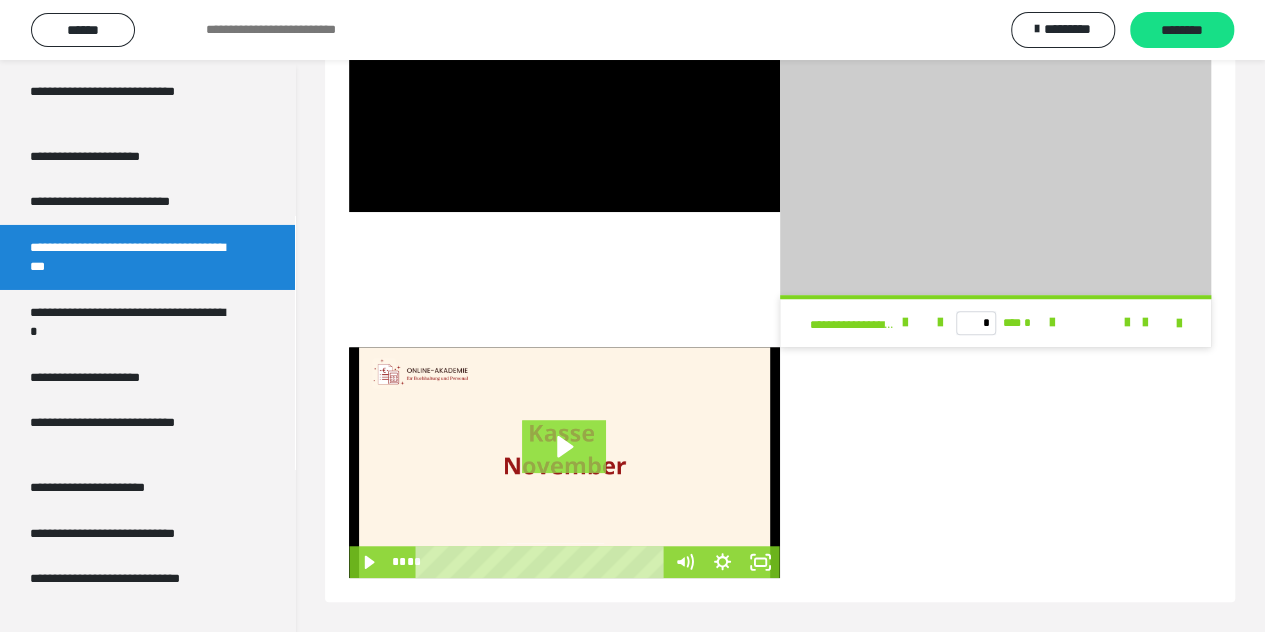 click 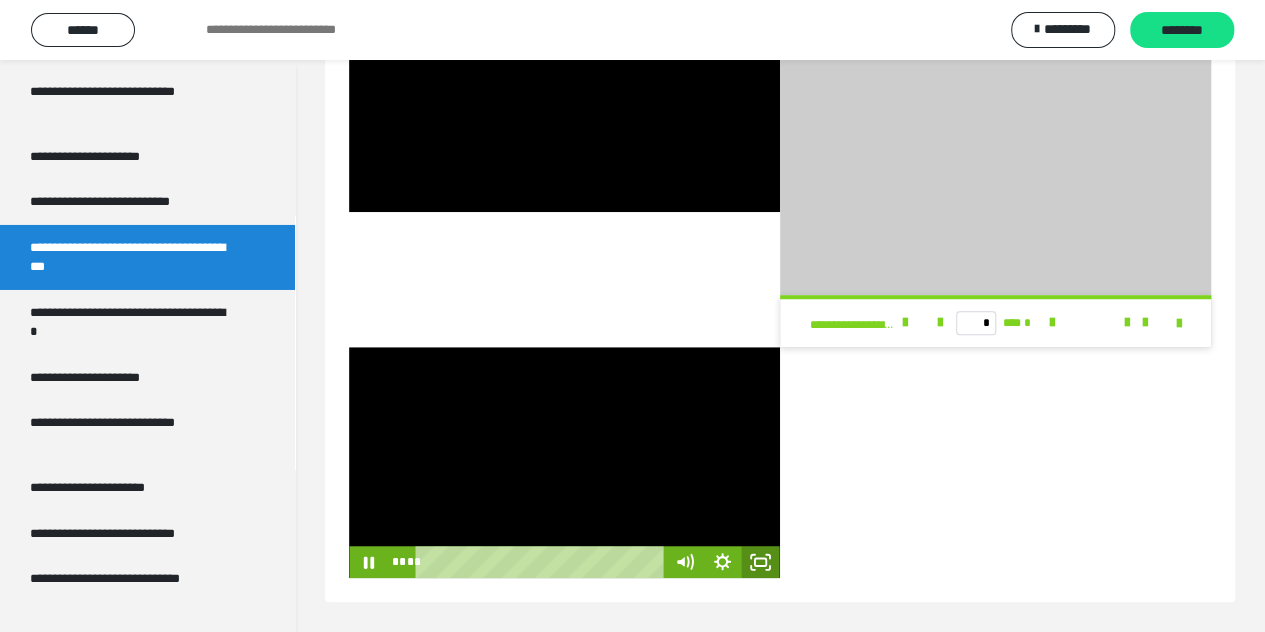 click 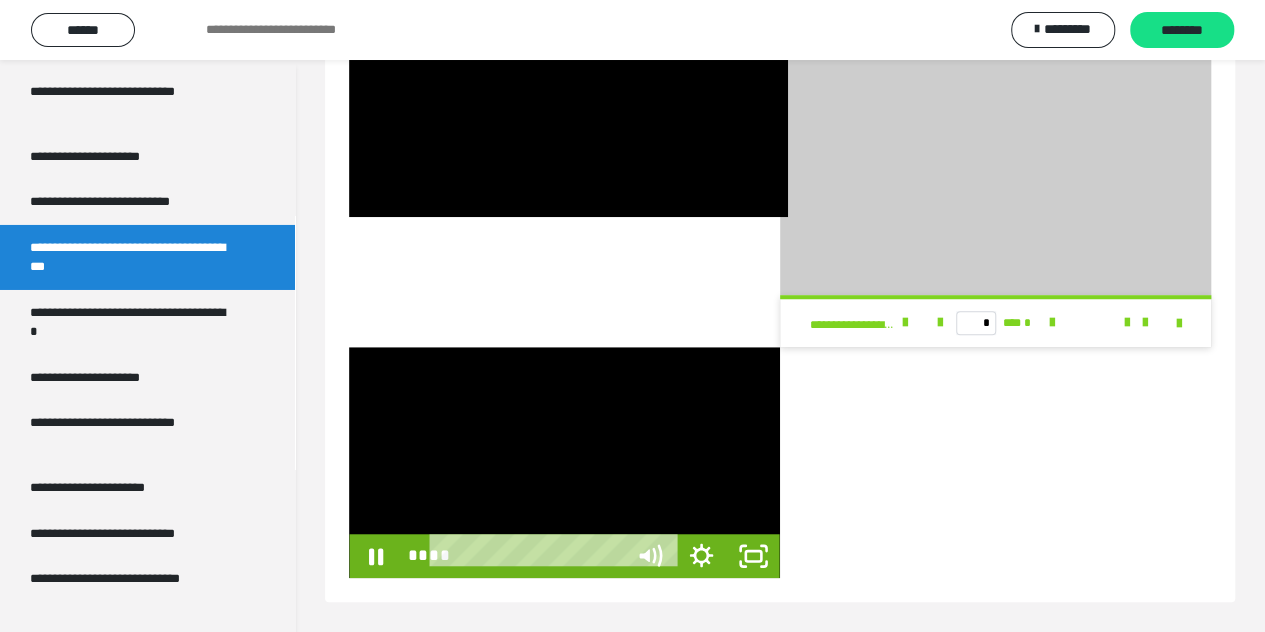 scroll, scrollTop: 446, scrollLeft: 0, axis: vertical 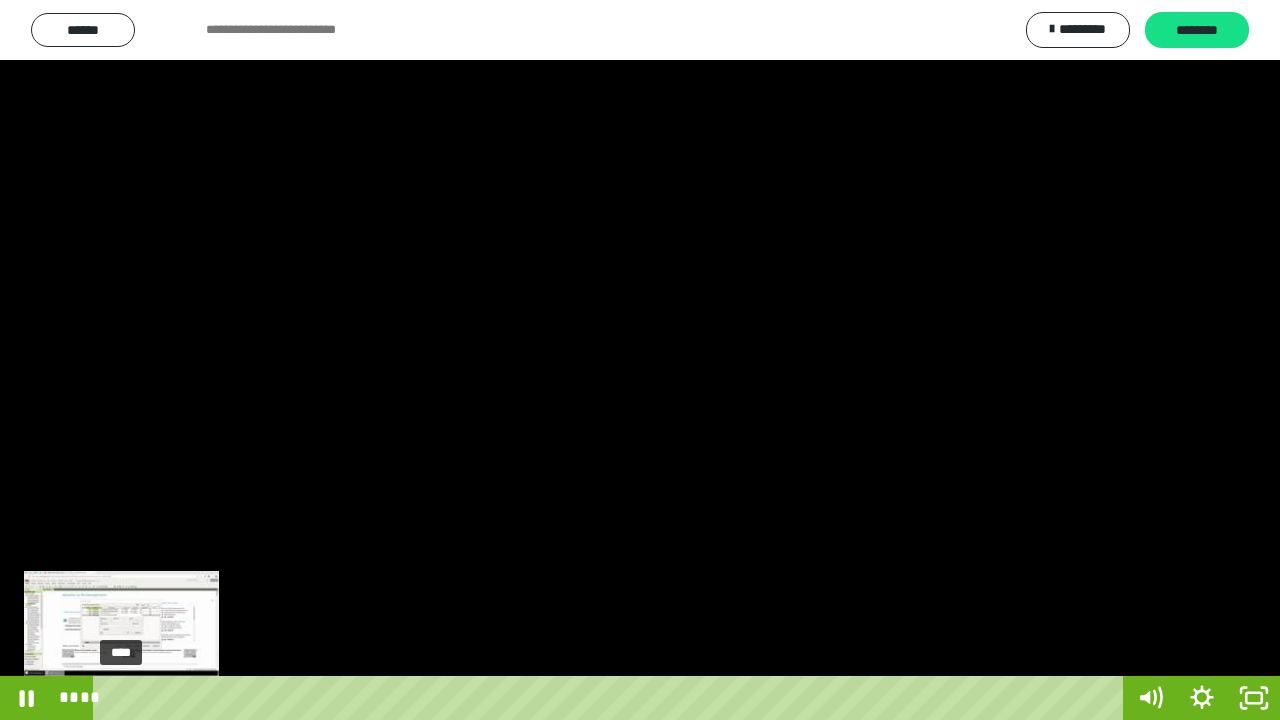 click on "****" at bounding box center [612, 698] 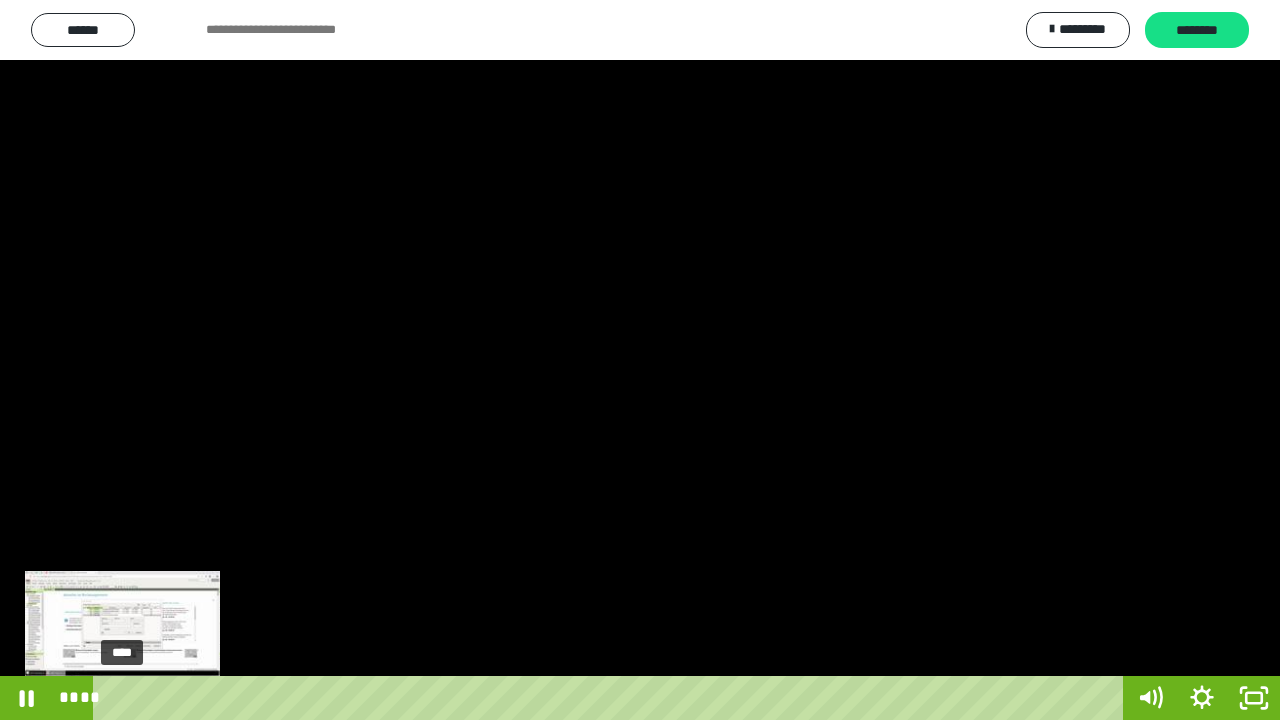 click at bounding box center [124, 698] 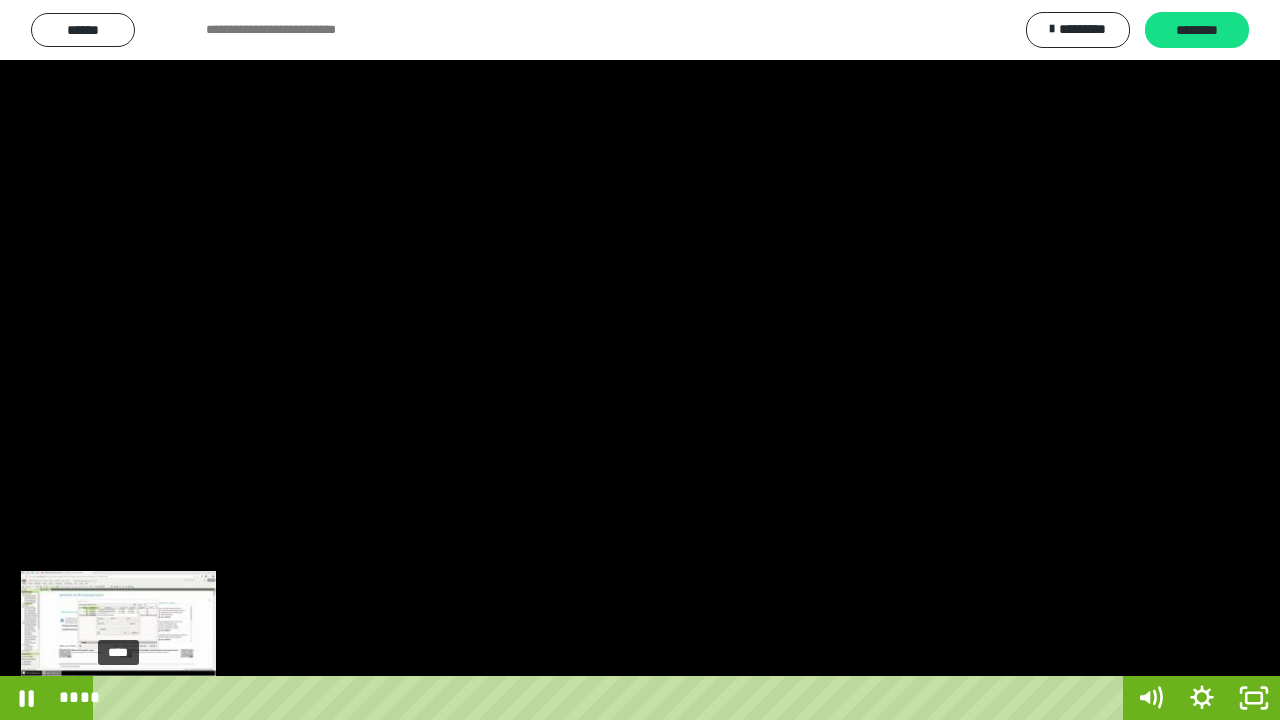click at bounding box center (119, 698) 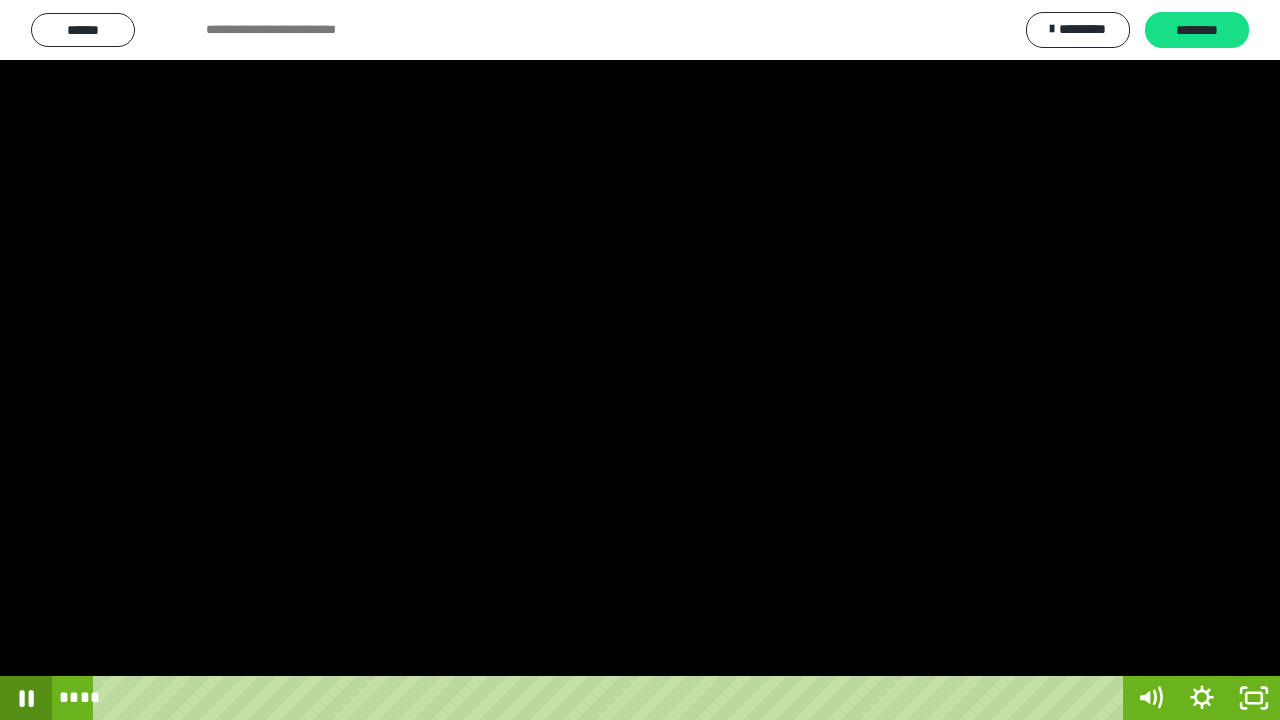 click 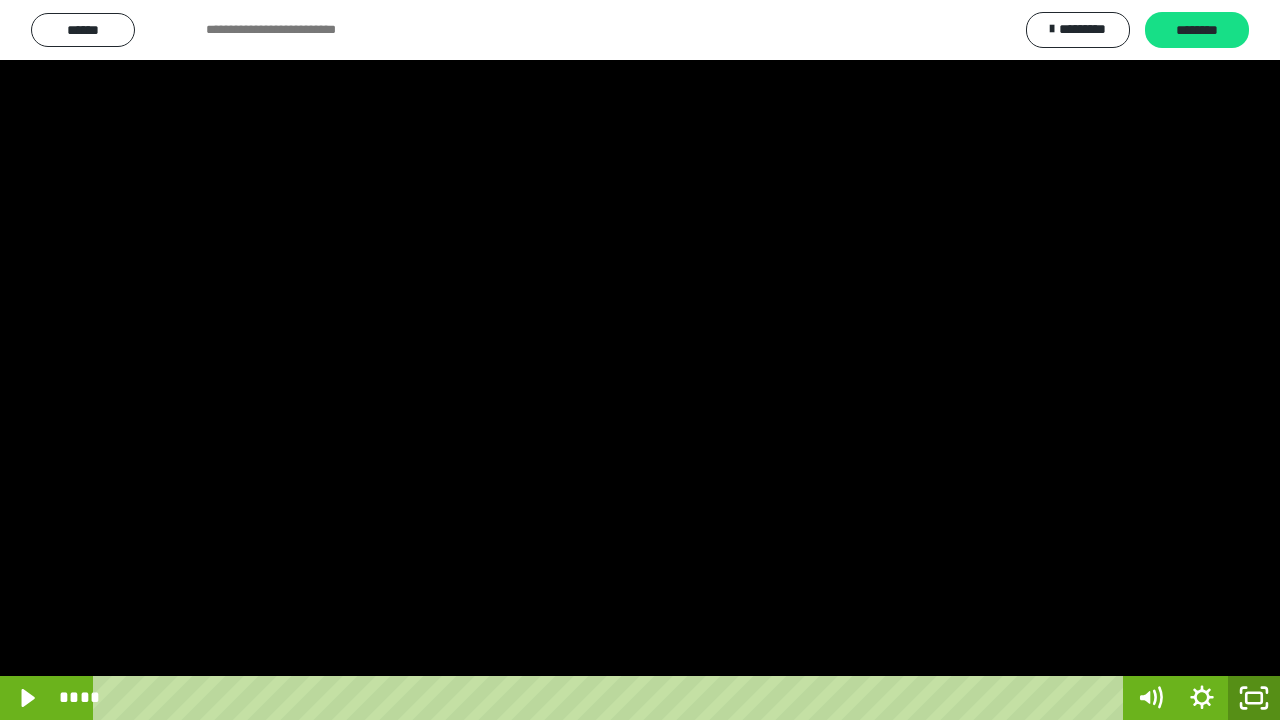 click 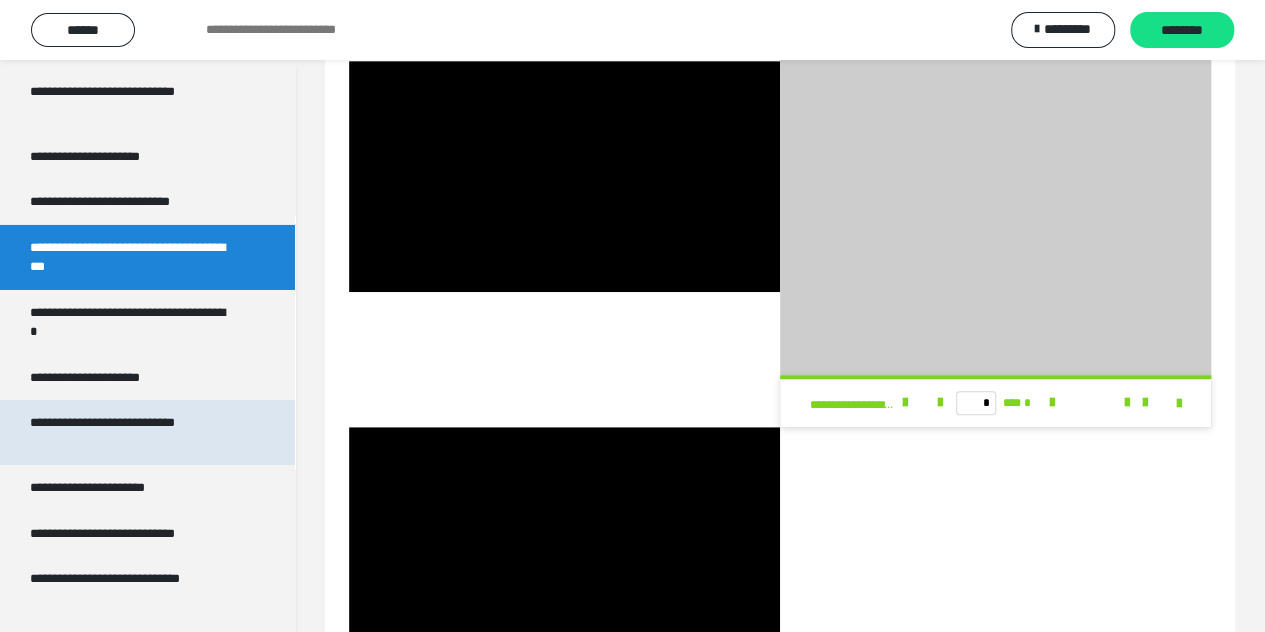 click on "**********" at bounding box center (132, 432) 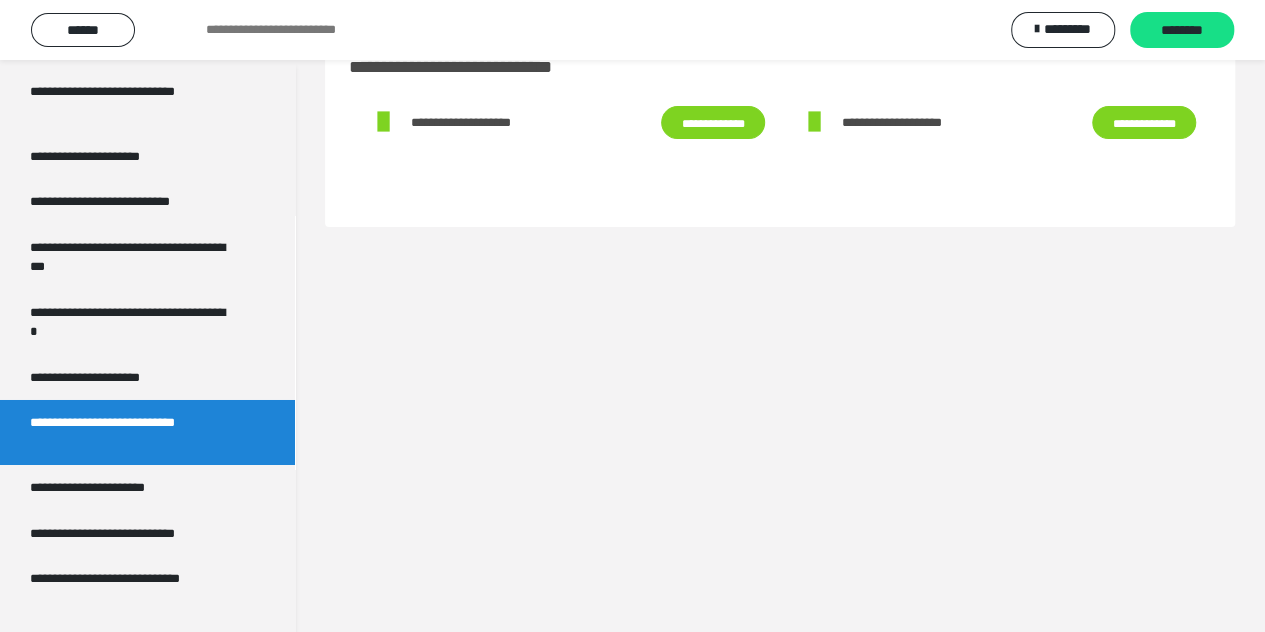 scroll, scrollTop: 60, scrollLeft: 0, axis: vertical 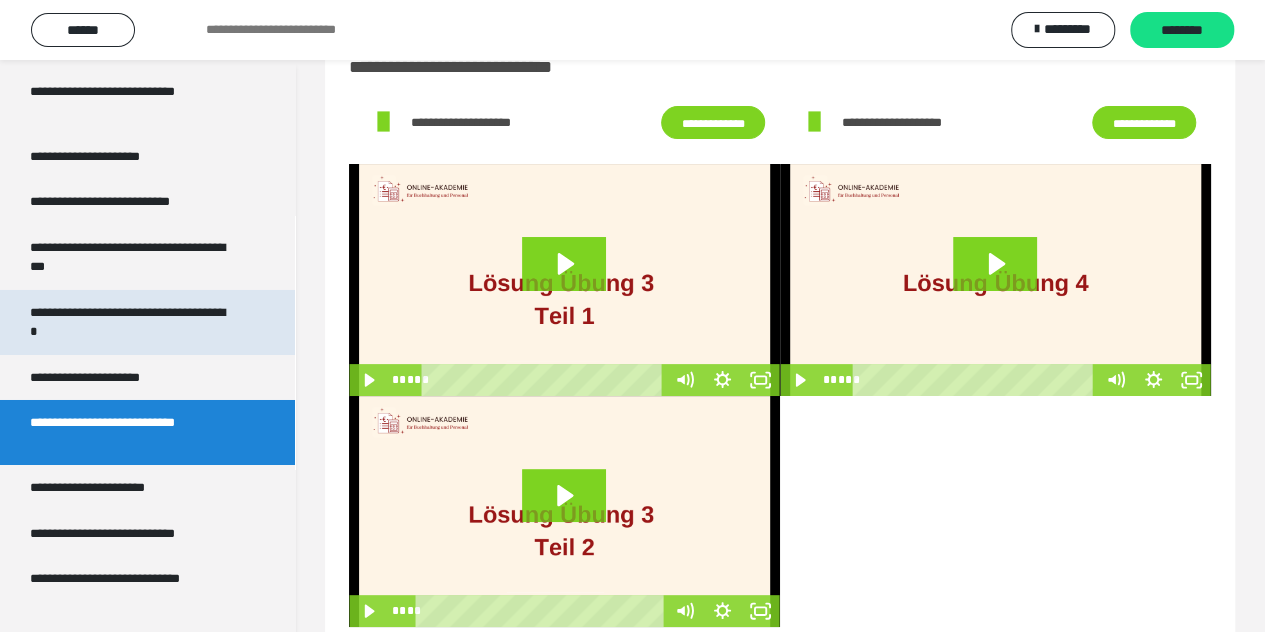 click on "**********" at bounding box center [132, 322] 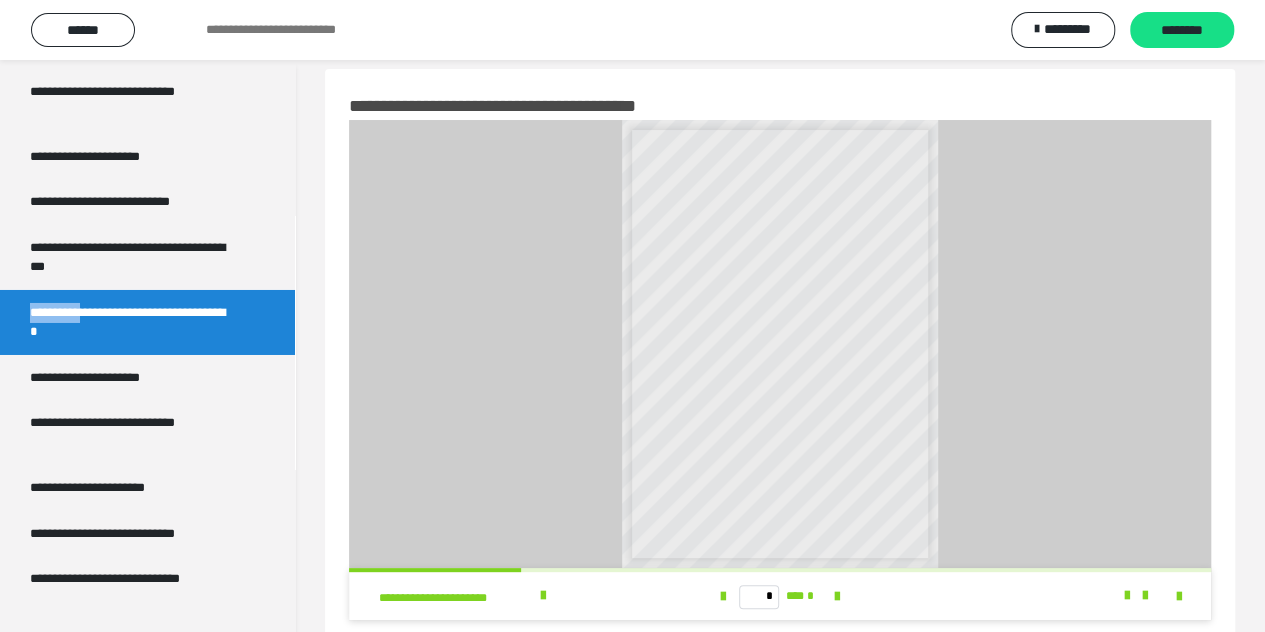 scroll, scrollTop: 0, scrollLeft: 0, axis: both 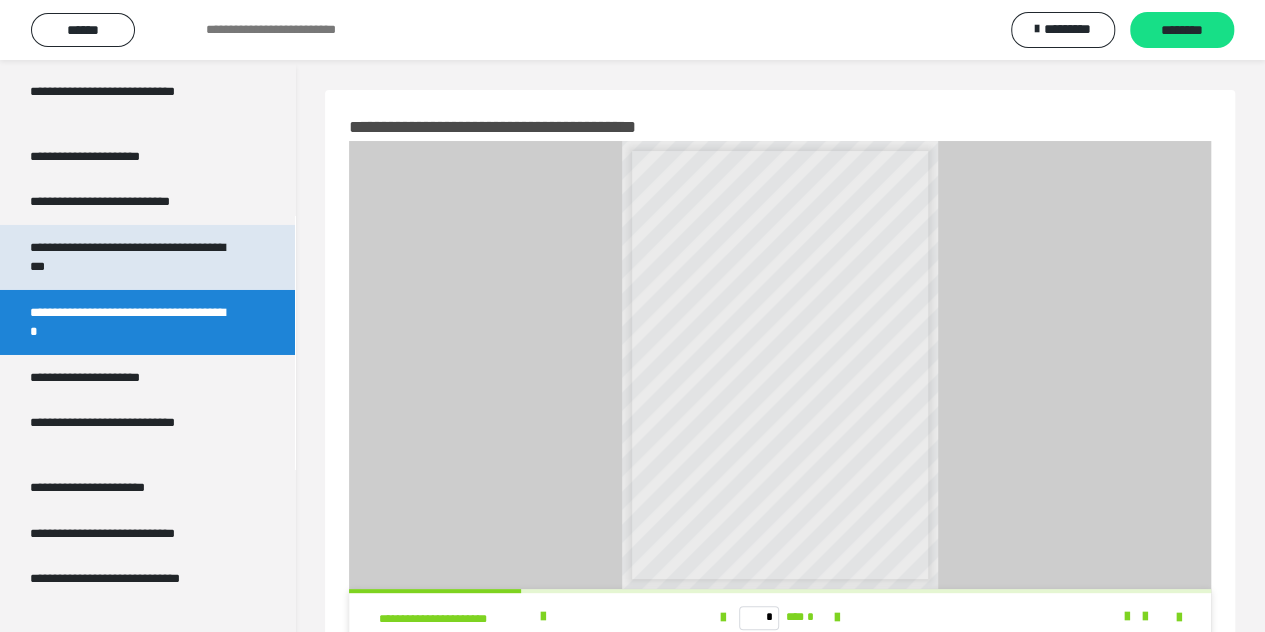 click on "**********" at bounding box center (132, 257) 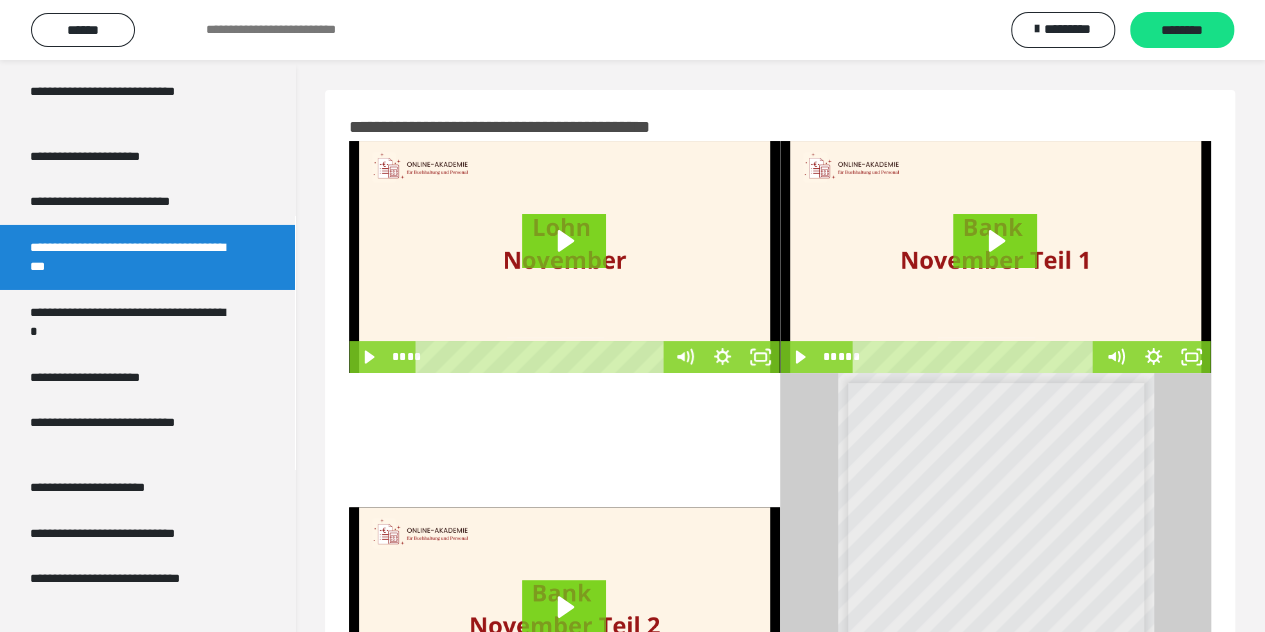 scroll, scrollTop: 526, scrollLeft: 0, axis: vertical 